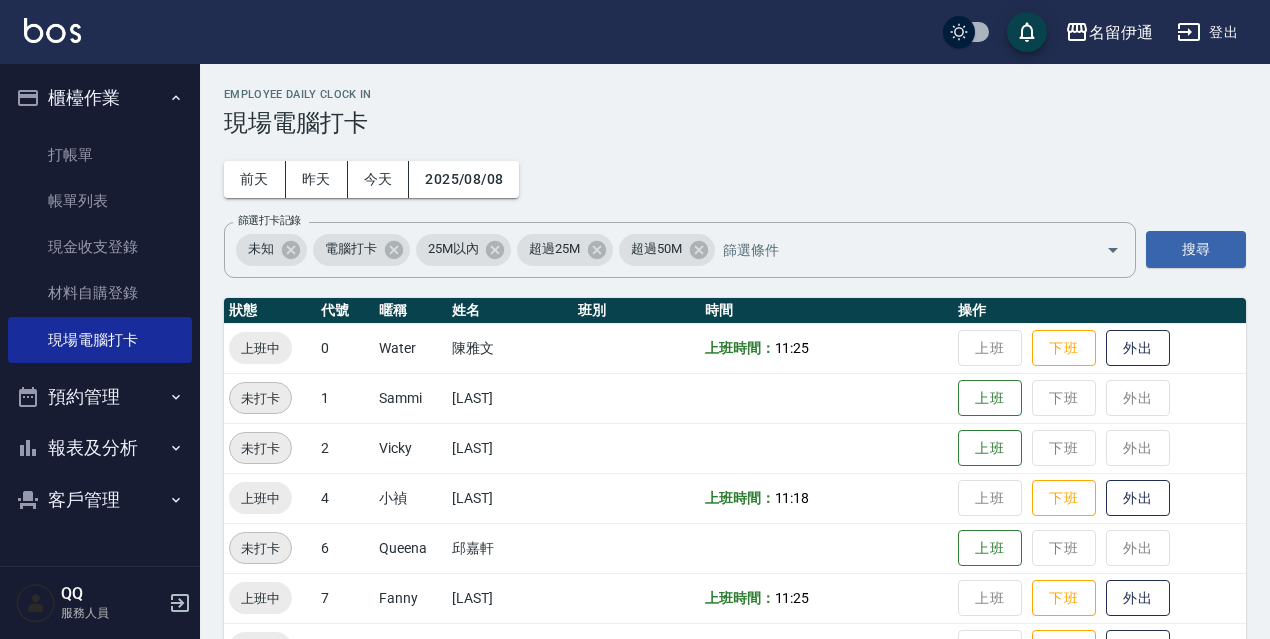scroll, scrollTop: 224, scrollLeft: 0, axis: vertical 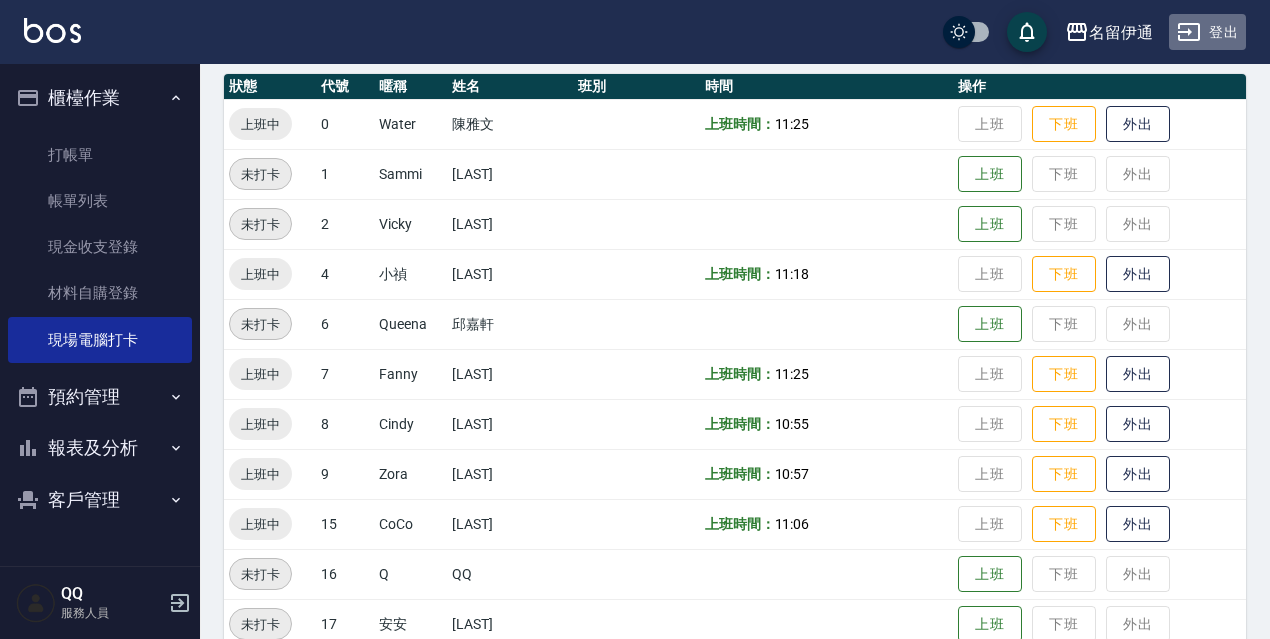 click on "登出" at bounding box center (1207, 32) 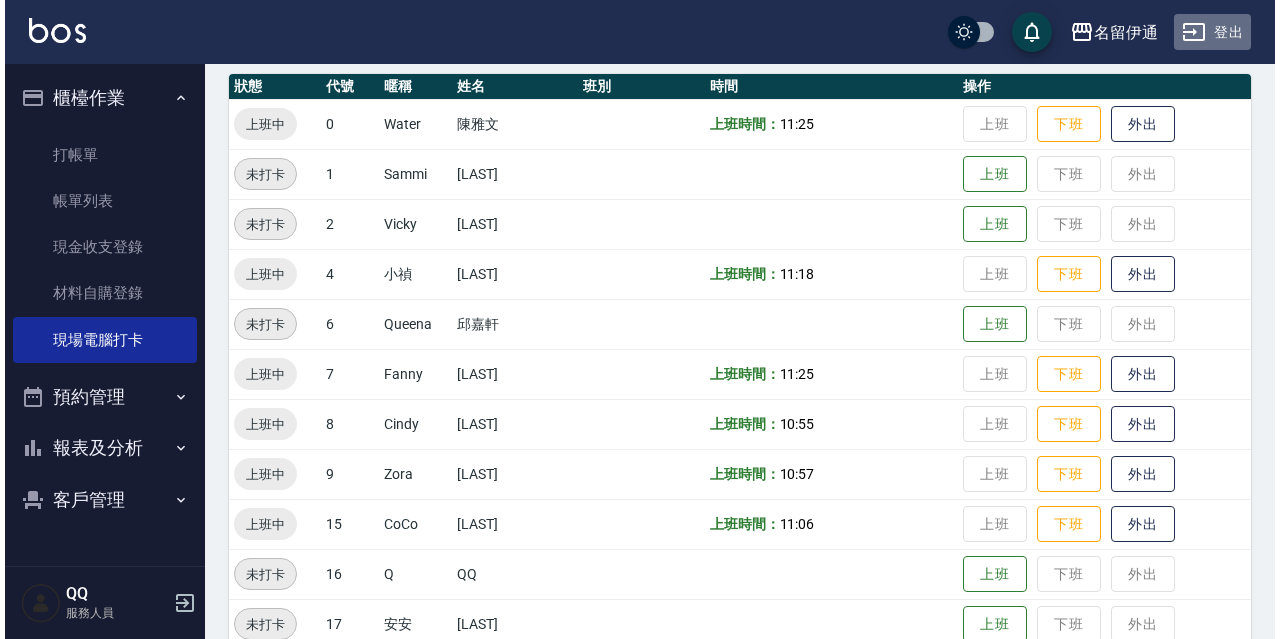 scroll, scrollTop: 0, scrollLeft: 0, axis: both 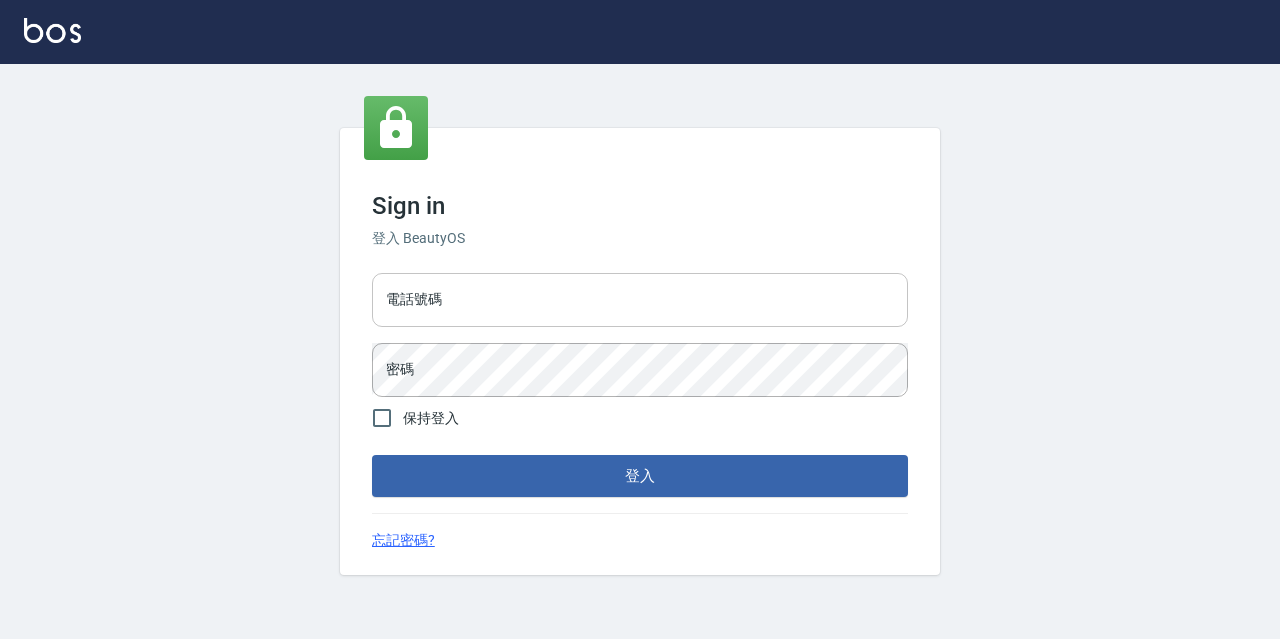 drag, startPoint x: 548, startPoint y: 308, endPoint x: 551, endPoint y: 318, distance: 10.440307 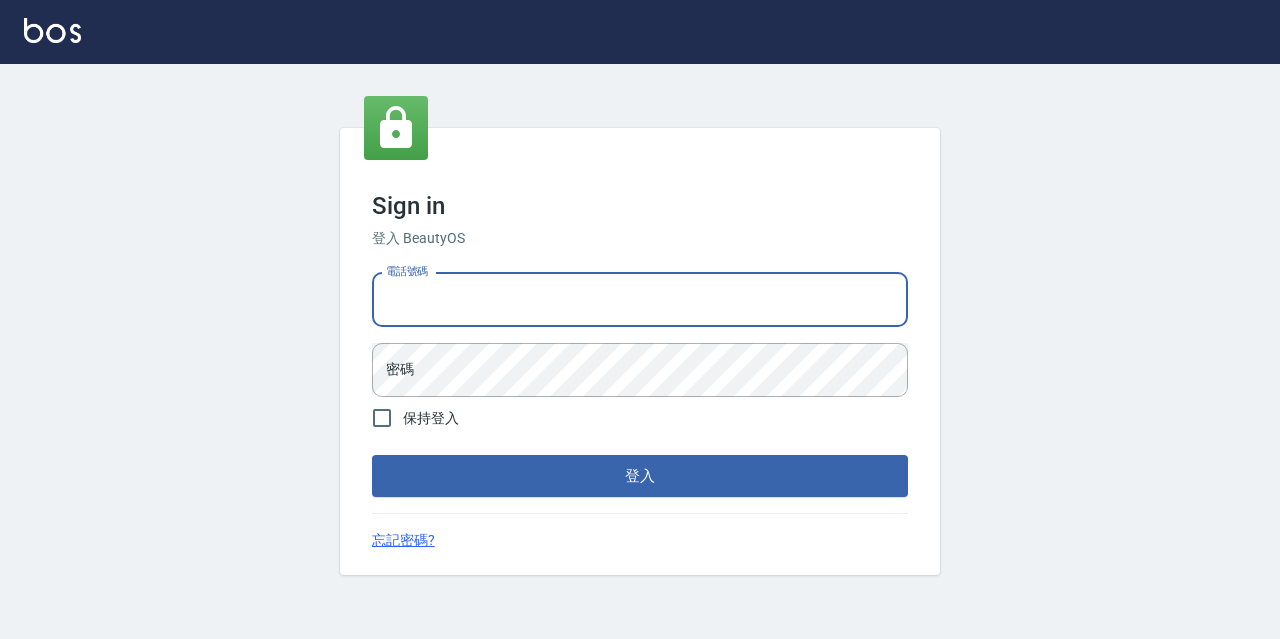 type on "0967388409" 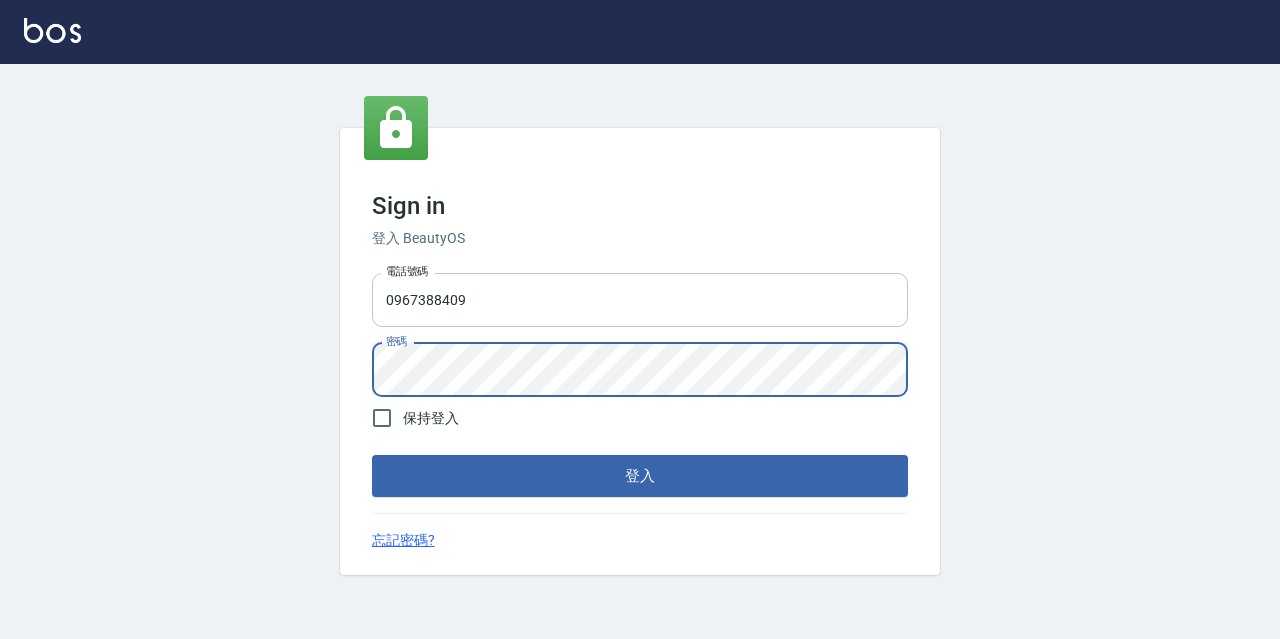 click on "登入" at bounding box center (640, 476) 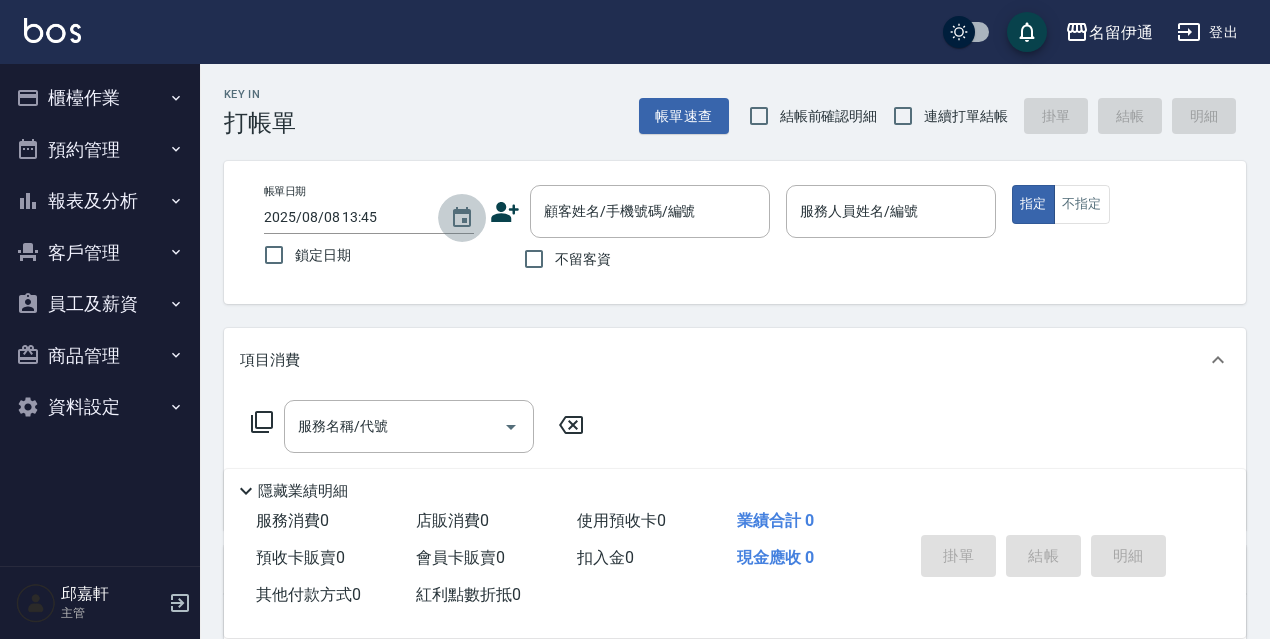 click at bounding box center [462, 218] 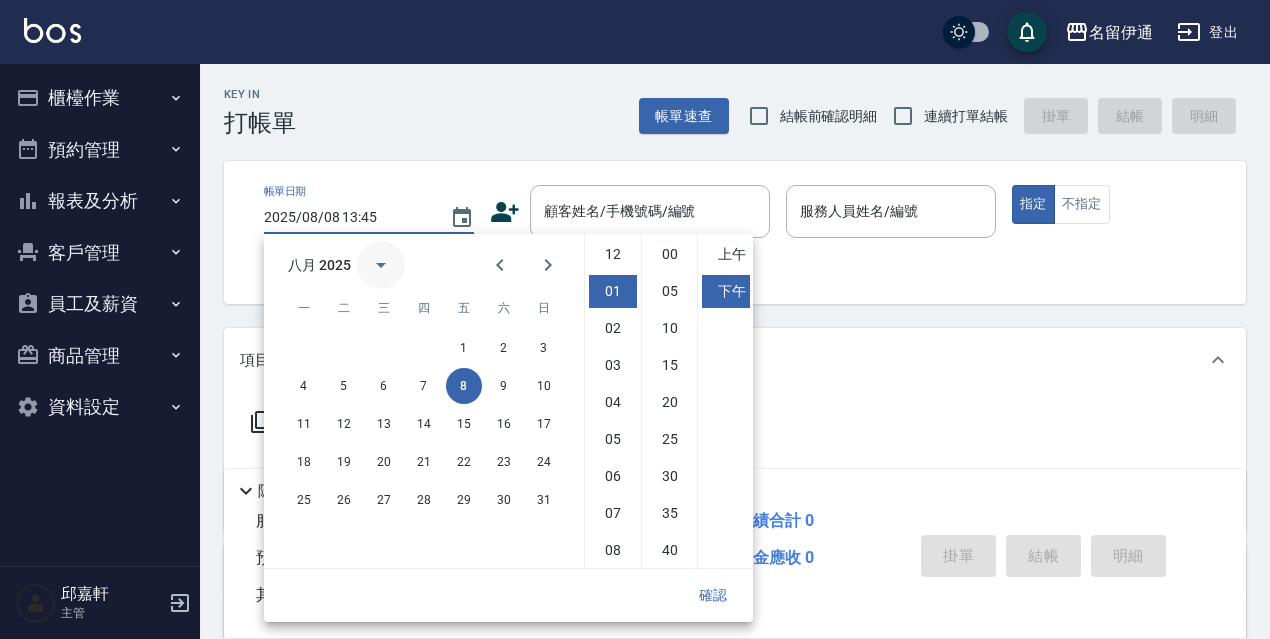 scroll, scrollTop: 37, scrollLeft: 0, axis: vertical 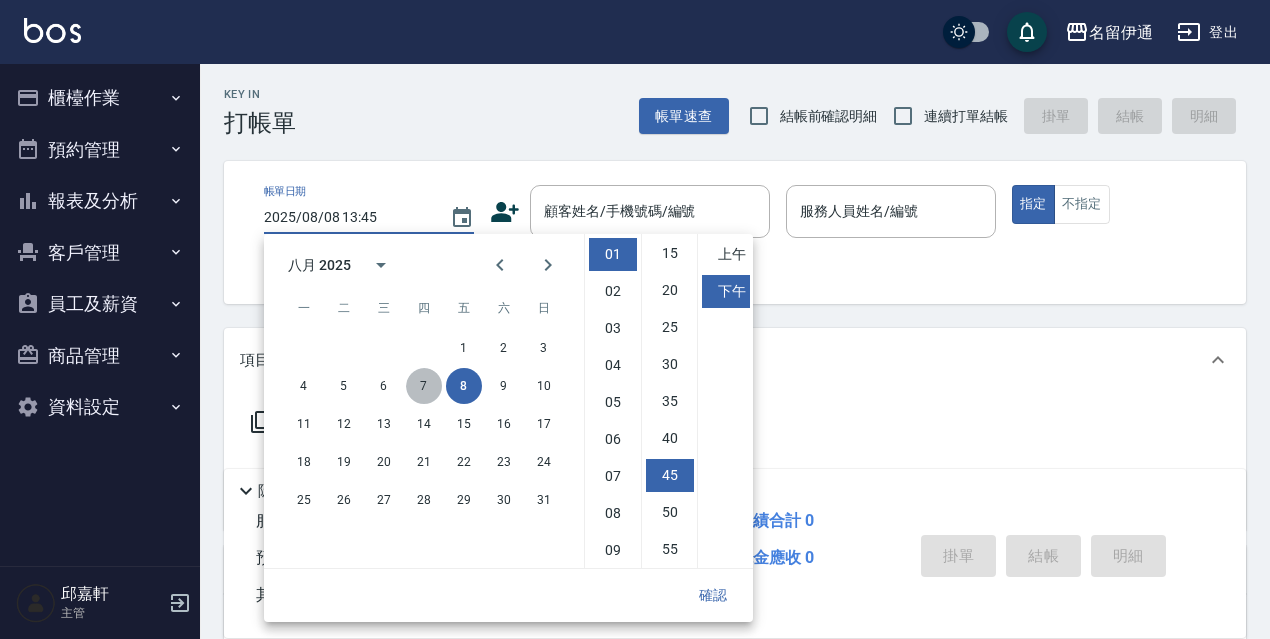 click on "7" at bounding box center (424, 386) 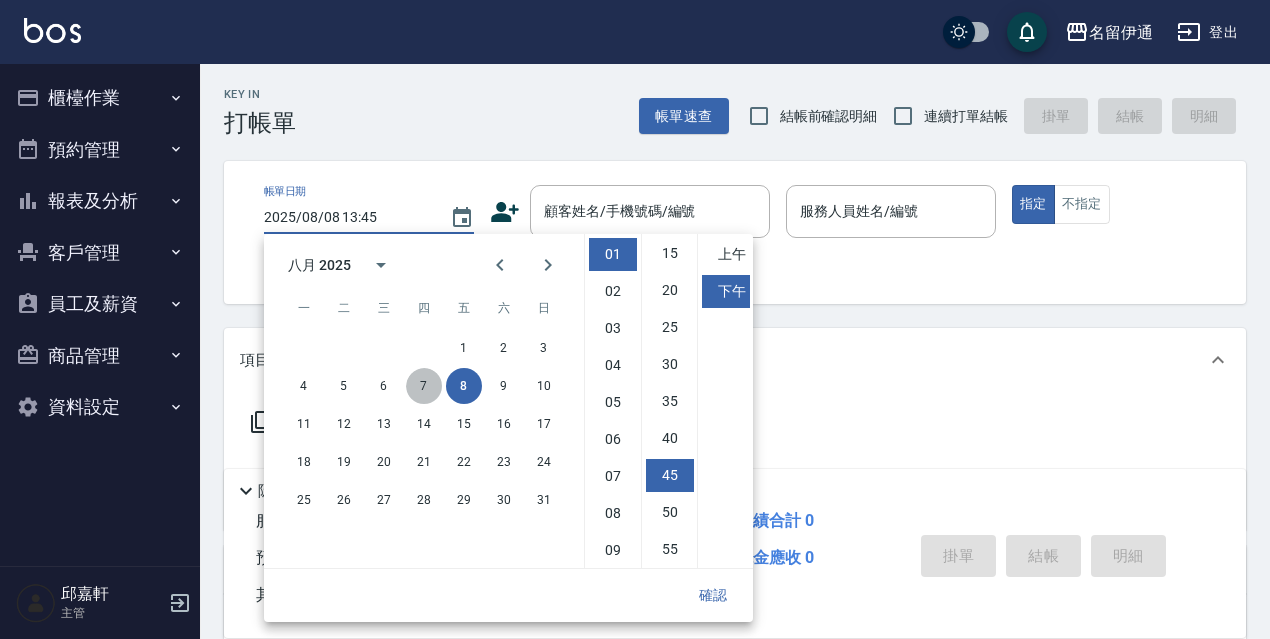 type on "2025/08/07 13:45" 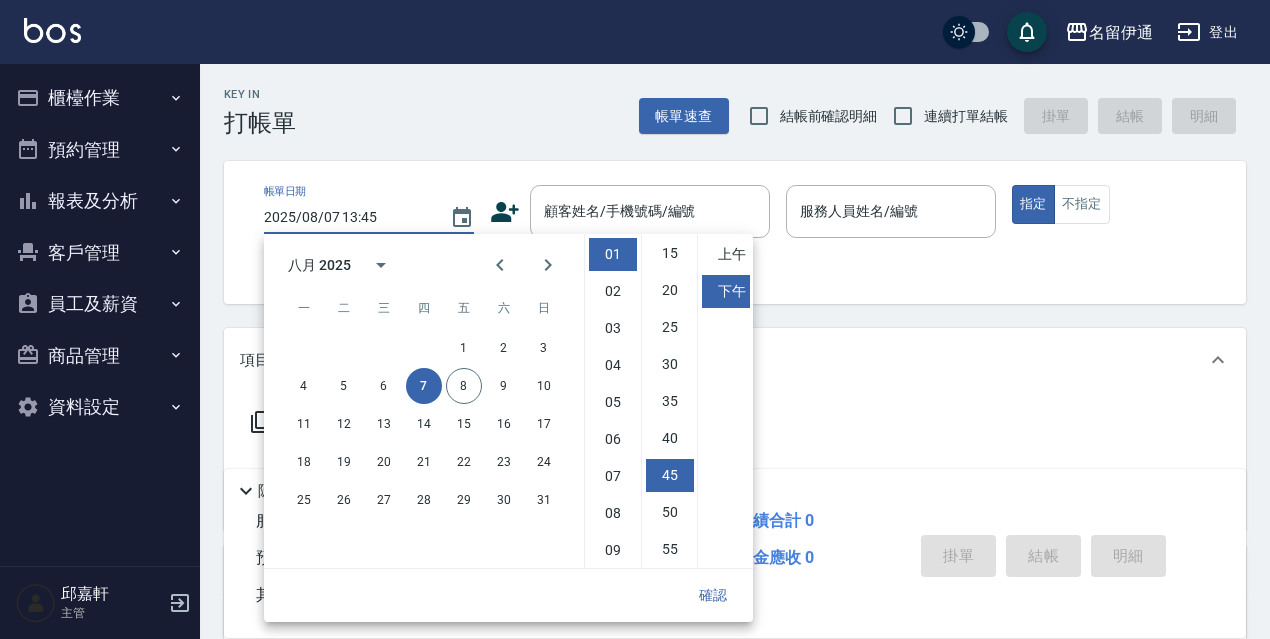 click on "確認" at bounding box center (713, 595) 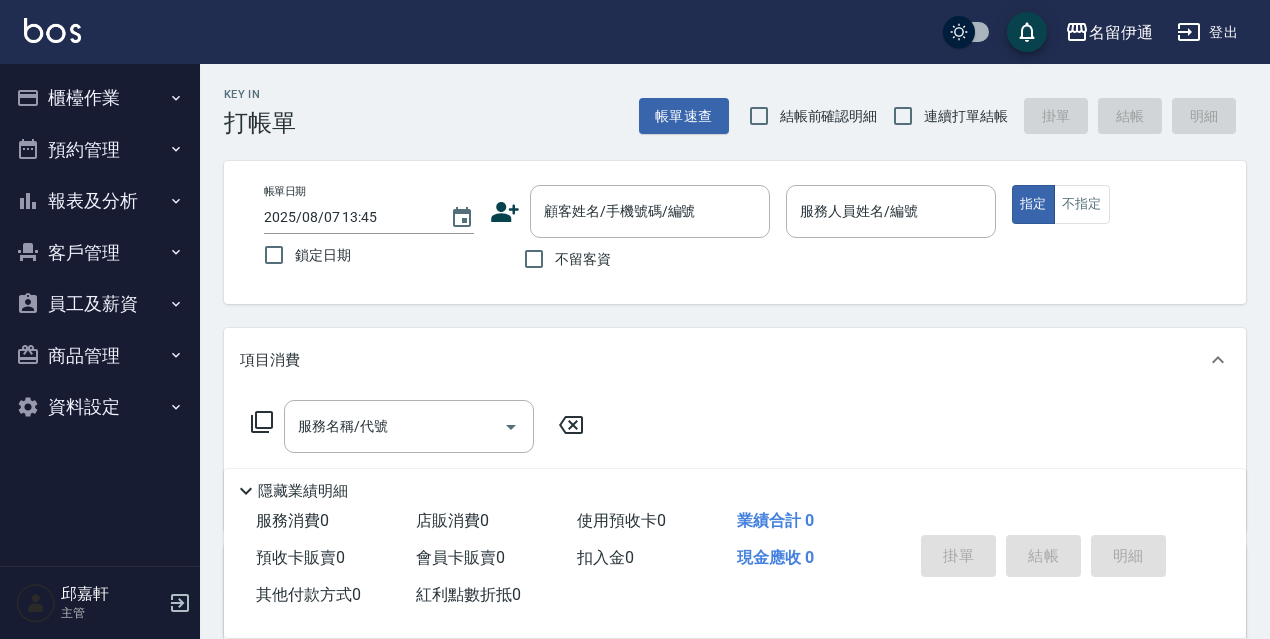 click on "鎖定日期" at bounding box center (323, 255) 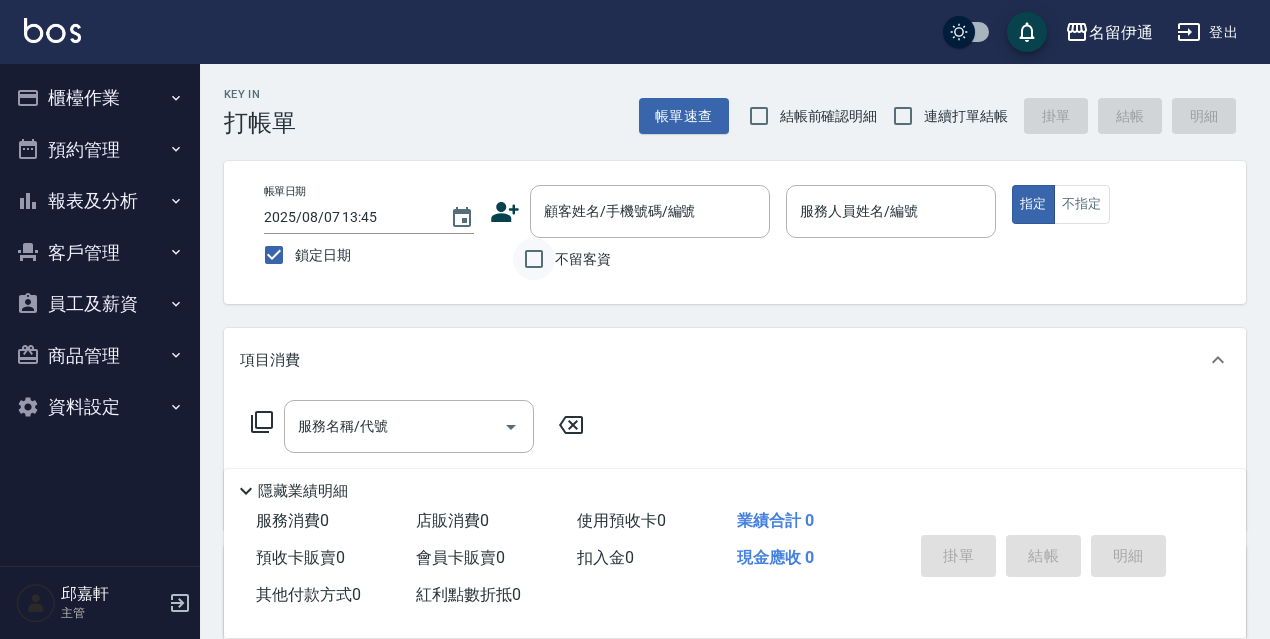click on "不留客資" at bounding box center [534, 259] 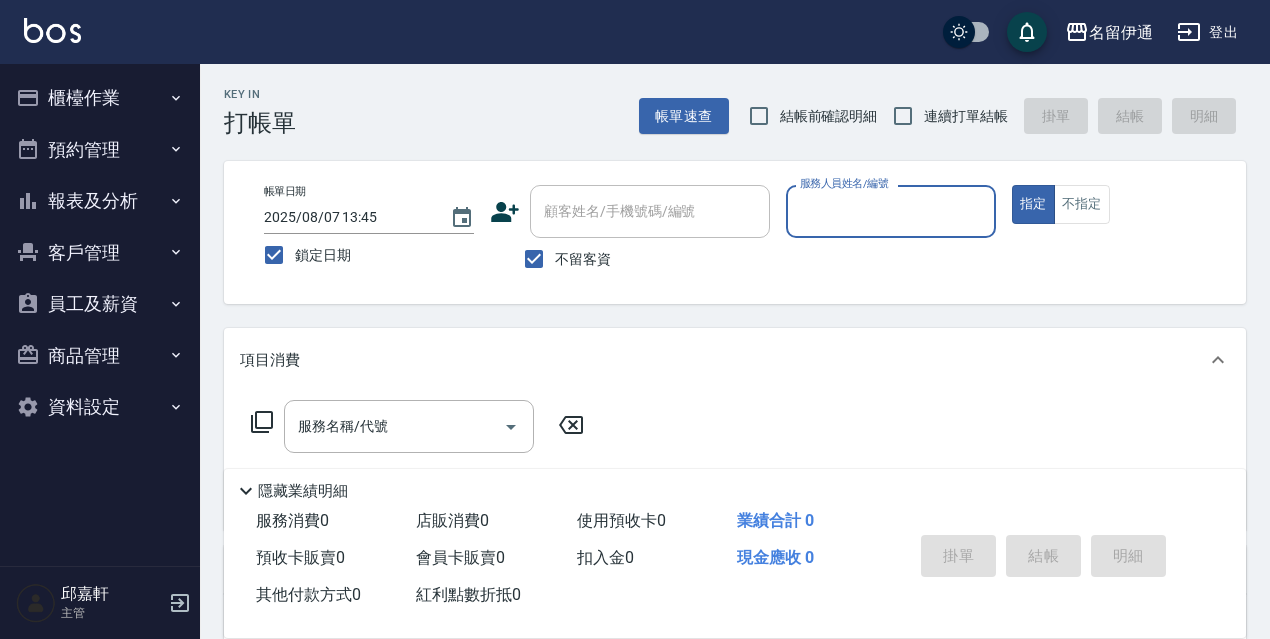 drag, startPoint x: 843, startPoint y: 114, endPoint x: 862, endPoint y: 114, distance: 19 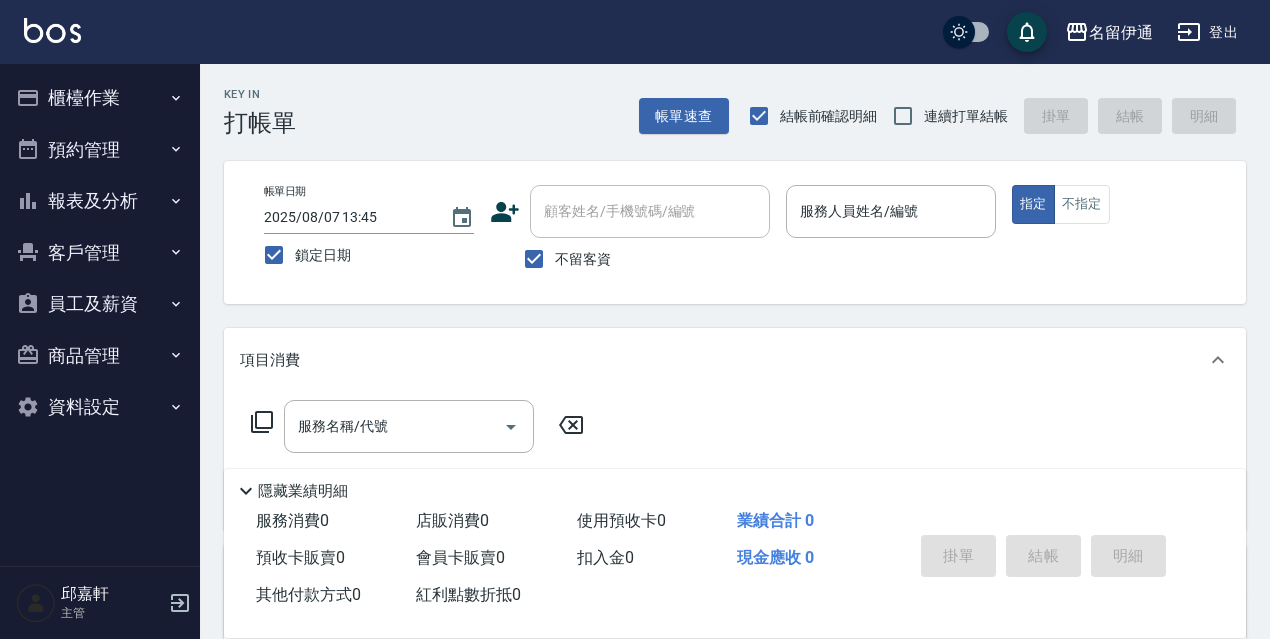 click on "連續打單結帳" at bounding box center (966, 116) 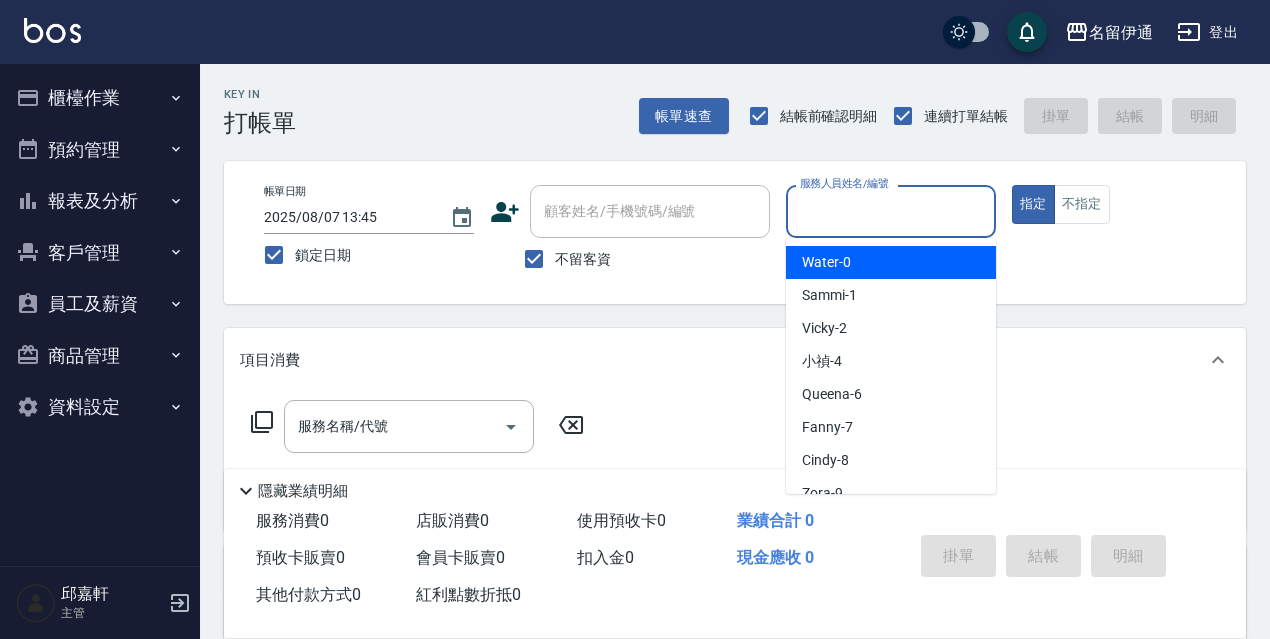 click on "服務人員姓名/編號" at bounding box center (891, 211) 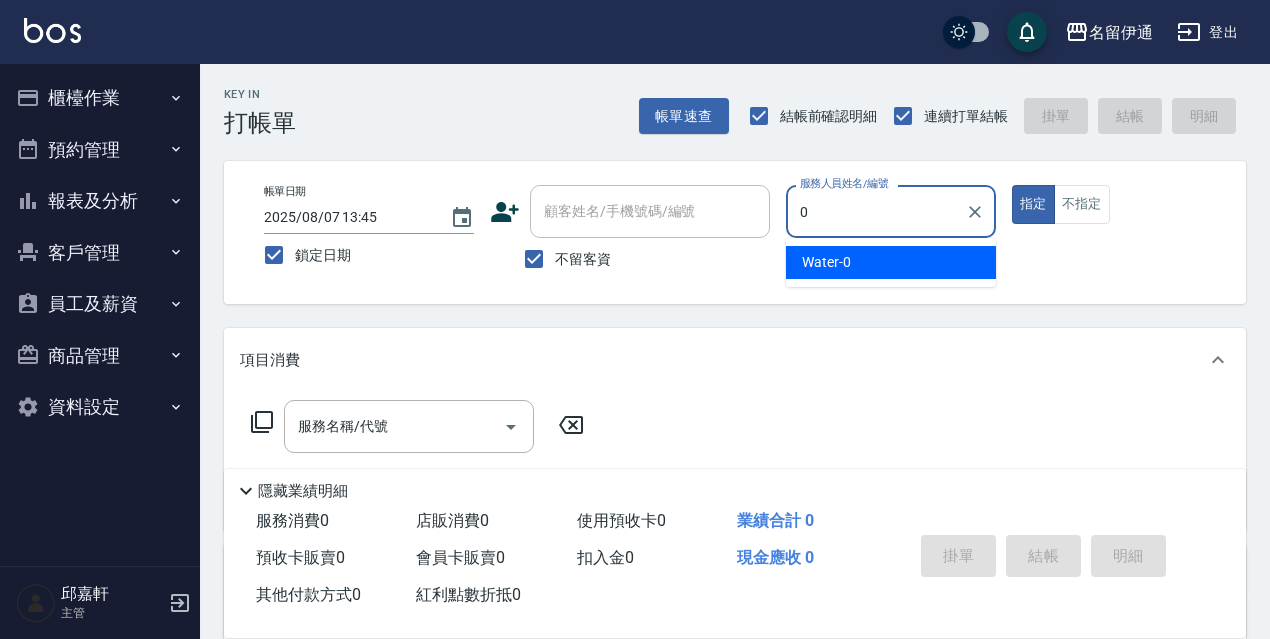type on "Water-0" 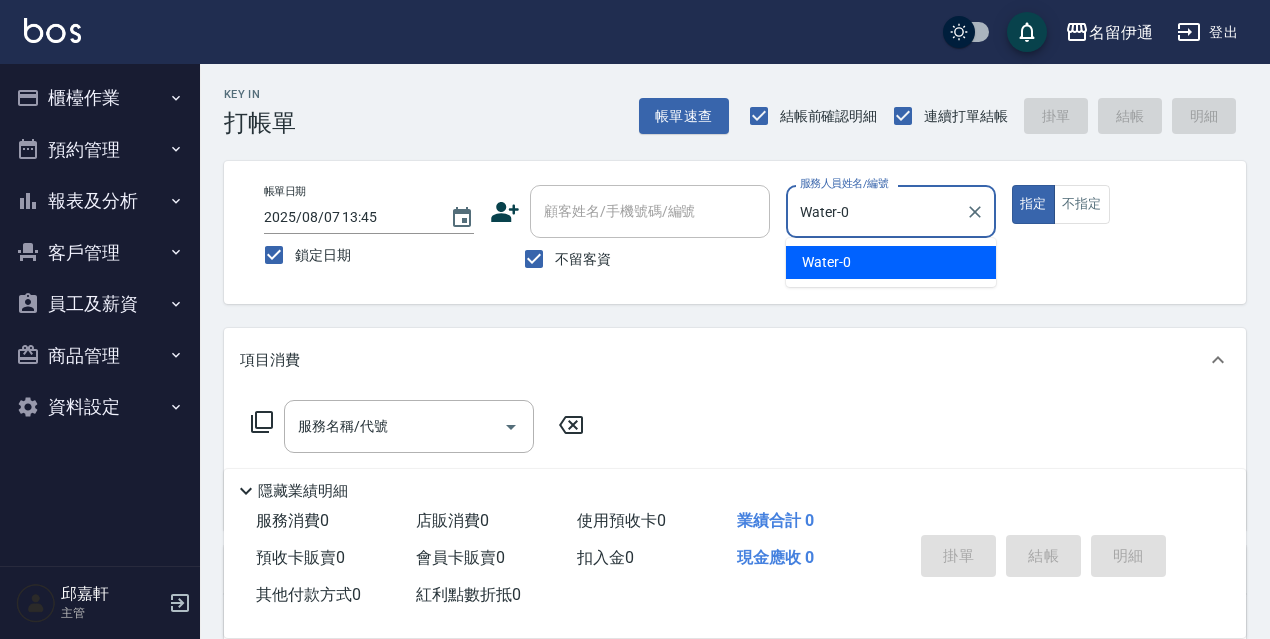 type on "true" 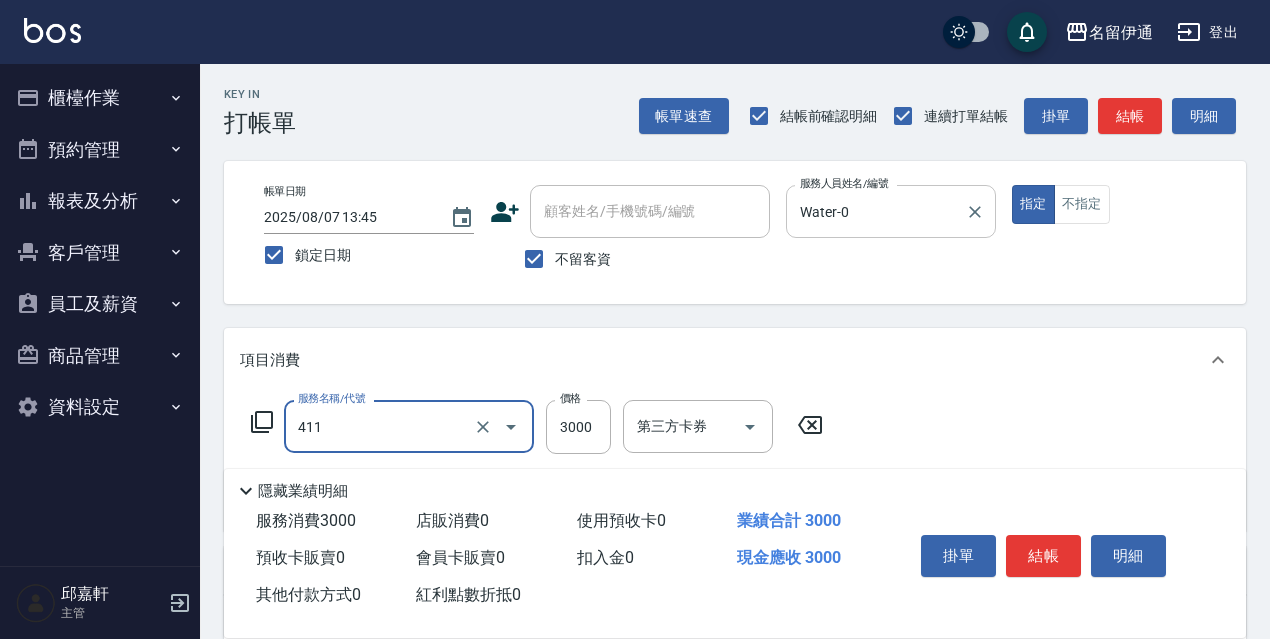 type on "阿速卡燙髮(411)" 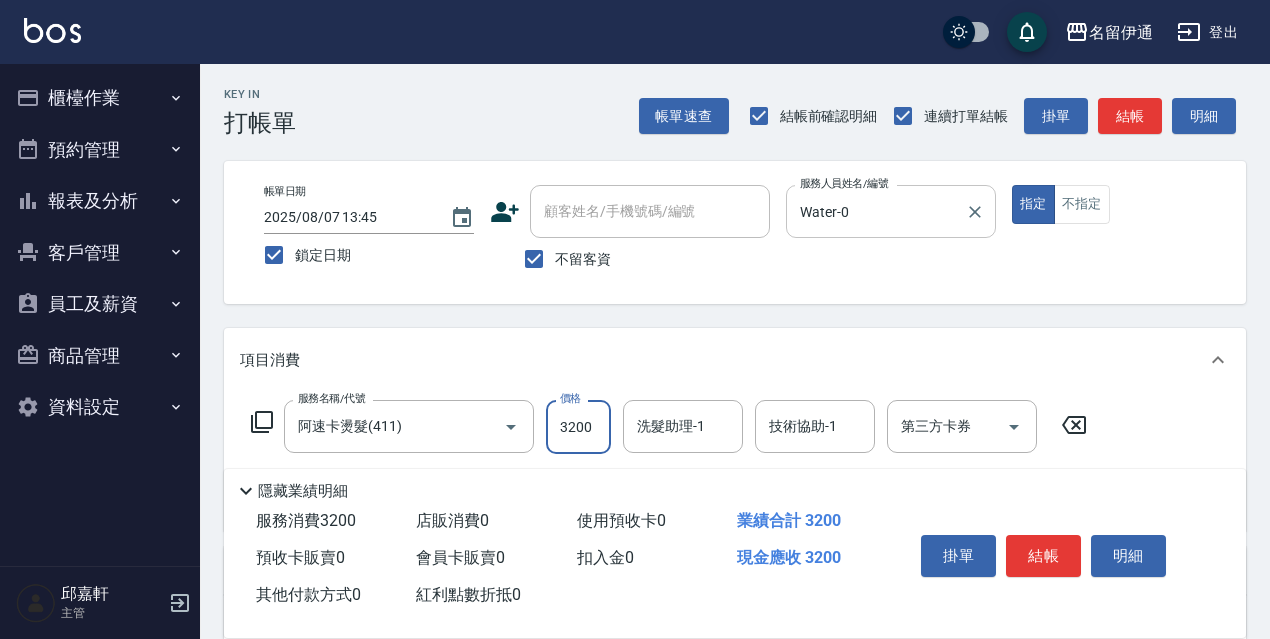 type on "3200" 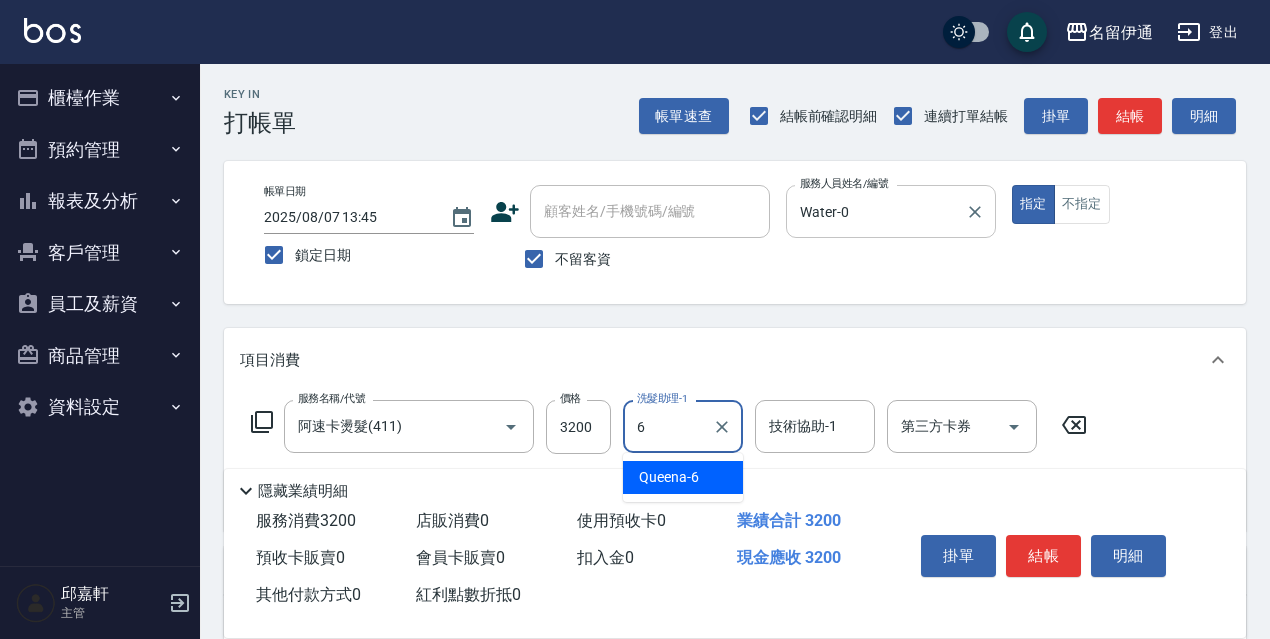 type on "Queena-6" 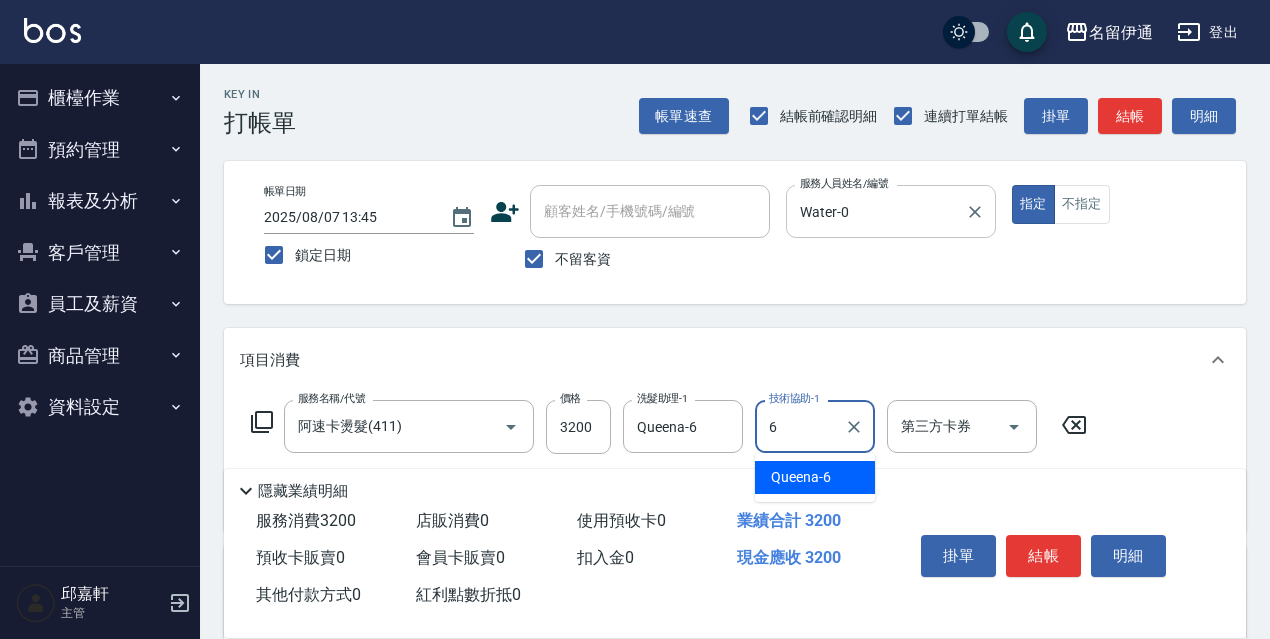 type on "Queena-6" 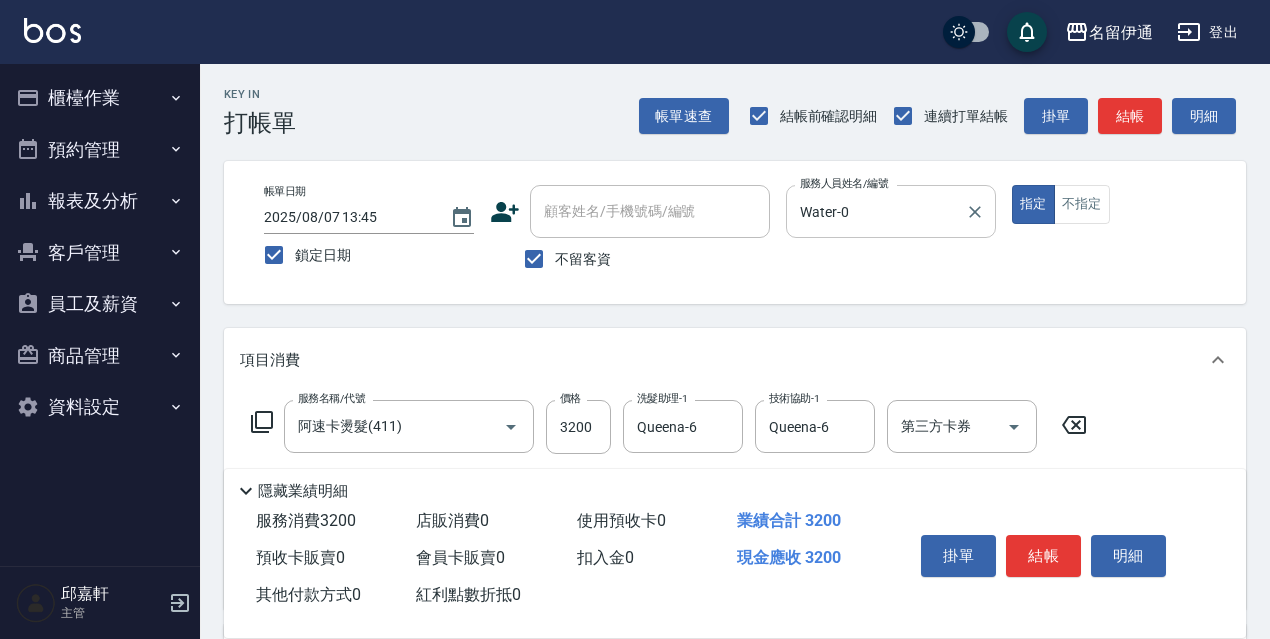 type on "保濕護髮(809)" 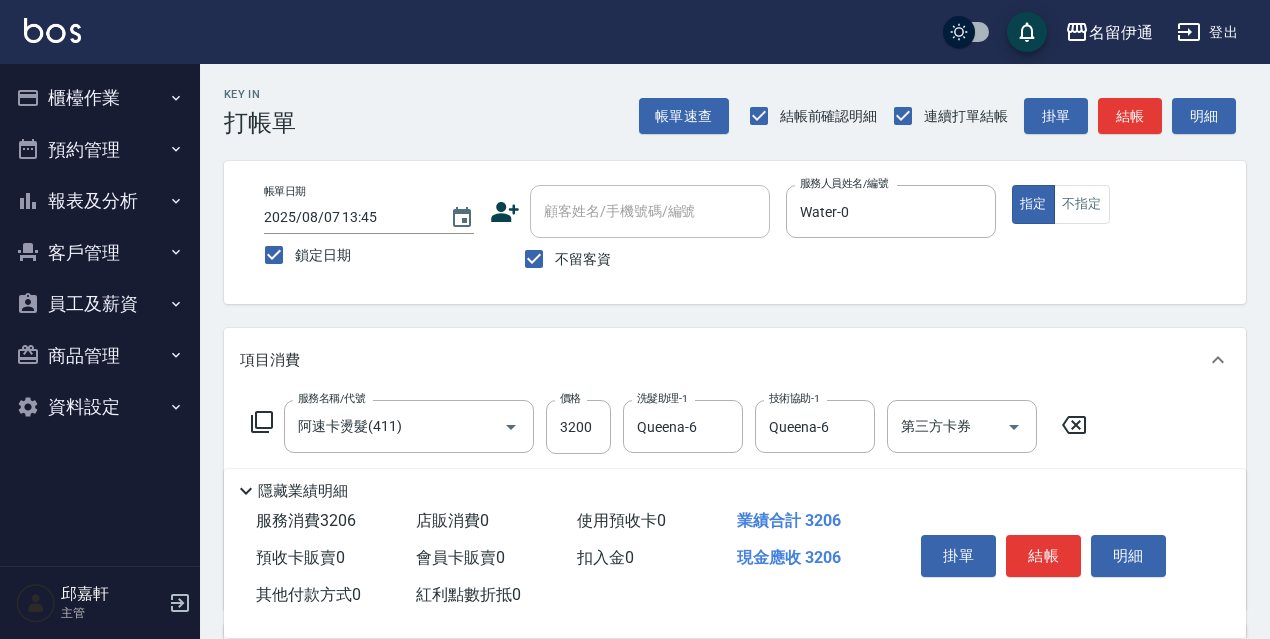 scroll, scrollTop: 300, scrollLeft: 0, axis: vertical 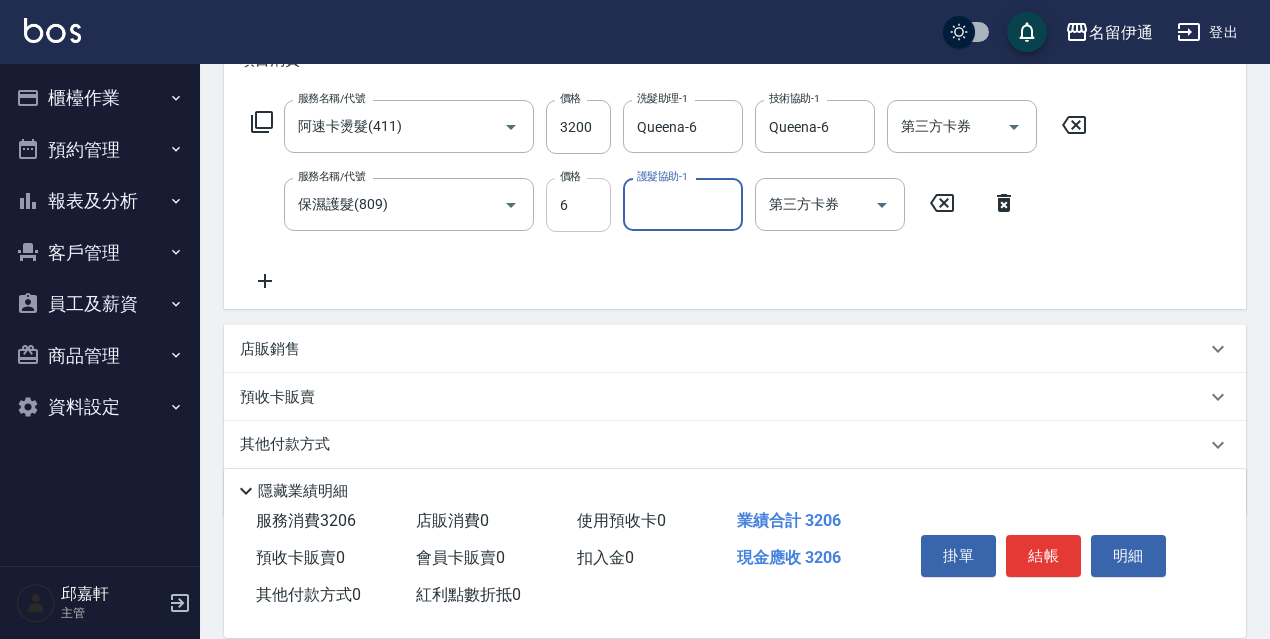 click on "6" at bounding box center (578, 205) 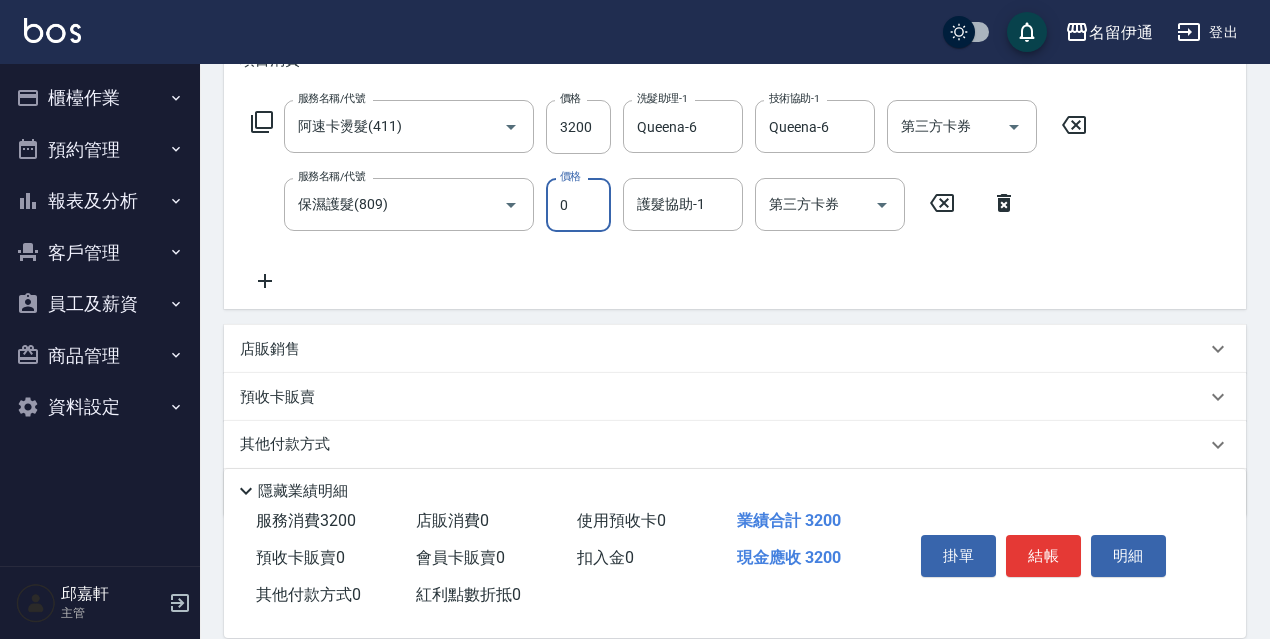 type on "0" 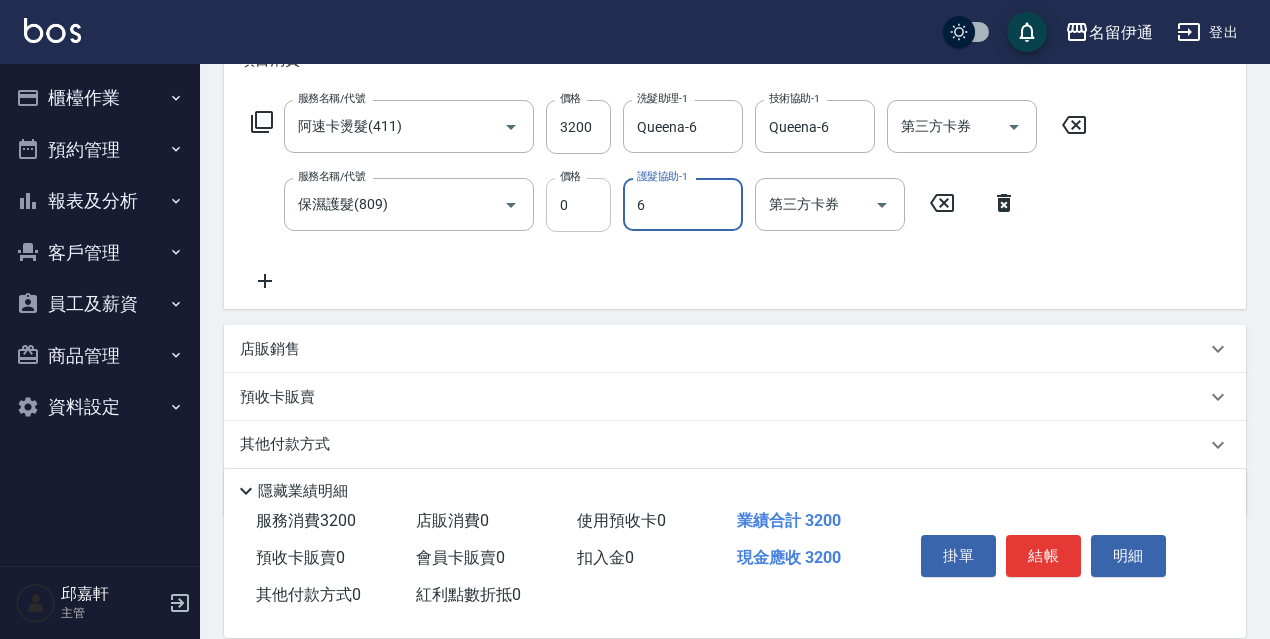 type on "Queena-6" 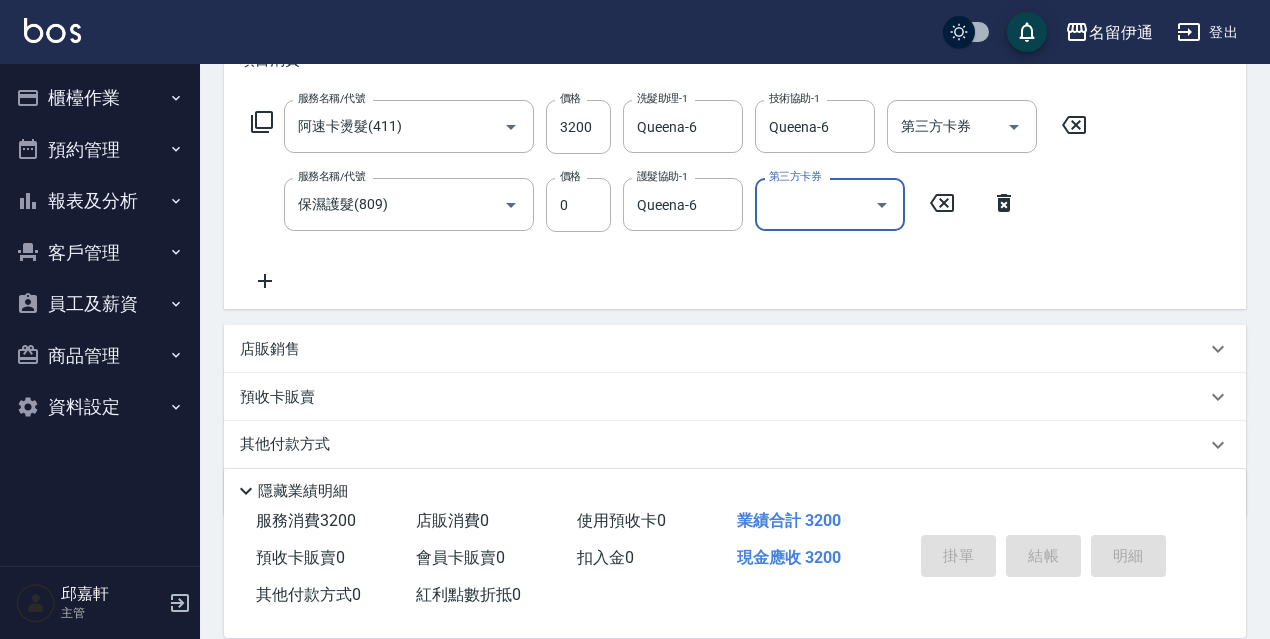 type 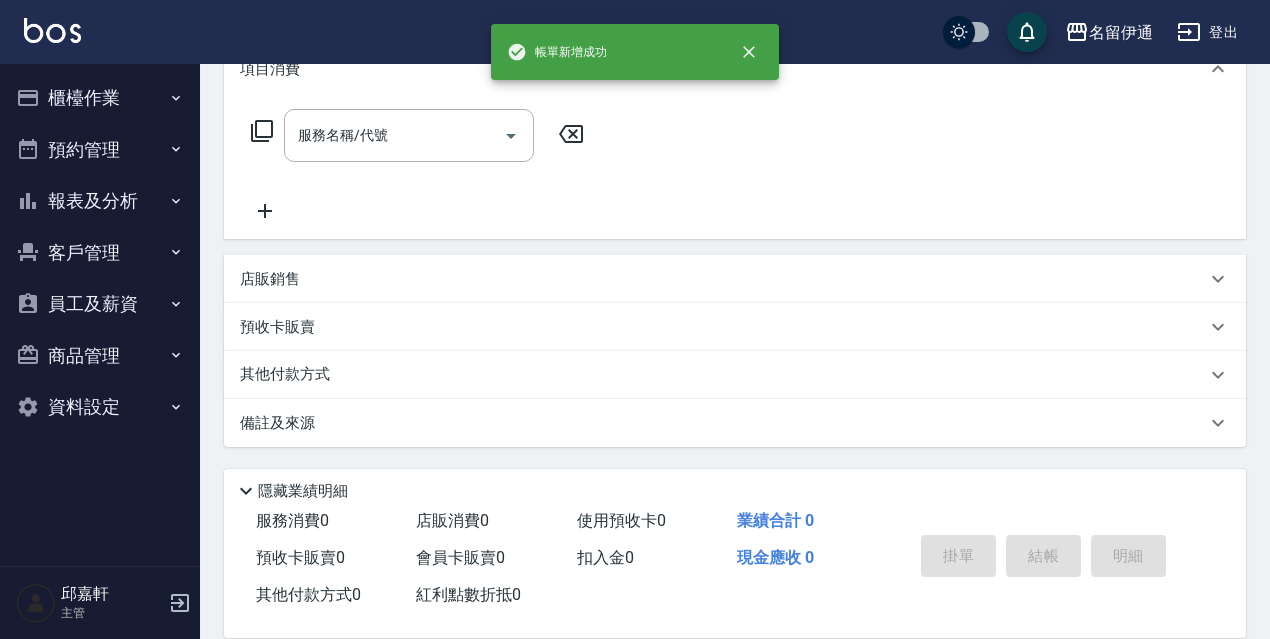 scroll, scrollTop: 0, scrollLeft: 0, axis: both 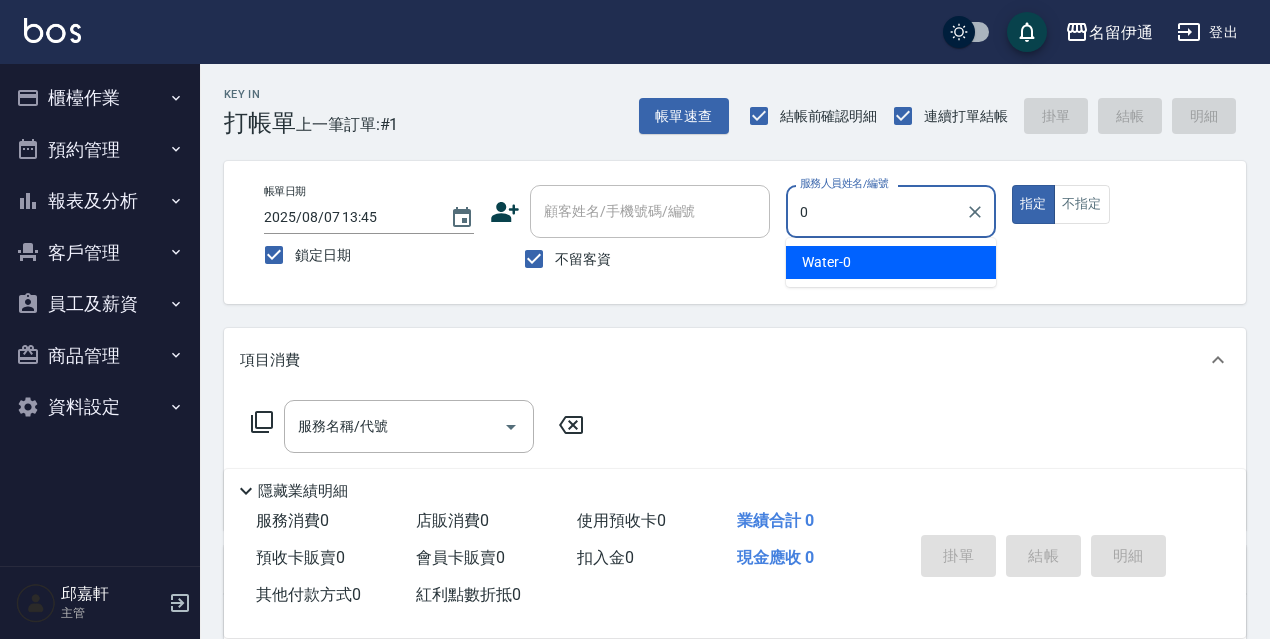 type on "Water-0" 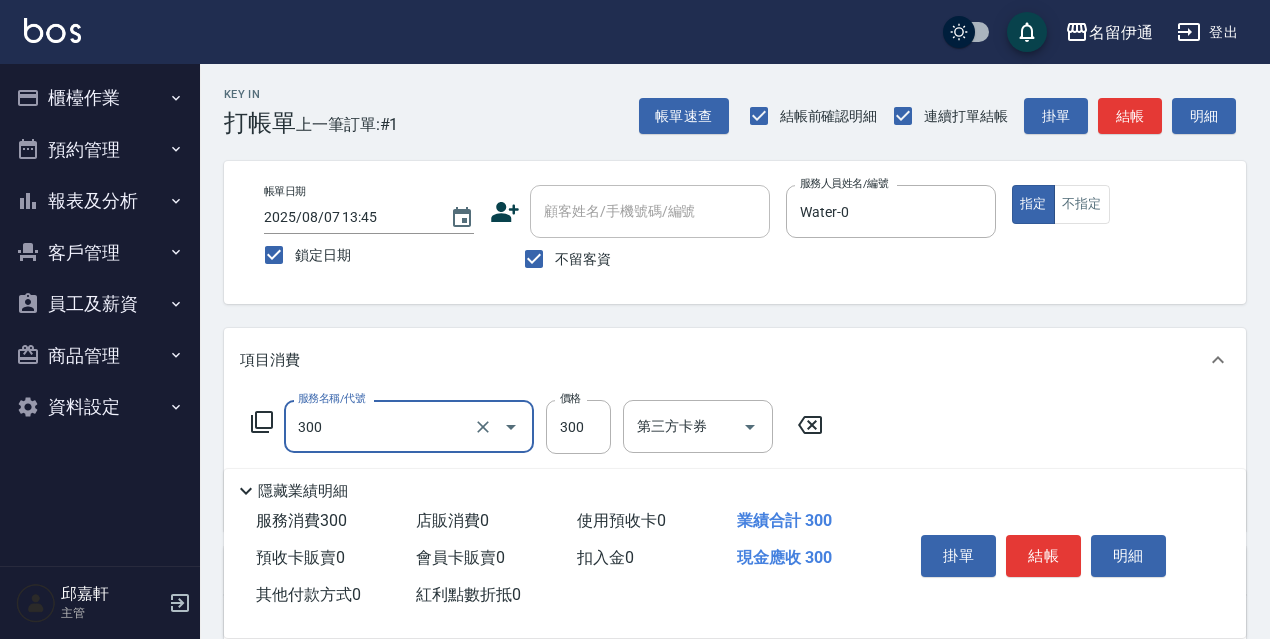 type on "洗髮300(300)" 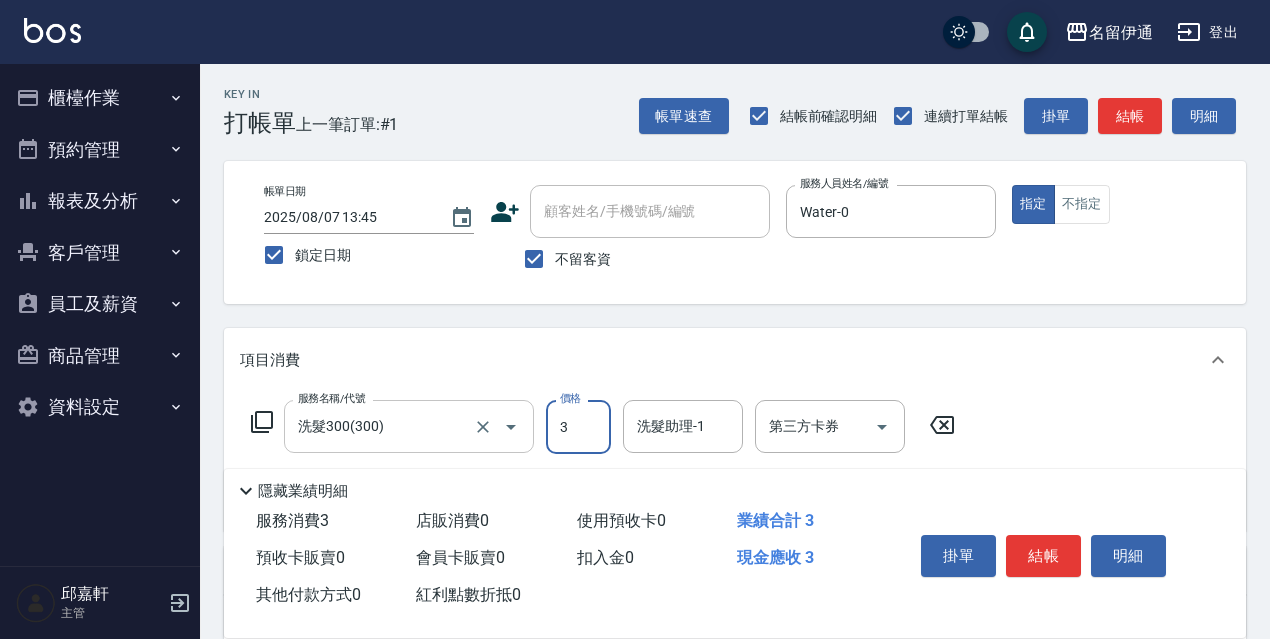 type on "3" 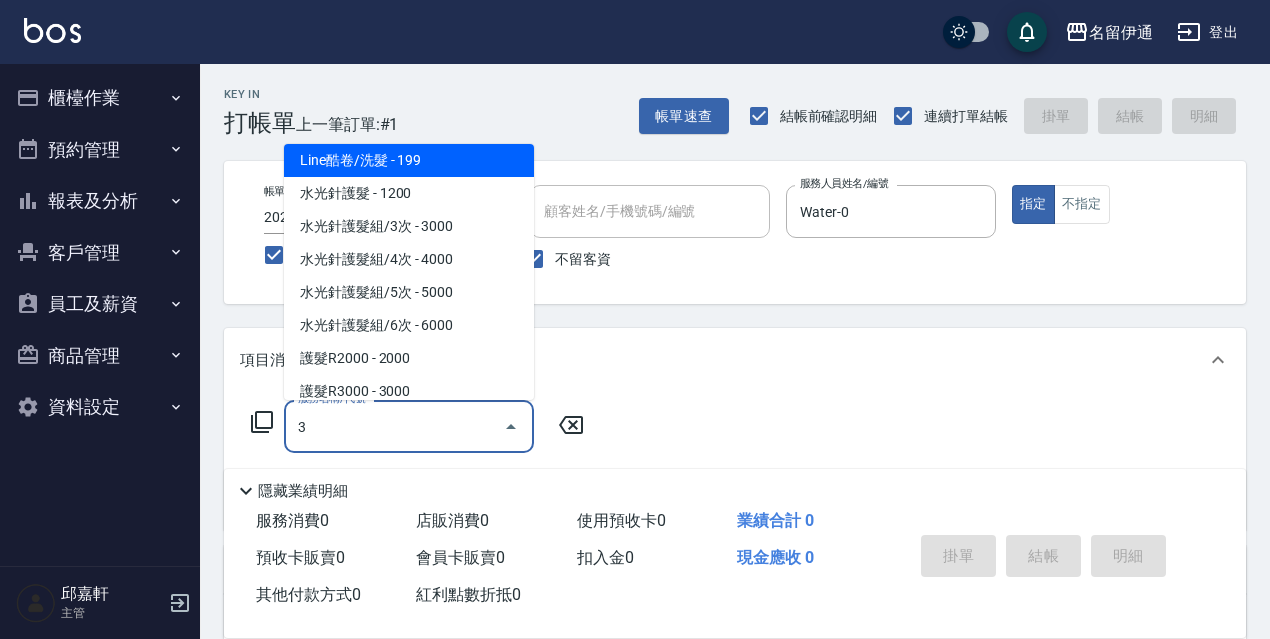 scroll, scrollTop: 0, scrollLeft: 0, axis: both 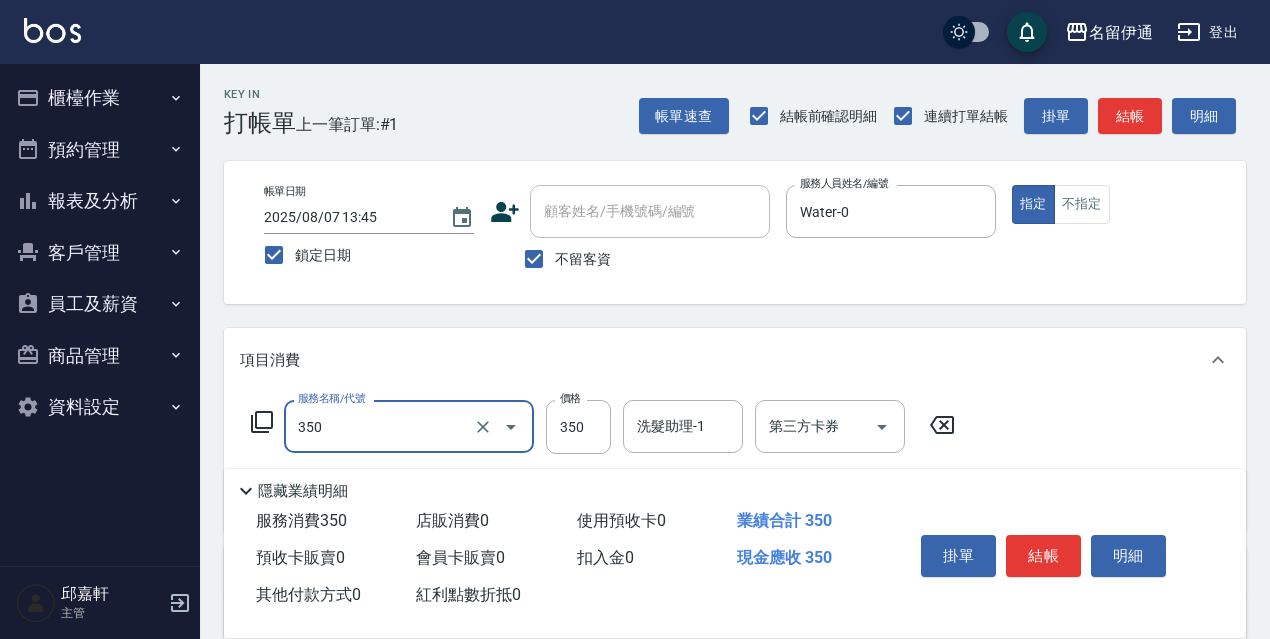 type on "洗髮350(350)" 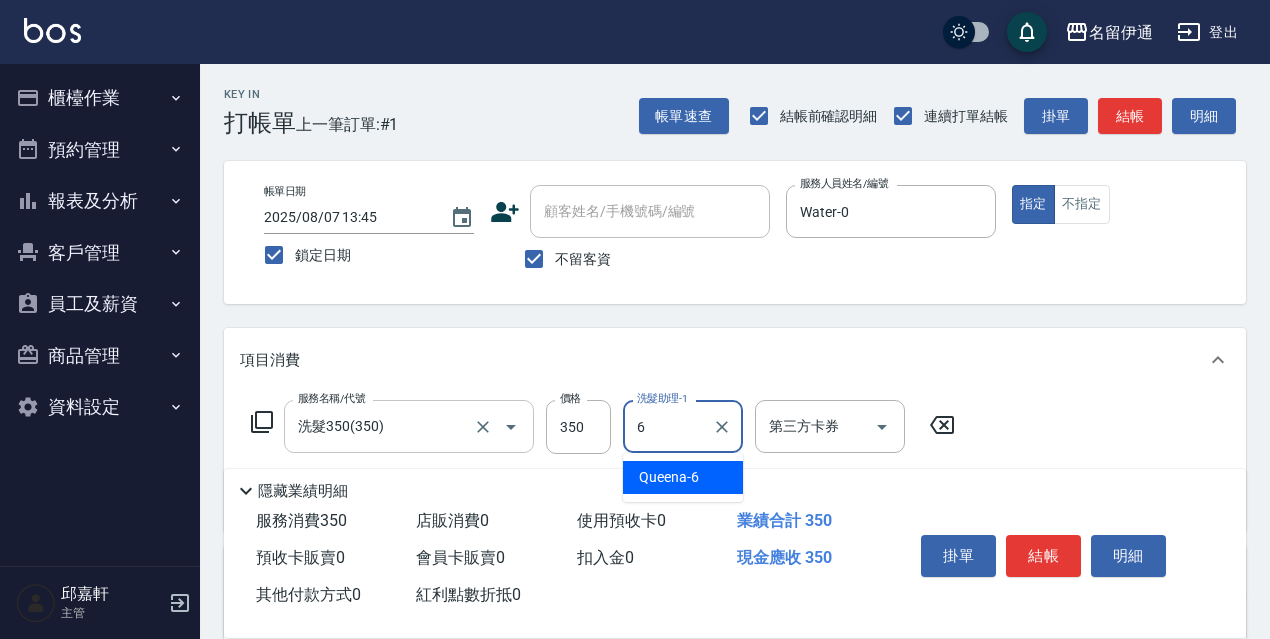 type on "Queena-6" 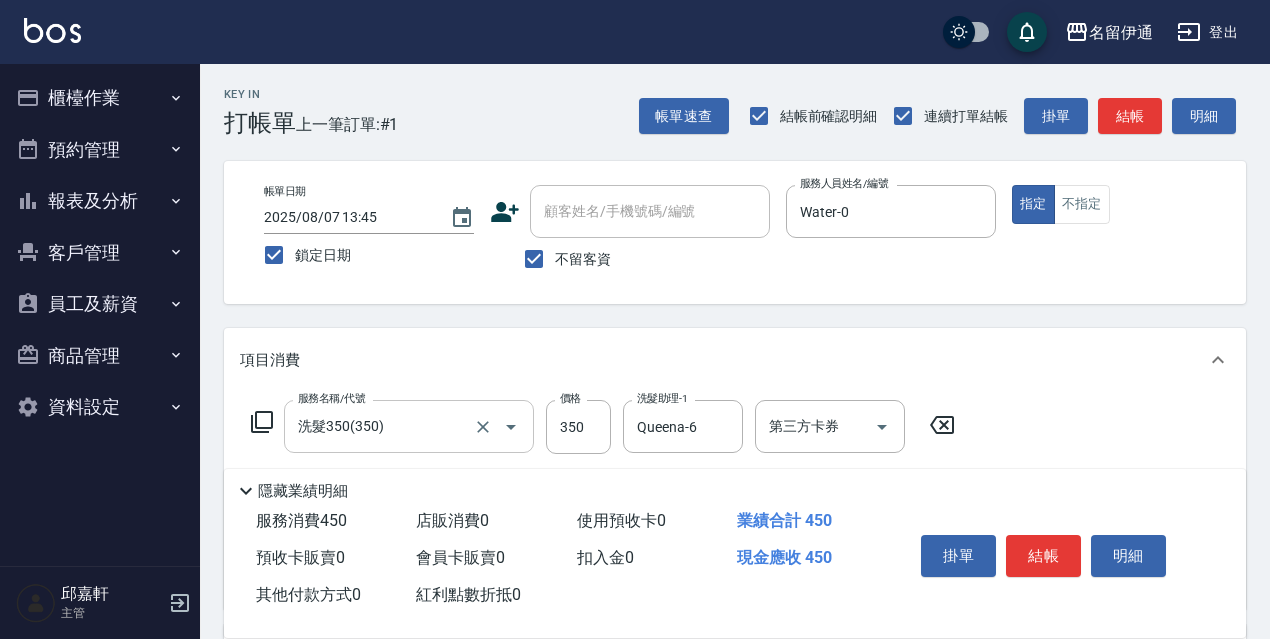 type on "電棒/夾直(803)" 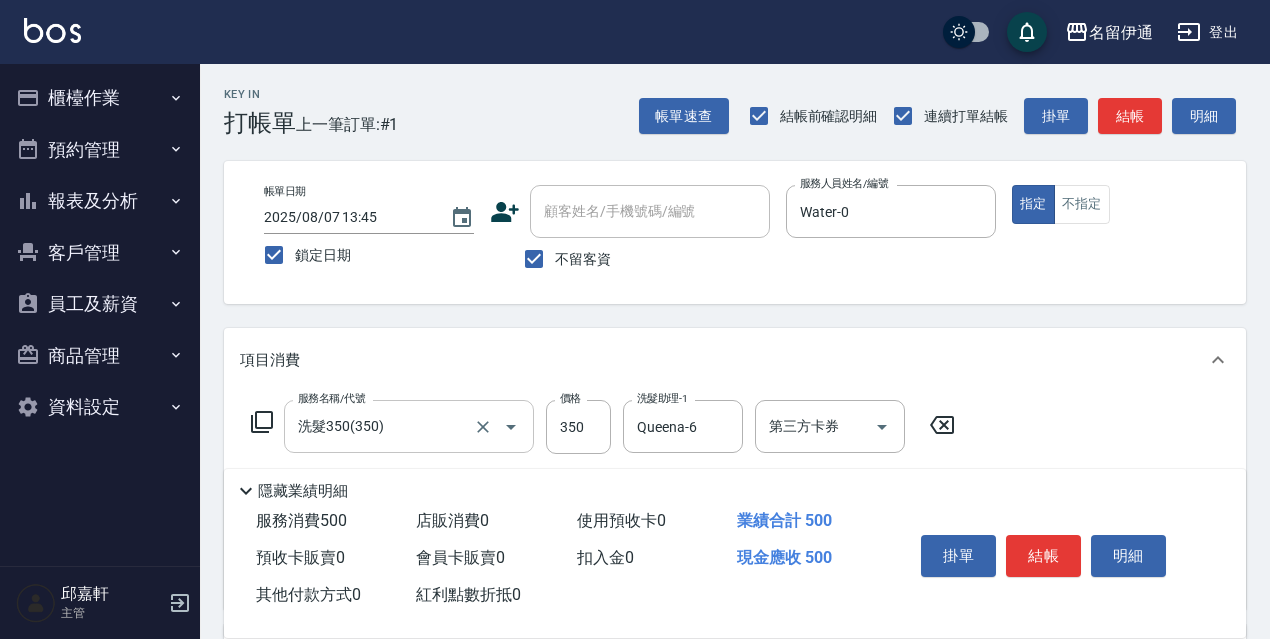 type on "150" 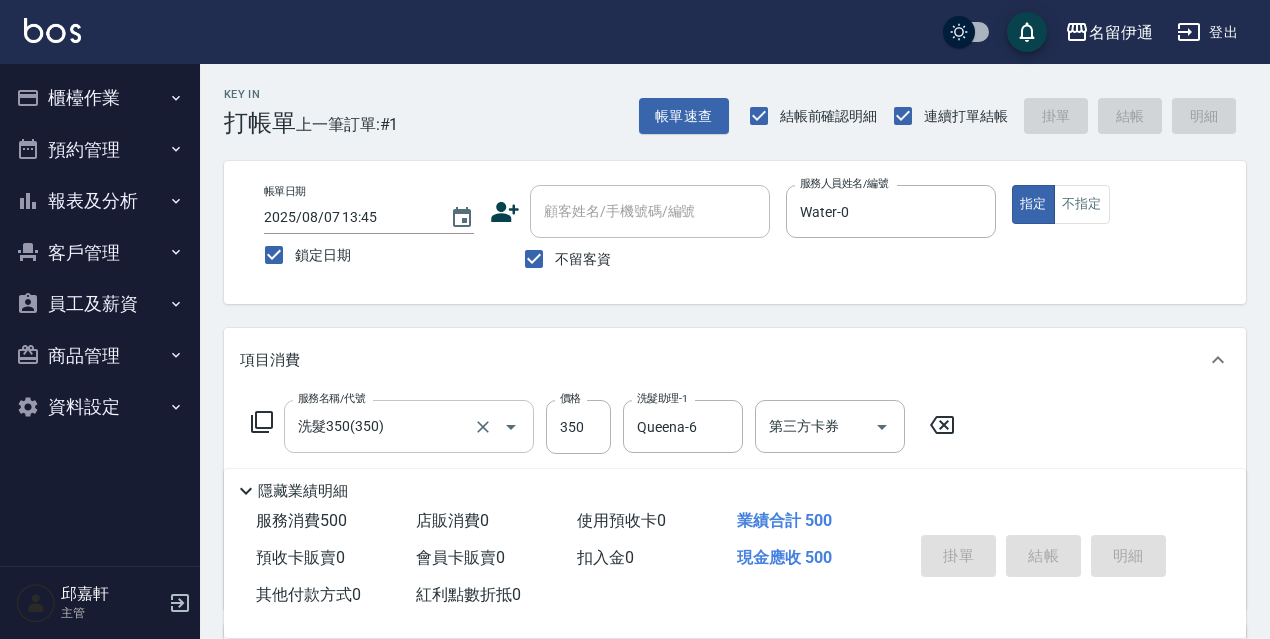 type 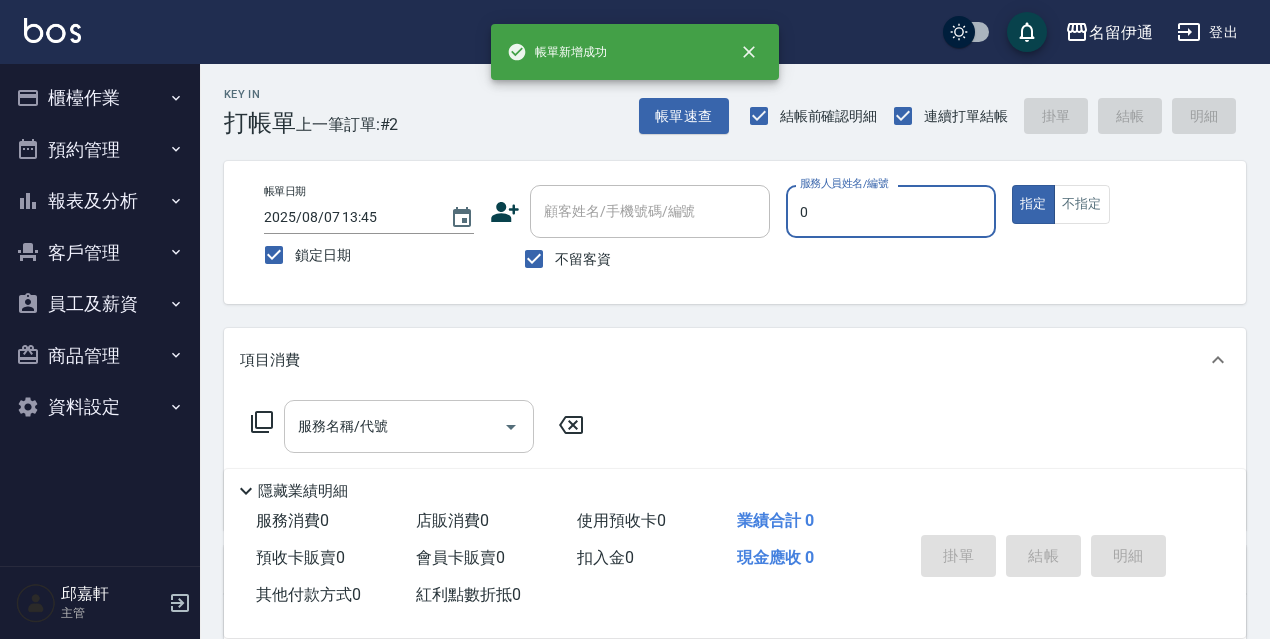 type on "Water-0" 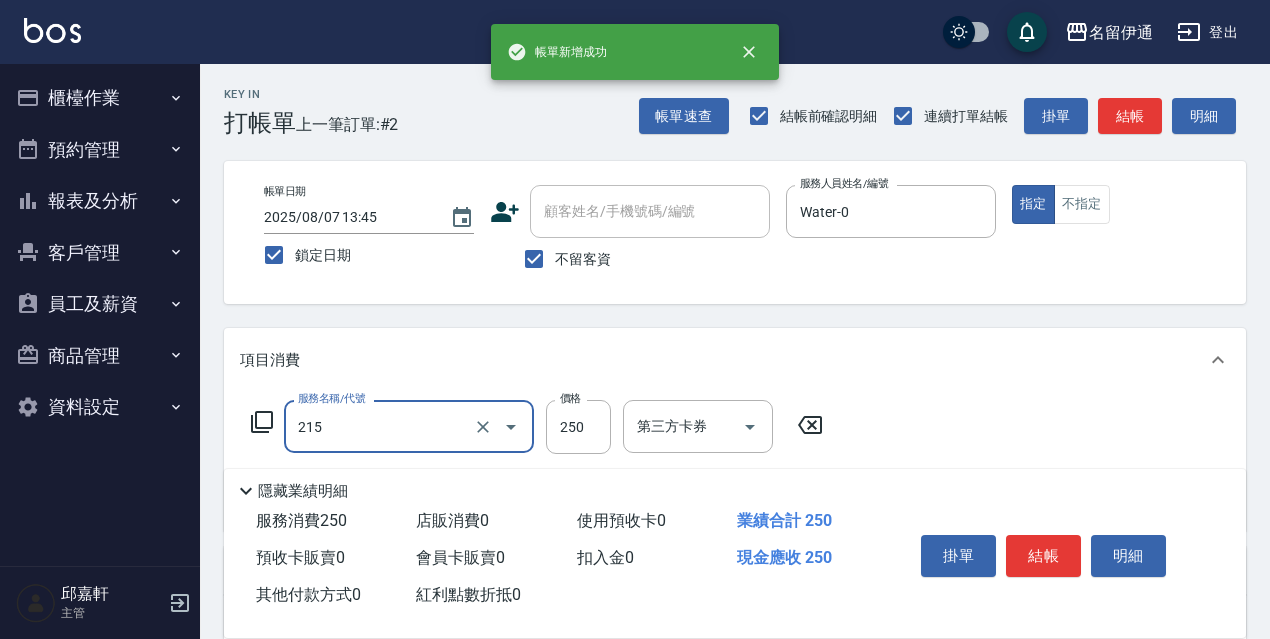 type on "洗髮卷<抵>250(215)" 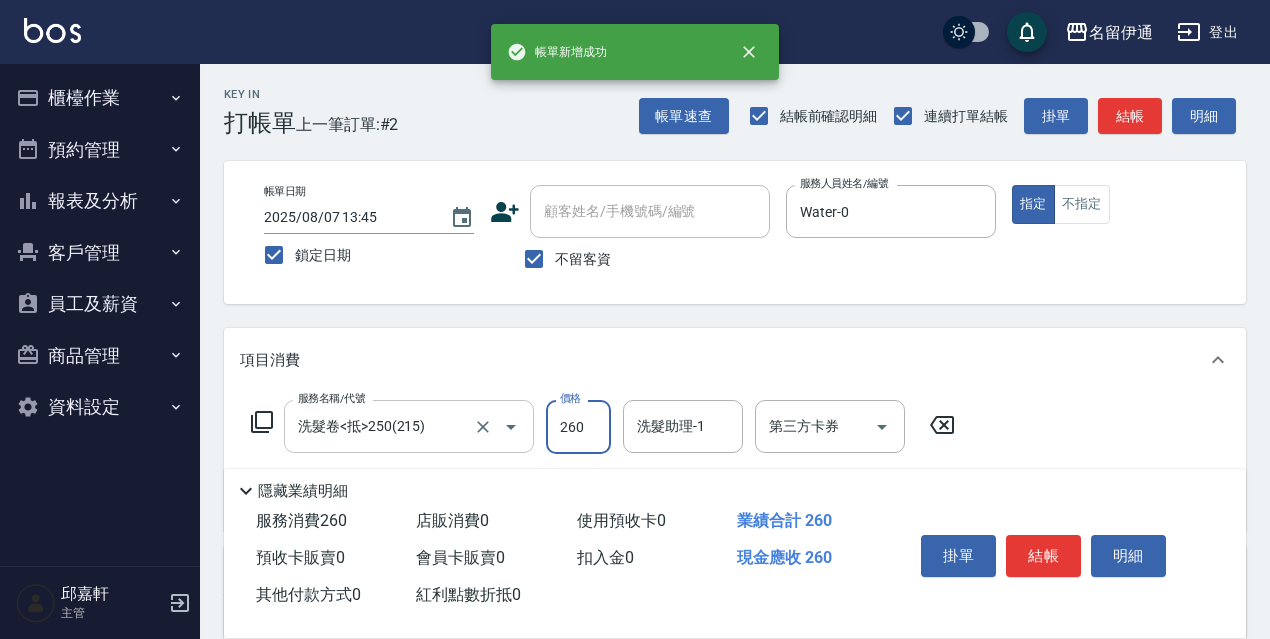 type on "260" 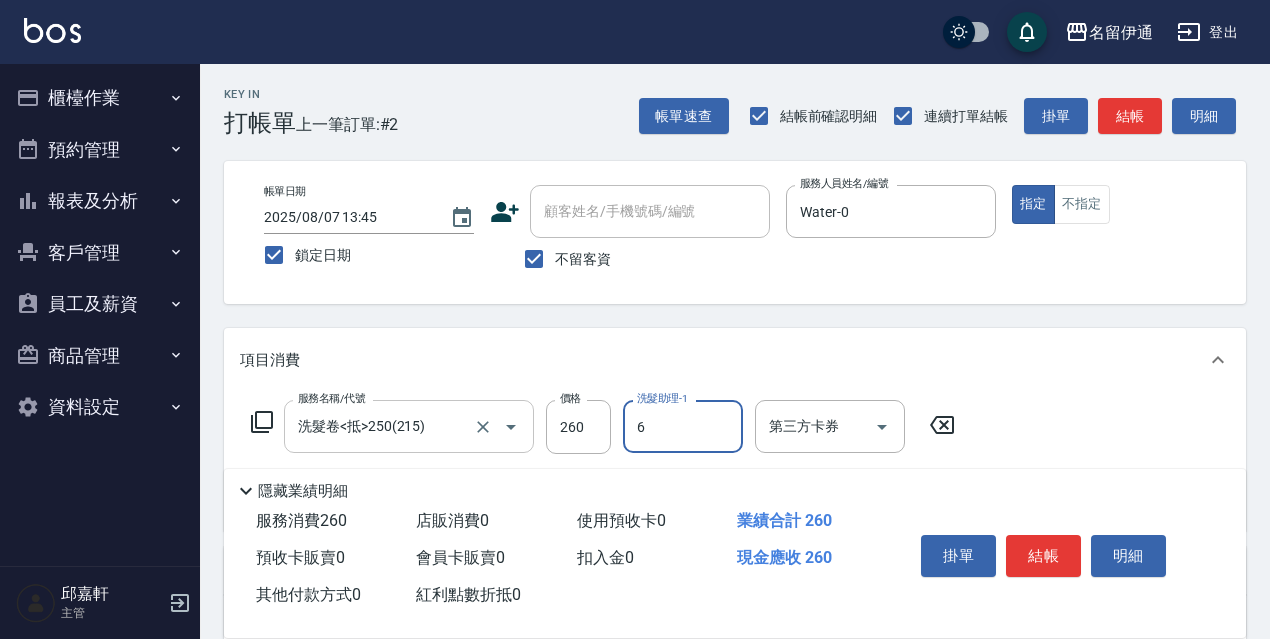 type on "Queena-6" 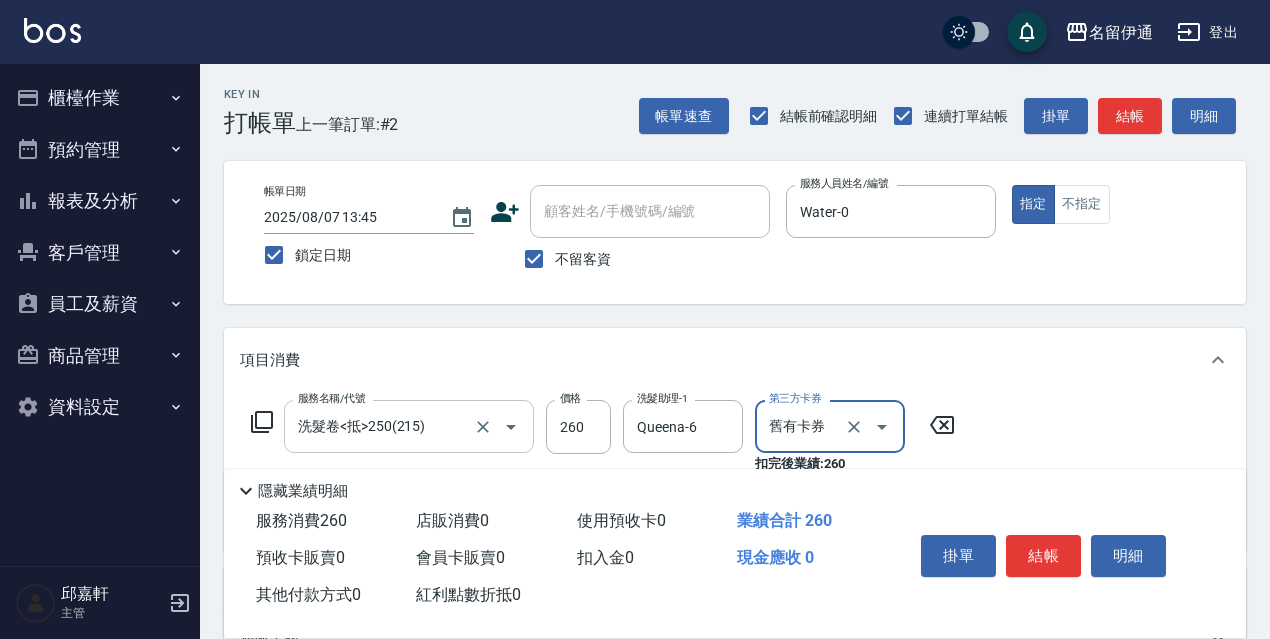 type on "舊有卡券" 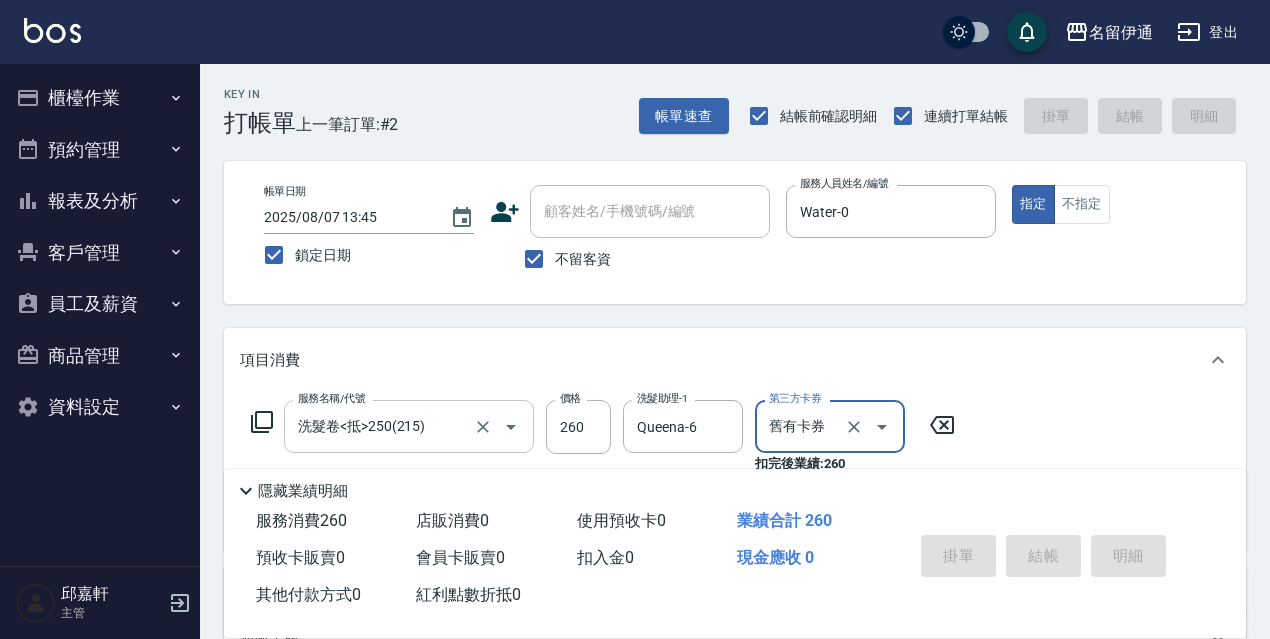 type 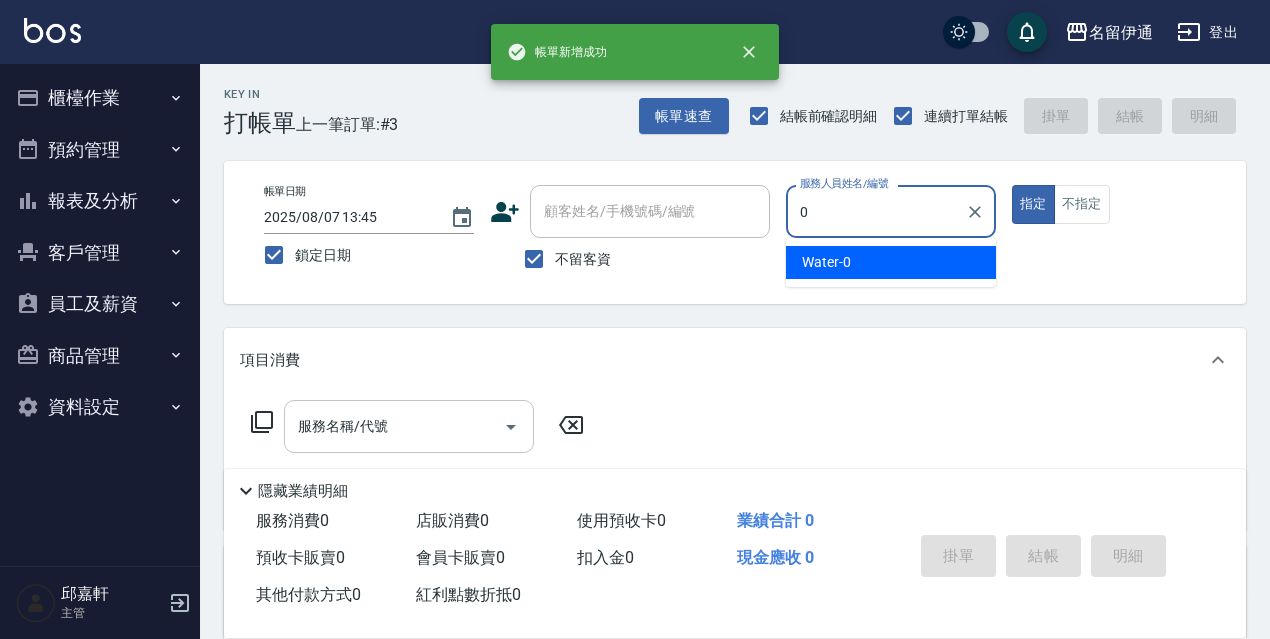 type on "Water-0" 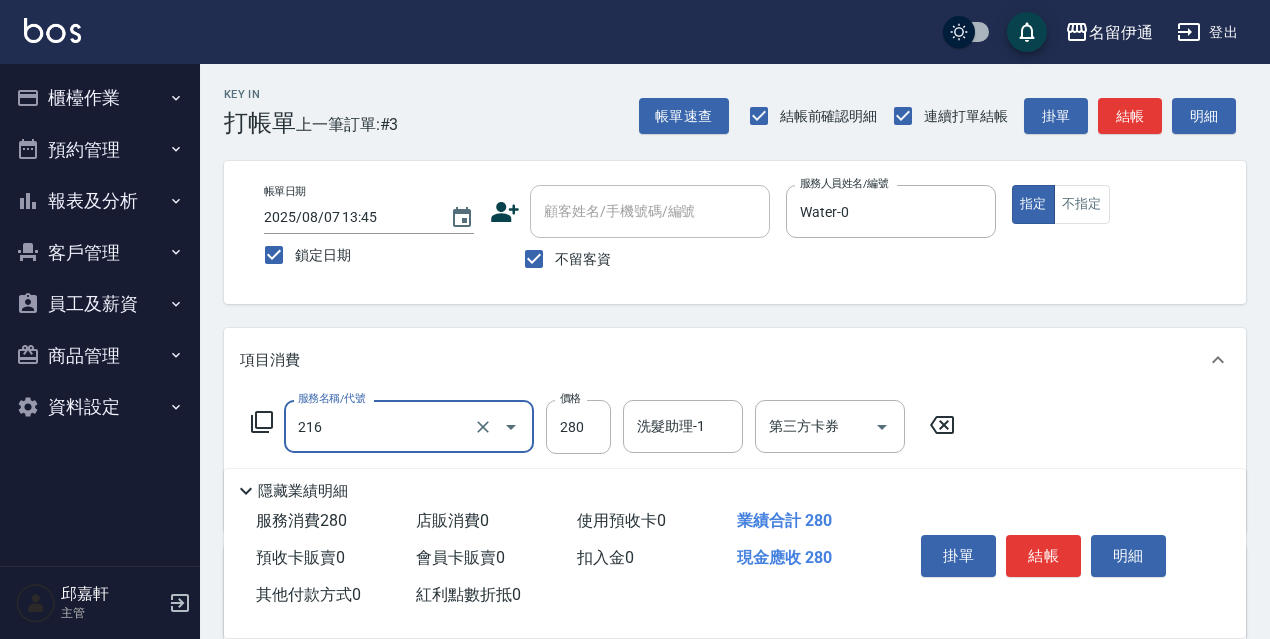 type on "洗髮卷<抵>280(216)" 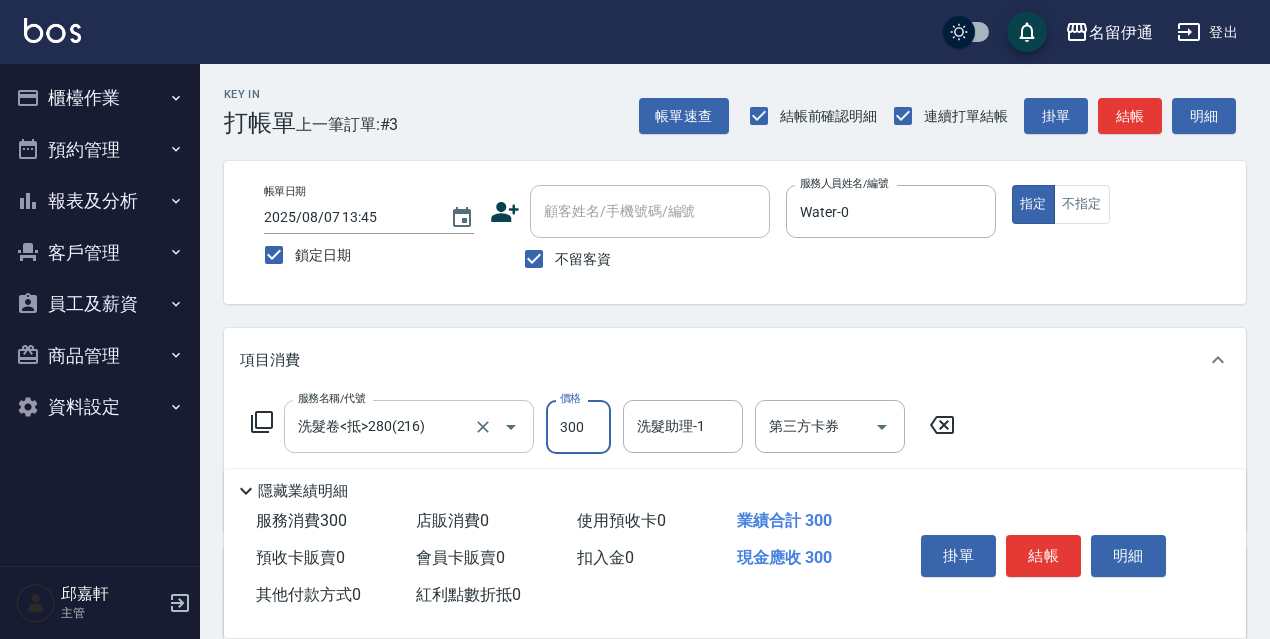 type on "300" 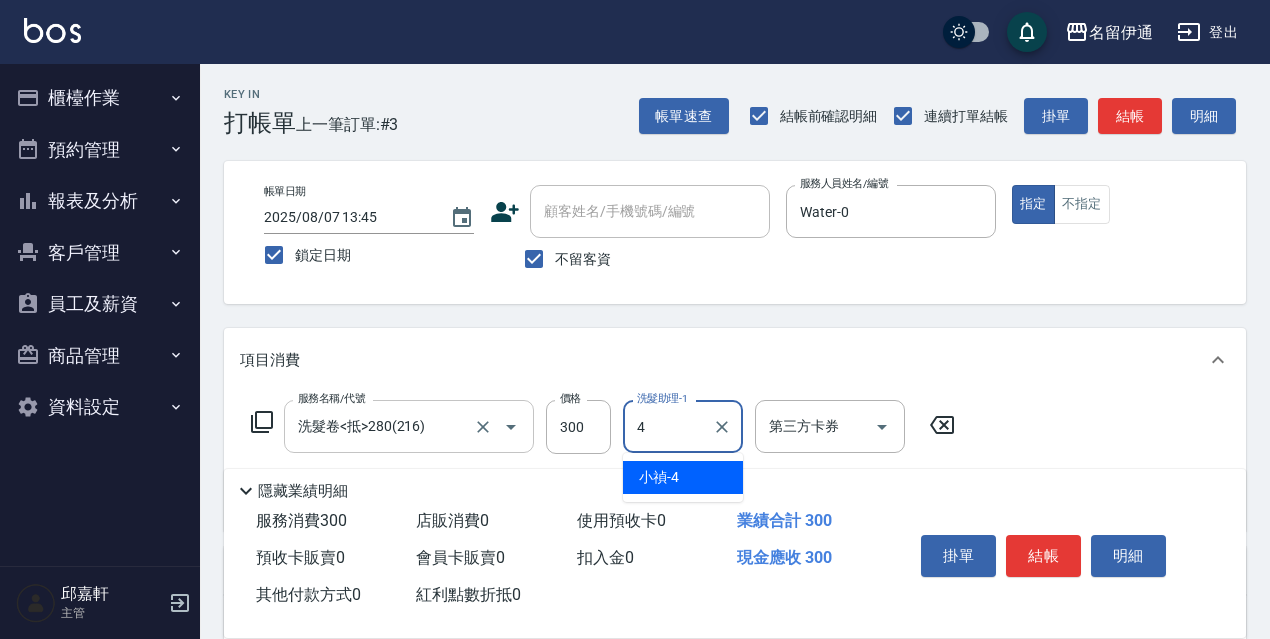 type on "小禎-4" 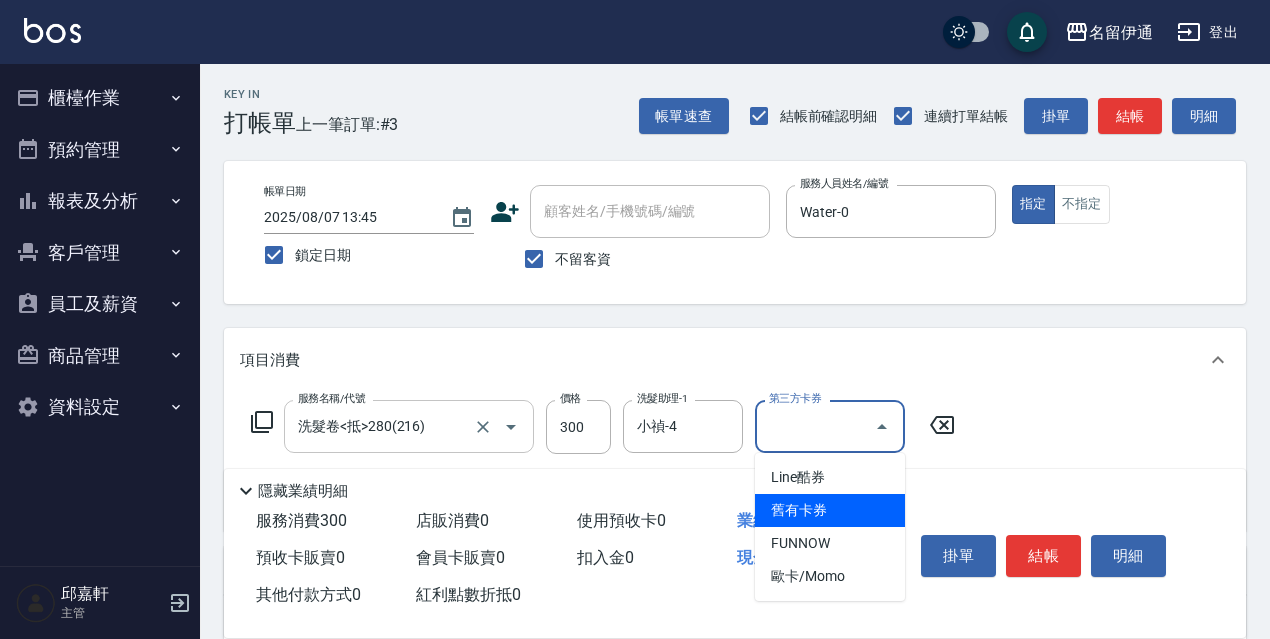 type on "舊有卡券" 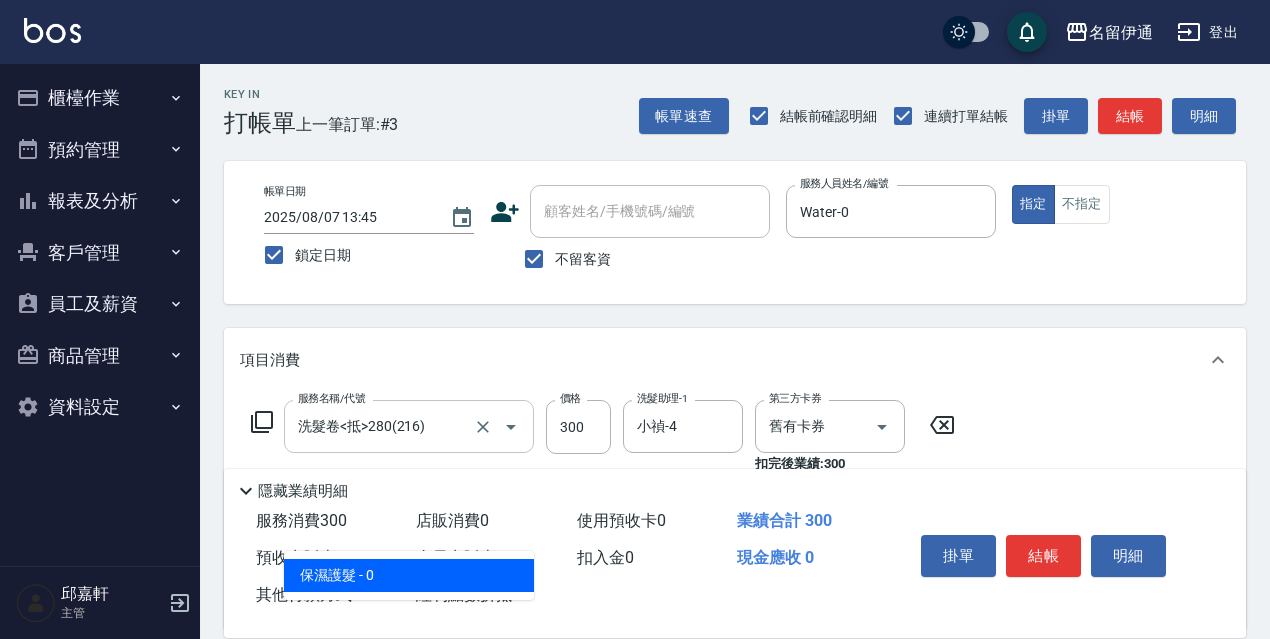 type on "保濕護髮(809)" 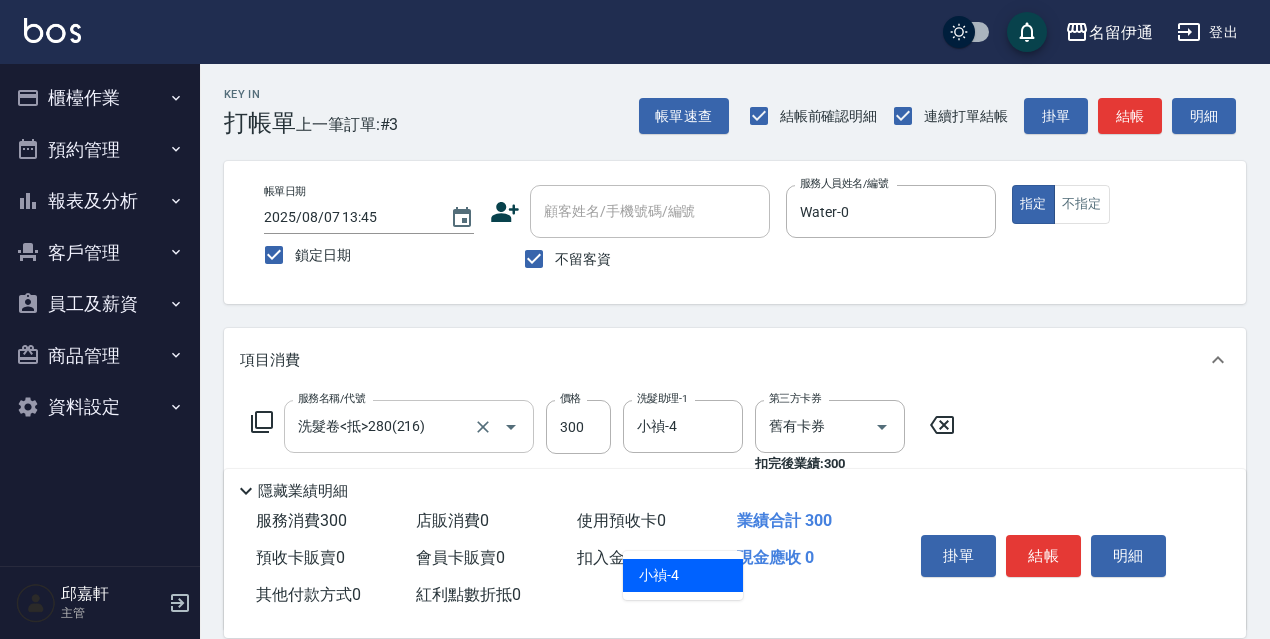 type on "小禎-4" 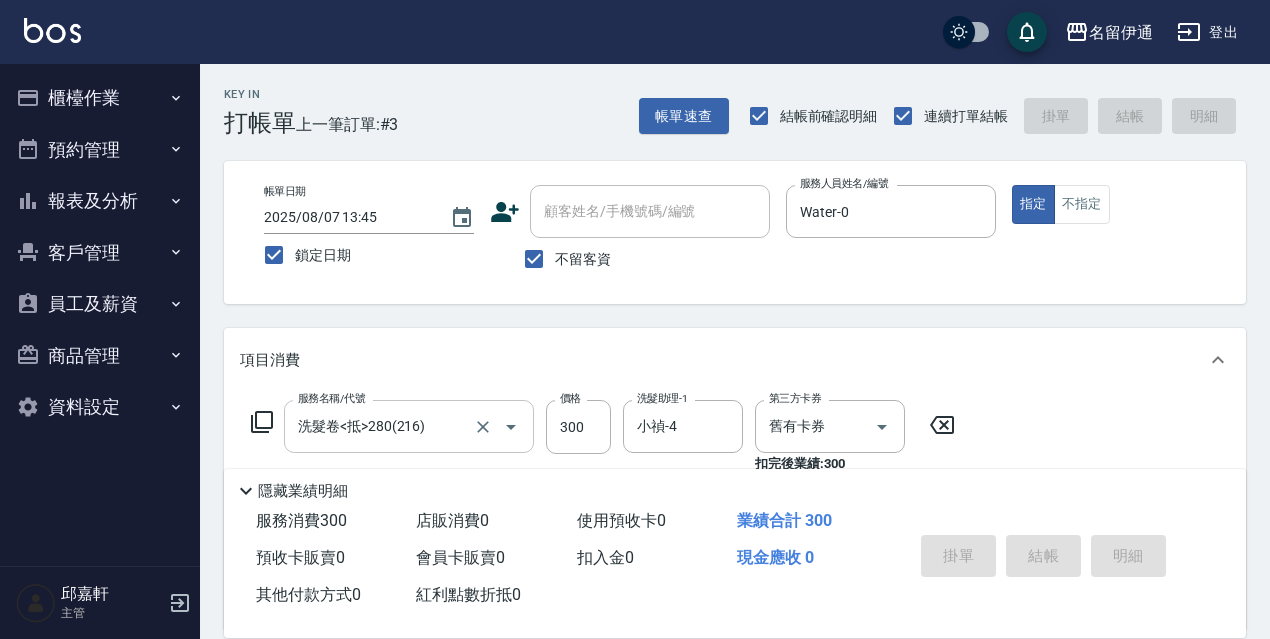 type 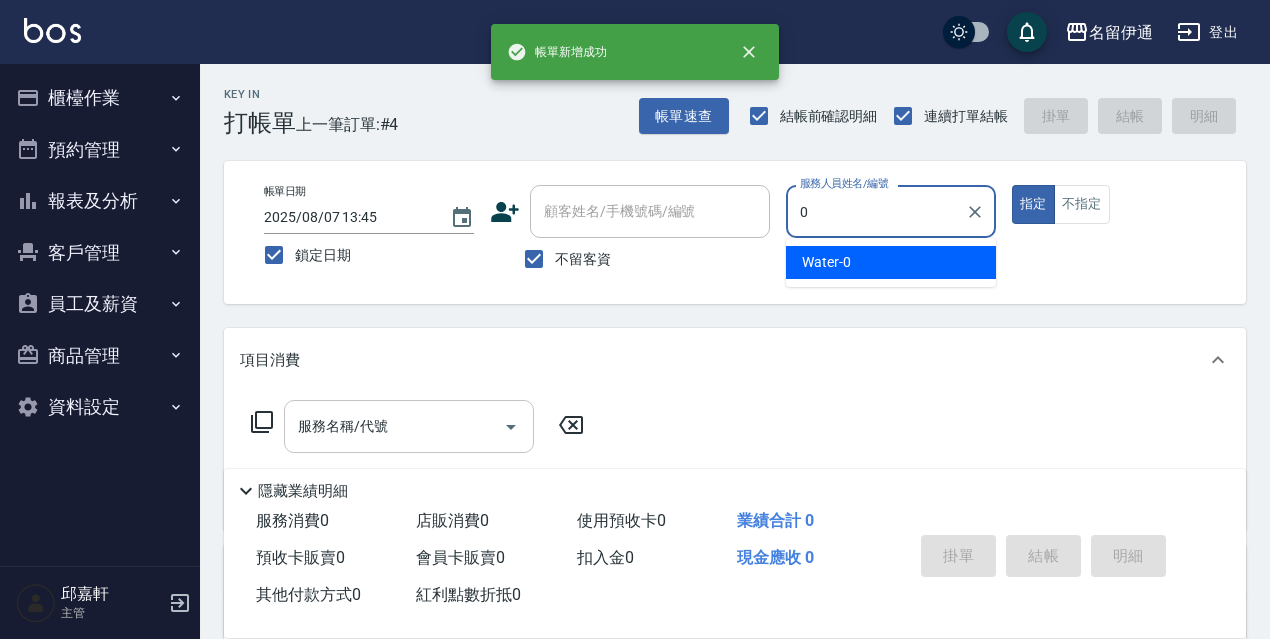 type on "Water-0" 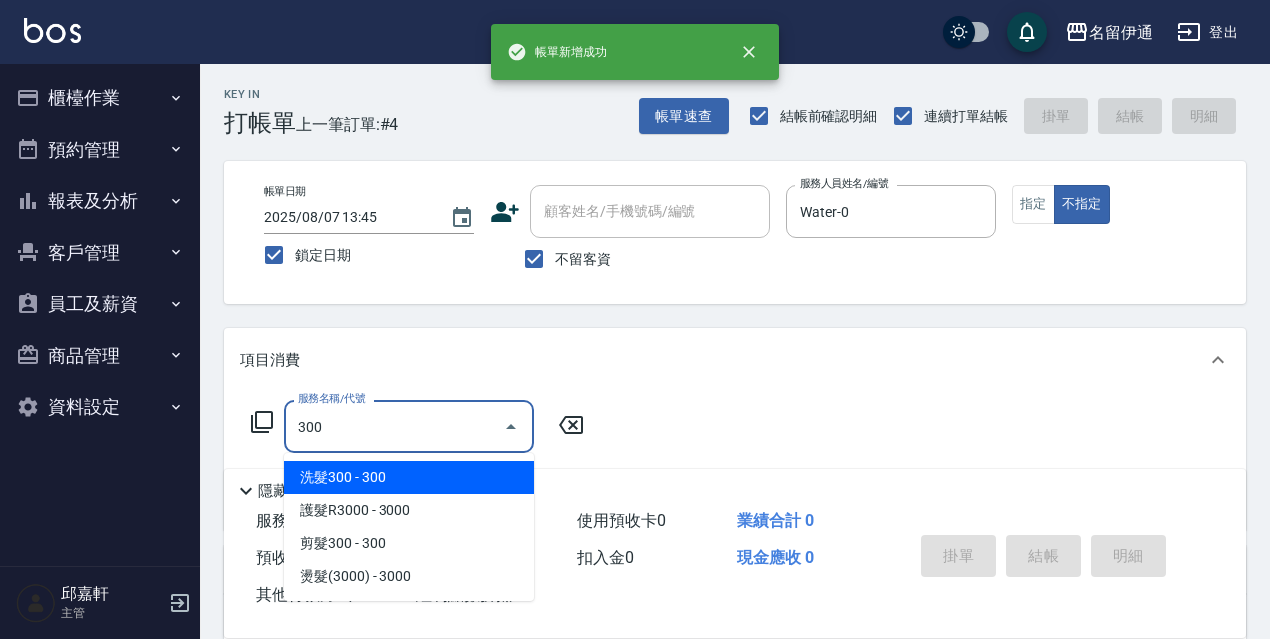 type on "洗髮300(300)" 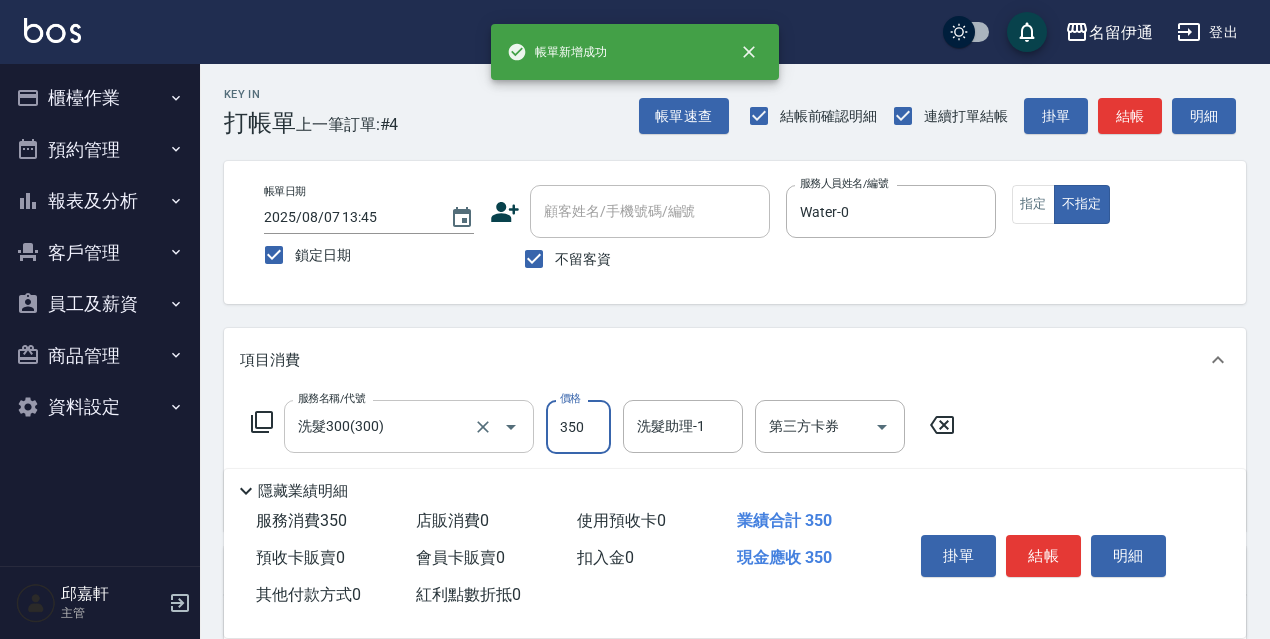 type on "350" 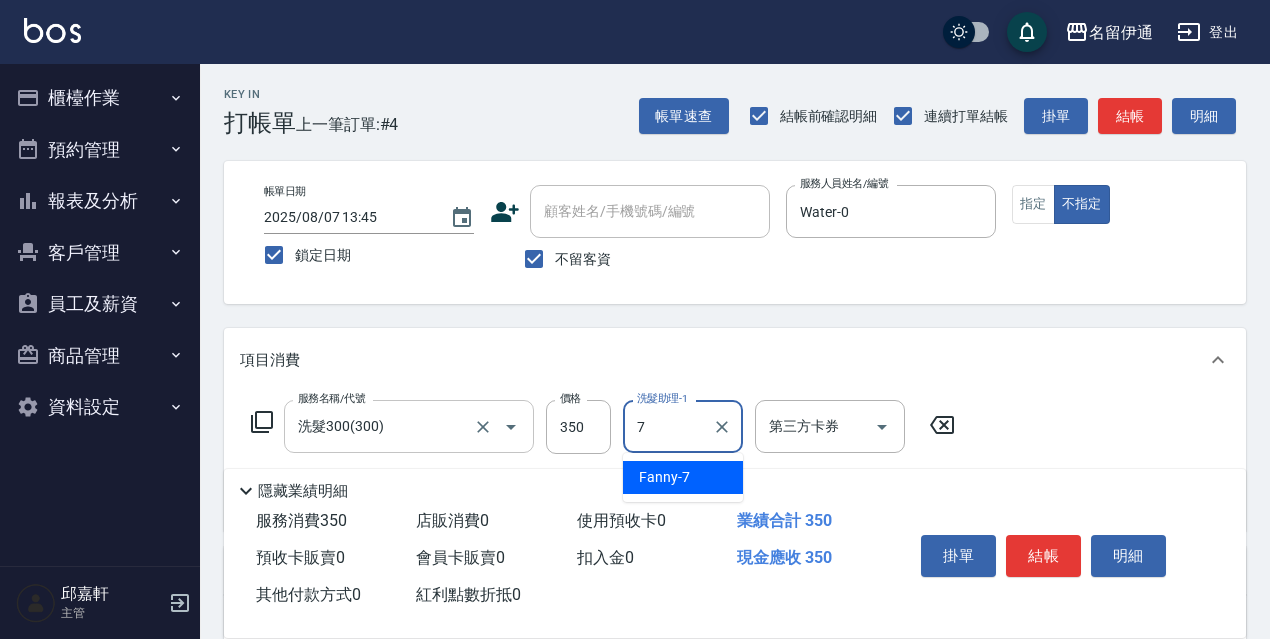 type on "Fanny-7" 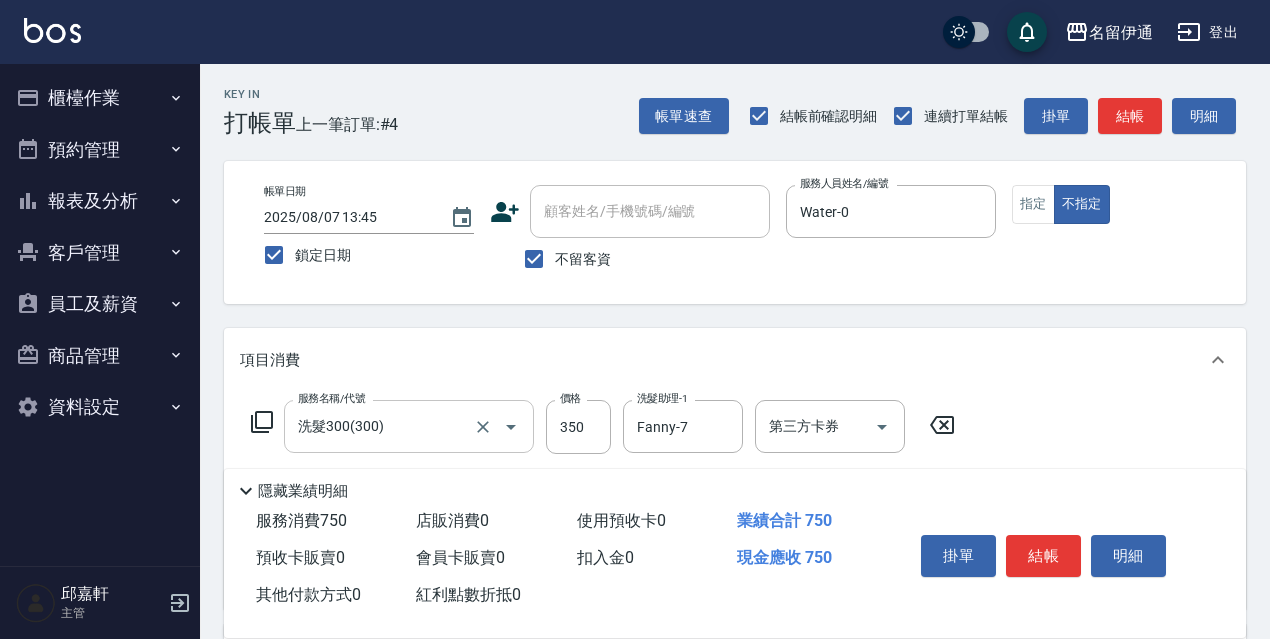type on "剪髮400(305)" 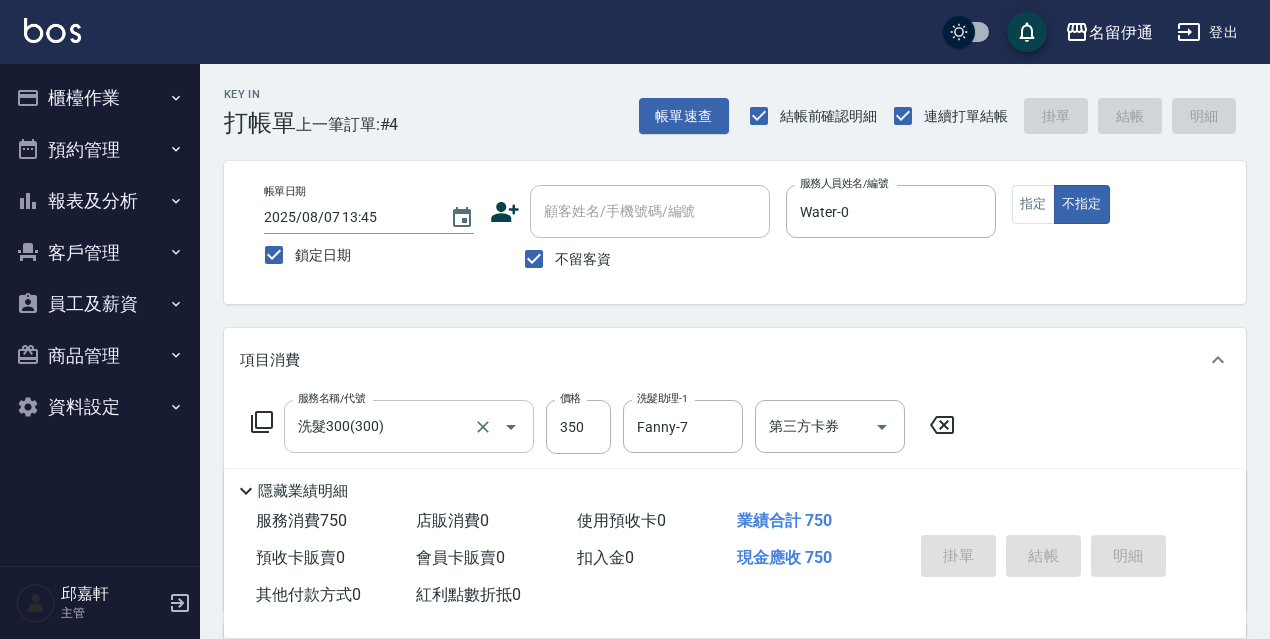 type 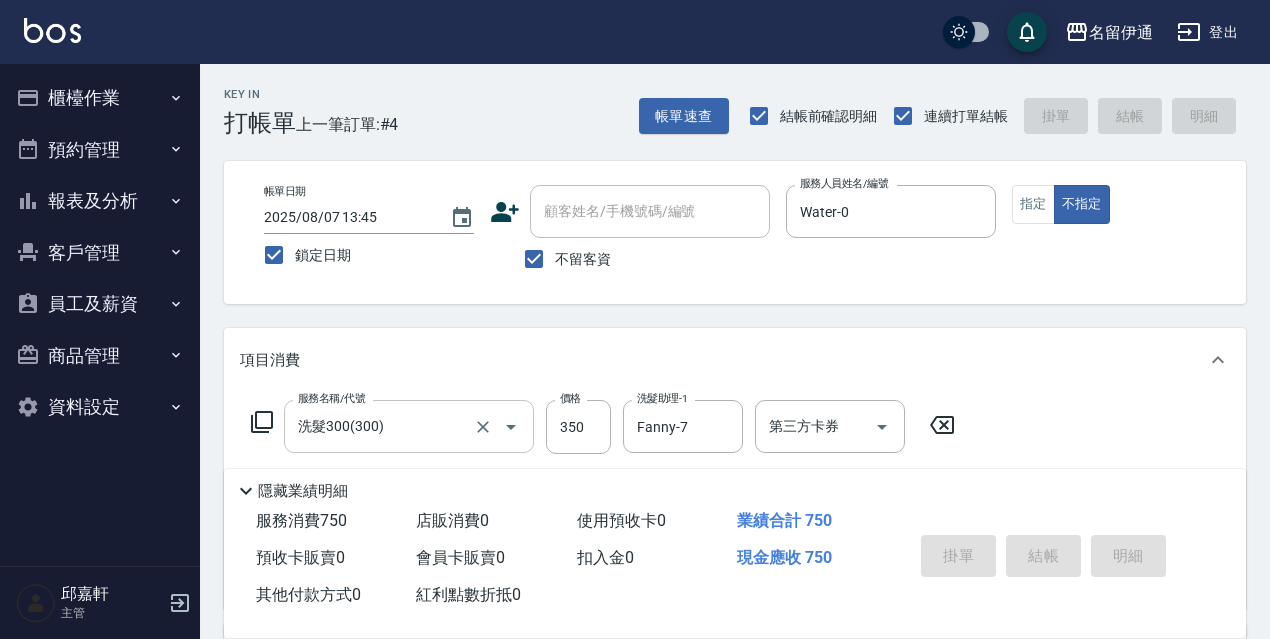 type 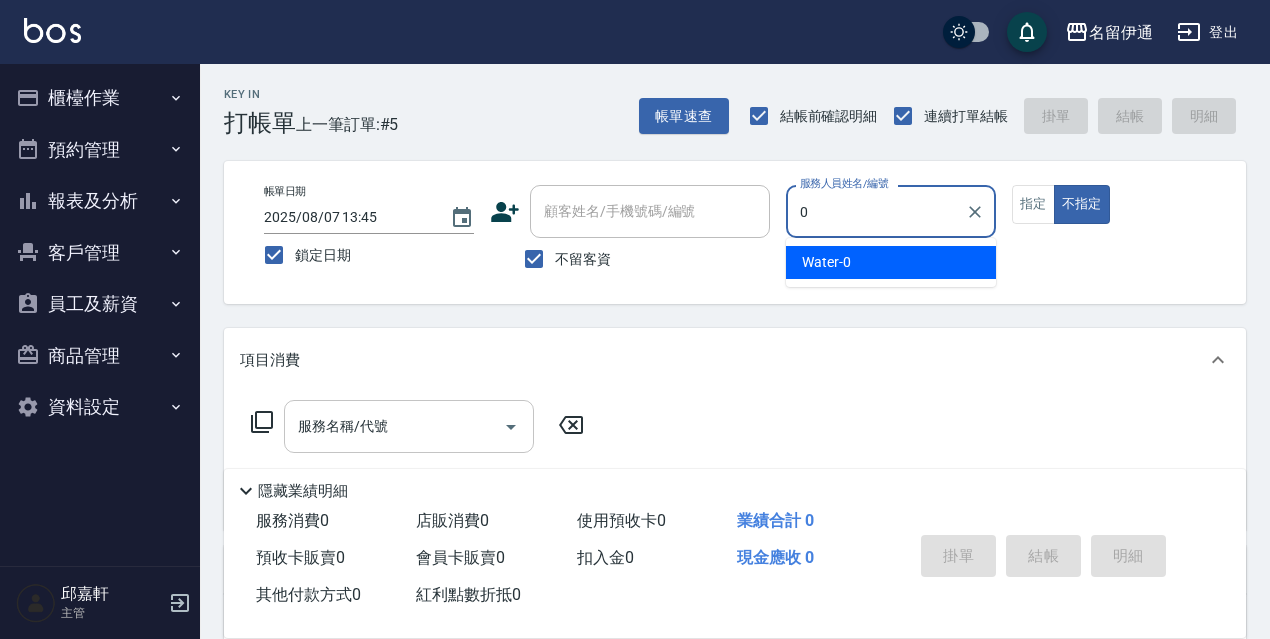 type on "Water-0" 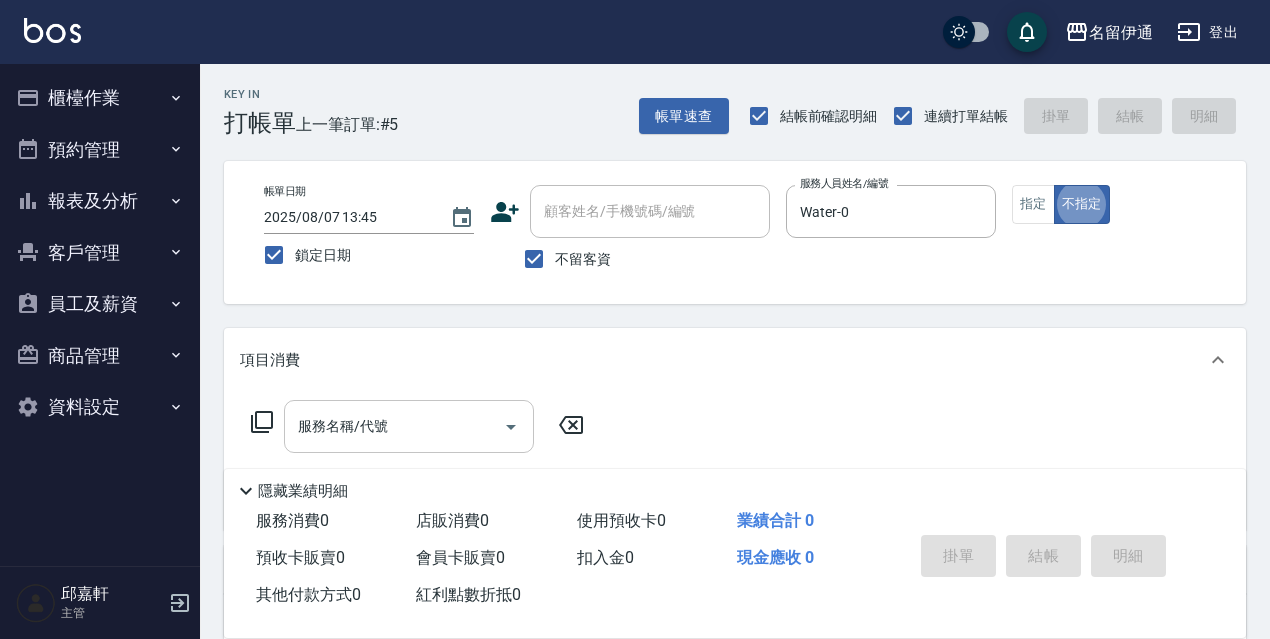 type on "false" 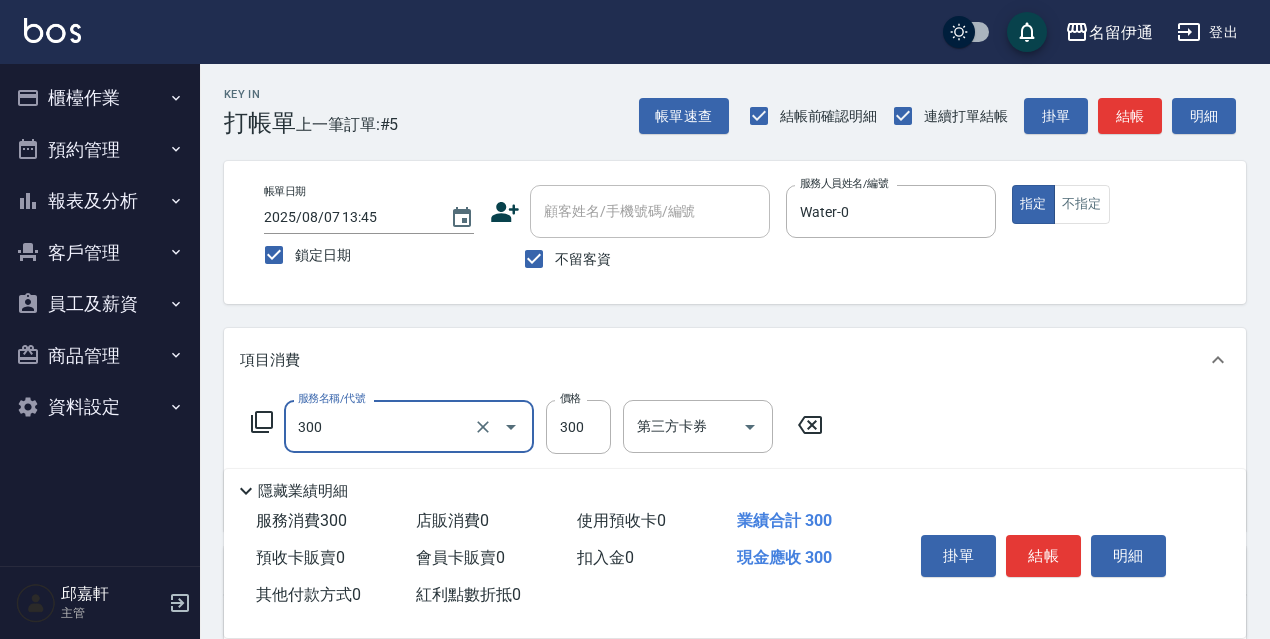 type on "洗髮300(300)" 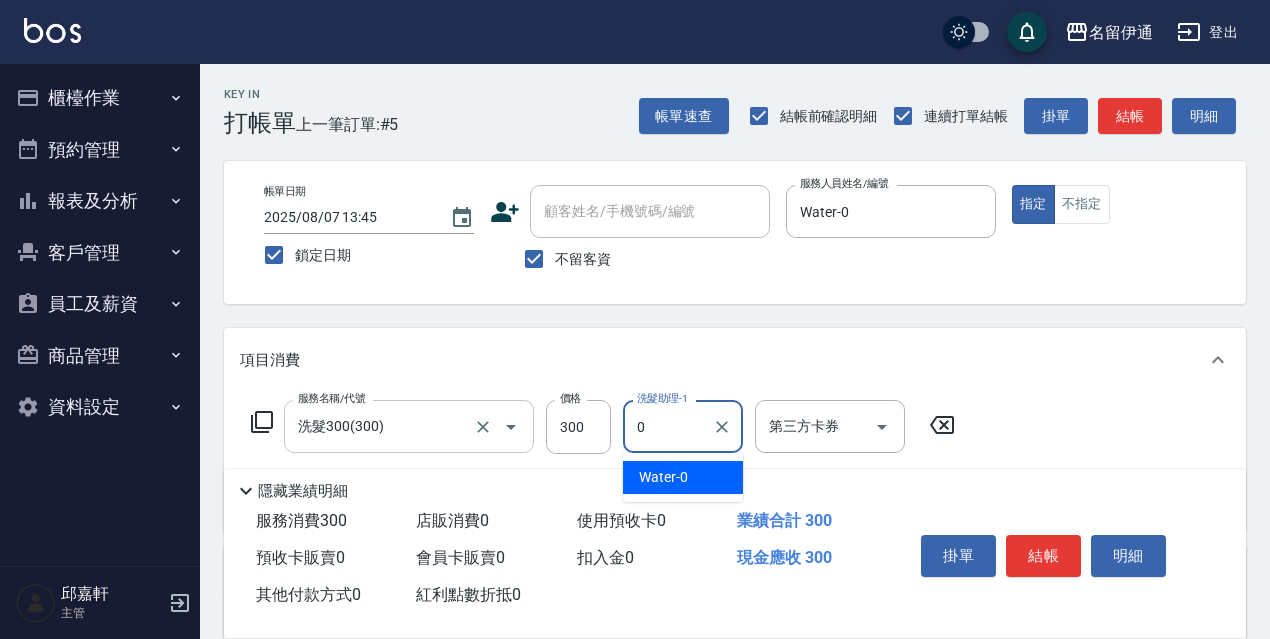 type on "Water-0" 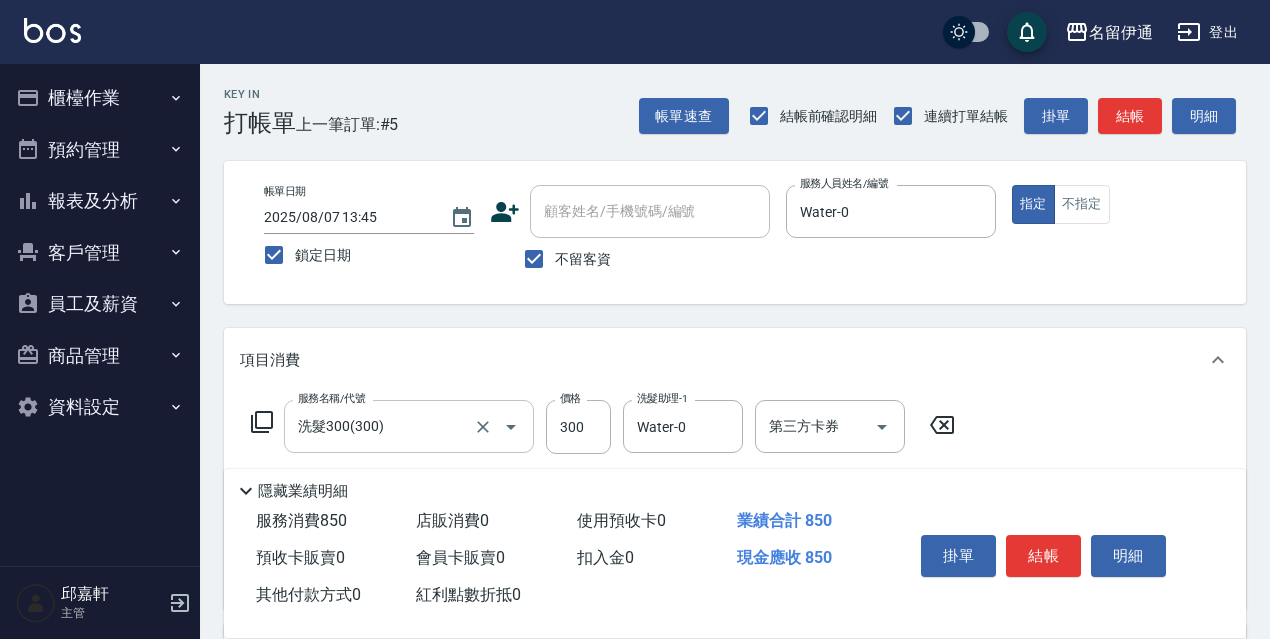 type on "剪髮550(308)" 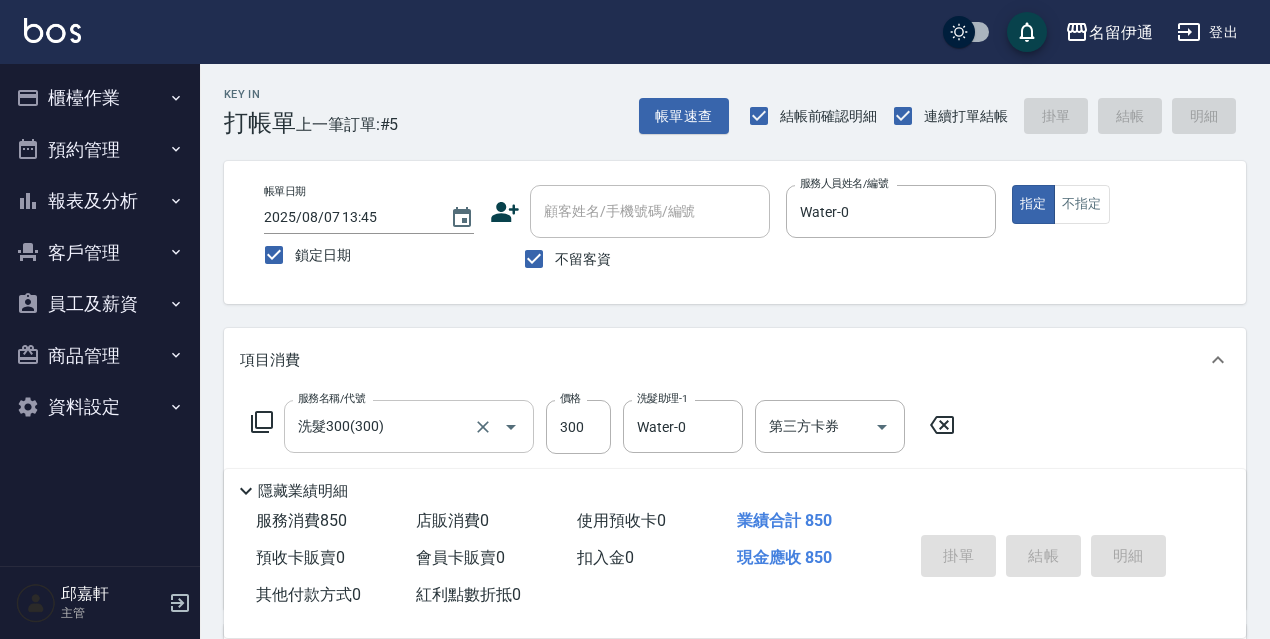 type 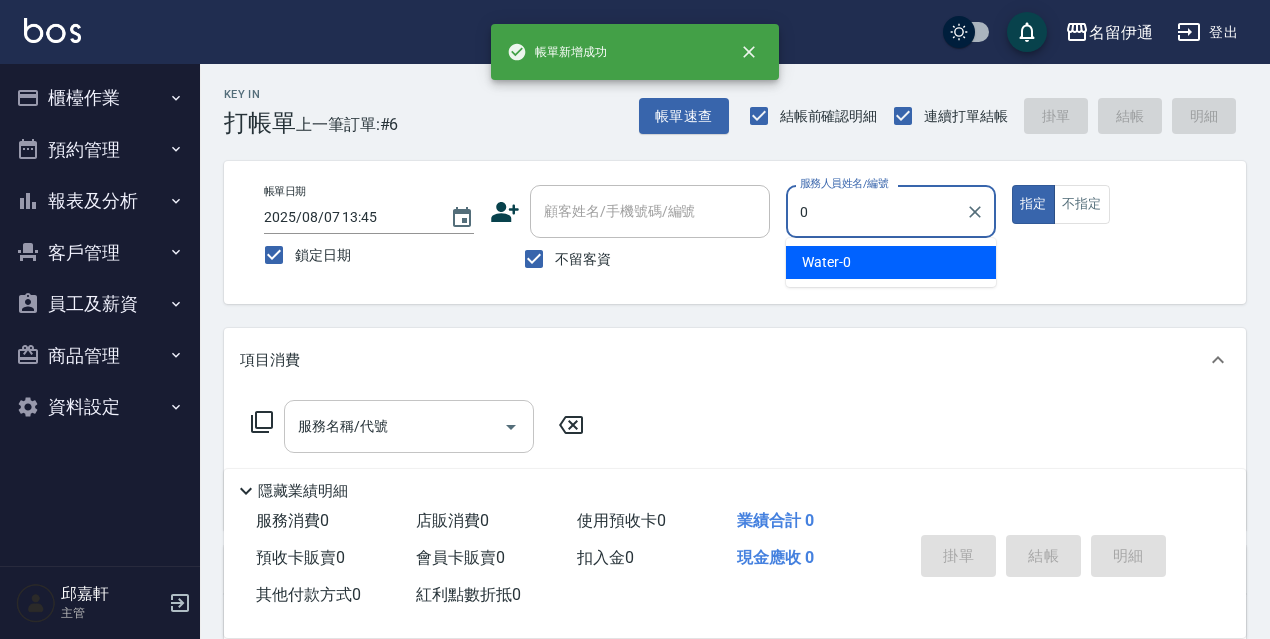 type on "Water-0" 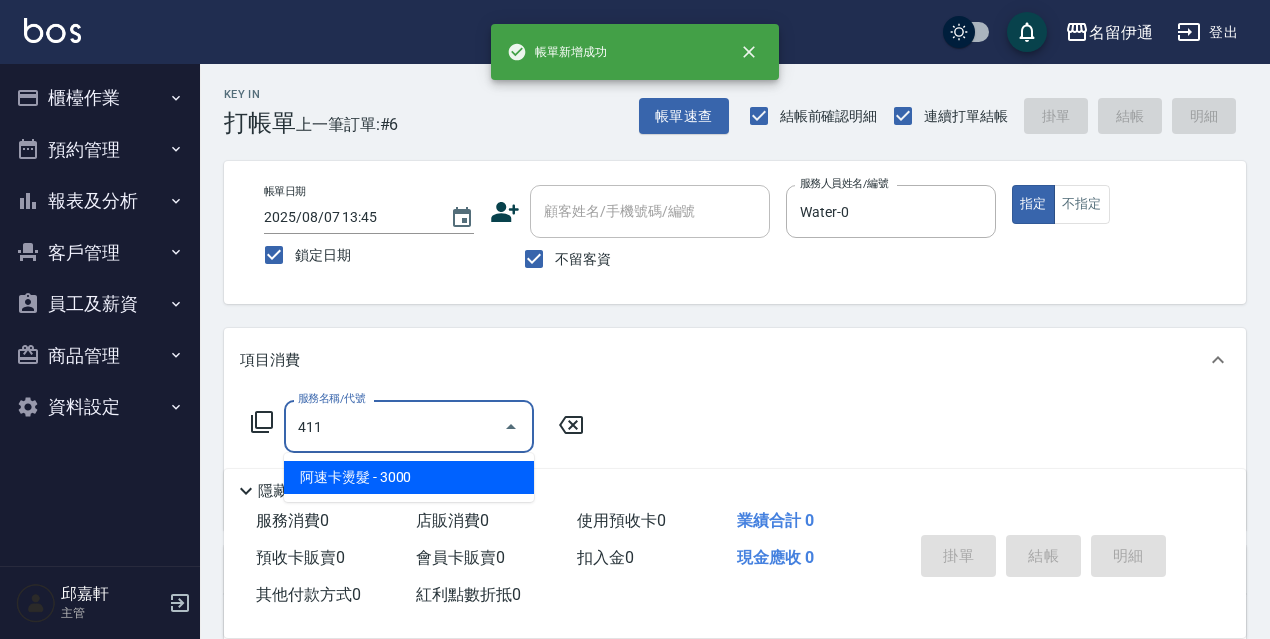 type on "阿速卡燙髮(411)" 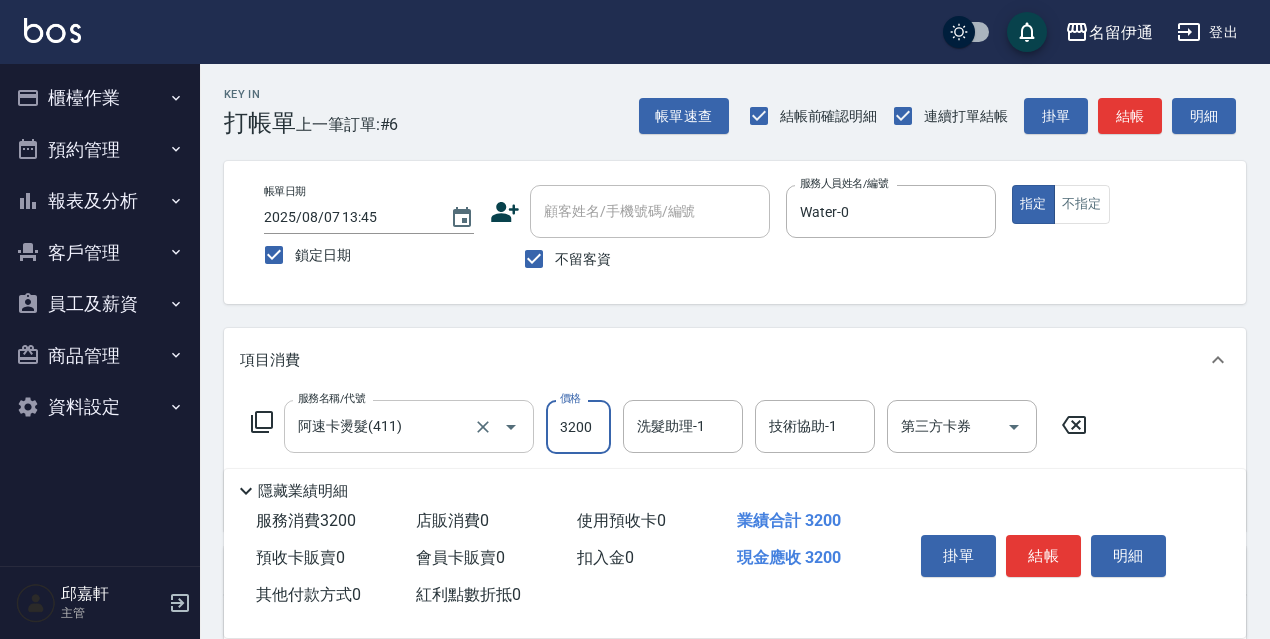 type on "3200" 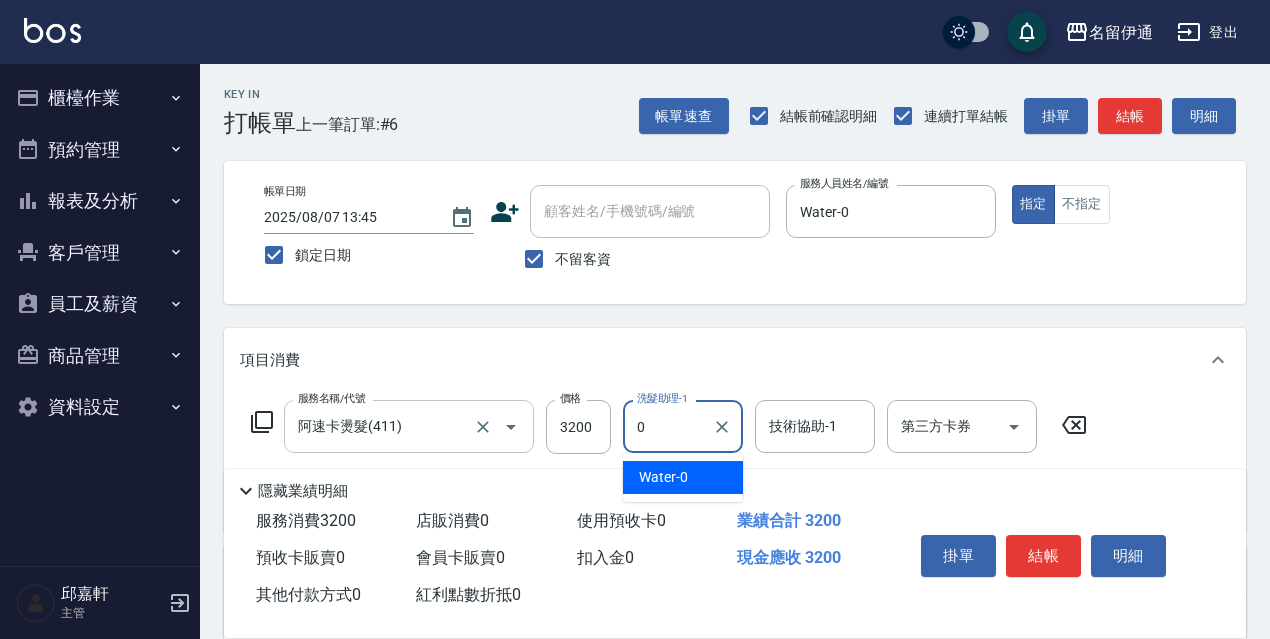 type on "Water-0" 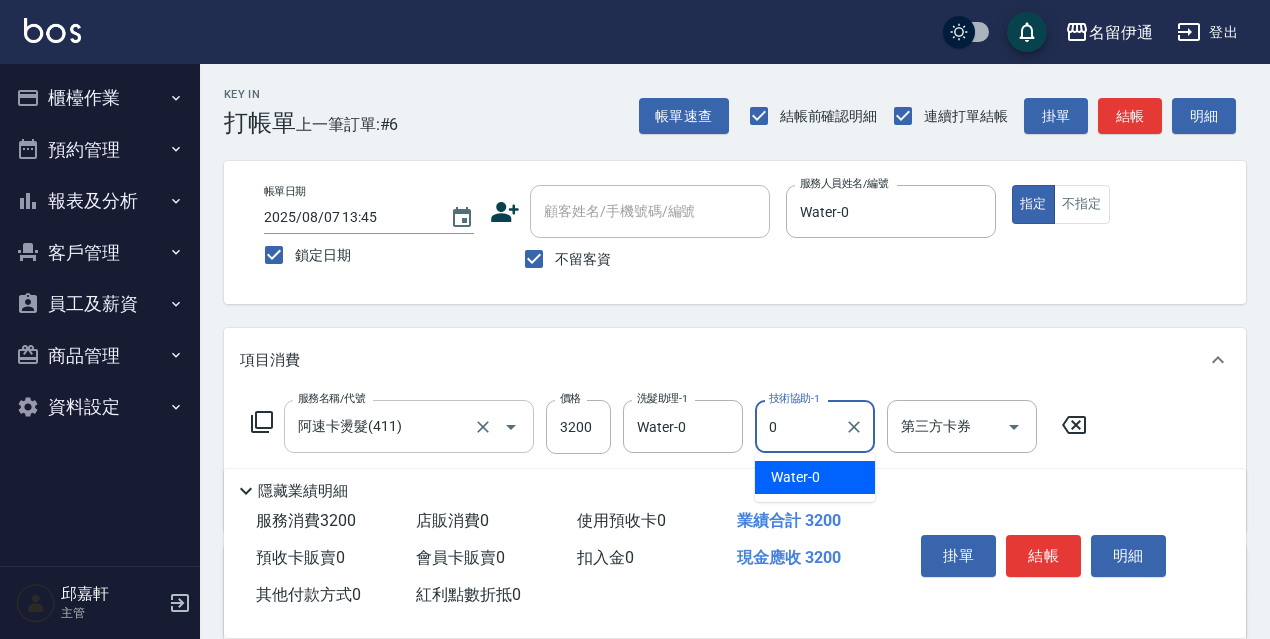 type on "Water-0" 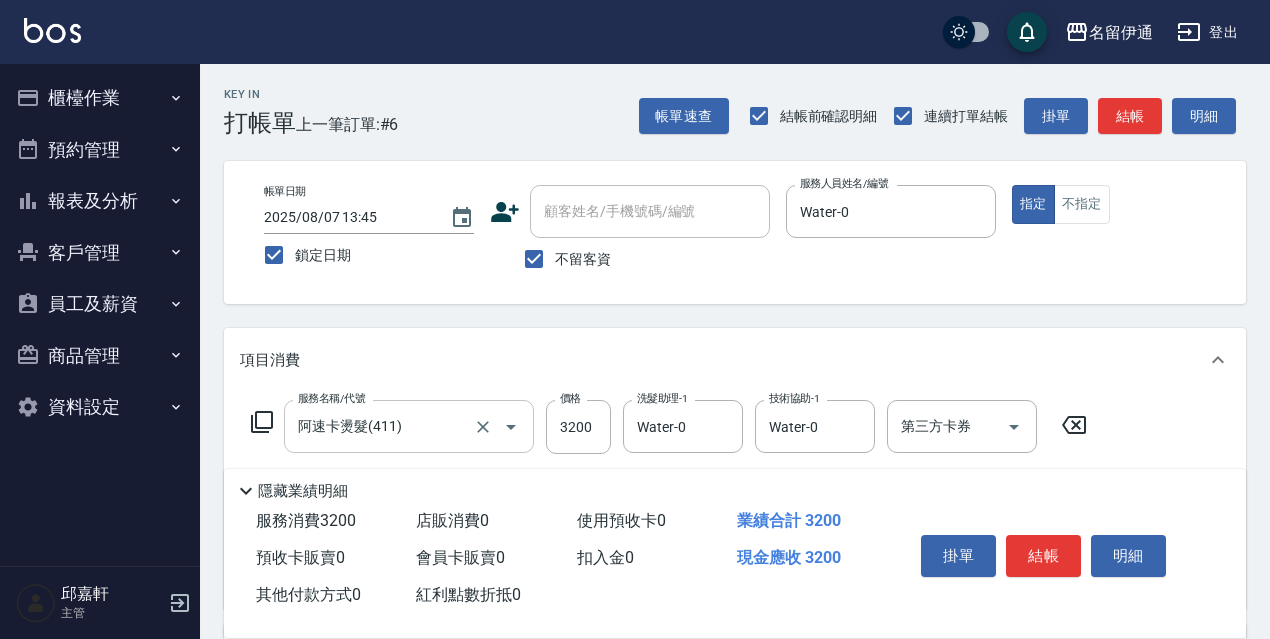type on "保濕護髮(809)" 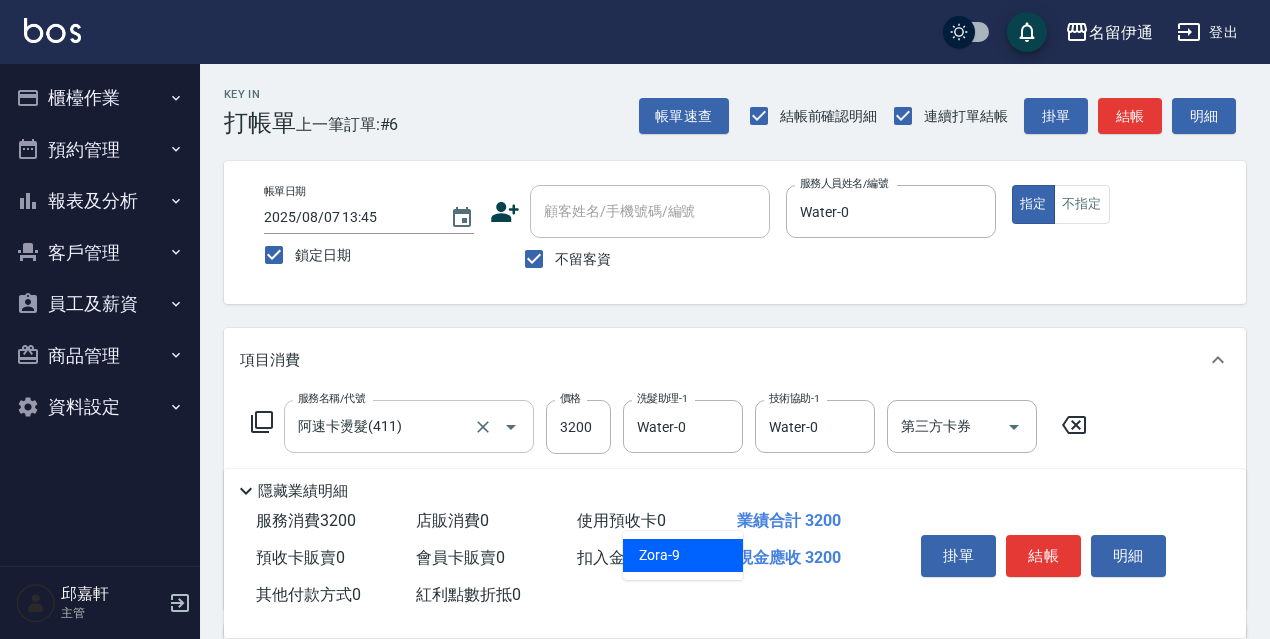 type on "Zora-9" 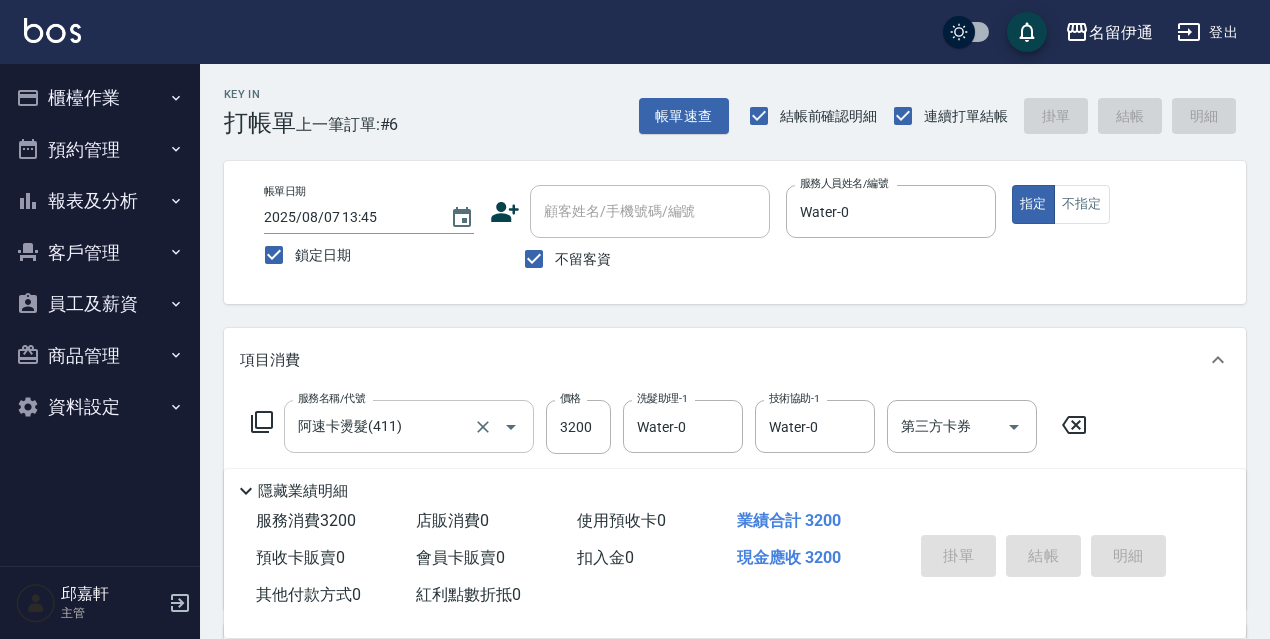 type 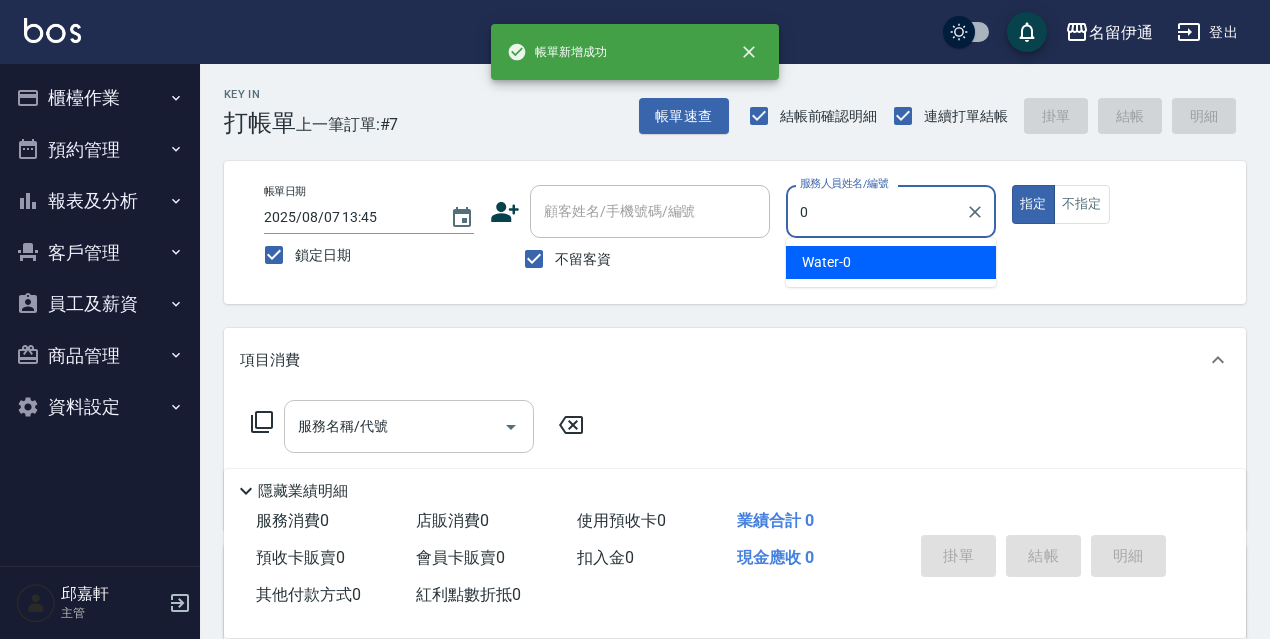 type on "Water-0" 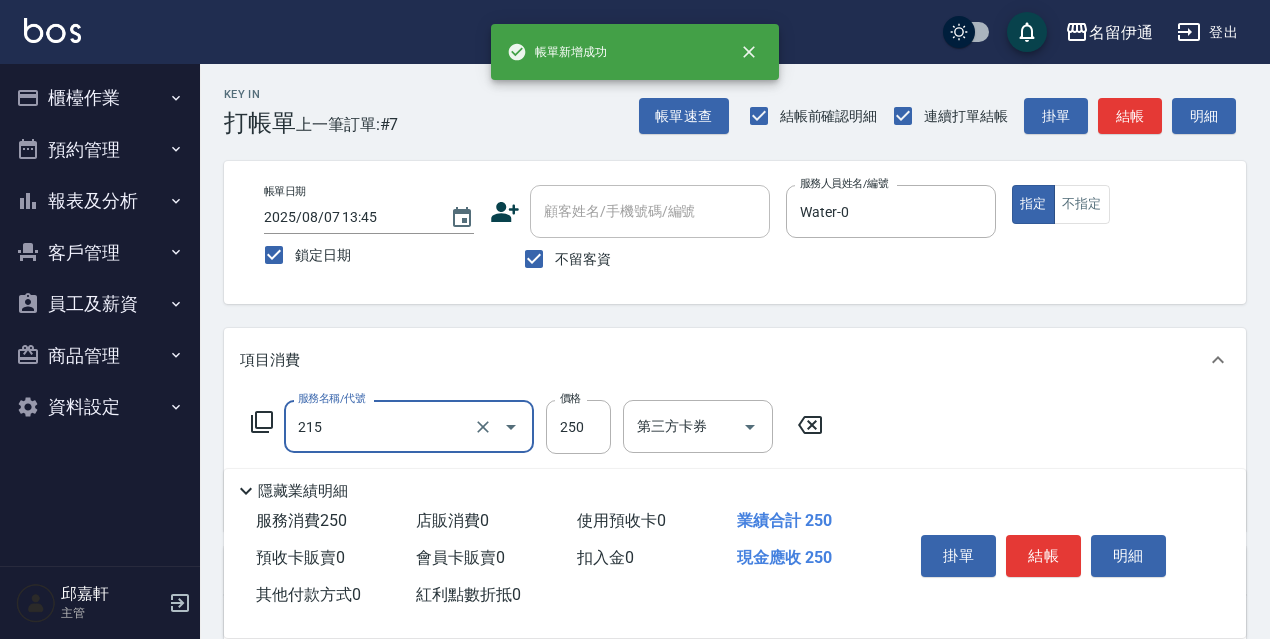 type on "洗髮卷<抵>250(215)" 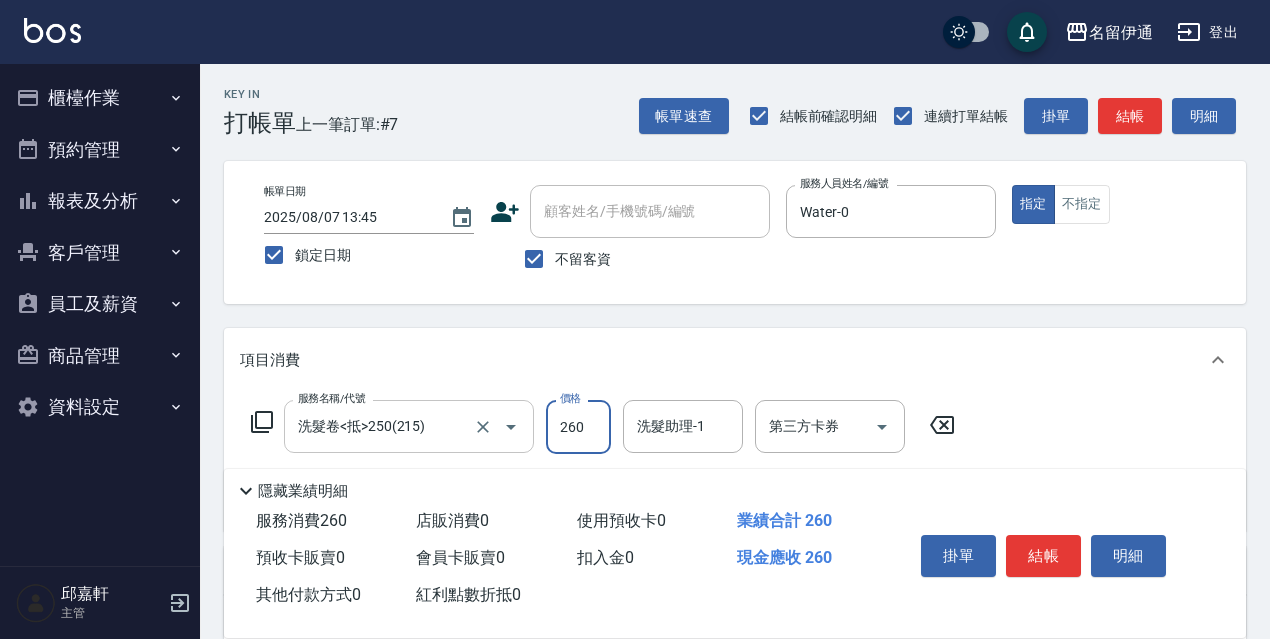 type on "260" 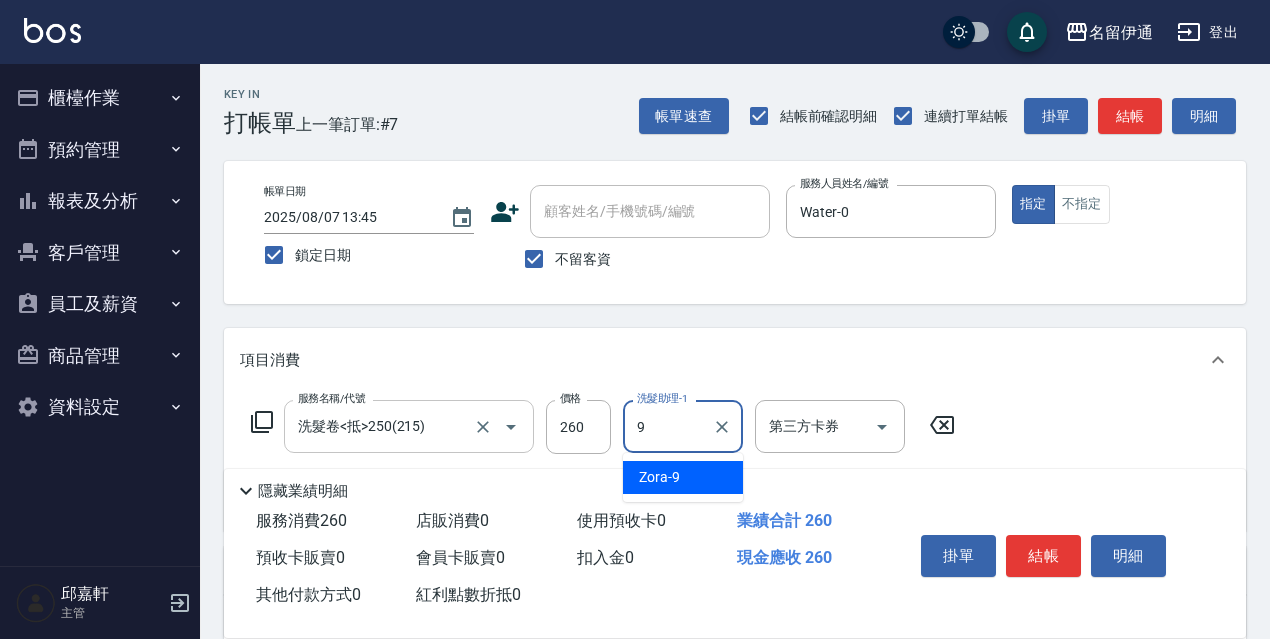type on "Zora-9" 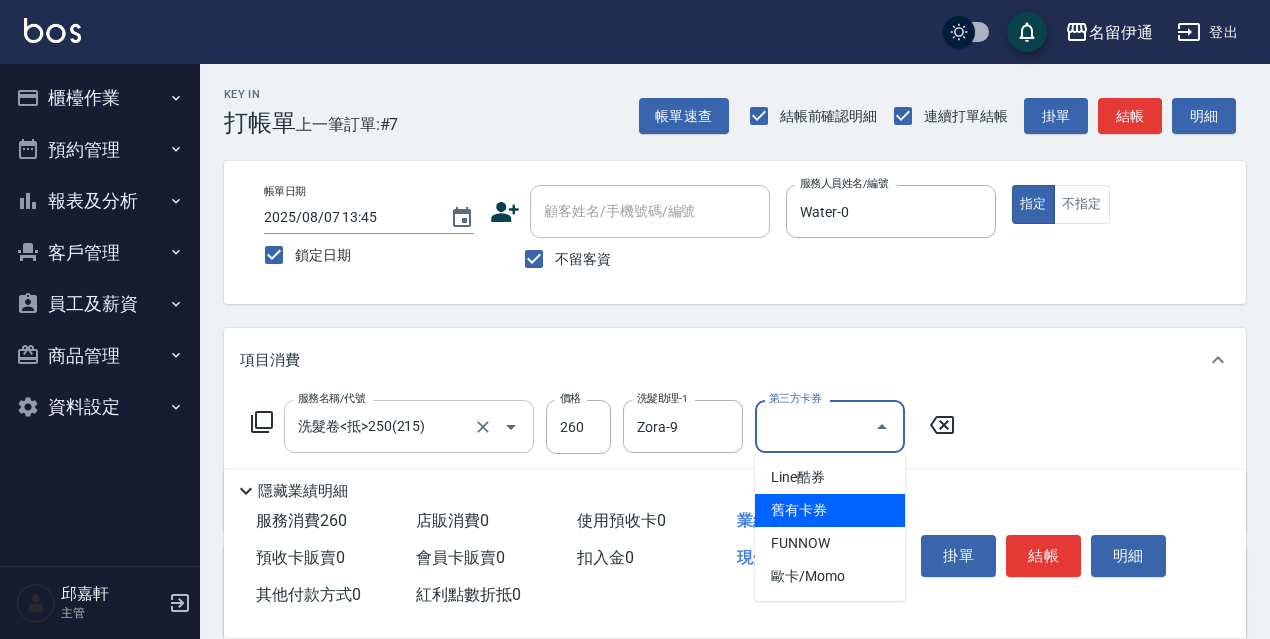 type on "舊有卡券" 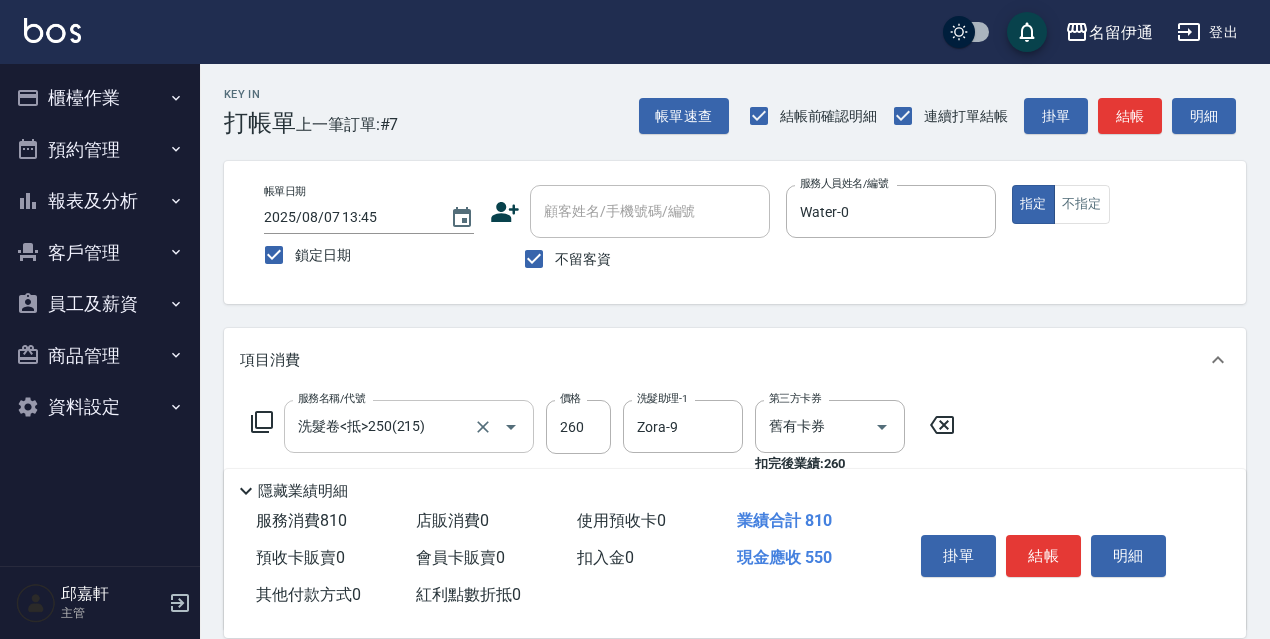 type on "剪髮550(308)" 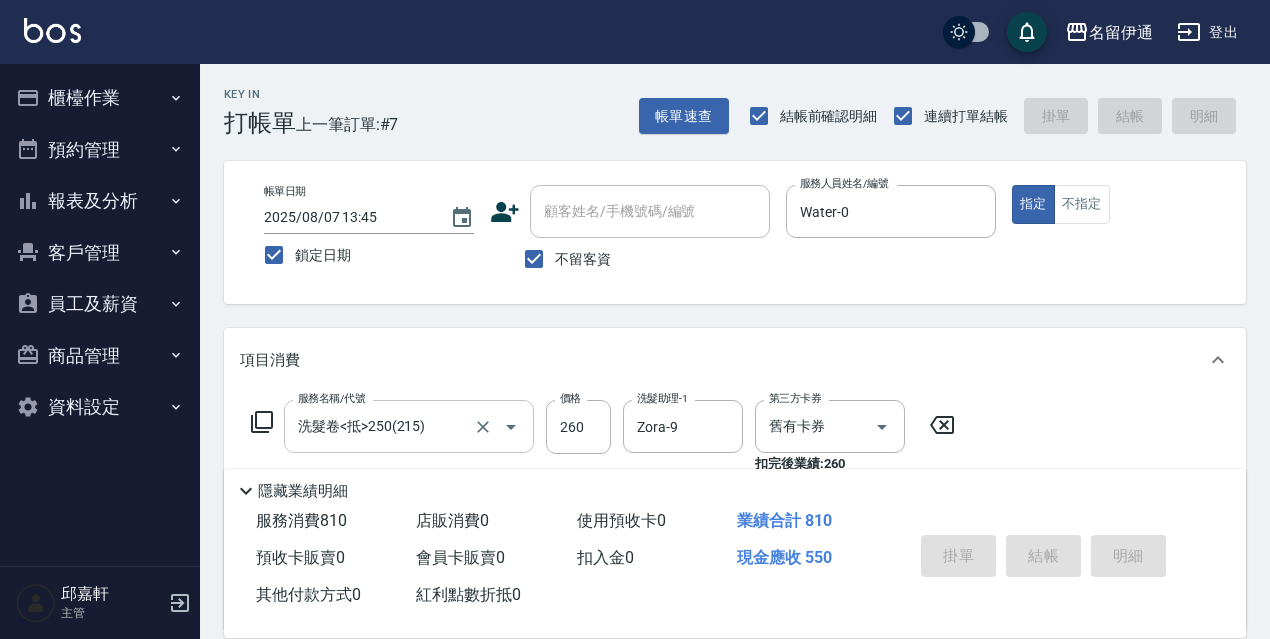 type 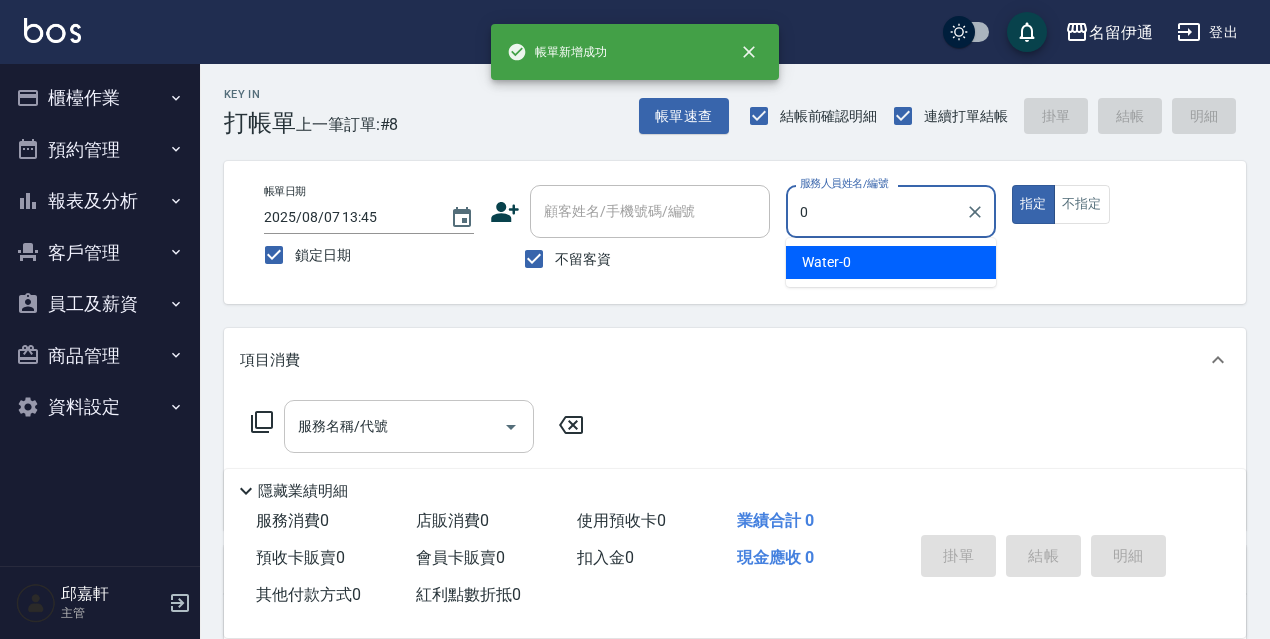 type on "Water-0" 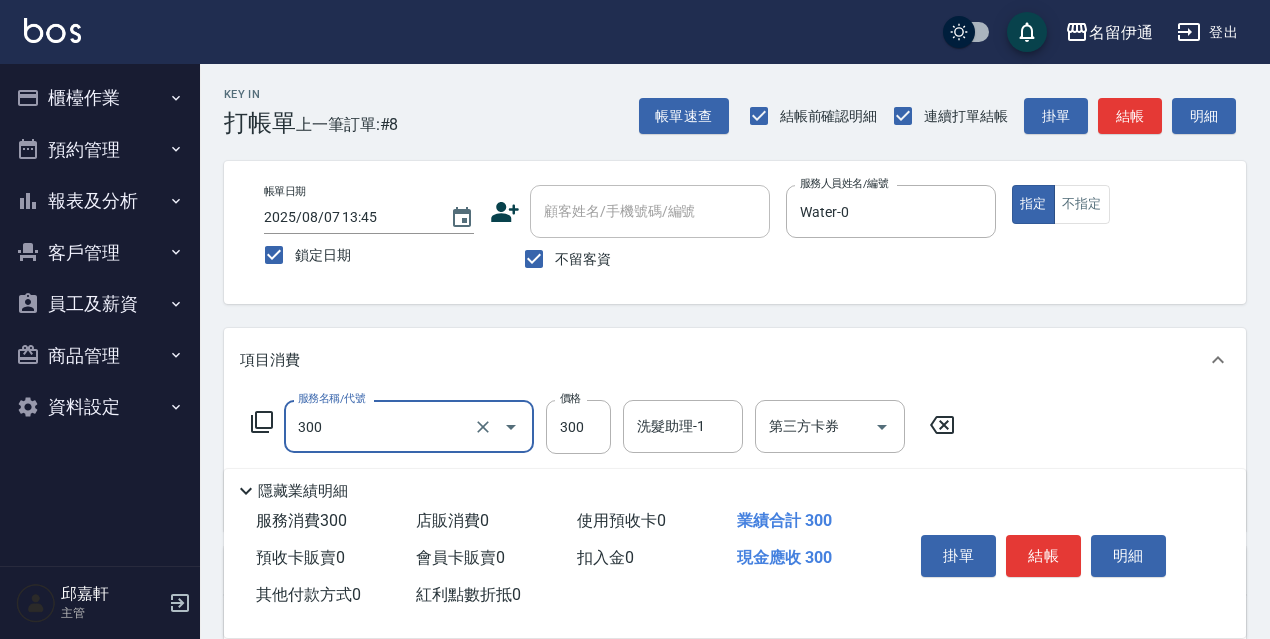 type on "洗髮300(300)" 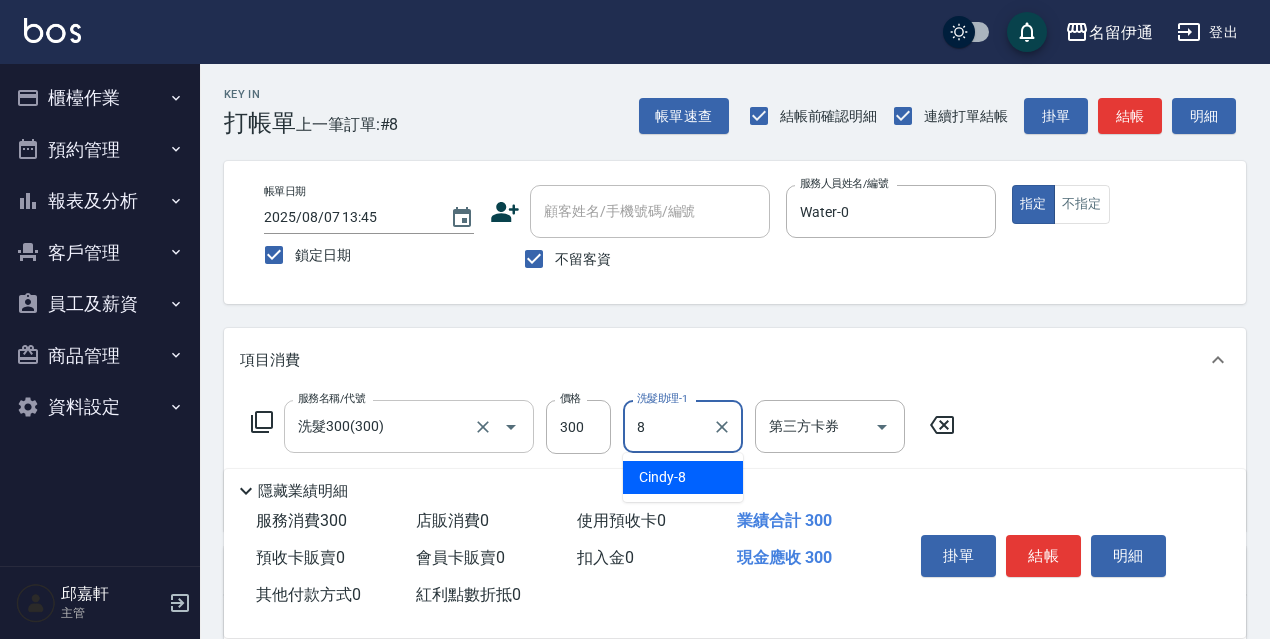 type on "Cindy-8" 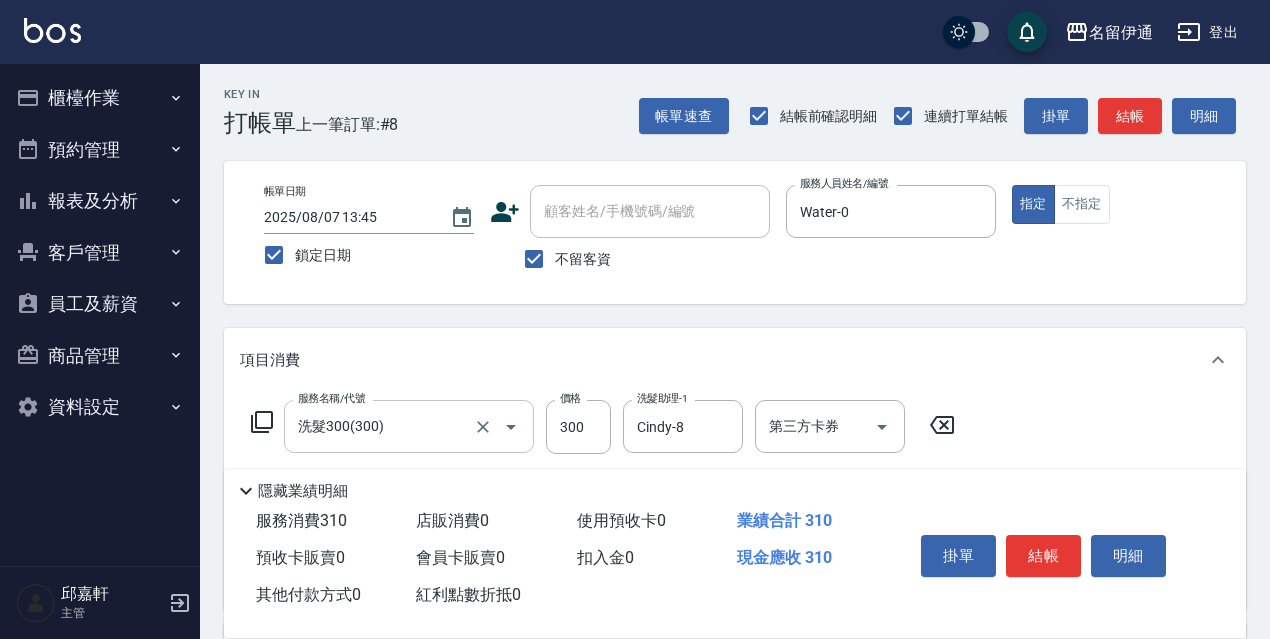 type on "潤絲精(801)" 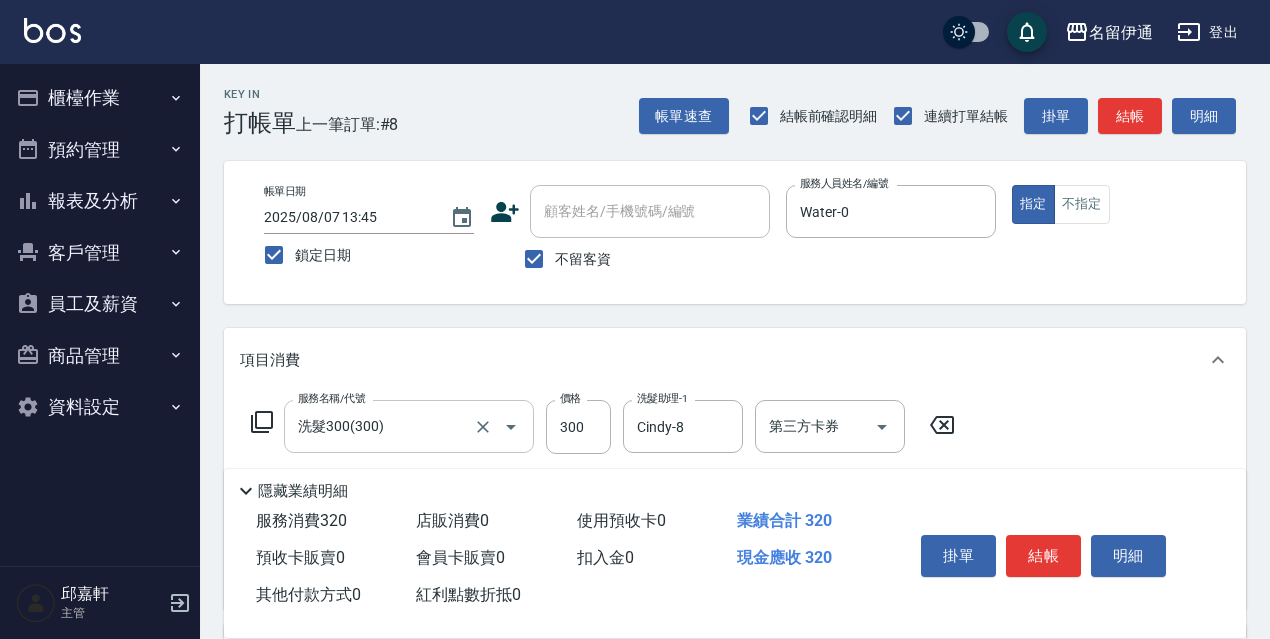 type on "20" 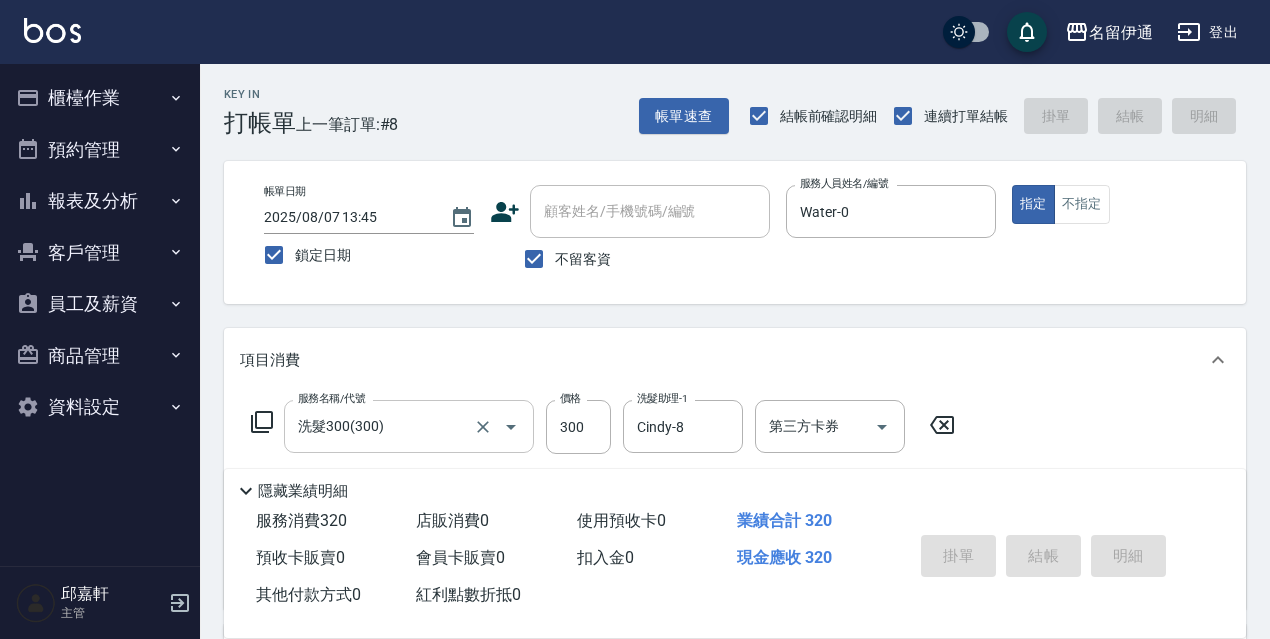 type 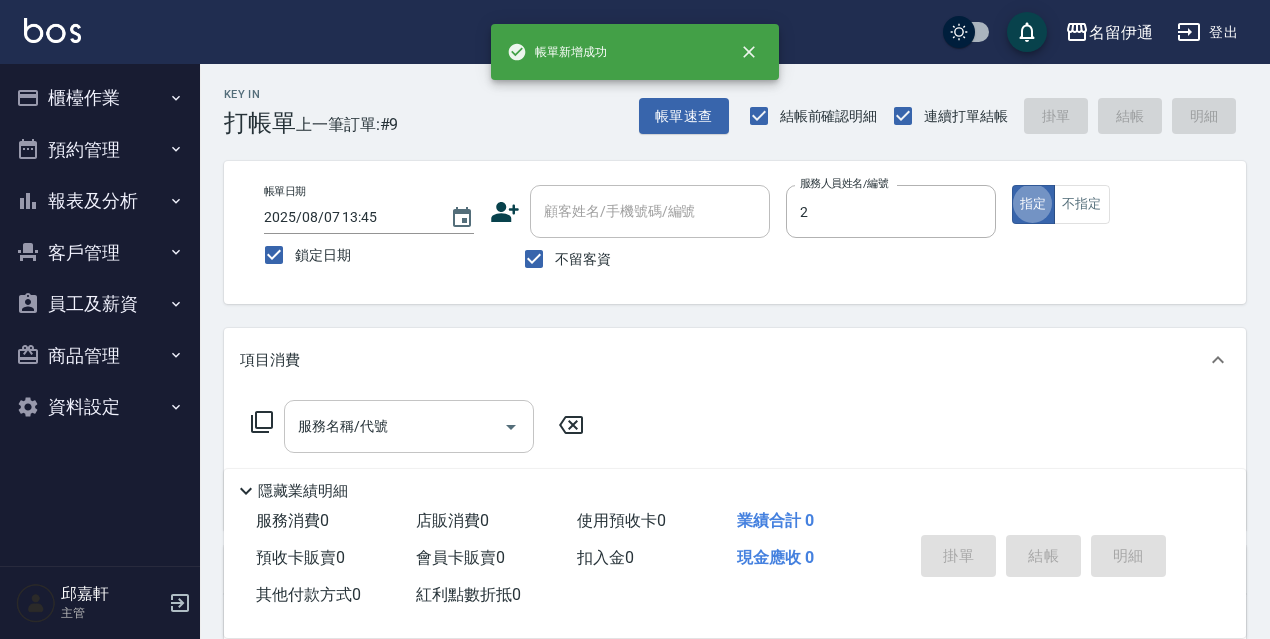 type on "Vicky-2" 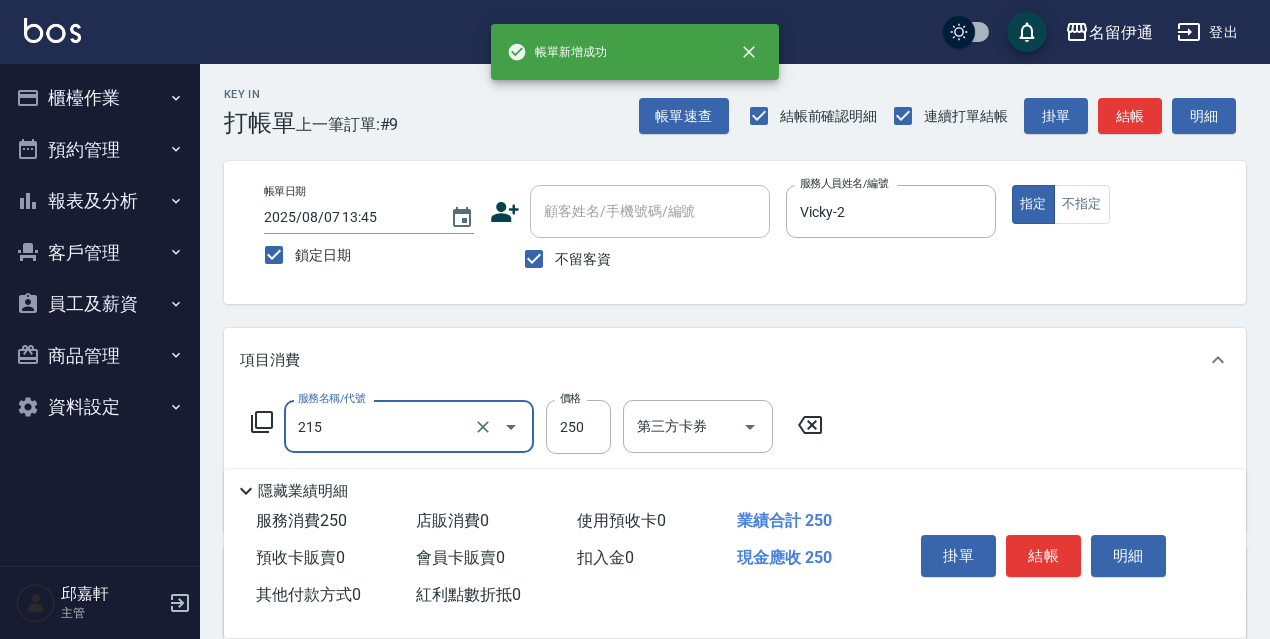 type on "洗髮卷<抵>250(215)" 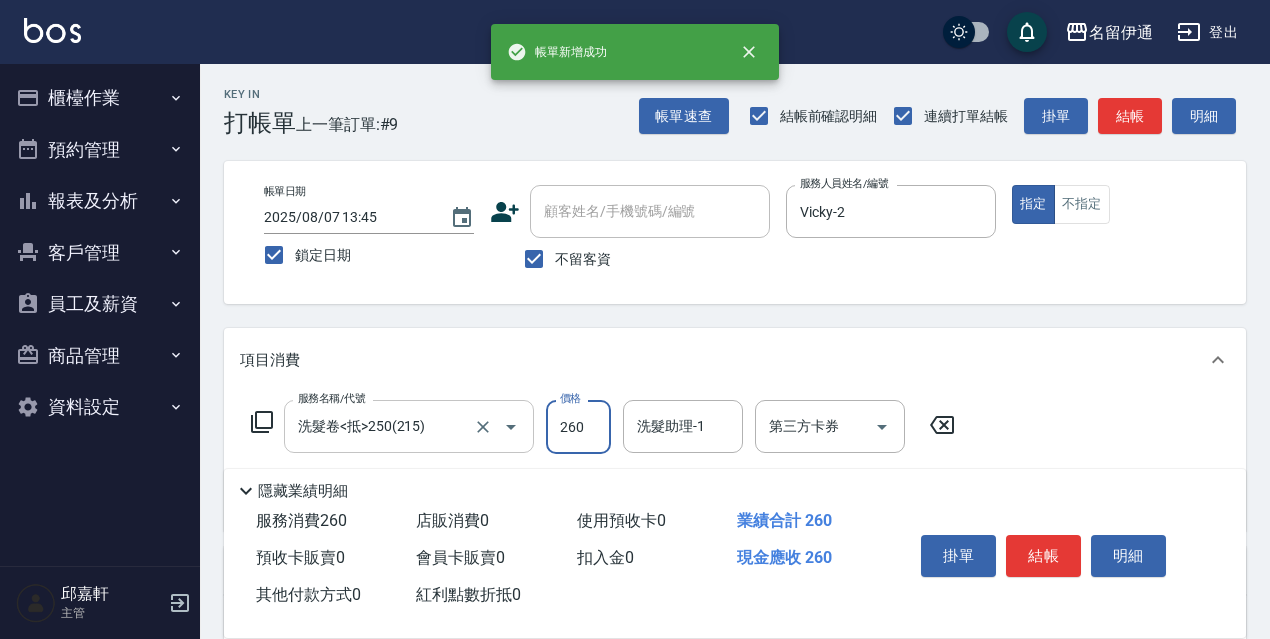 type on "260" 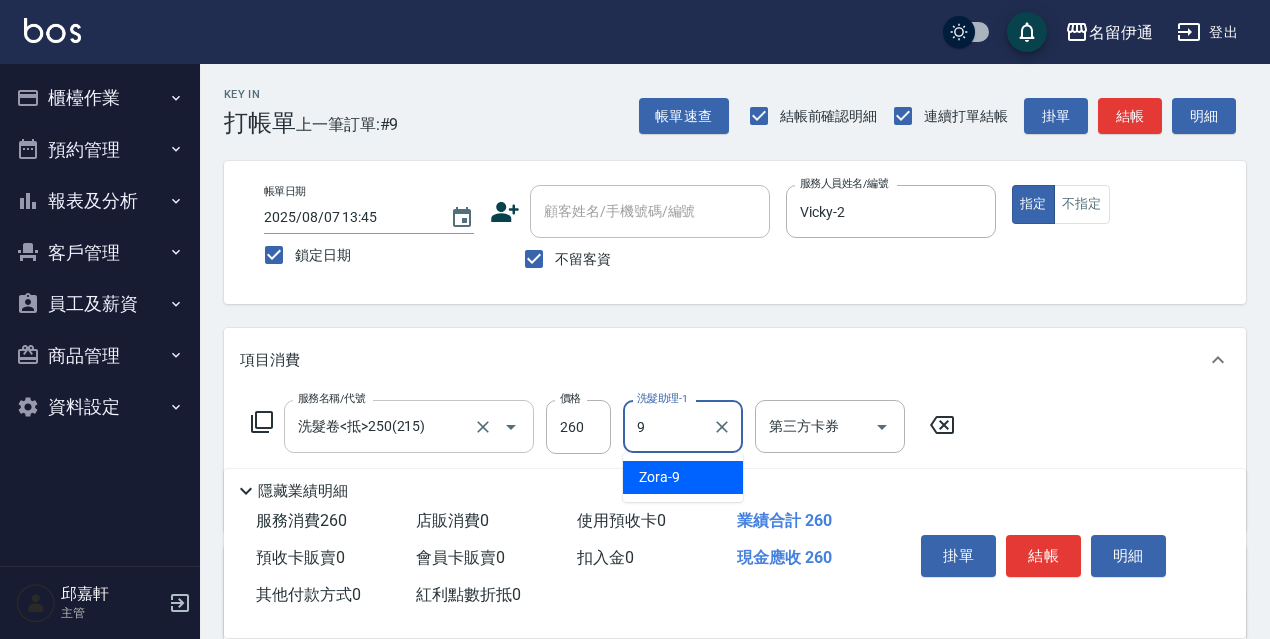type on "Zora-9" 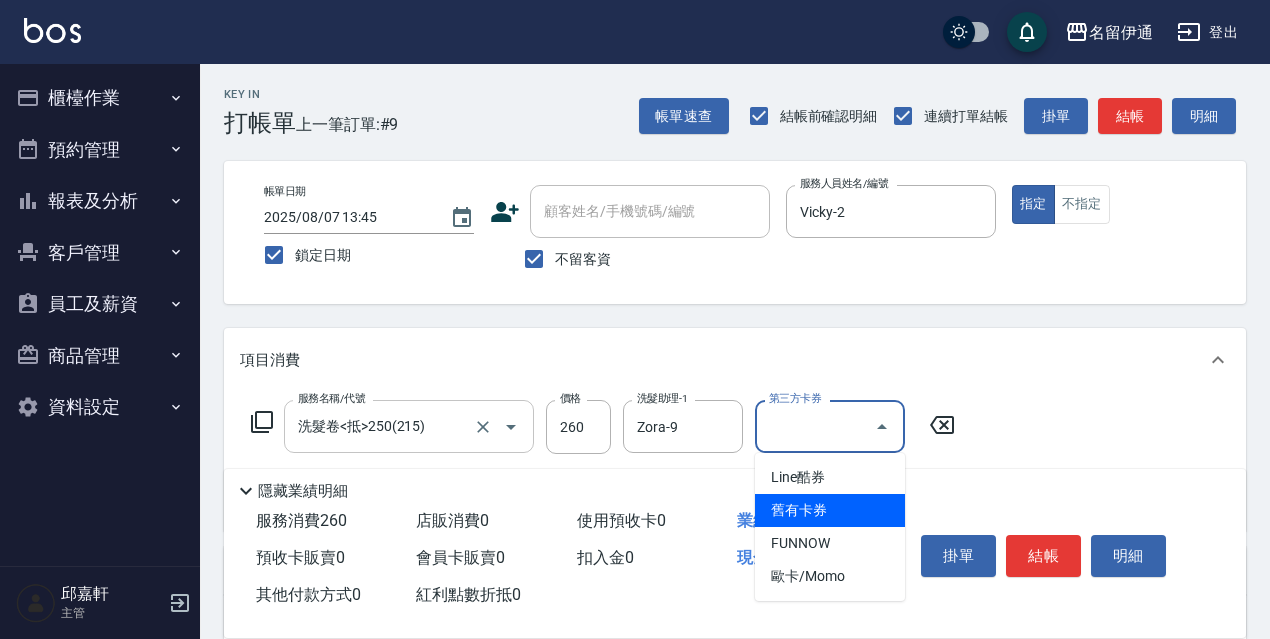 type on "舊有卡券" 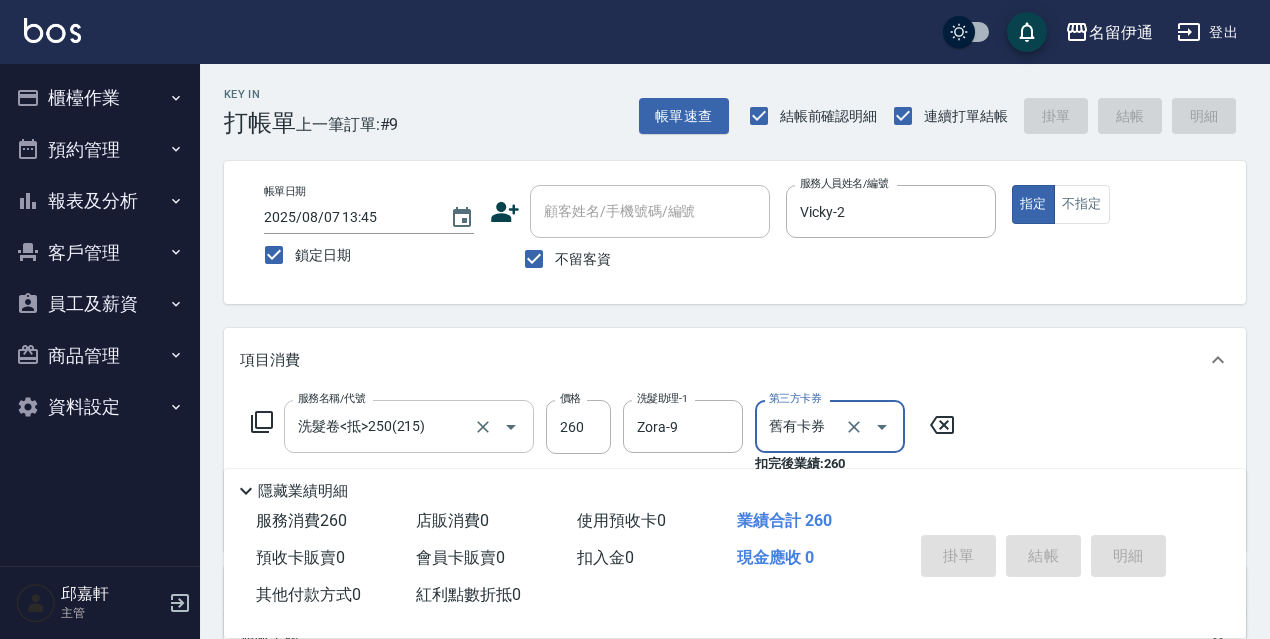 type 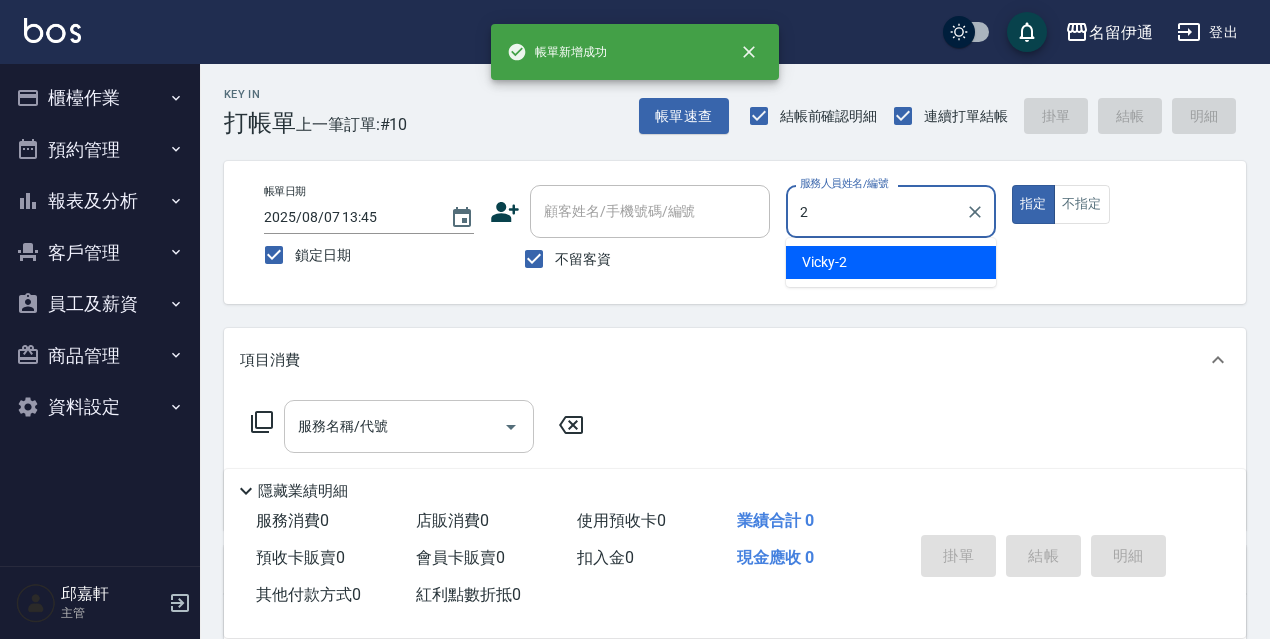 type on "Vicky-2" 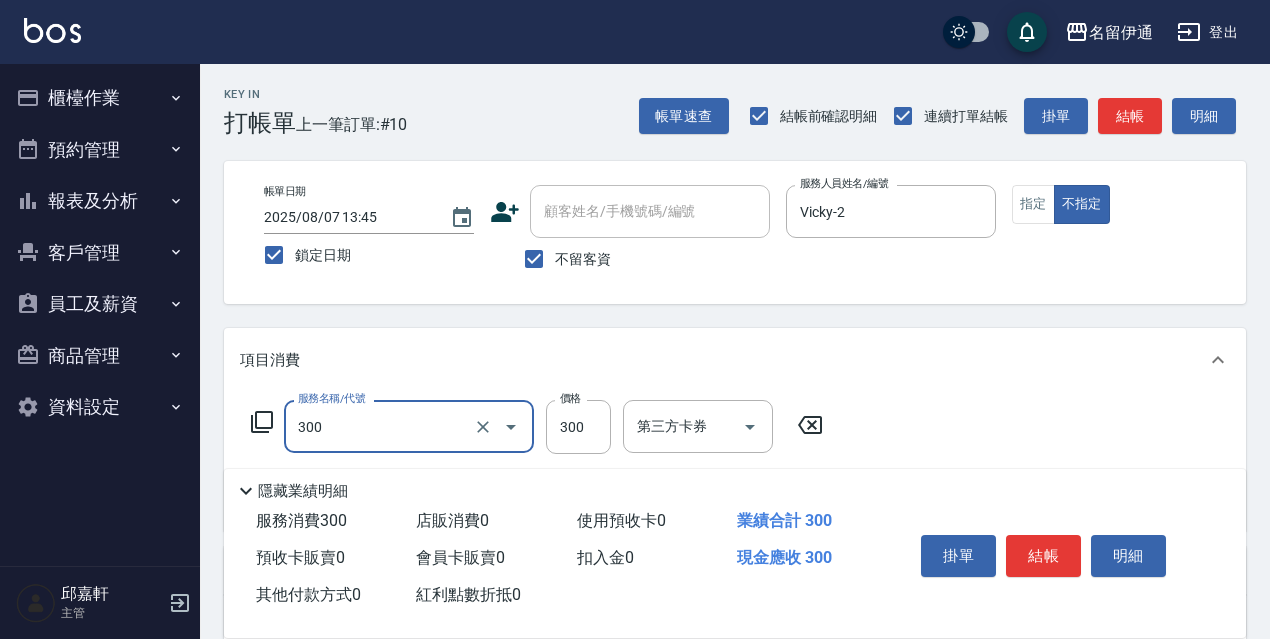 type on "洗髮300(300)" 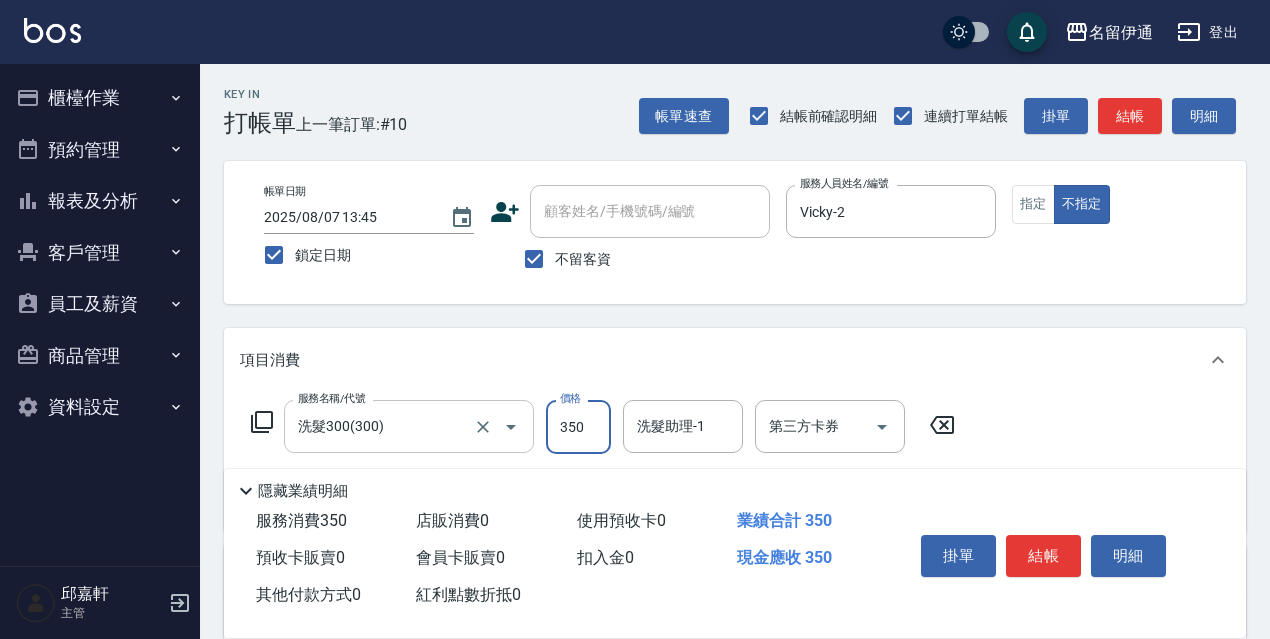 type on "350" 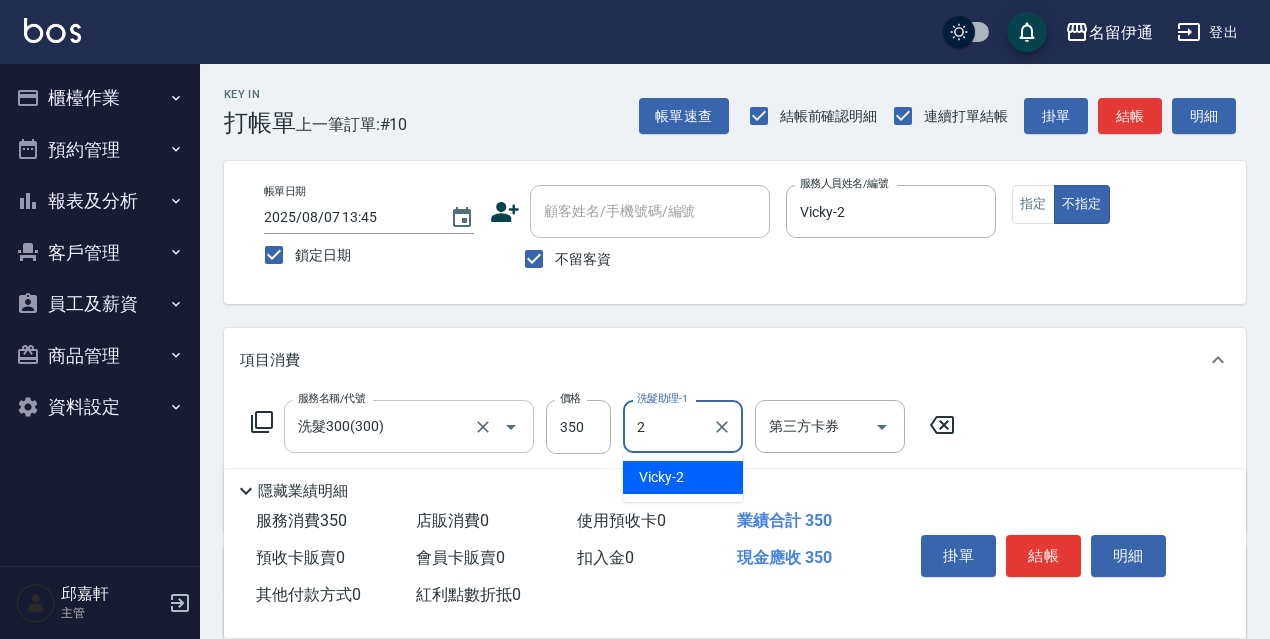 type on "Vicky-2" 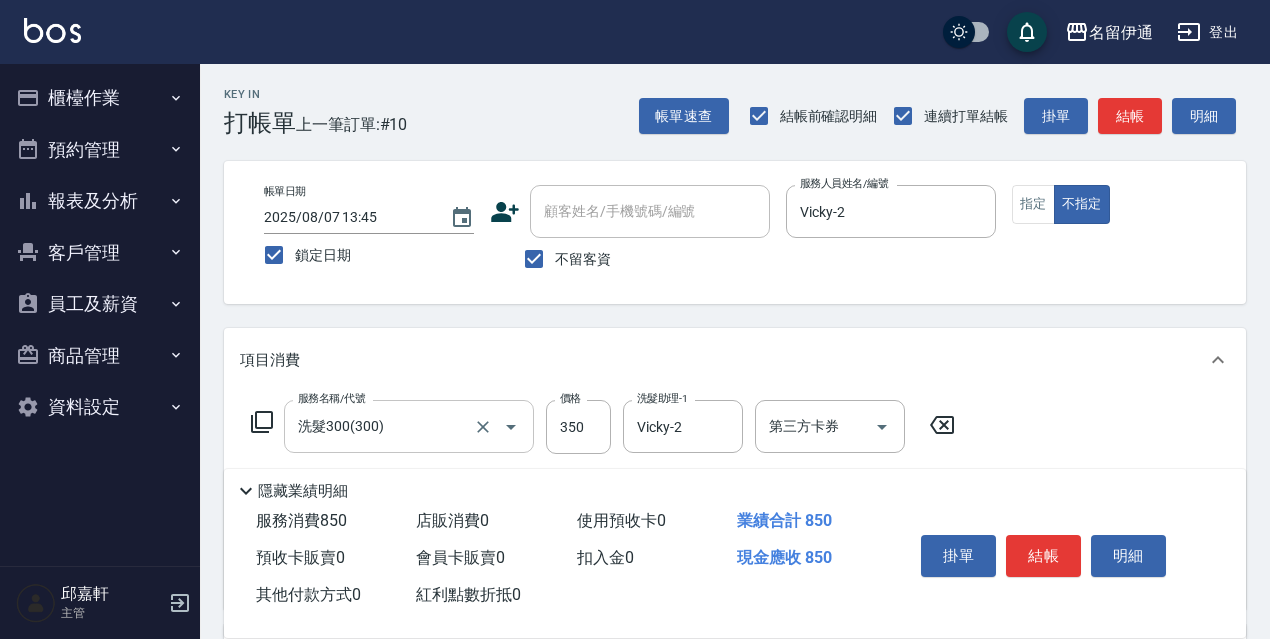 type on "剪髮500(307)" 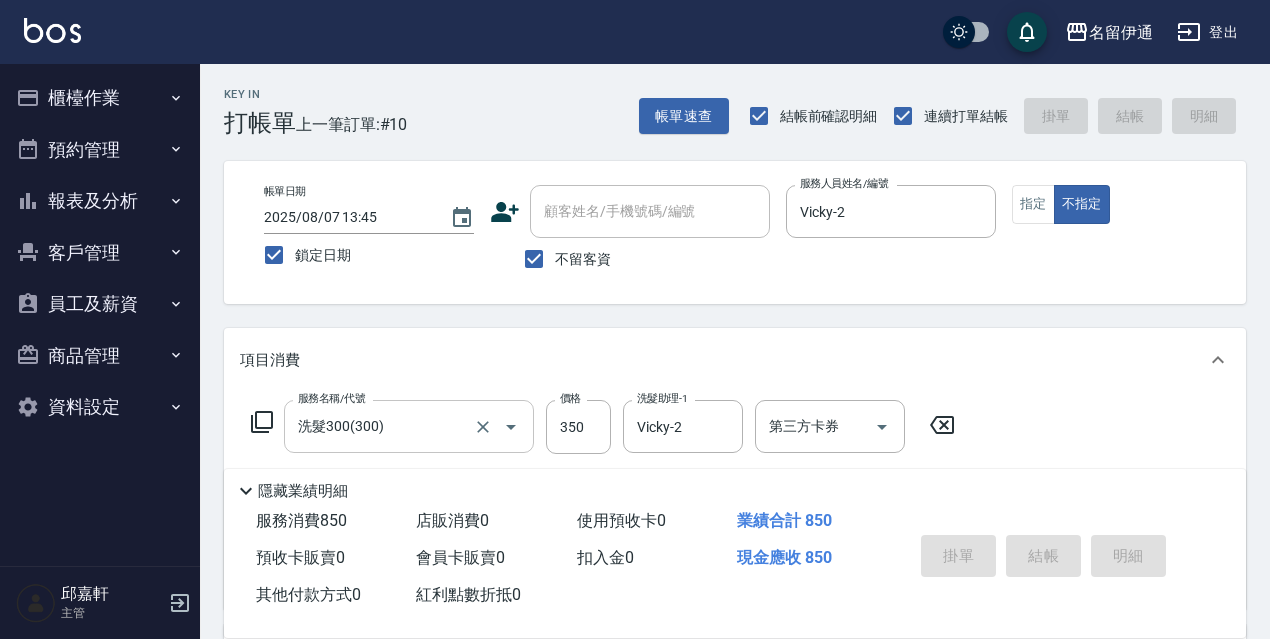 type 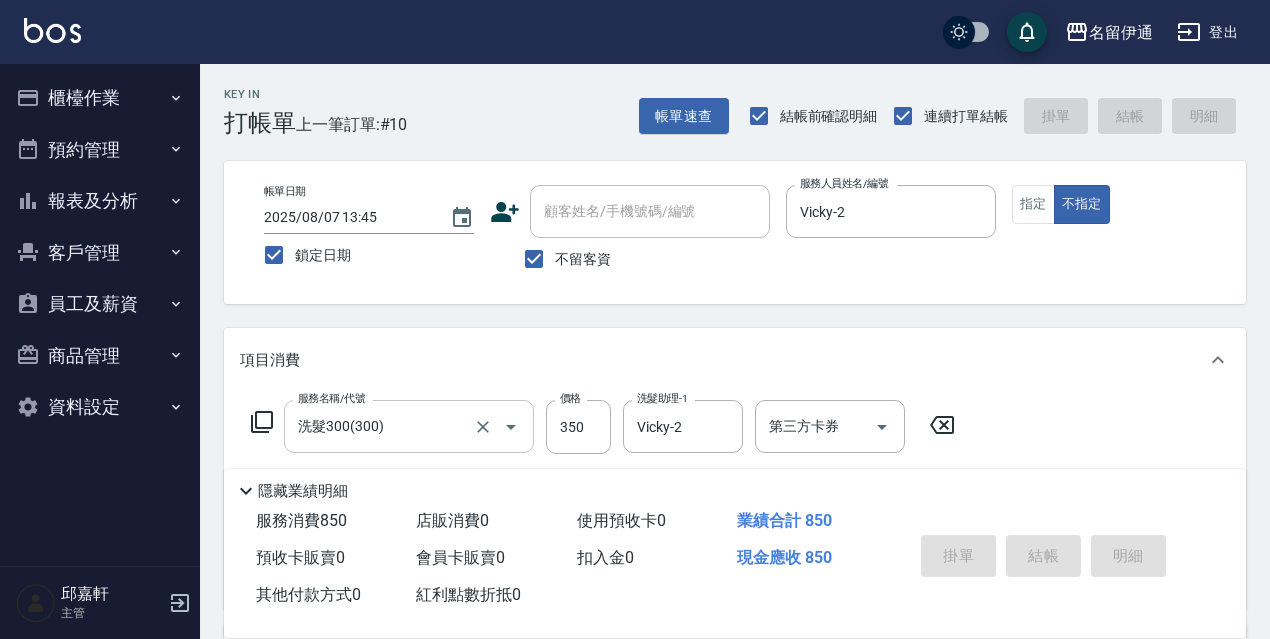 type 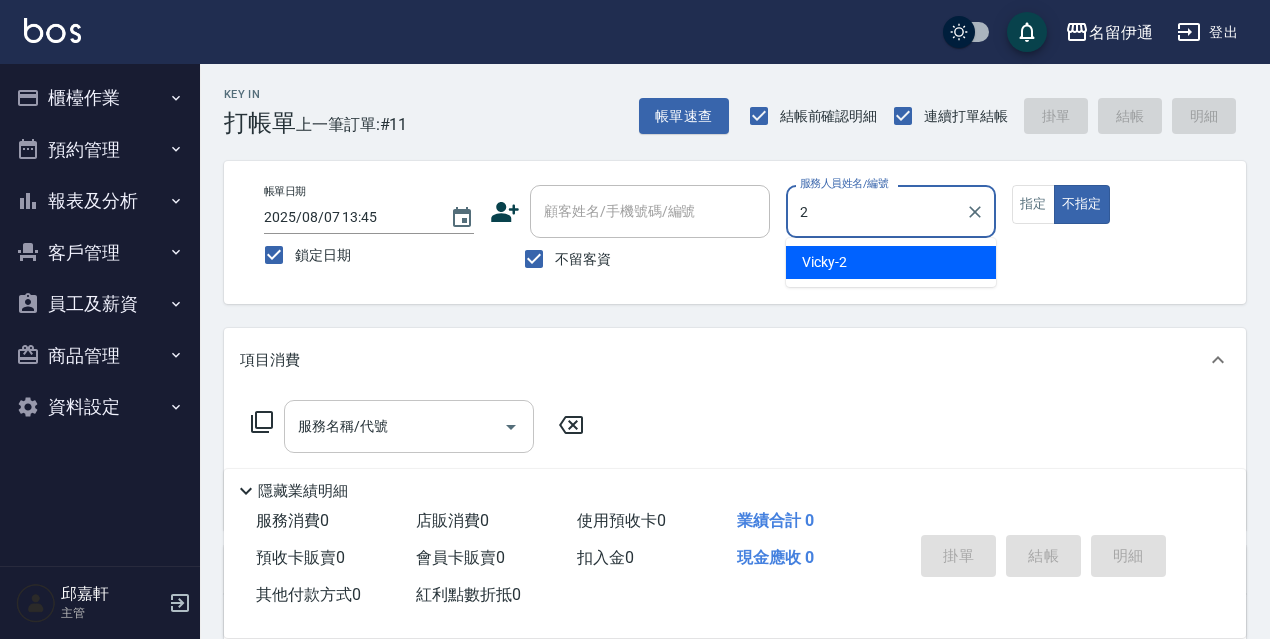 type on "Vicky-2" 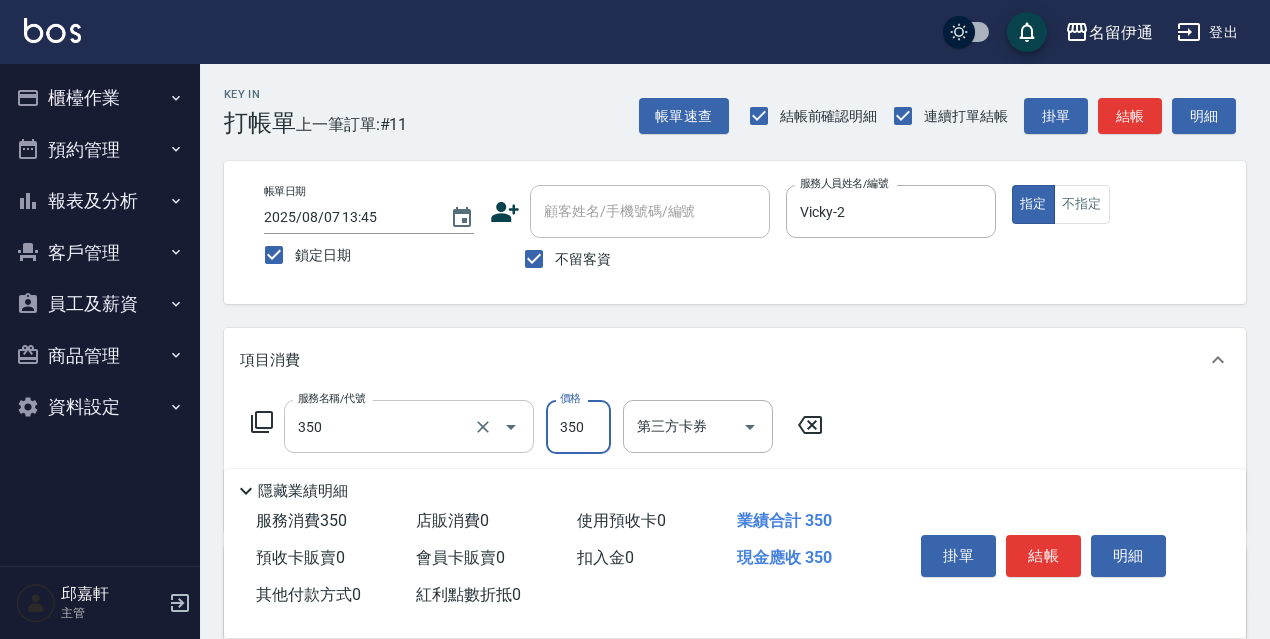 type on "洗髮350(350)" 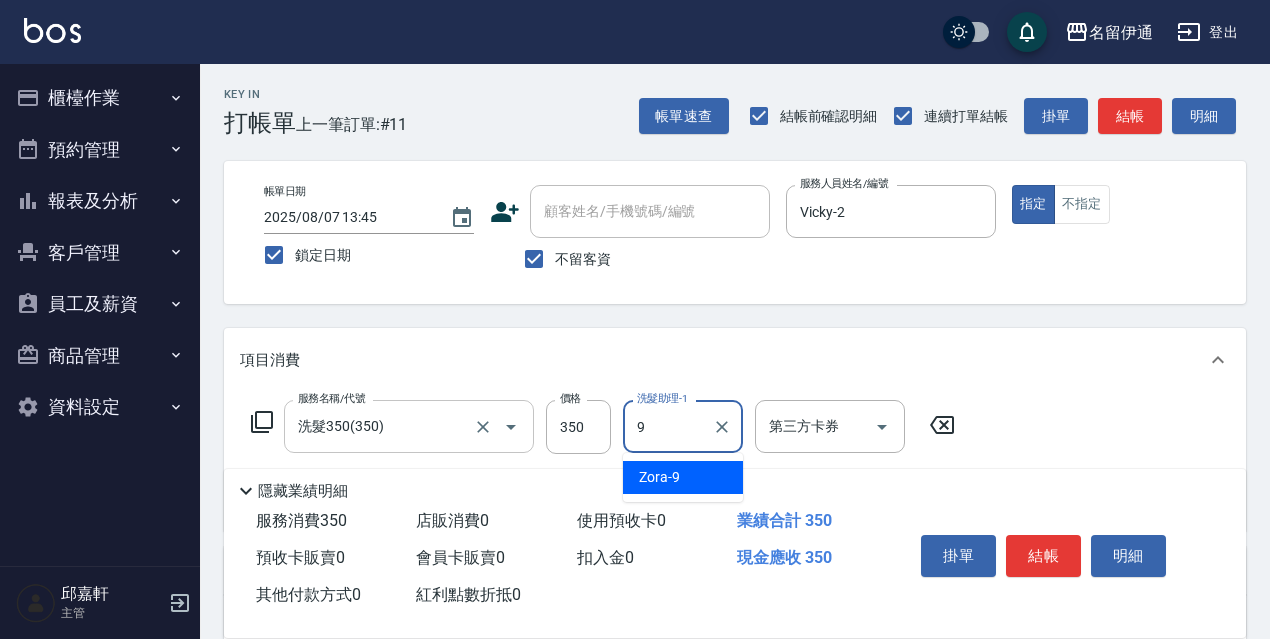 type on "Zora-9" 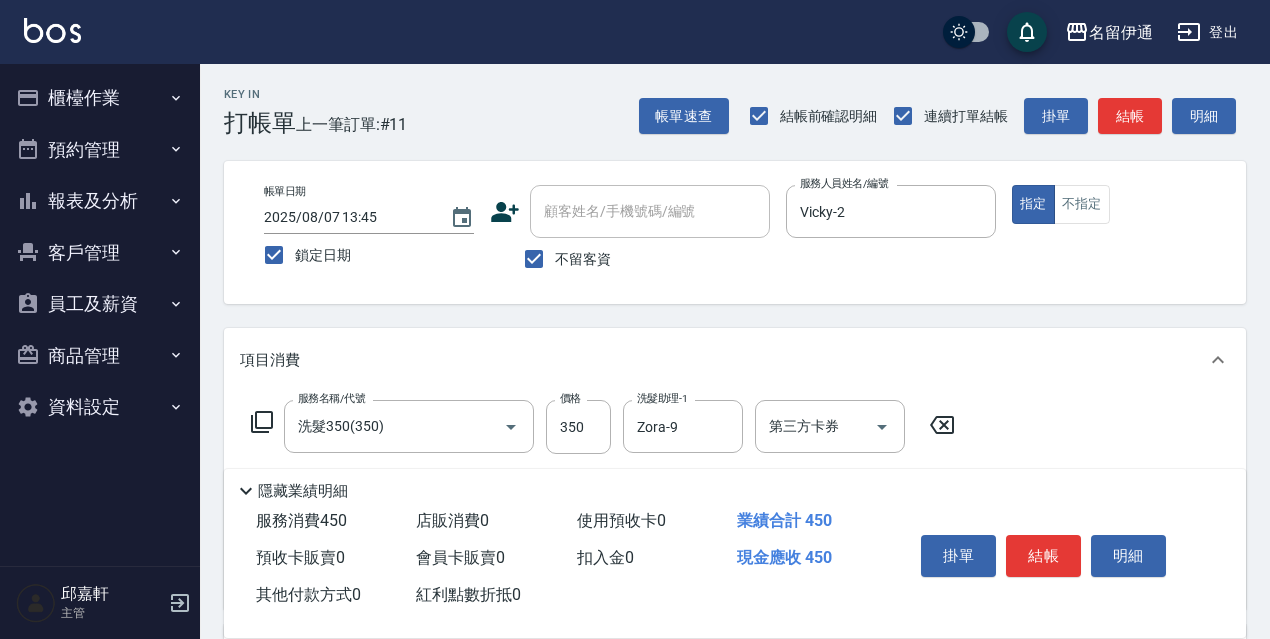 type on "剪髮<瀏海>(302)" 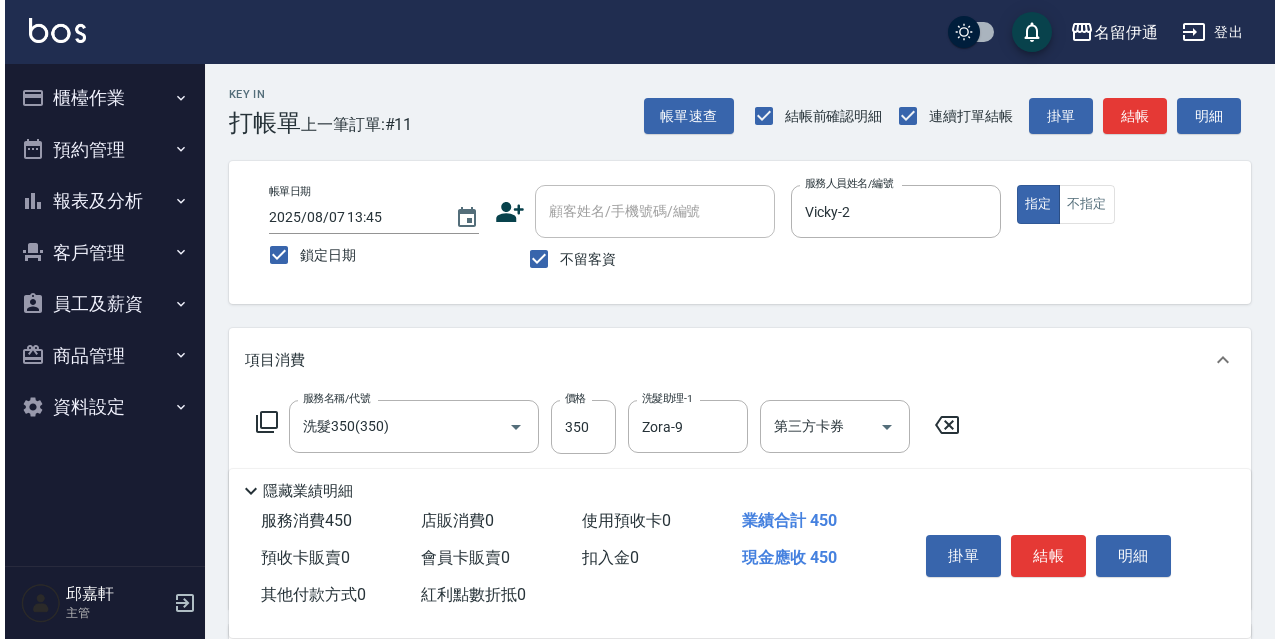 scroll, scrollTop: 300, scrollLeft: 0, axis: vertical 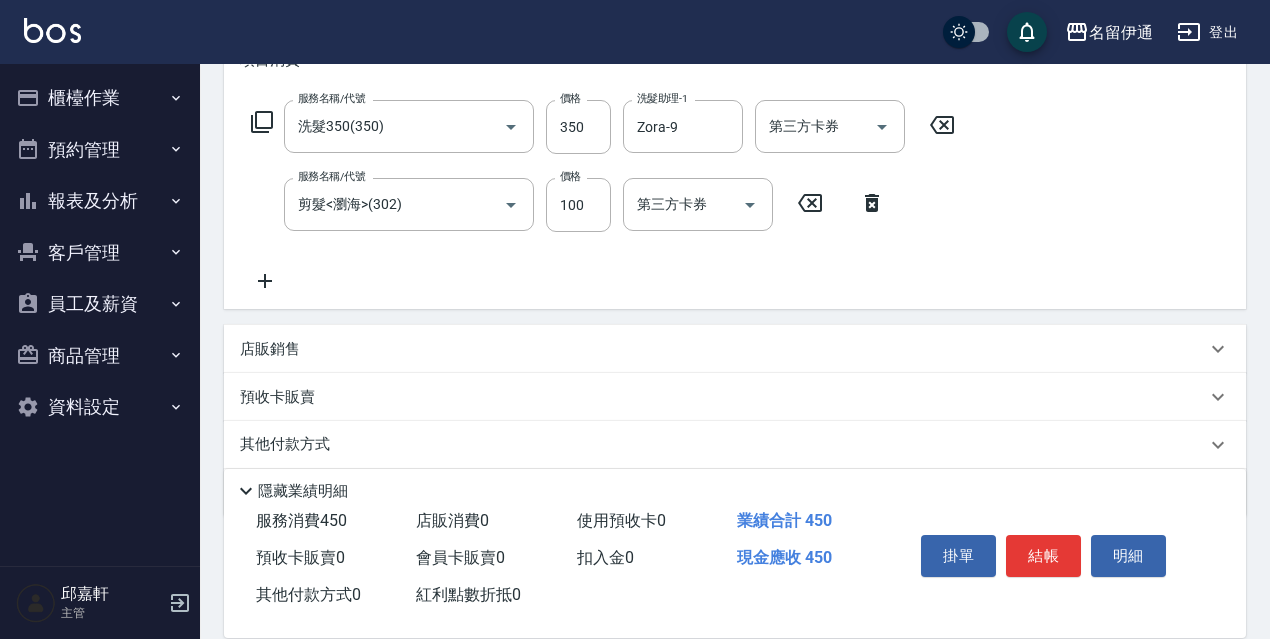 click 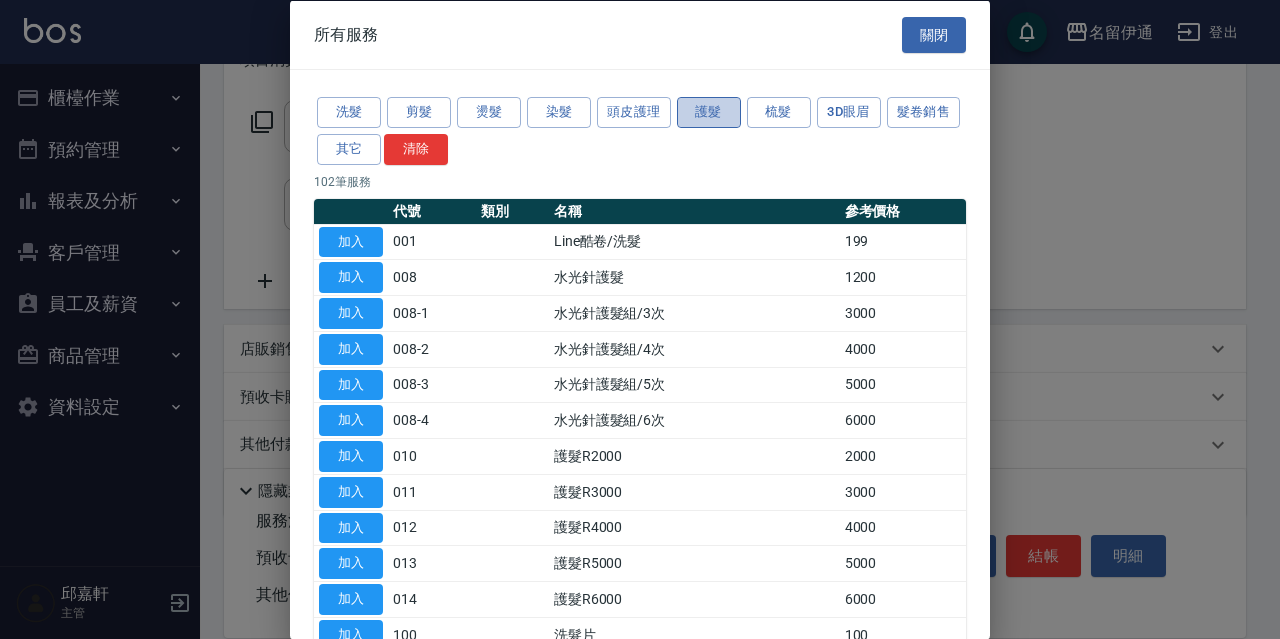 click on "護髮" at bounding box center (709, 112) 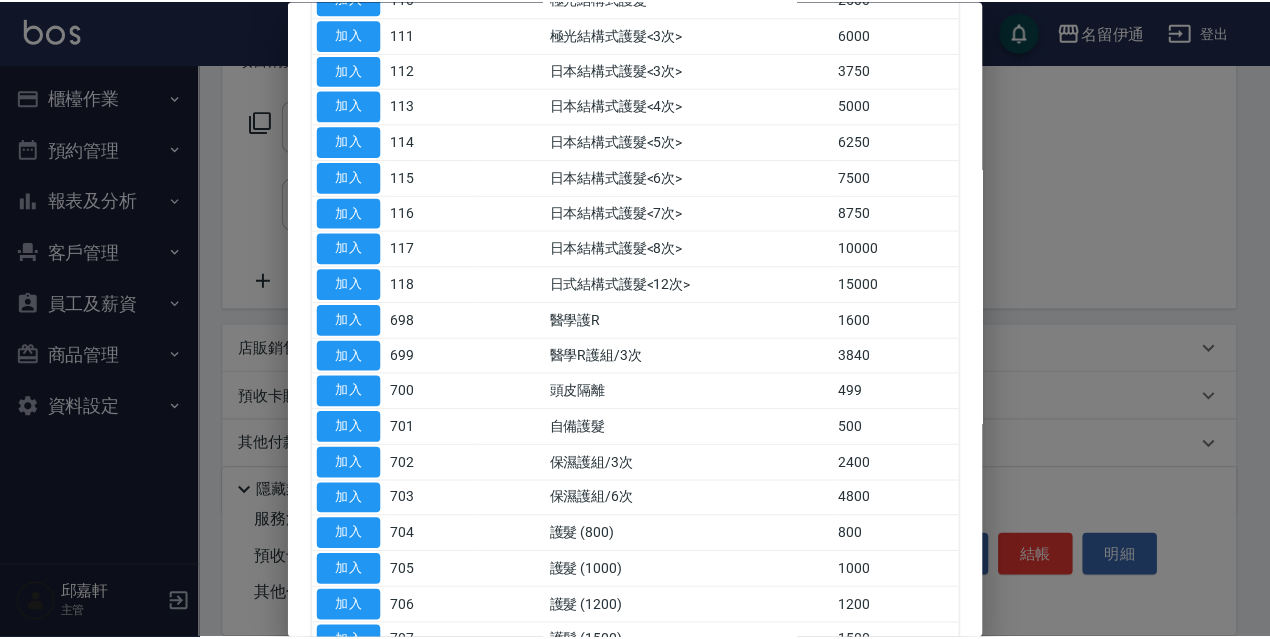 scroll, scrollTop: 910, scrollLeft: 0, axis: vertical 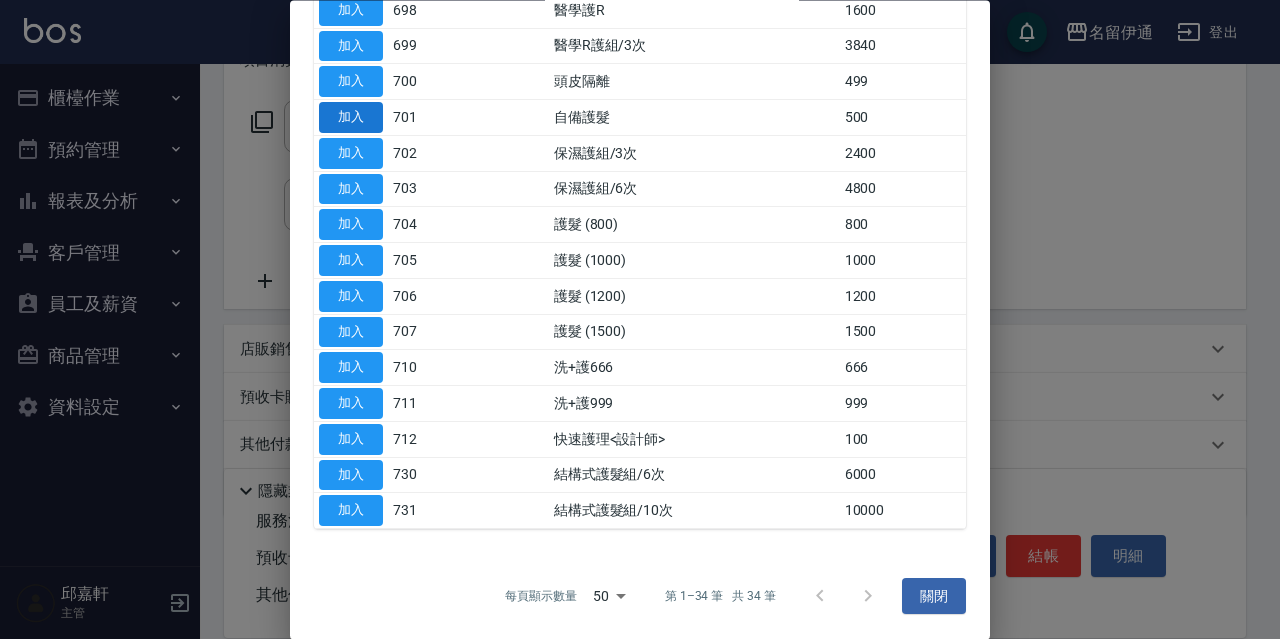 click on "加入" at bounding box center (351, 118) 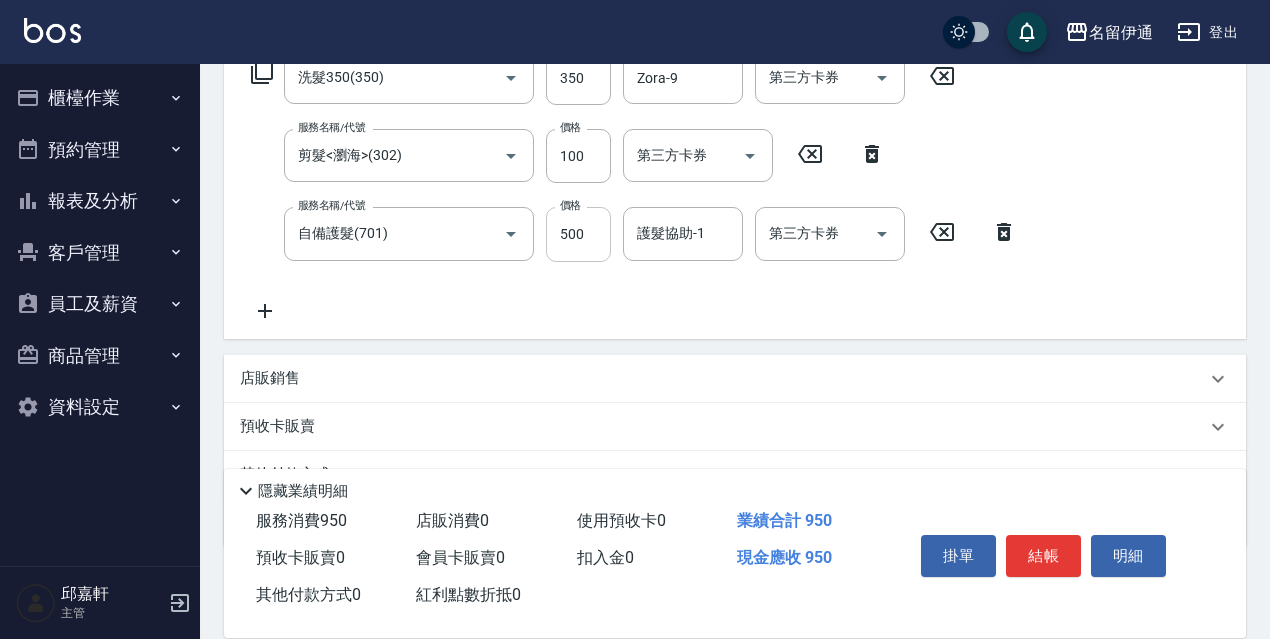 scroll, scrollTop: 249, scrollLeft: 0, axis: vertical 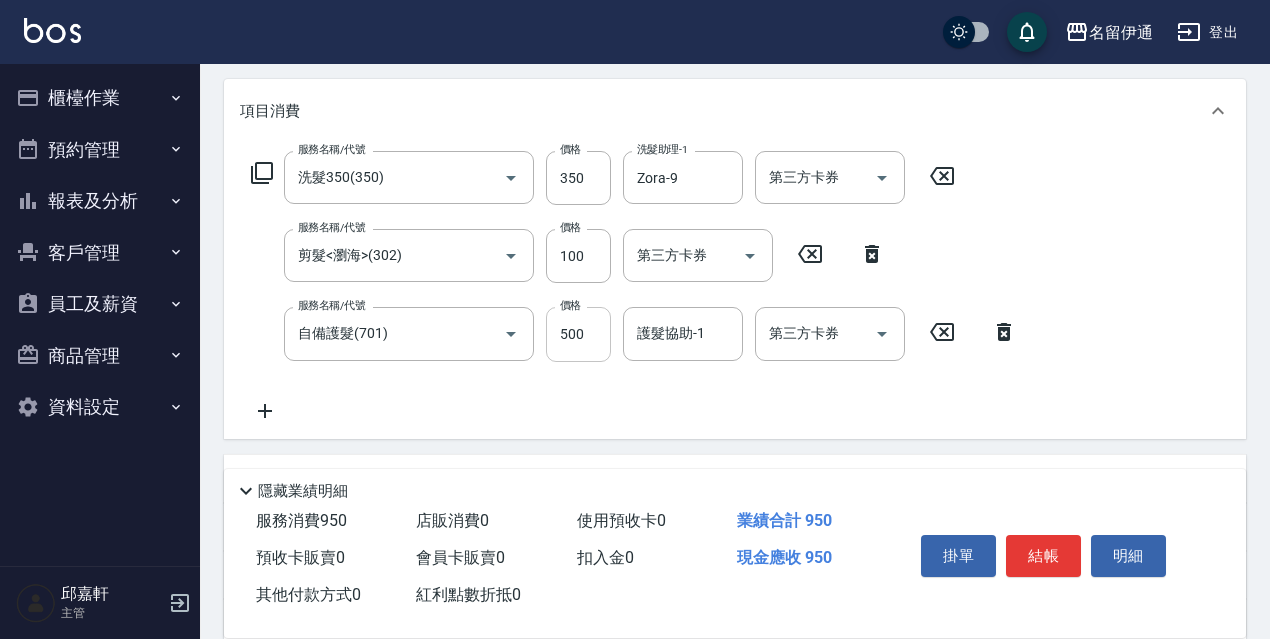 click on "500" at bounding box center [578, 334] 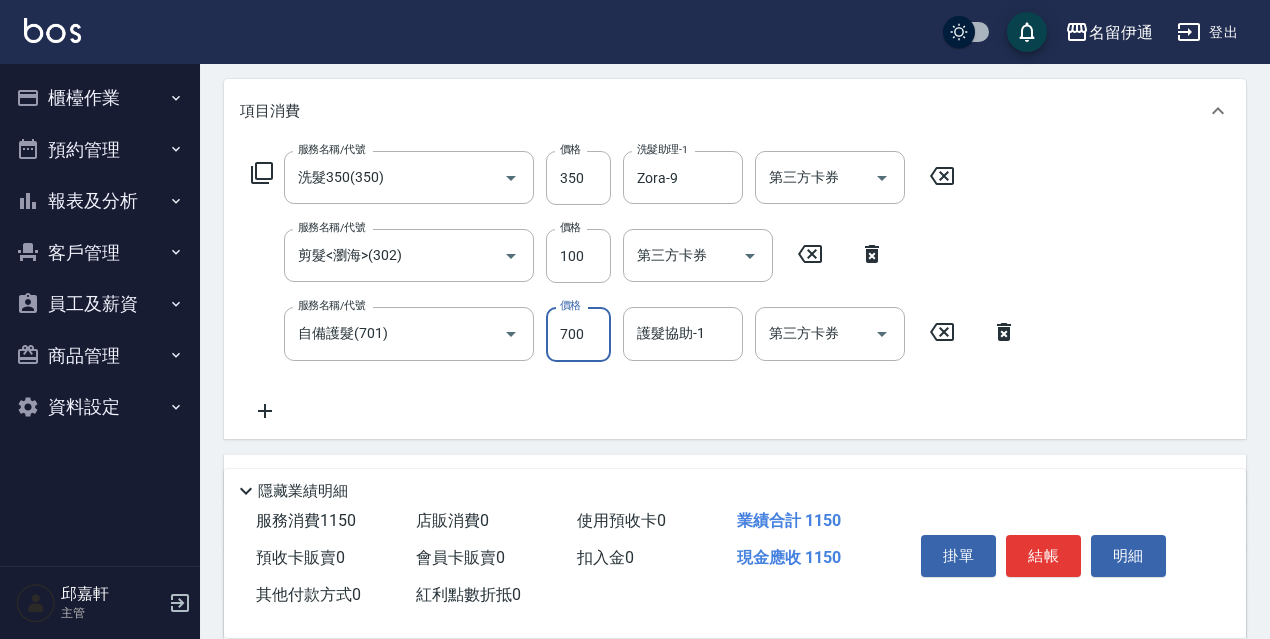 type on "700" 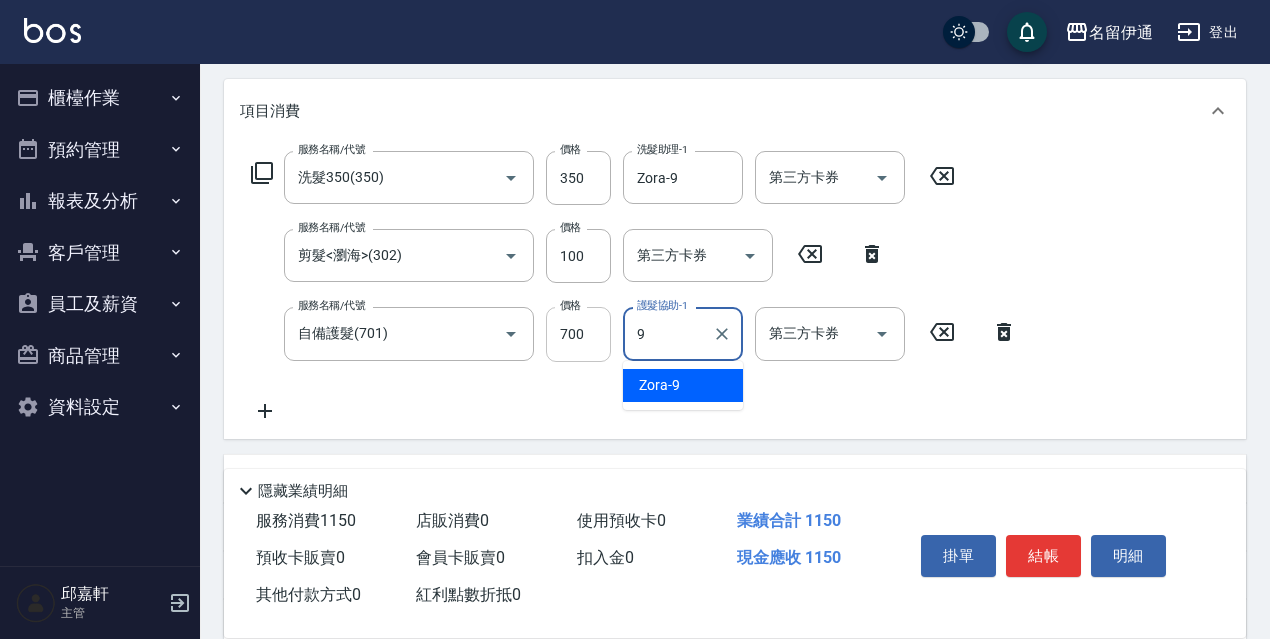 type on "Zora-9" 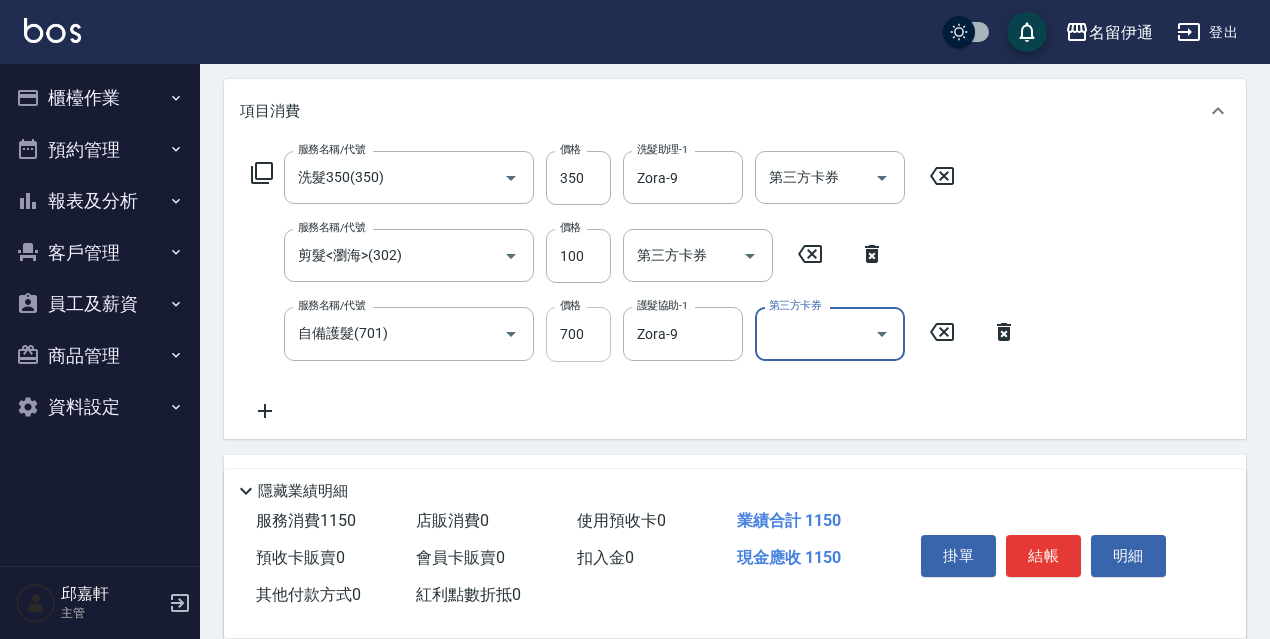 click on "700" at bounding box center (578, 334) 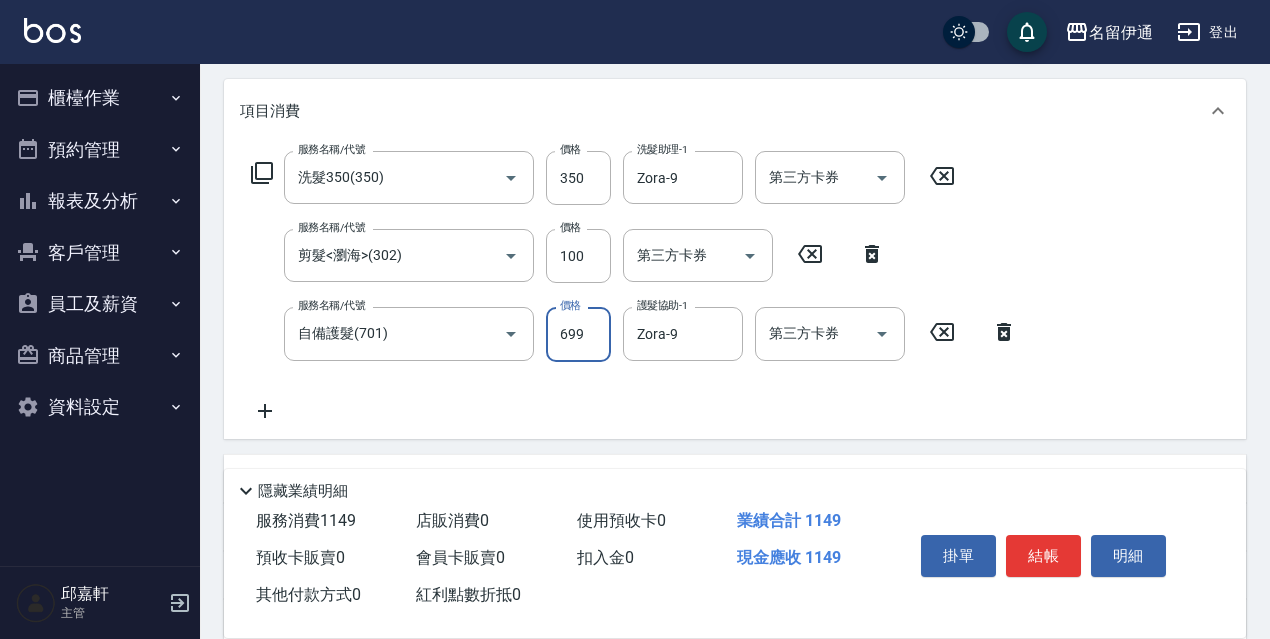scroll, scrollTop: 449, scrollLeft: 0, axis: vertical 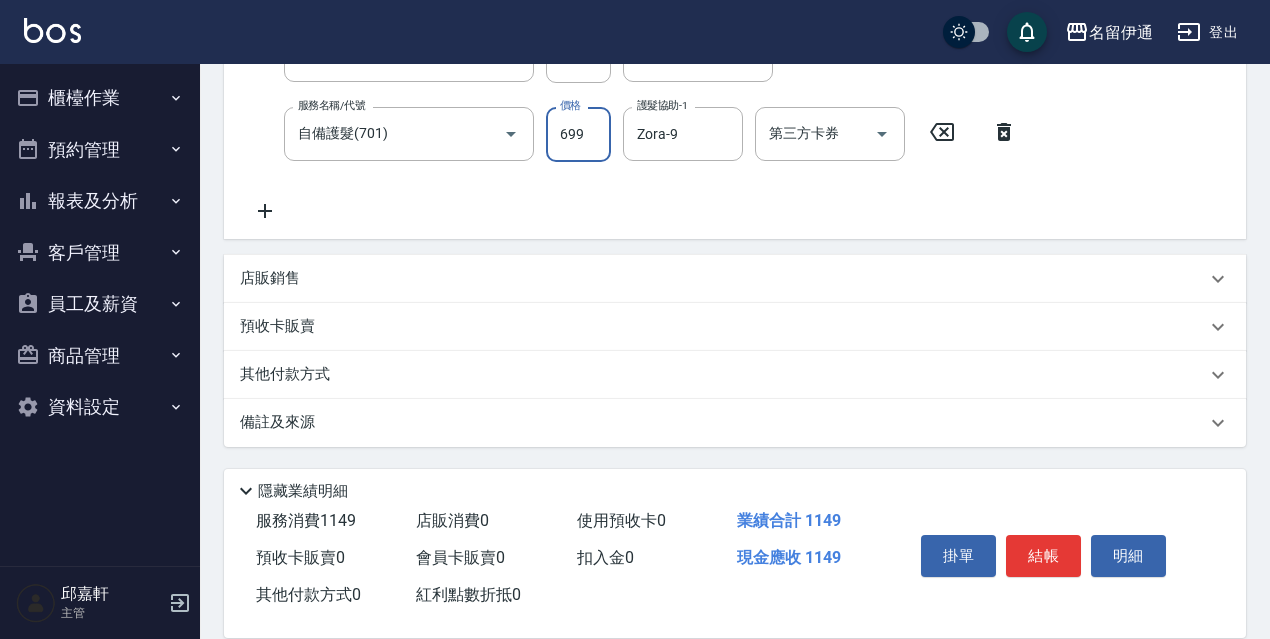 type on "699" 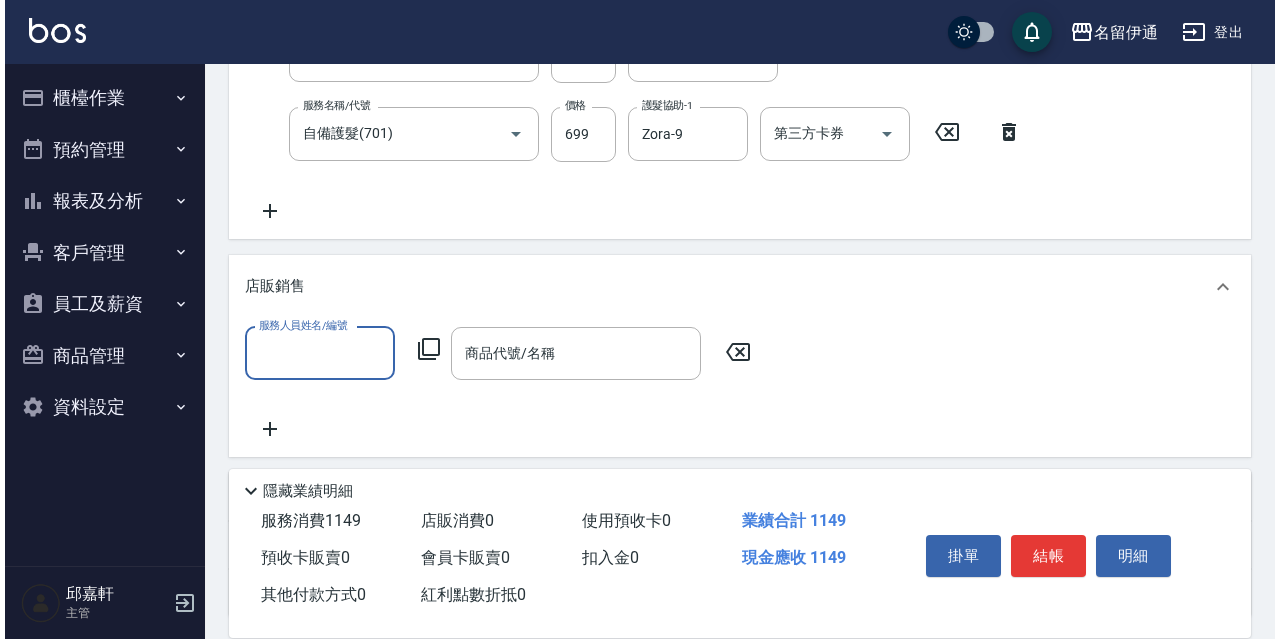 scroll, scrollTop: 0, scrollLeft: 0, axis: both 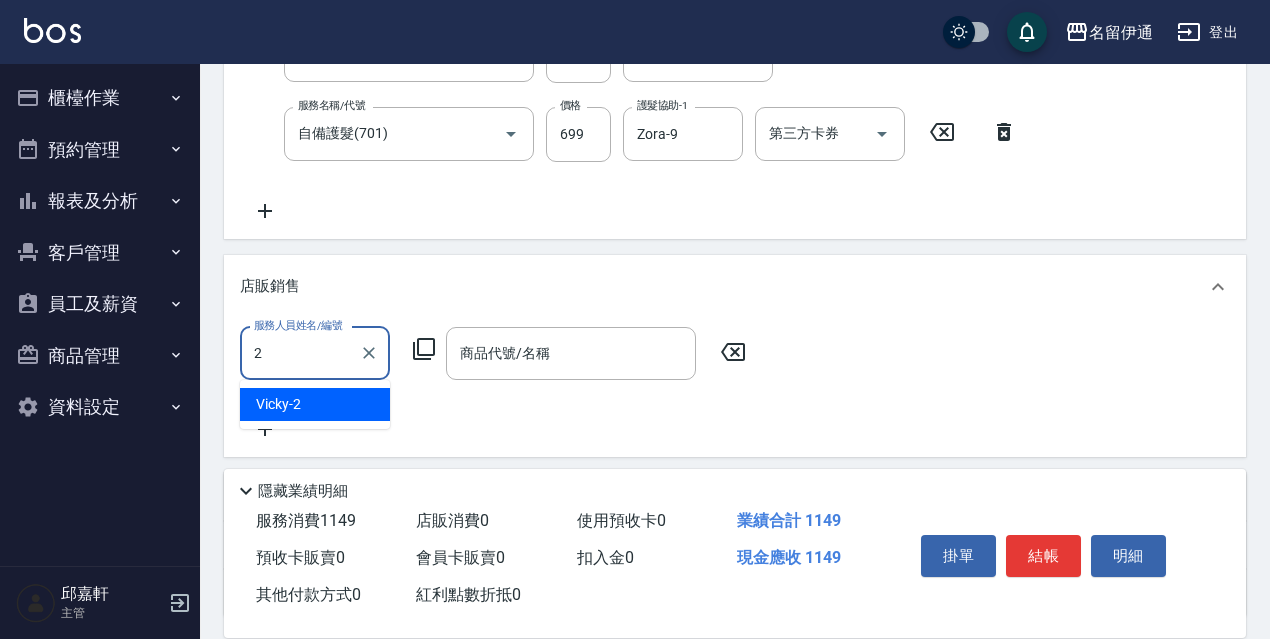 type on "Vicky-2" 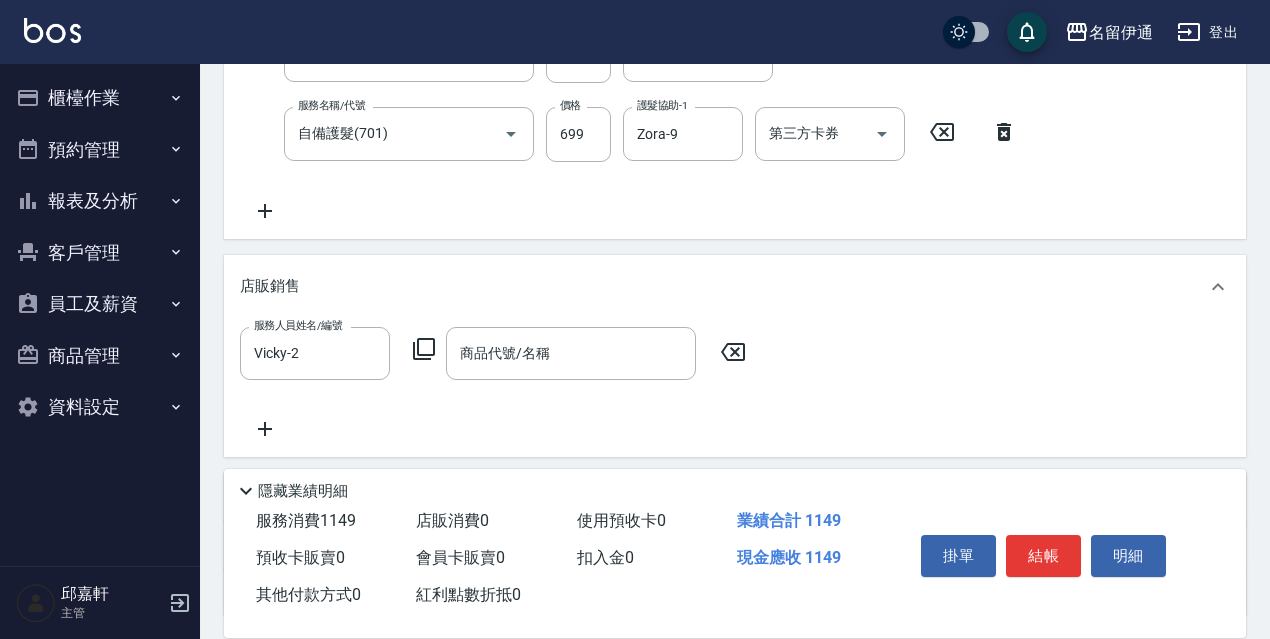 click 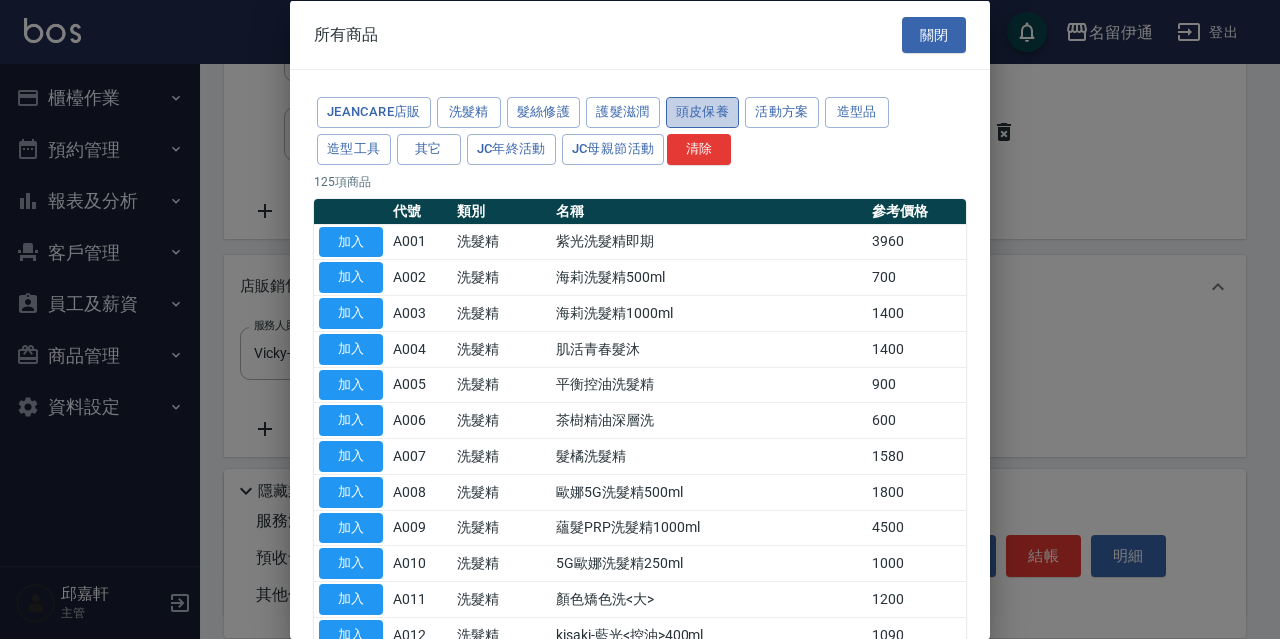 click on "頭皮保養" at bounding box center [703, 112] 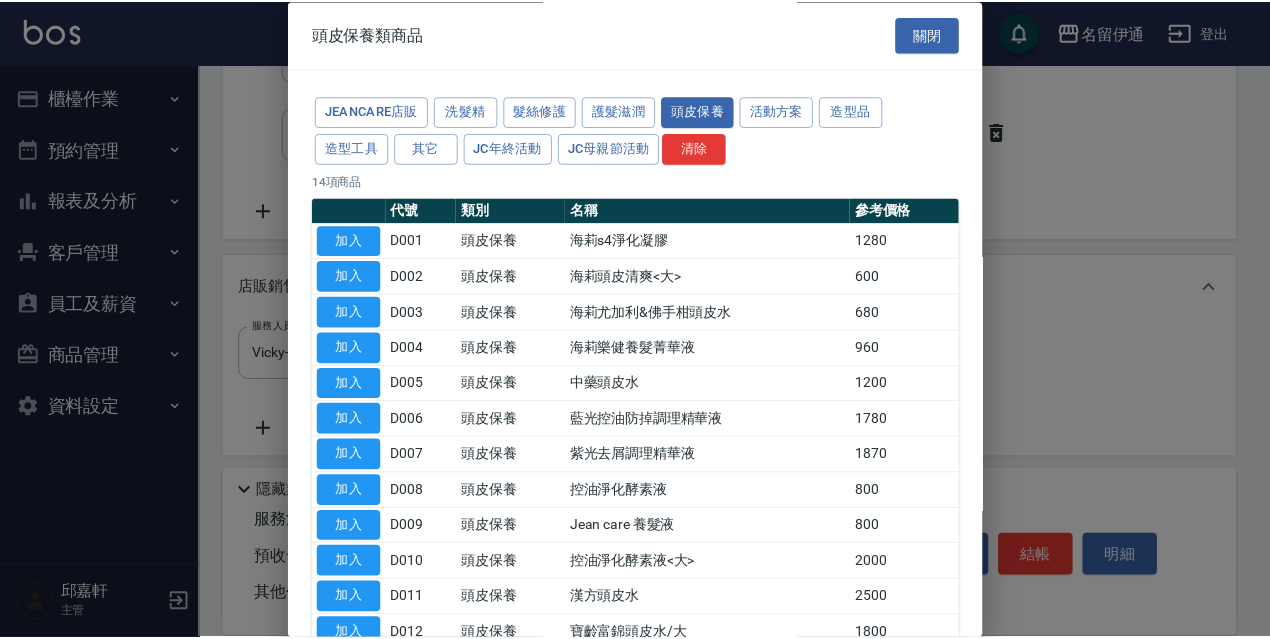 scroll, scrollTop: 195, scrollLeft: 0, axis: vertical 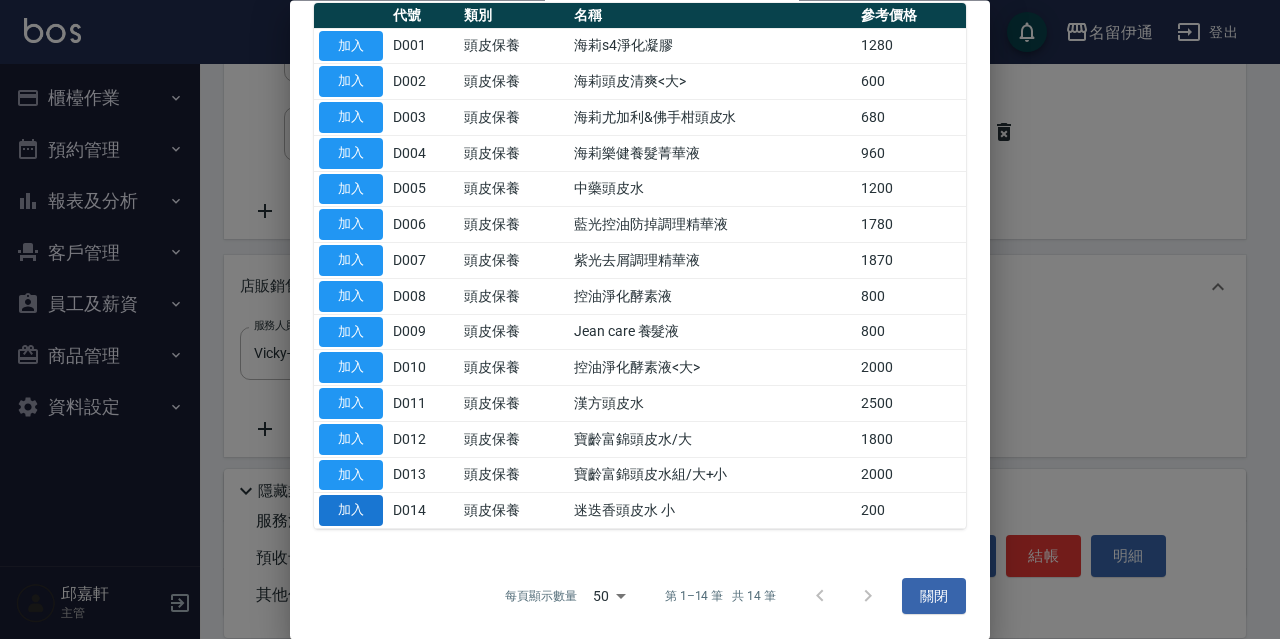 click on "加入" at bounding box center (351, 511) 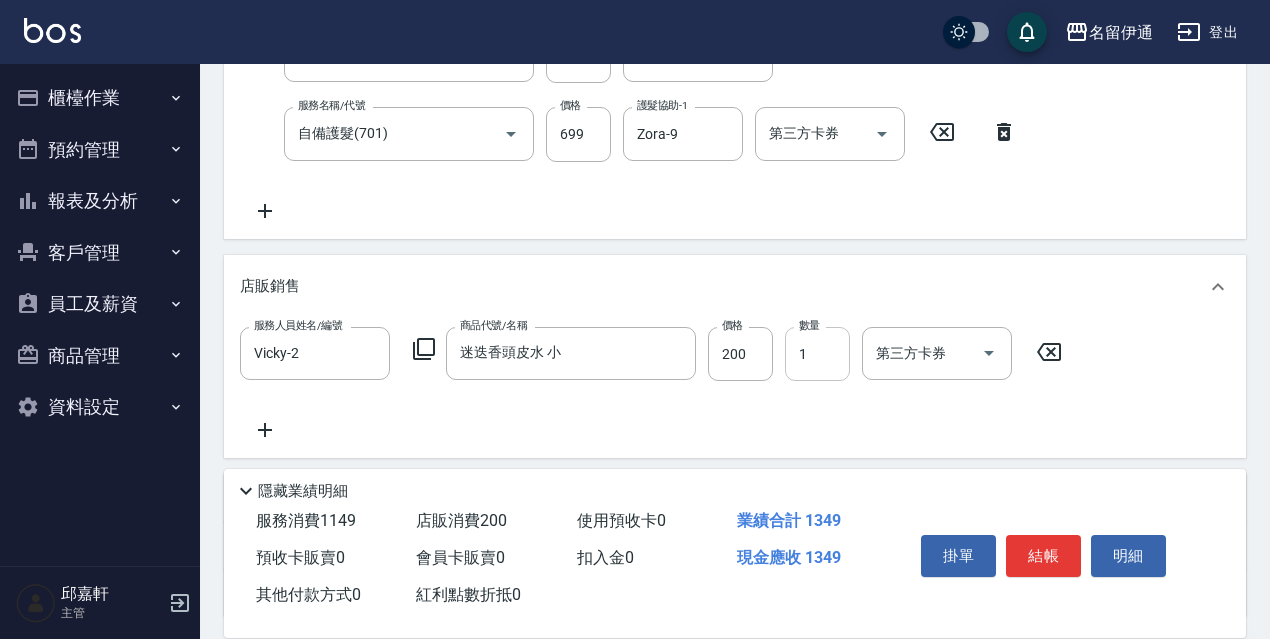 click on "1" at bounding box center (817, 354) 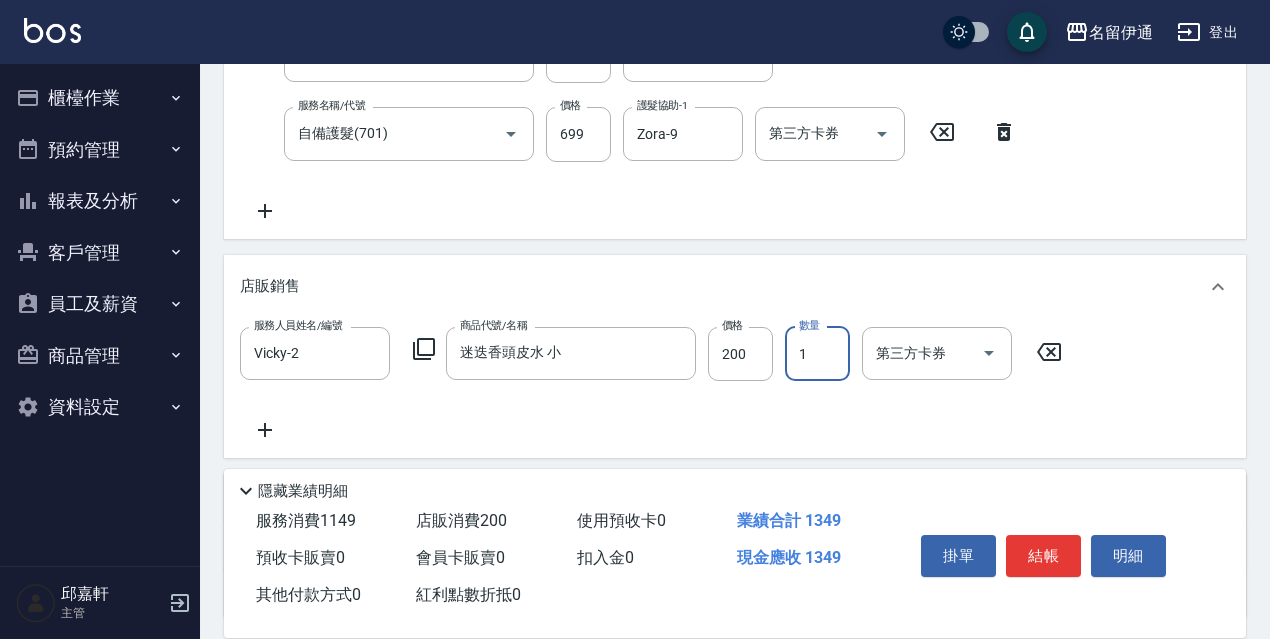 type on "2" 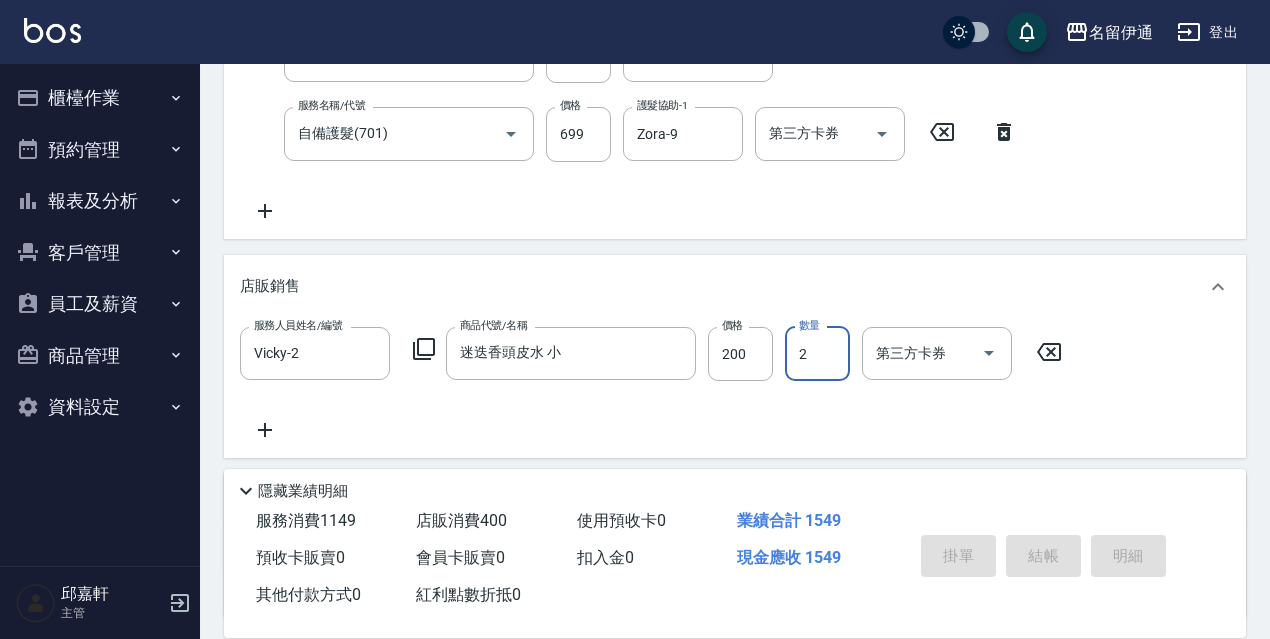 type 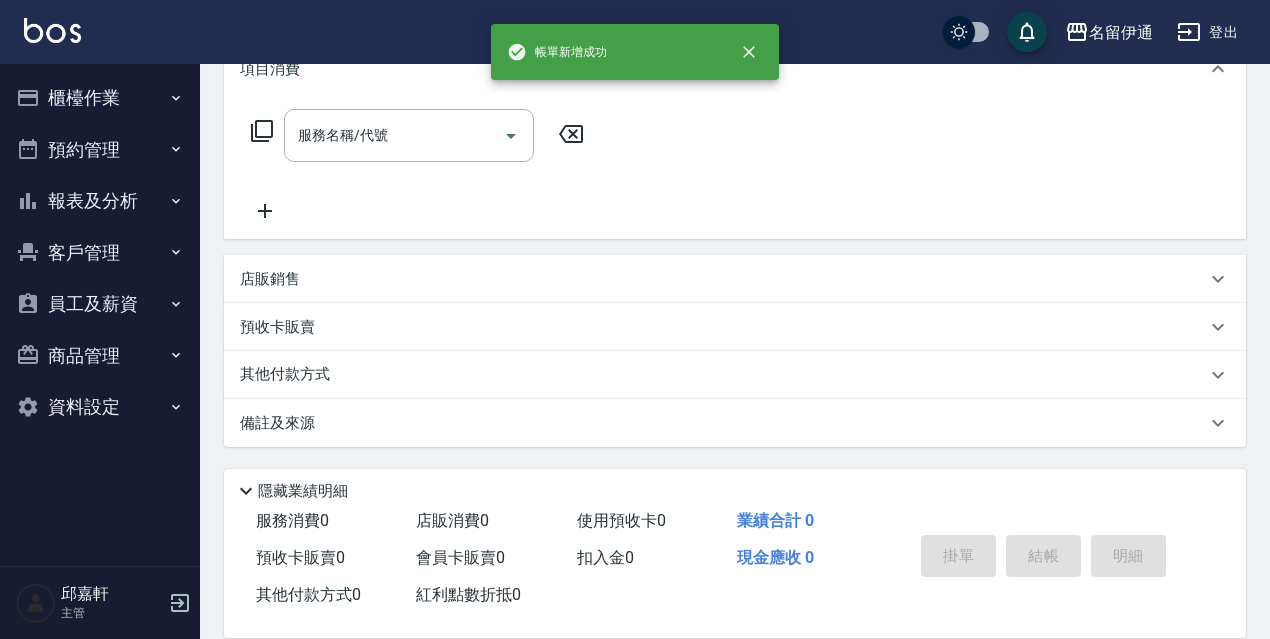 scroll, scrollTop: 0, scrollLeft: 0, axis: both 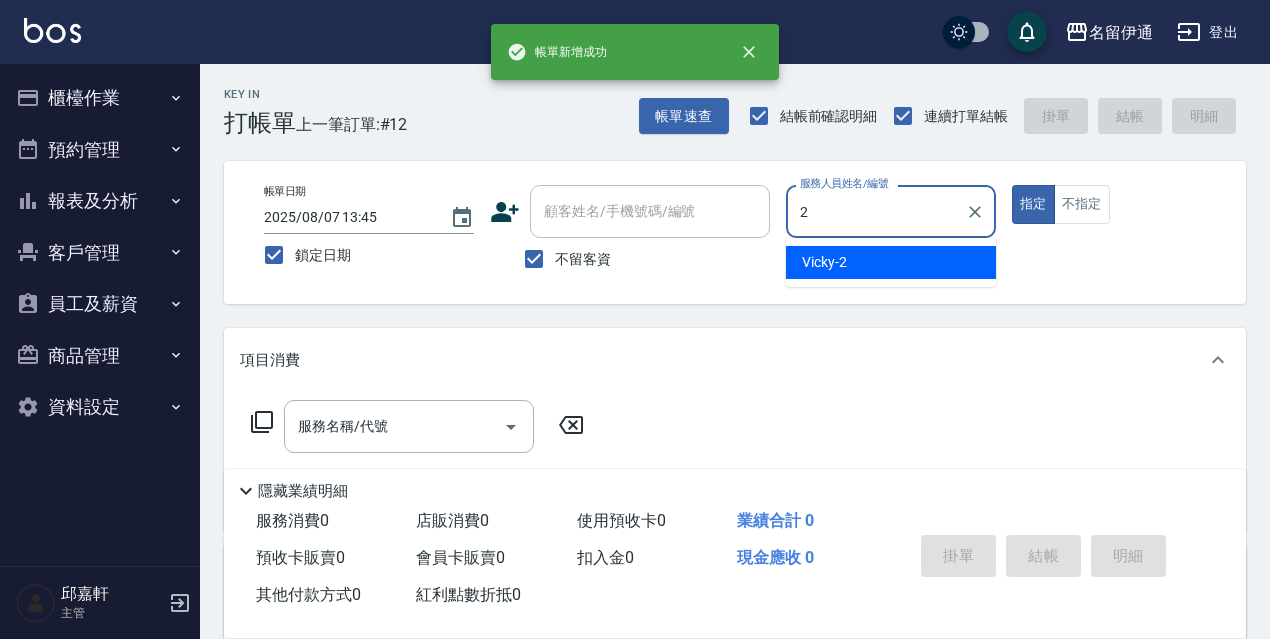 type on "Vicky-2" 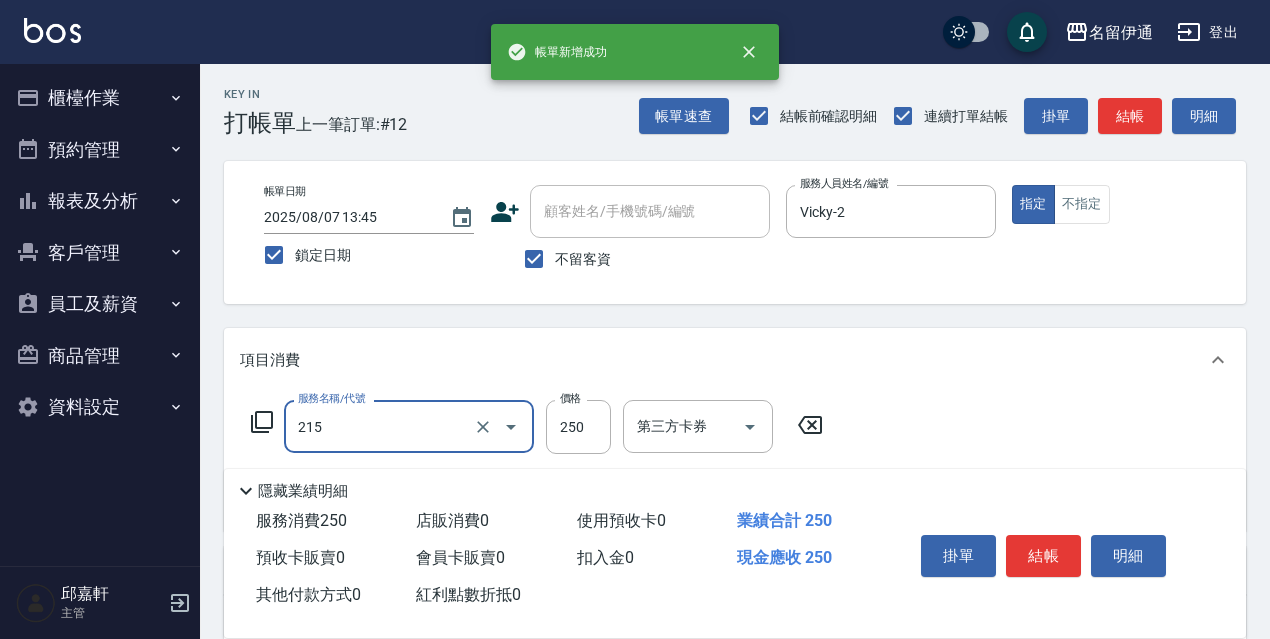 type on "洗髮卷<抵>250(215)" 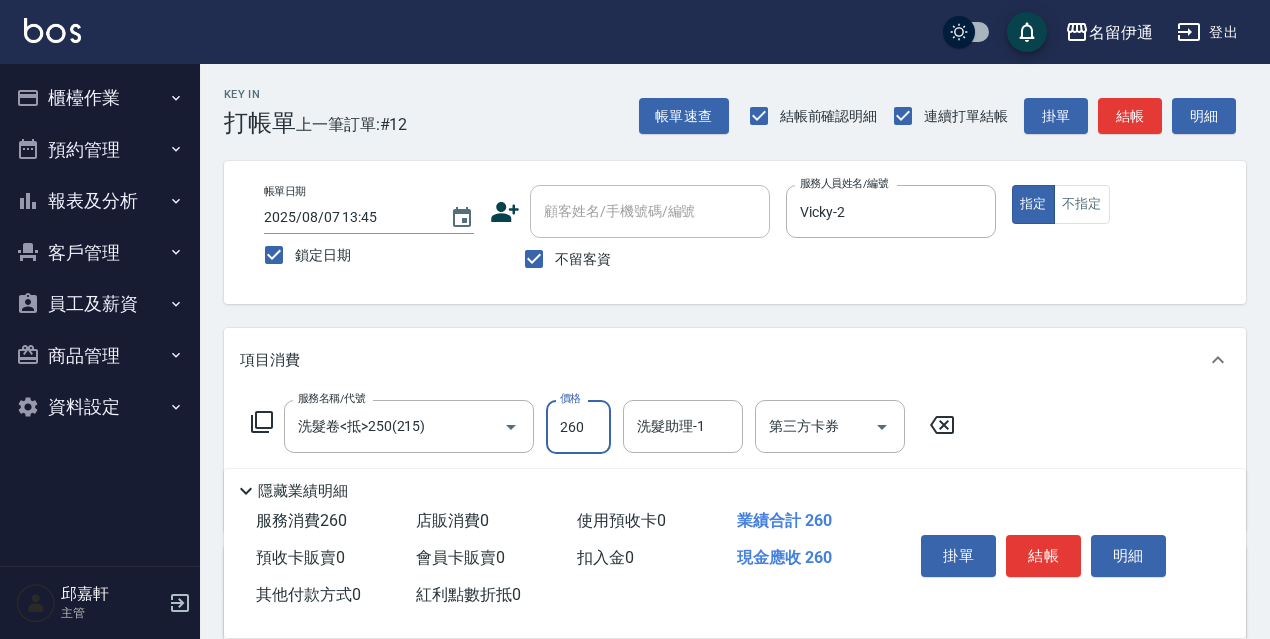 type on "260" 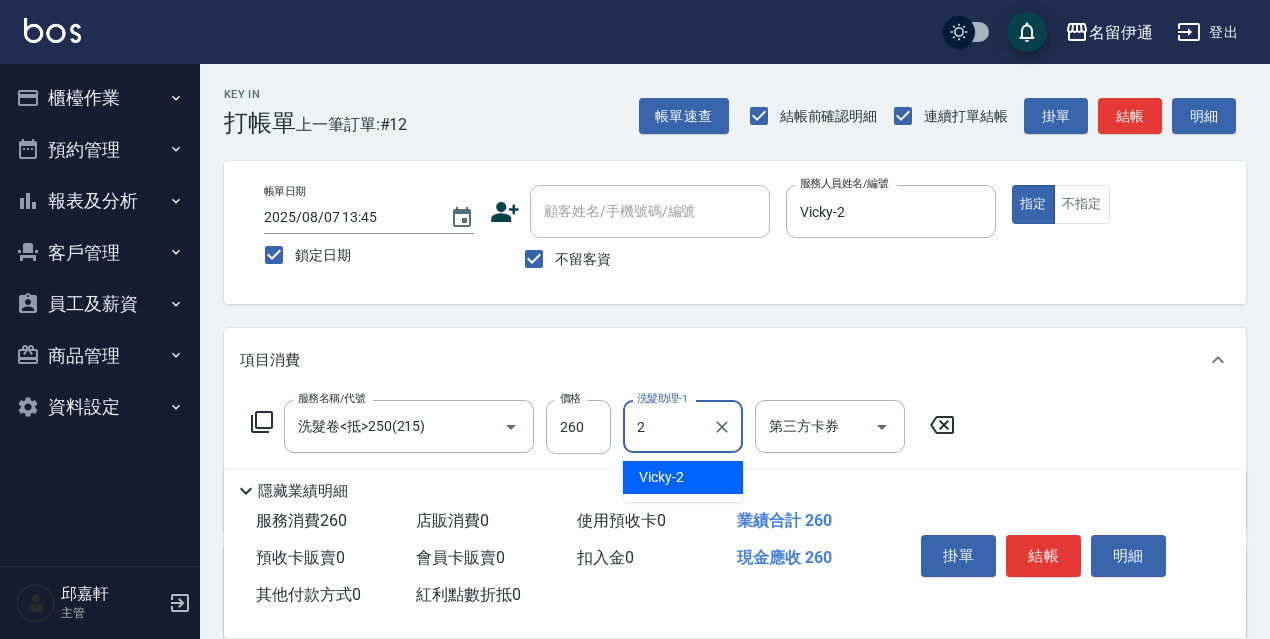 type on "Vicky-2" 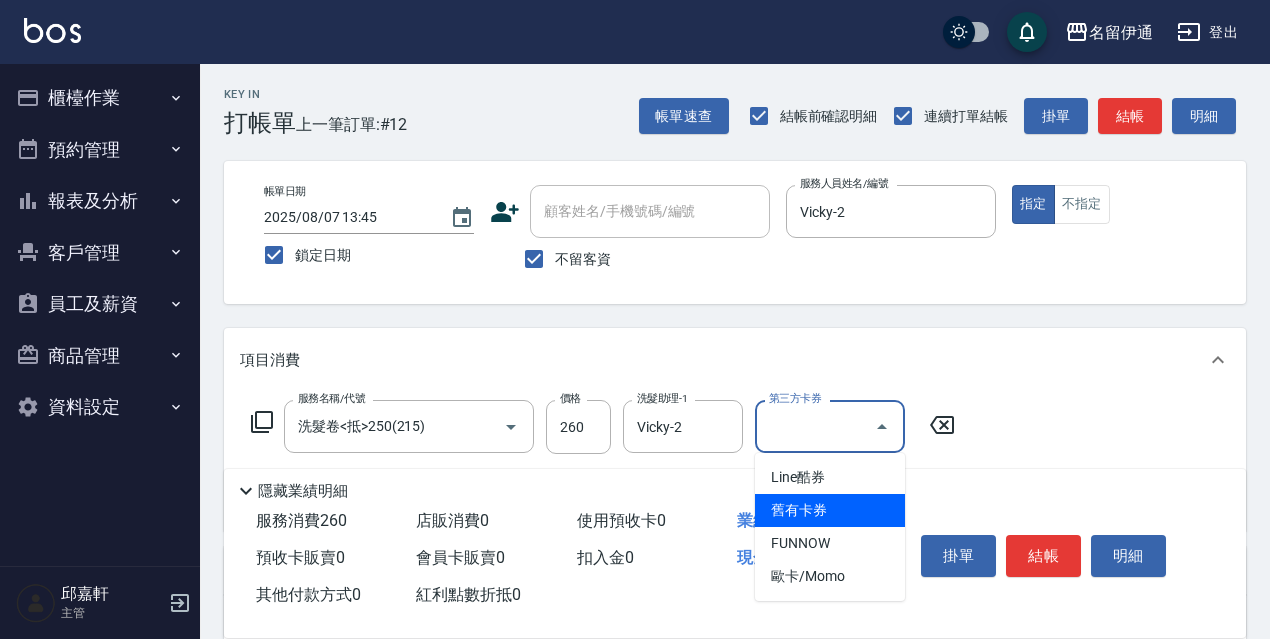 type on "舊有卡券" 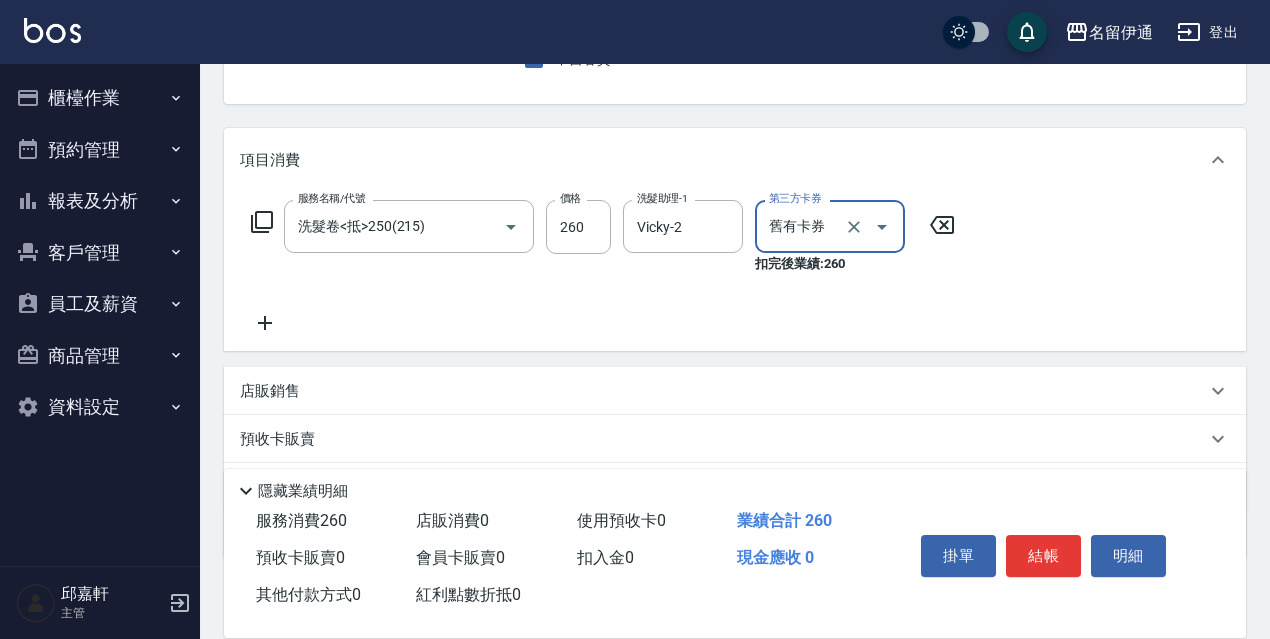 scroll, scrollTop: 300, scrollLeft: 0, axis: vertical 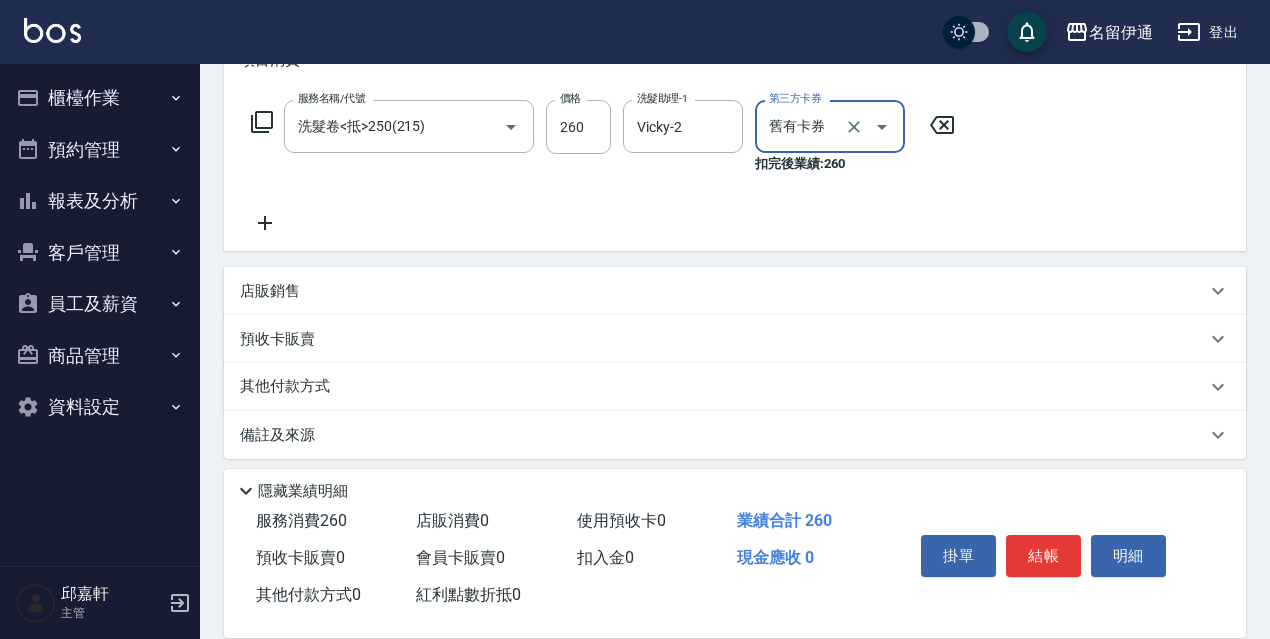 click on "店販銷售" at bounding box center (723, 291) 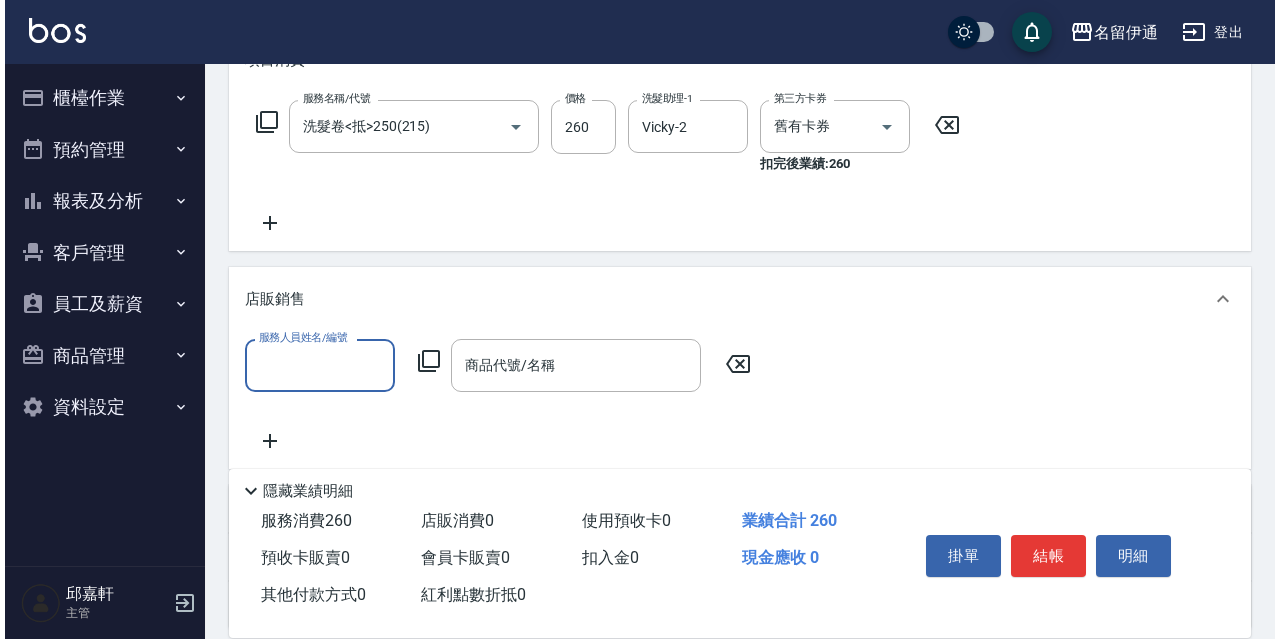scroll, scrollTop: 0, scrollLeft: 0, axis: both 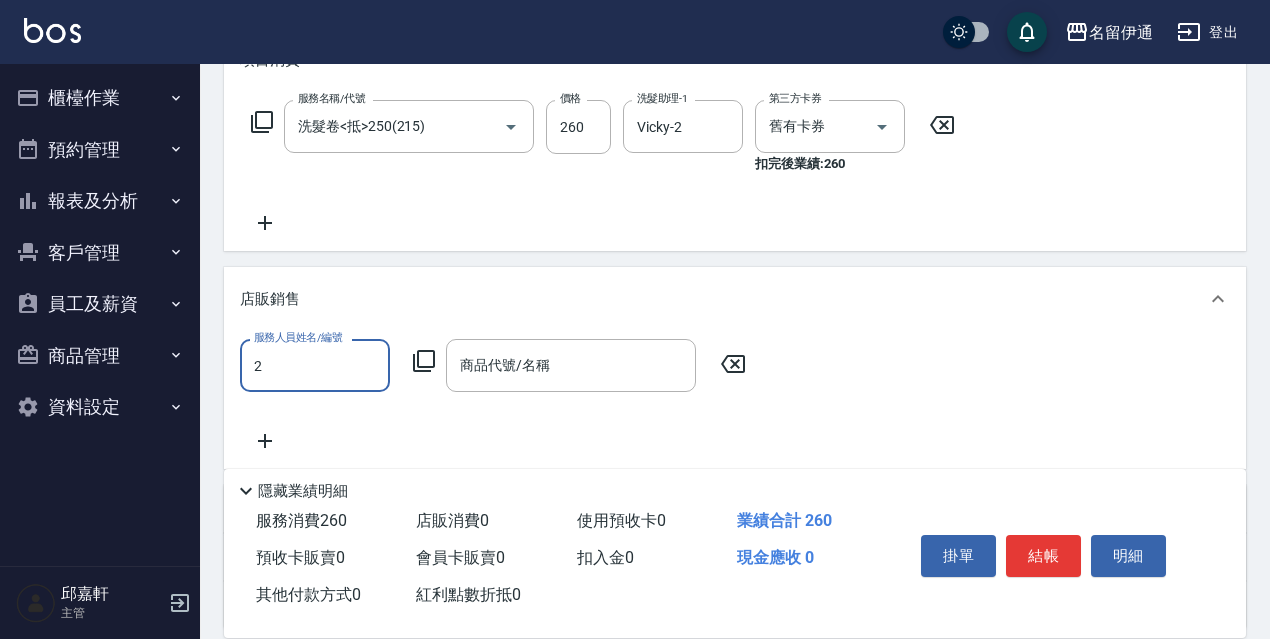 type on "Vicky-2" 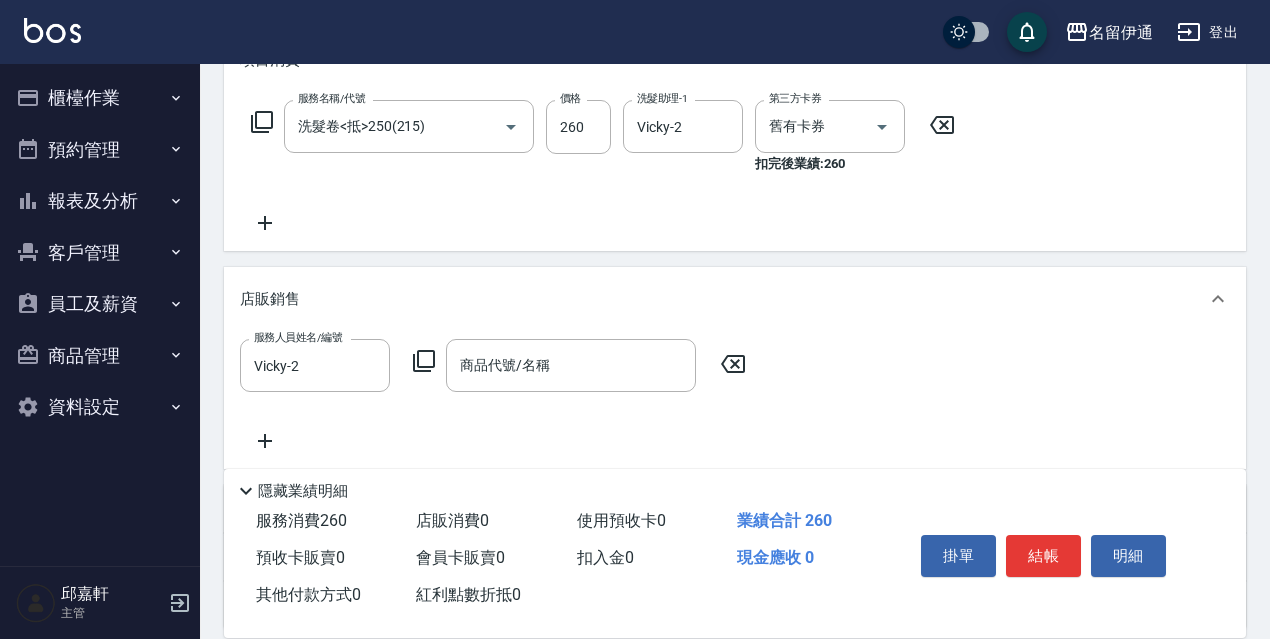 click 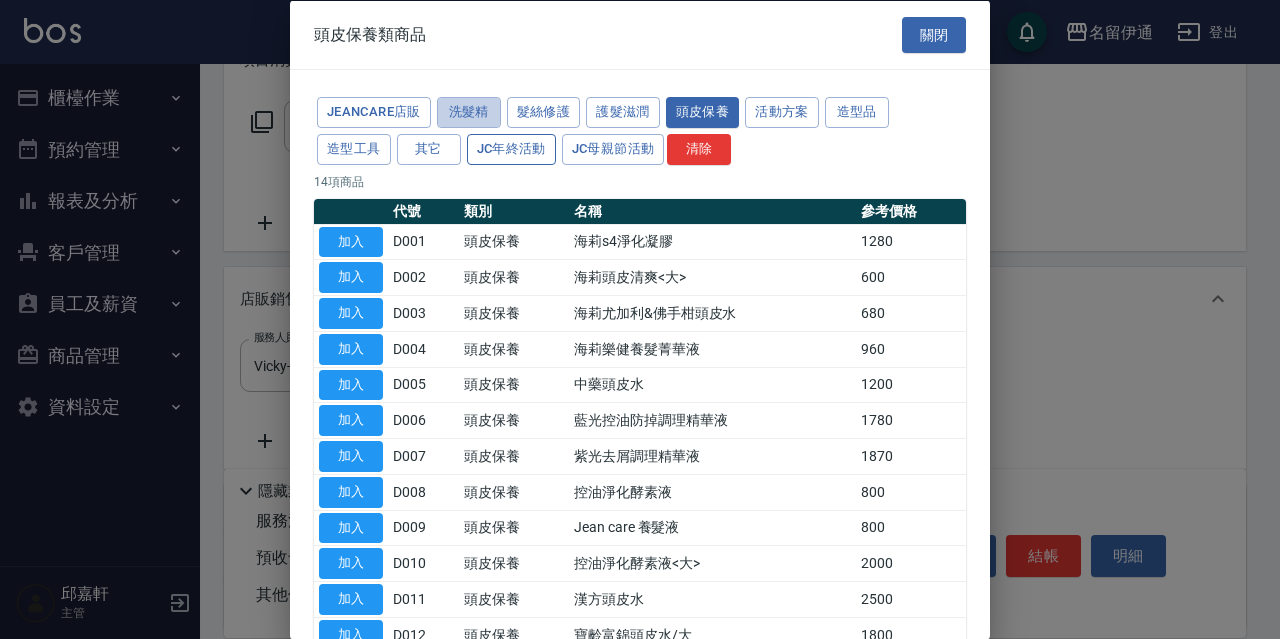 drag, startPoint x: 487, startPoint y: 109, endPoint x: 517, endPoint y: 147, distance: 48.414875 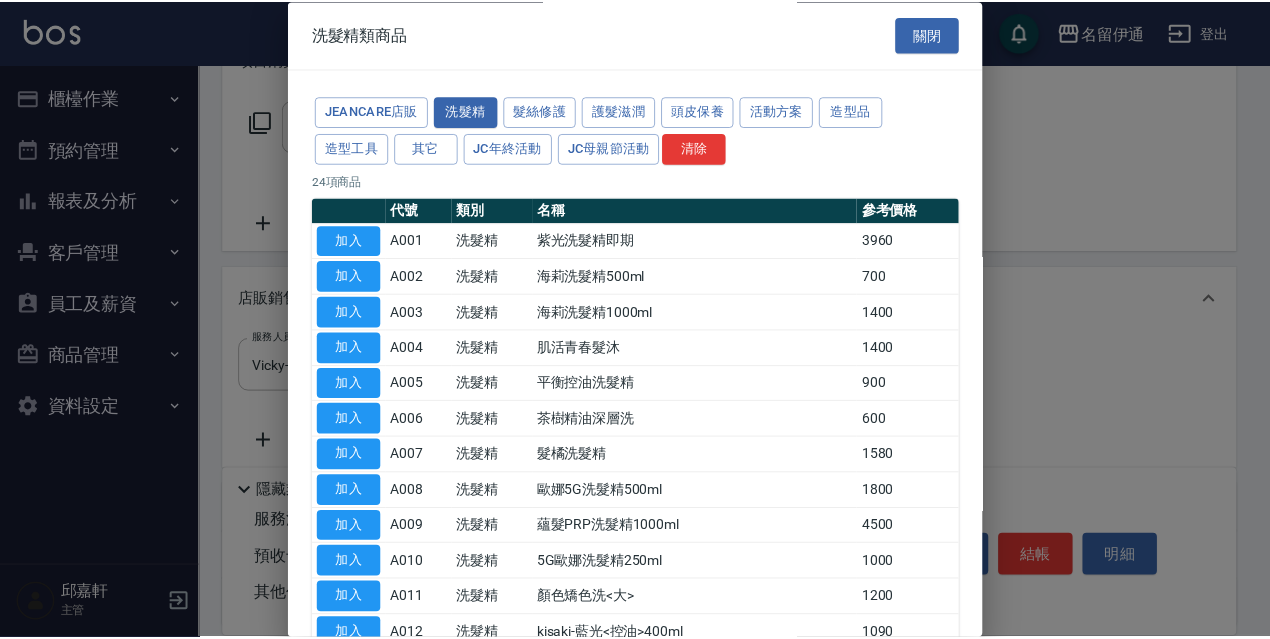 scroll, scrollTop: 400, scrollLeft: 0, axis: vertical 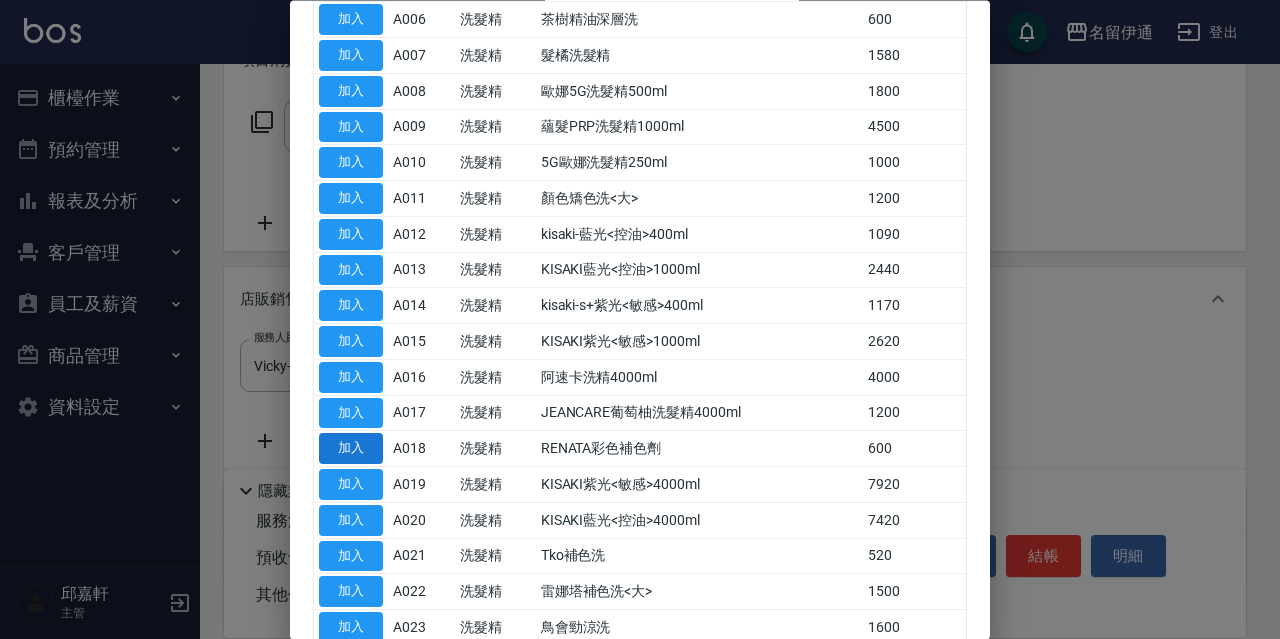 click on "加入" at bounding box center [351, 449] 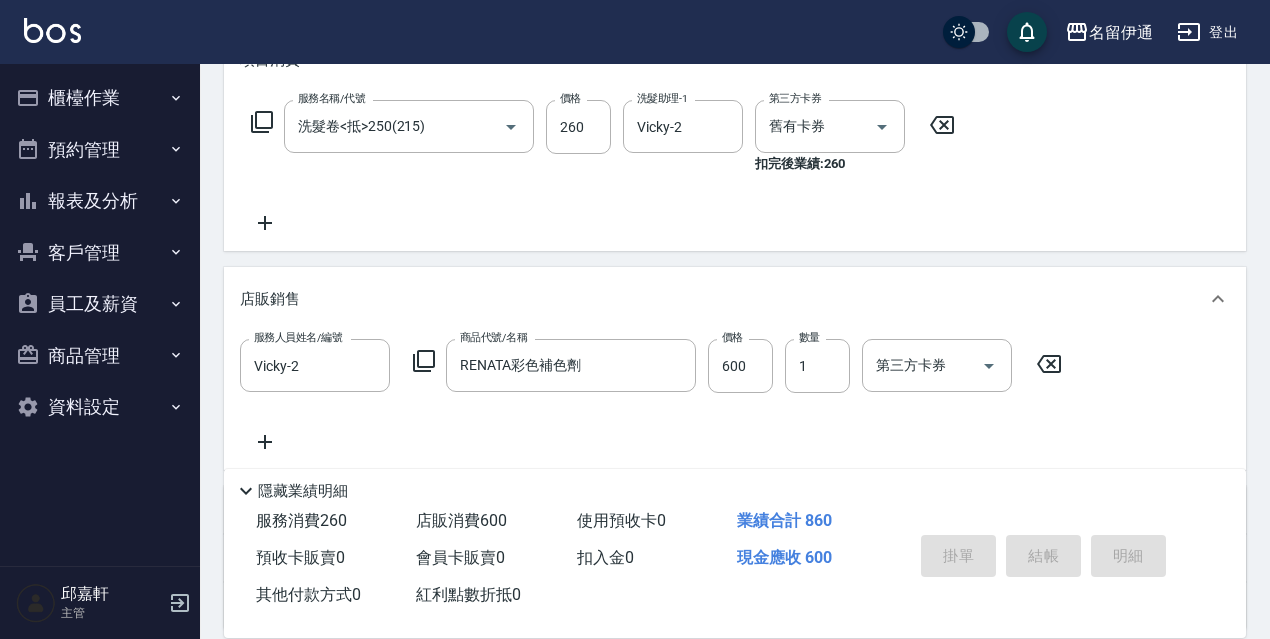 type 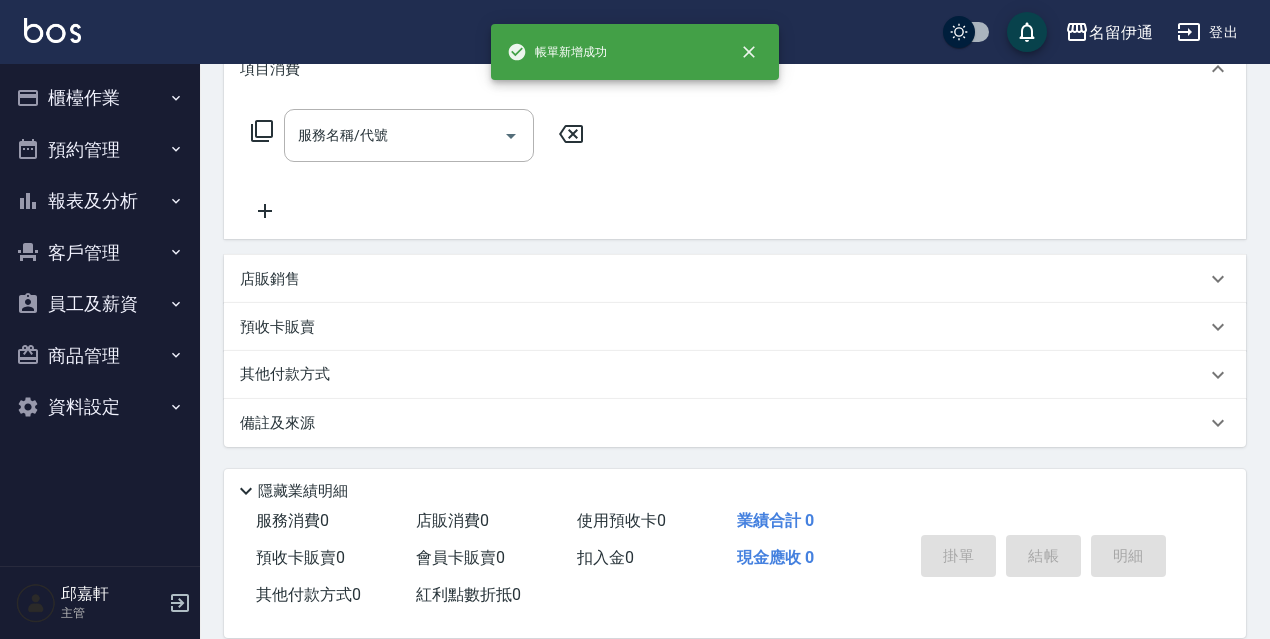 scroll, scrollTop: 0, scrollLeft: 0, axis: both 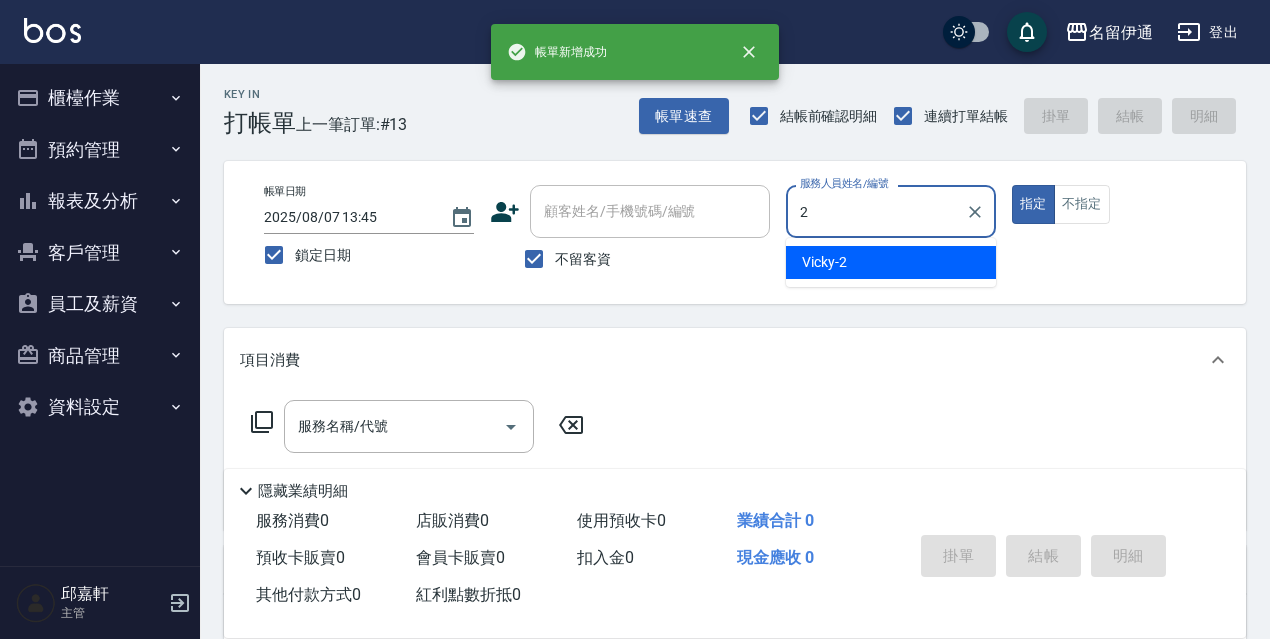 type on "Vicky-2" 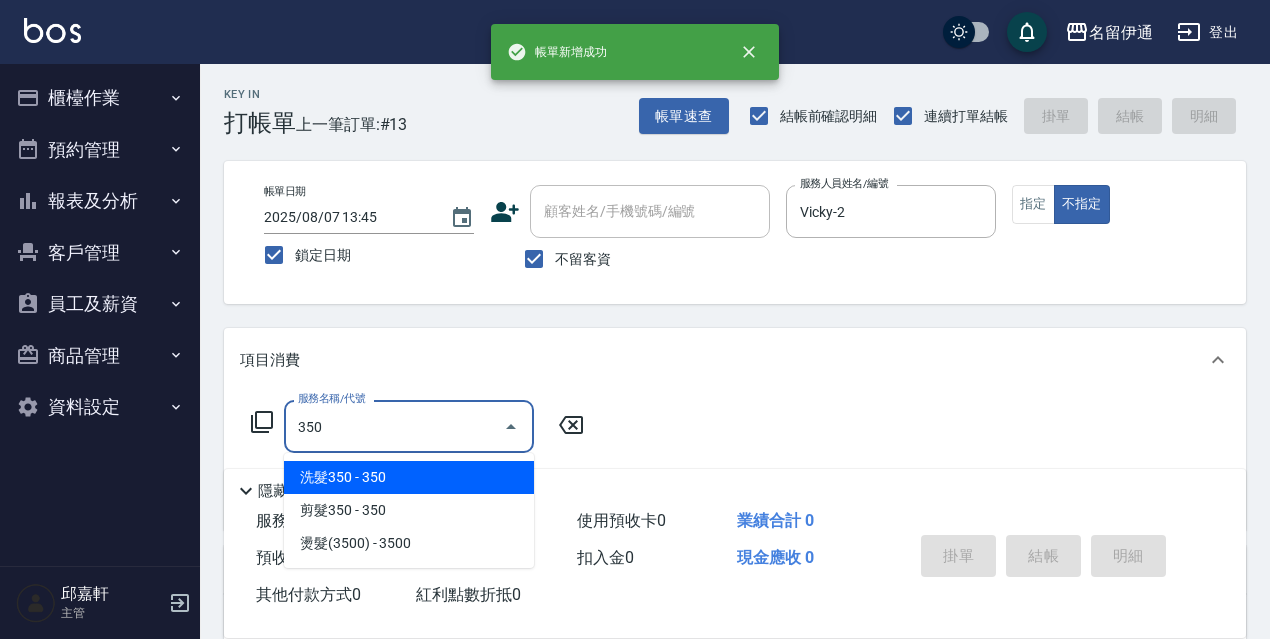 type on "洗髮350(350)" 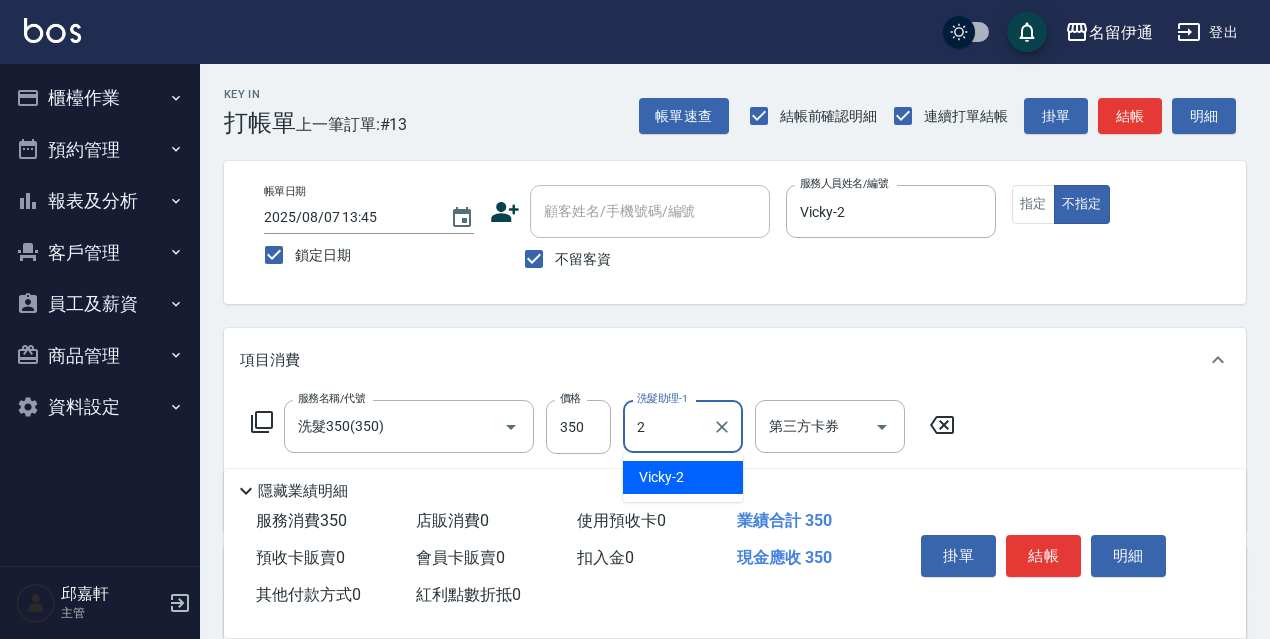 type on "Vicky-2" 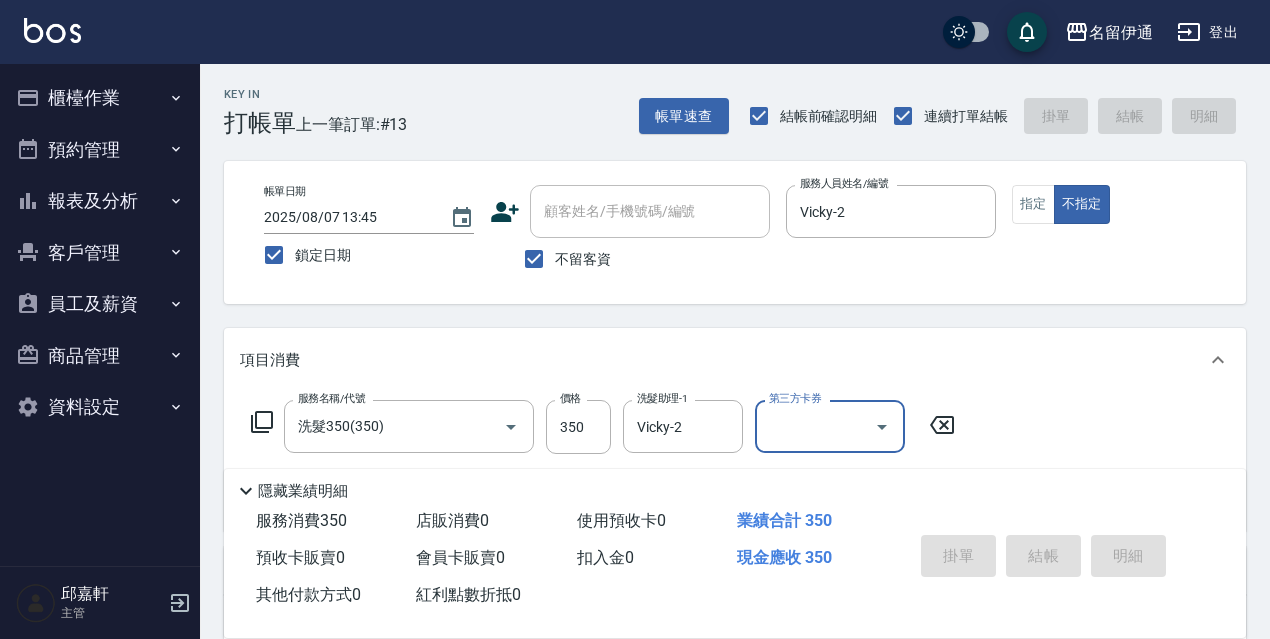 type 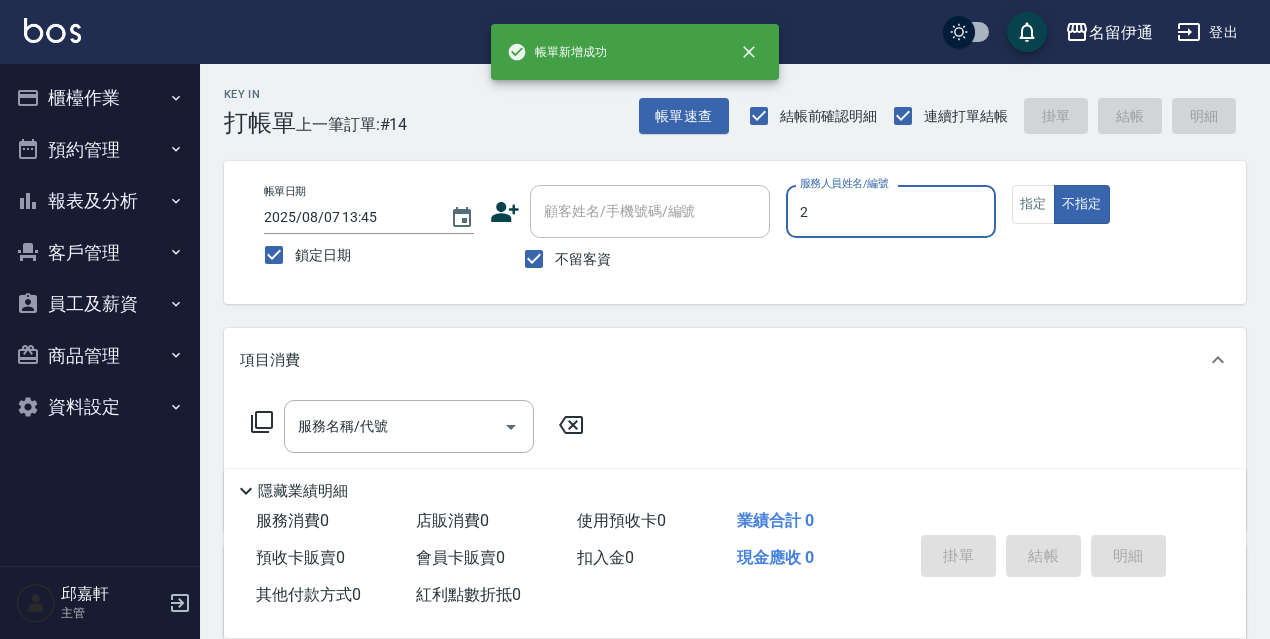 type on "Vicky-2" 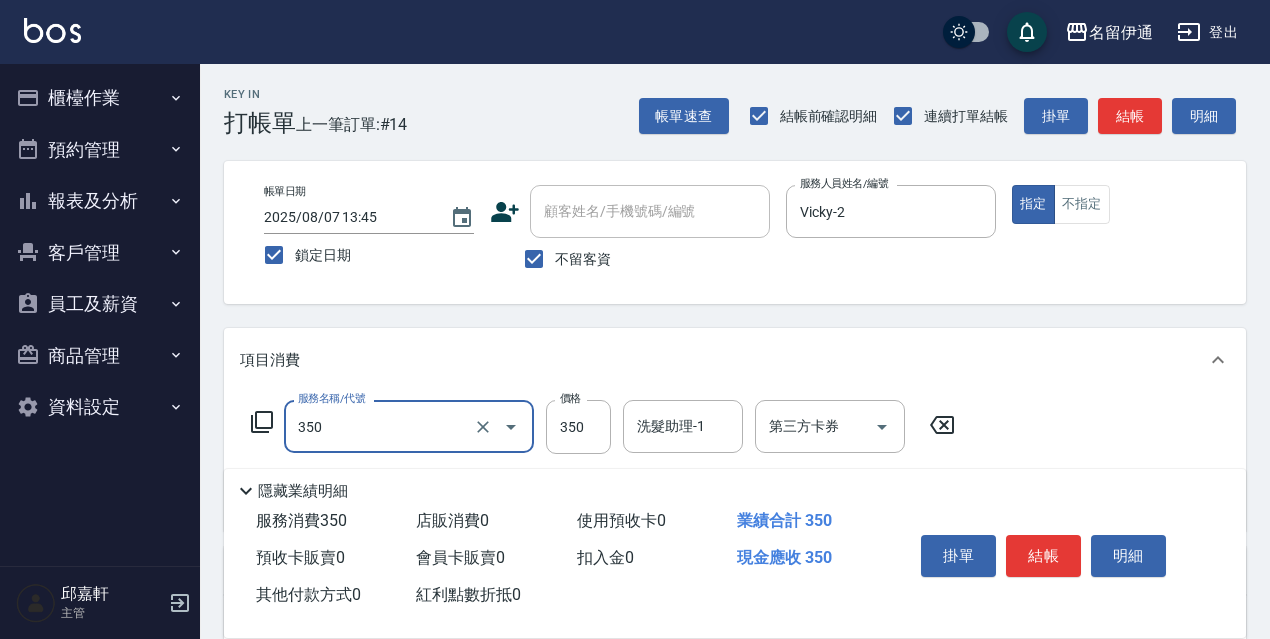type on "洗髮350(350)" 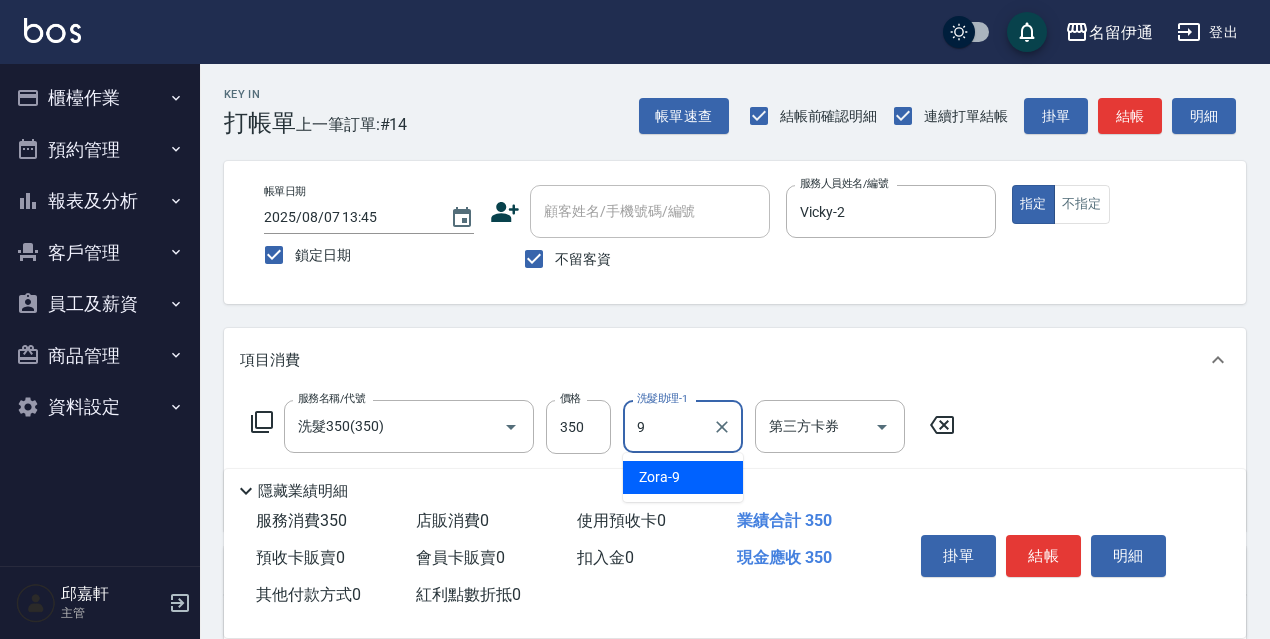 type on "Zora-9" 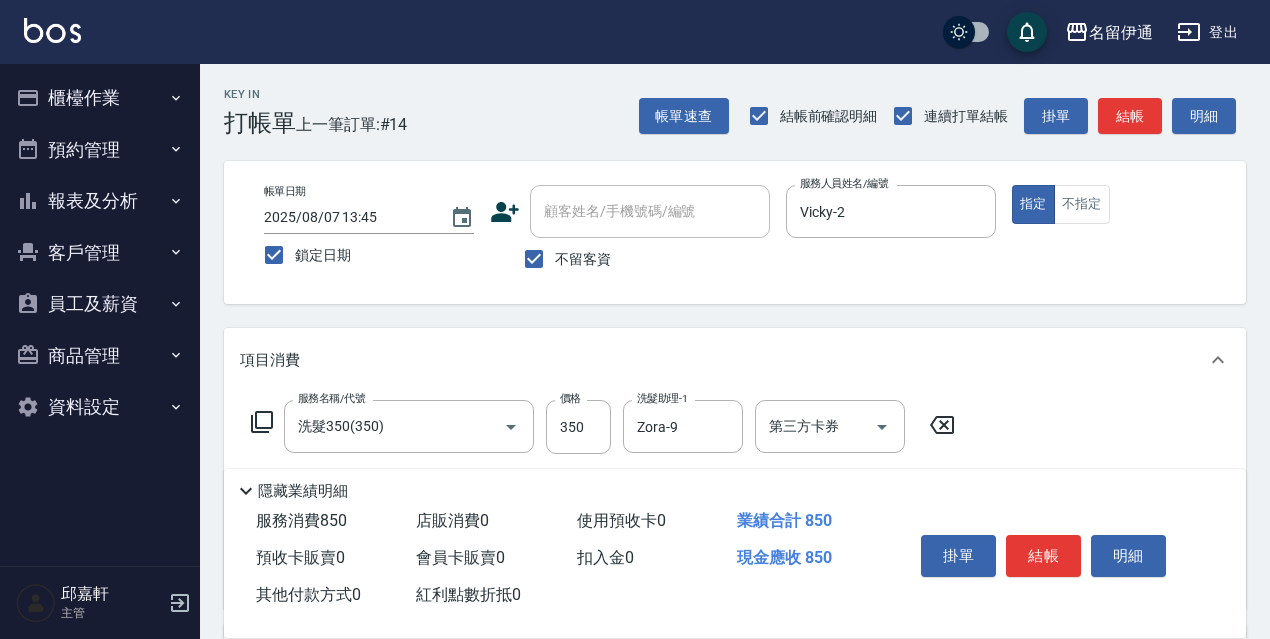 type on "剪髮500(307)" 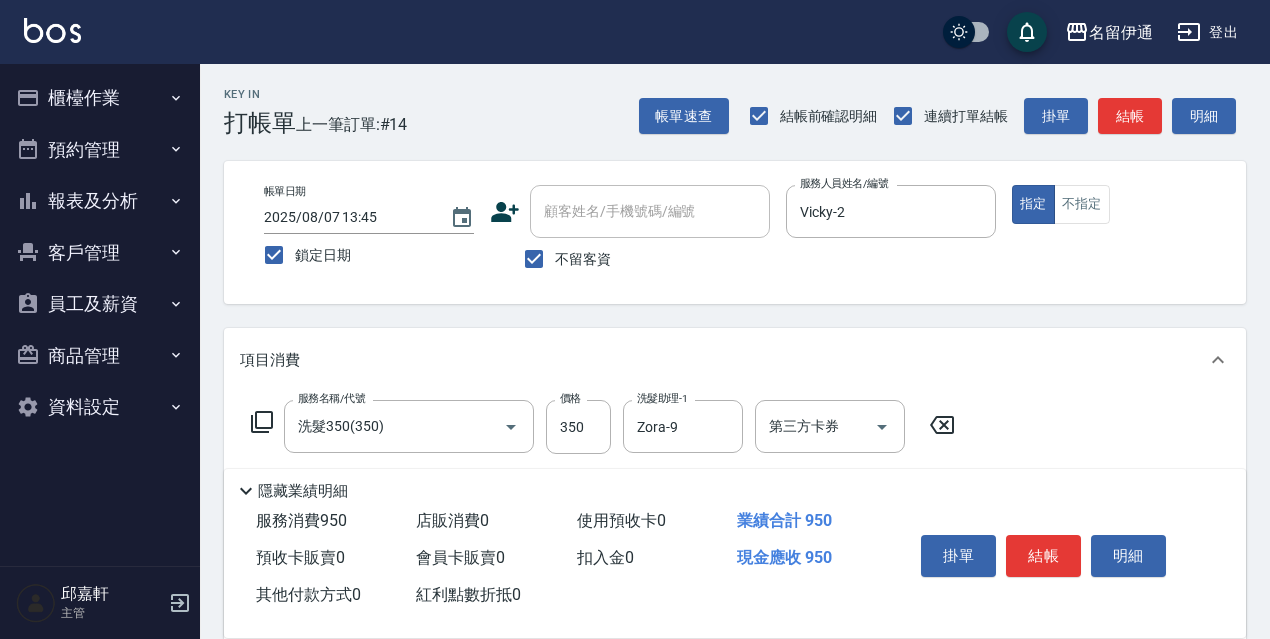 type on "快速護理(806)" 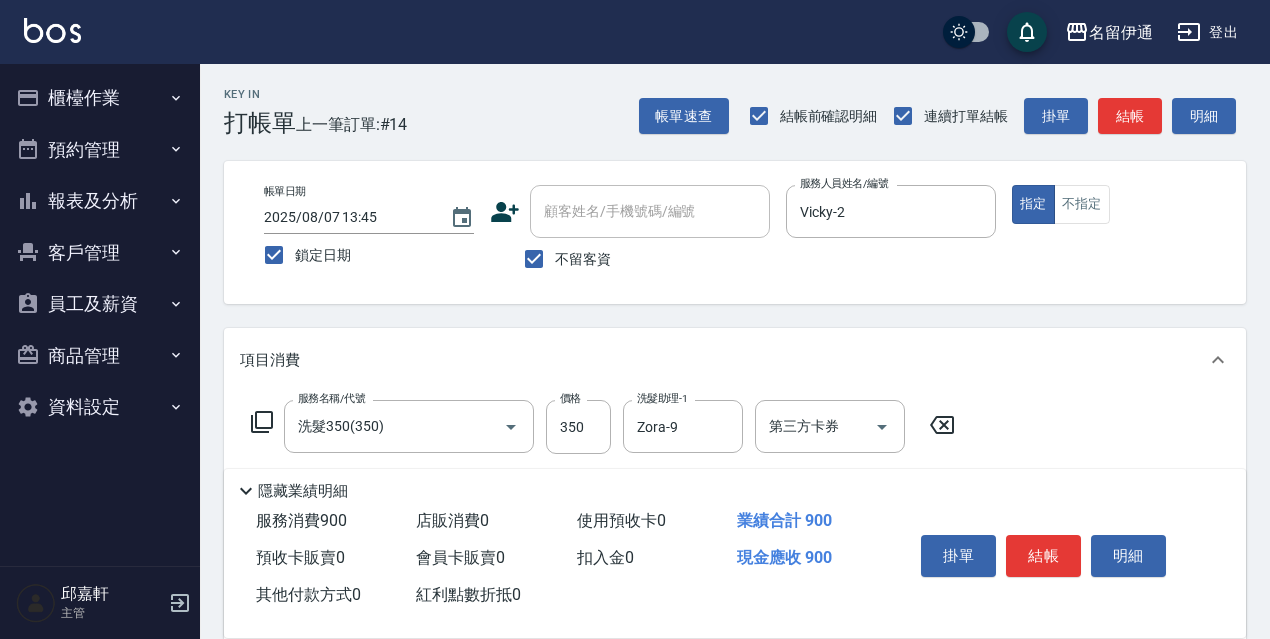 type on "50" 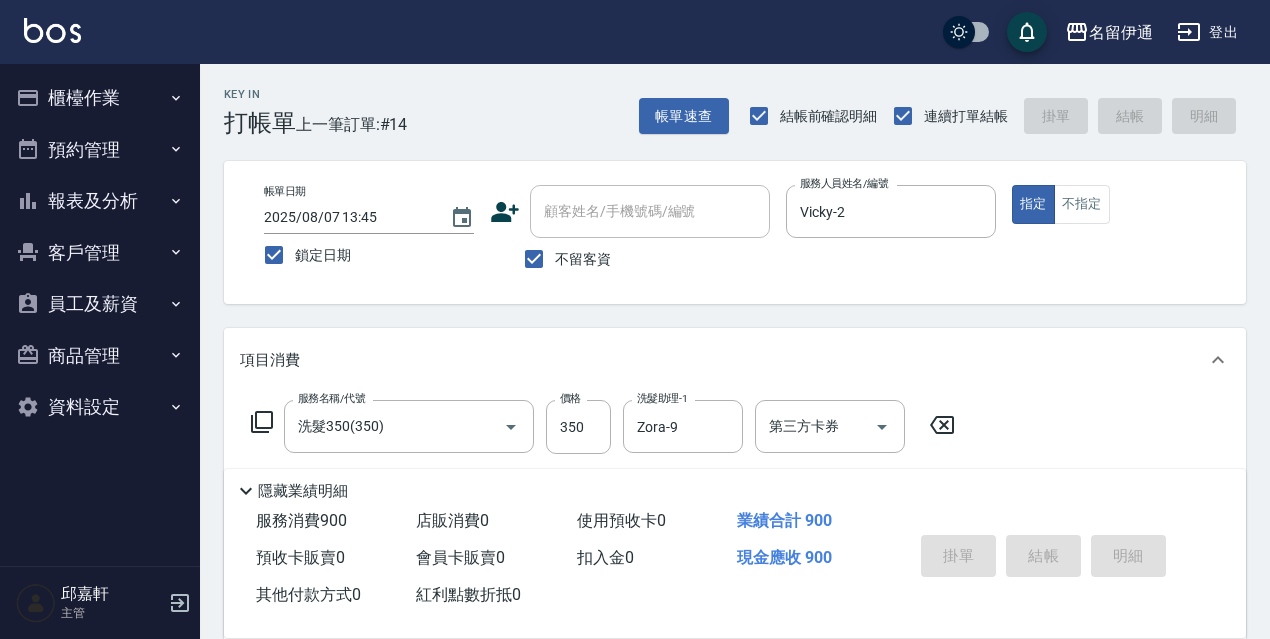 type 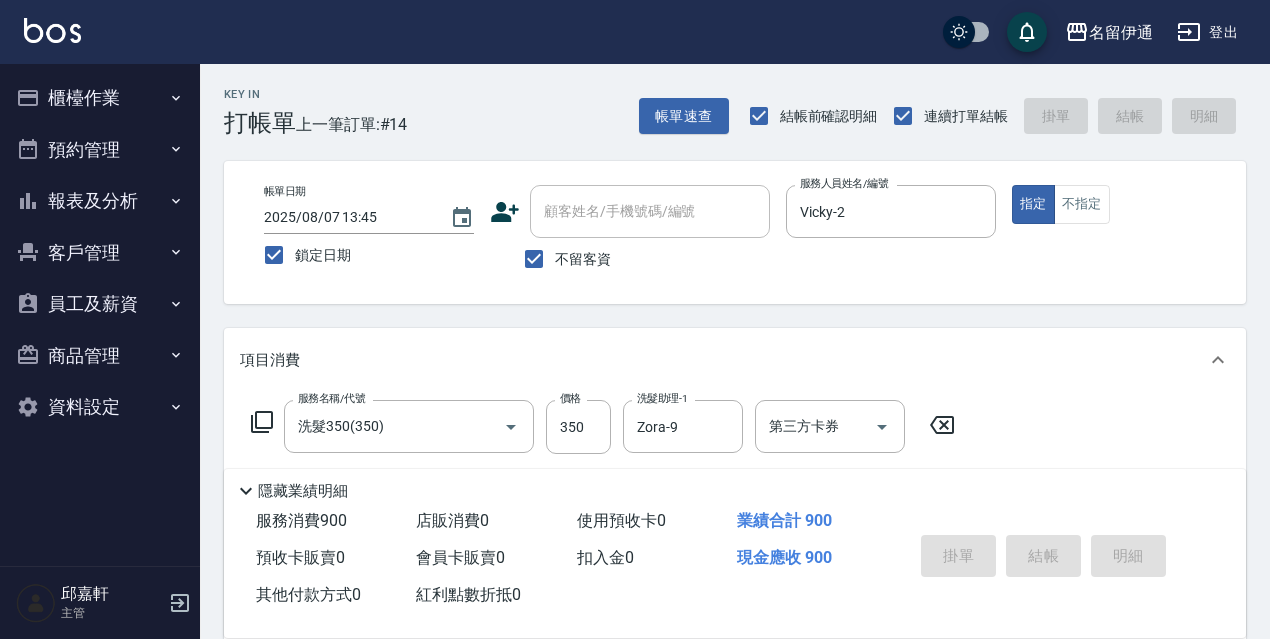 type 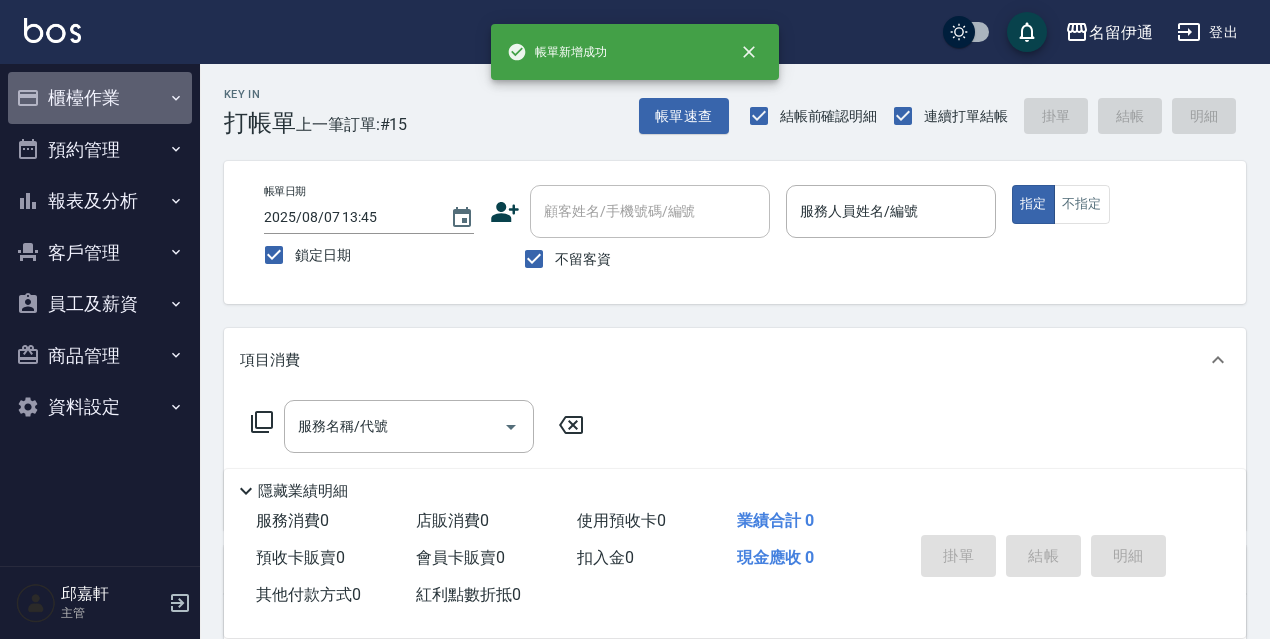 click on "櫃檯作業" at bounding box center (100, 98) 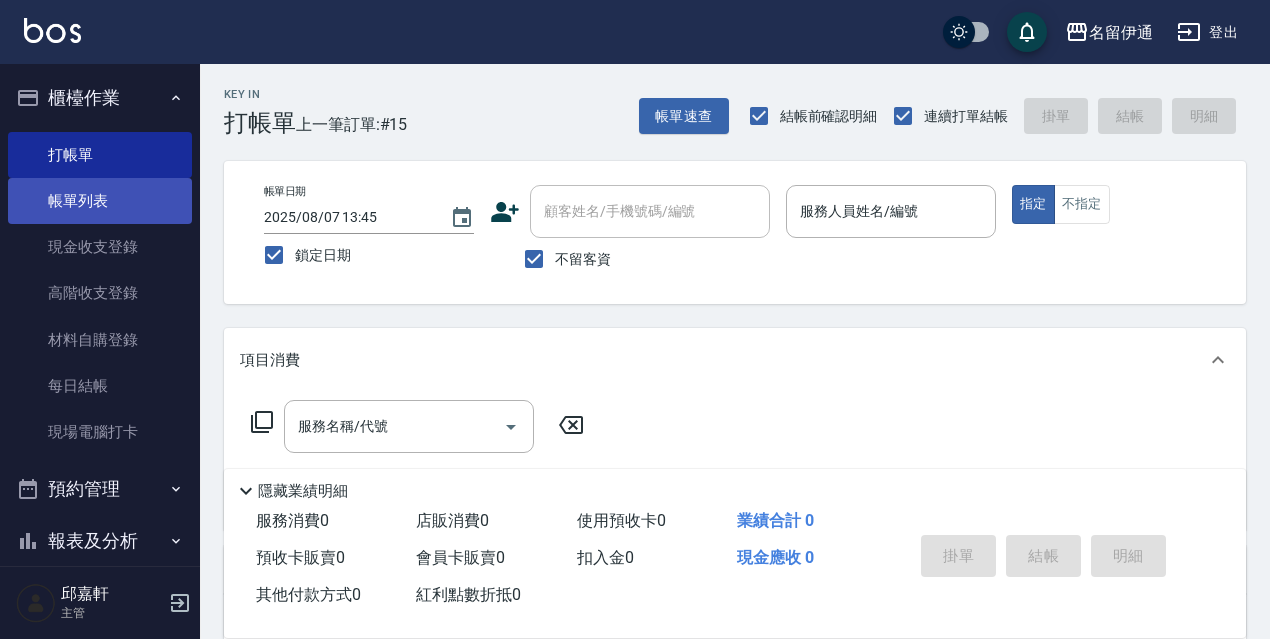 click on "帳單列表" at bounding box center (100, 201) 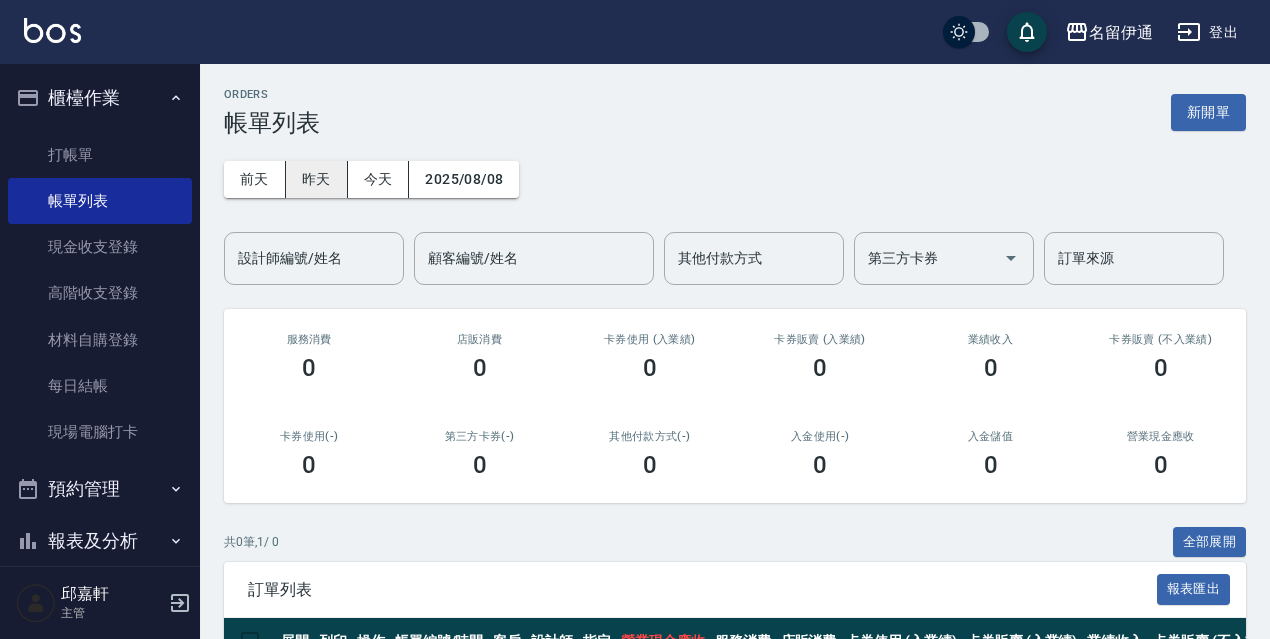 click on "昨天" at bounding box center [317, 179] 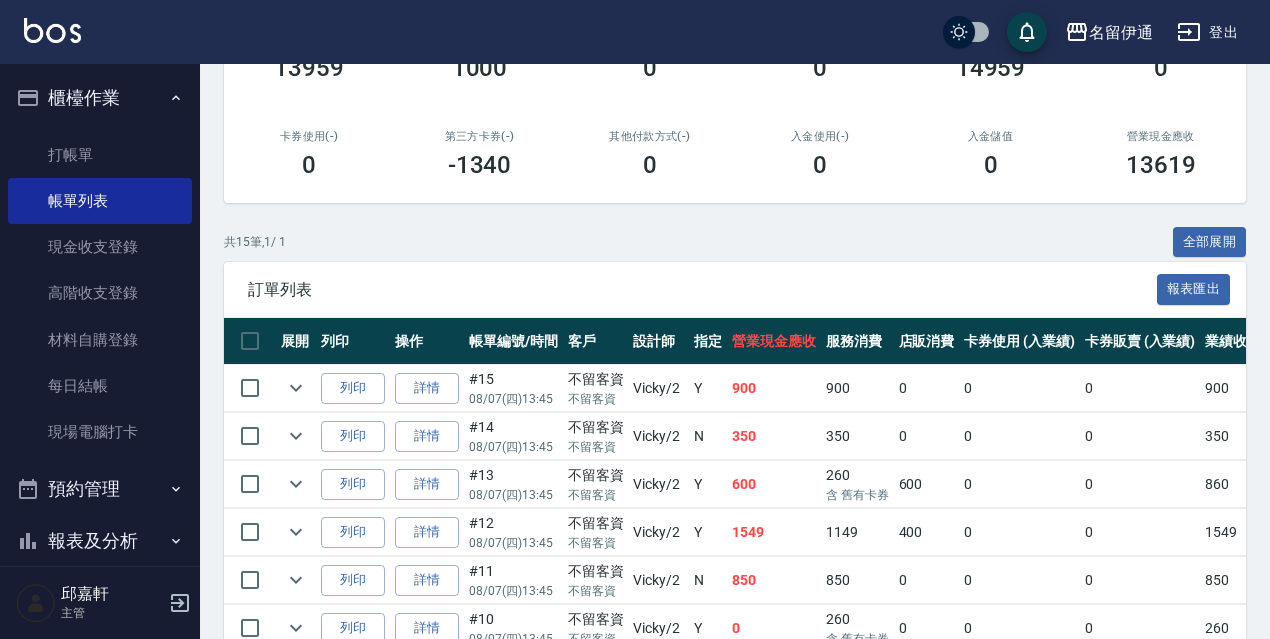 scroll, scrollTop: 400, scrollLeft: 0, axis: vertical 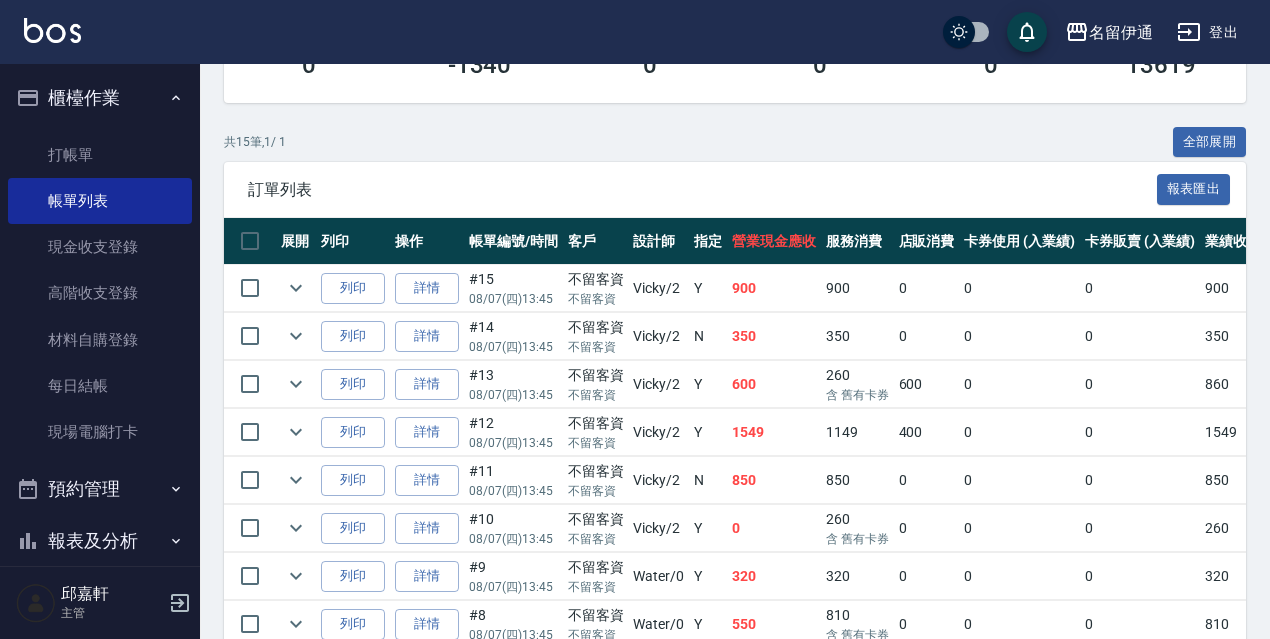 click on "ORDERS 帳單列表 新開單 前天 昨天 今天 2025/08/07 設計師編號/姓名 設計師編號/姓名 顧客編號/姓名 顧客編號/姓名 其他付款方式 其他付款方式 第三方卡券 第三方卡券 訂單來源 訂單來源 服務消費 13959 店販消費 1000 卡券使用 (入業績) 0 卡券販賣 (入業績) 0 業績收入 14959 卡券販賣 (不入業績) 0 卡券使用(-) 0 第三方卡券(-) -1340 其他付款方式(-) 0 入金使用(-) 0 入金儲值 0 營業現金應收 13619 共  15  筆,  1  /   1 全部展開 訂單列表 報表匯出 展開 列印 操作 帳單編號/時間 客戶 設計師 指定 營業現金應收 服務消費 店販消費 卡券使用 (入業績) 卡券販賣 (入業績) 業績收入 卡券販賣 (不入業績) 卡券使用(-) 第三方卡券(-) 其他付款方式(-) 入金使用(-) 備註 訂單來源 列印 詳情 #15 08/07 (四) 13:45 不留客資 不留客資 [PERSON] /2 Y 900 900 0 0 0 900 0 0 0 0 0 列印 詳情 #14 08/07 (四) 13:45 不留客資 [PERSON] /2" at bounding box center [735, 363] 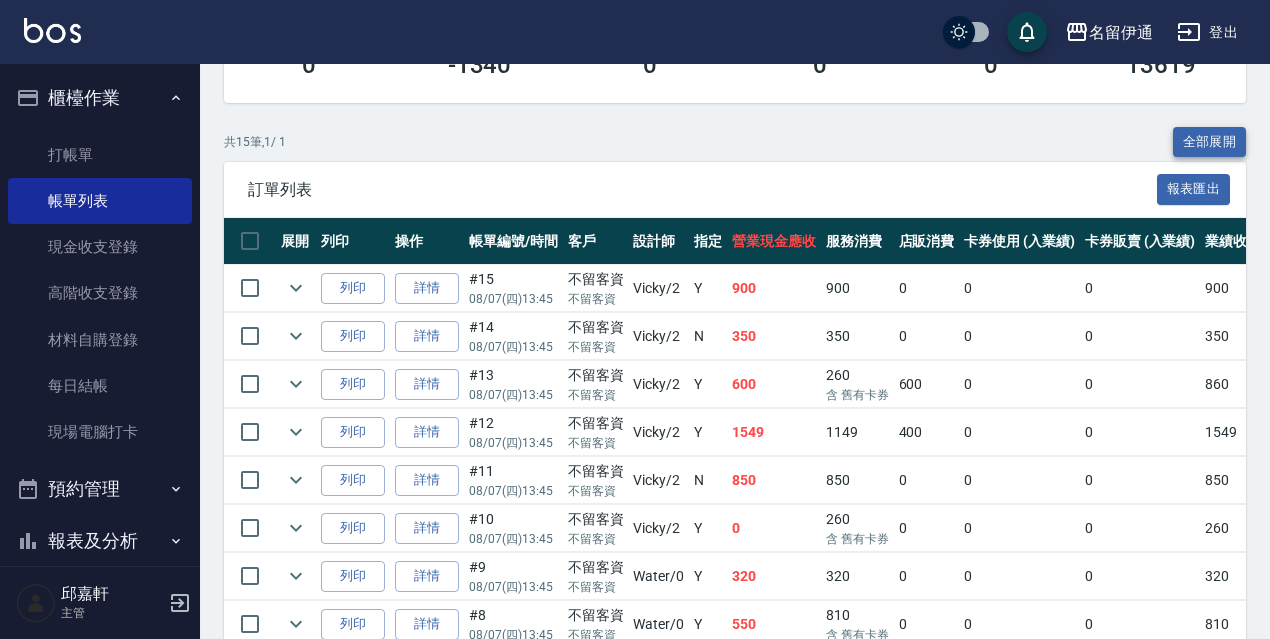 click on "全部展開" at bounding box center [1210, 142] 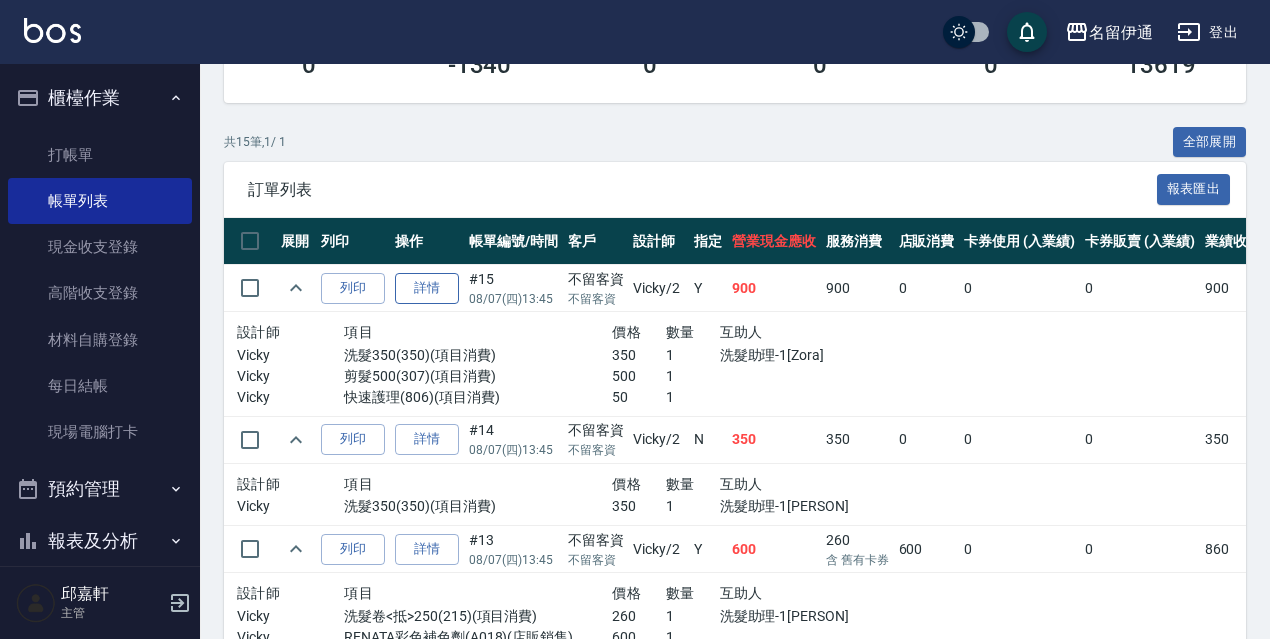 click on "詳情" at bounding box center [427, 288] 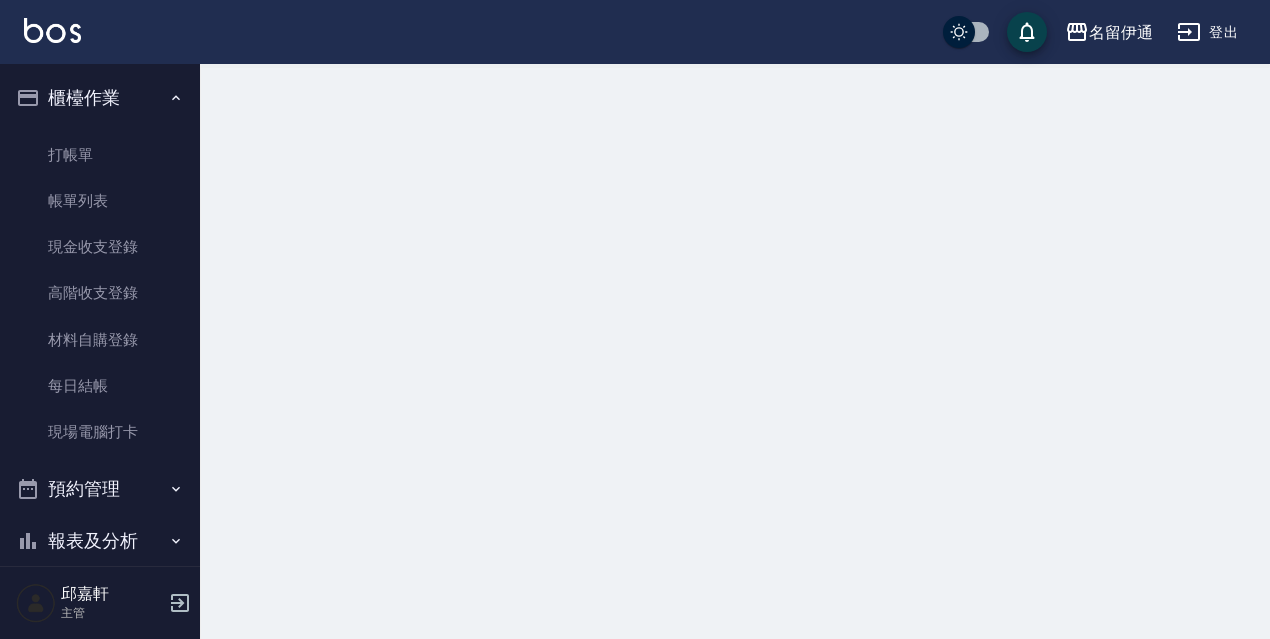 scroll, scrollTop: 0, scrollLeft: 0, axis: both 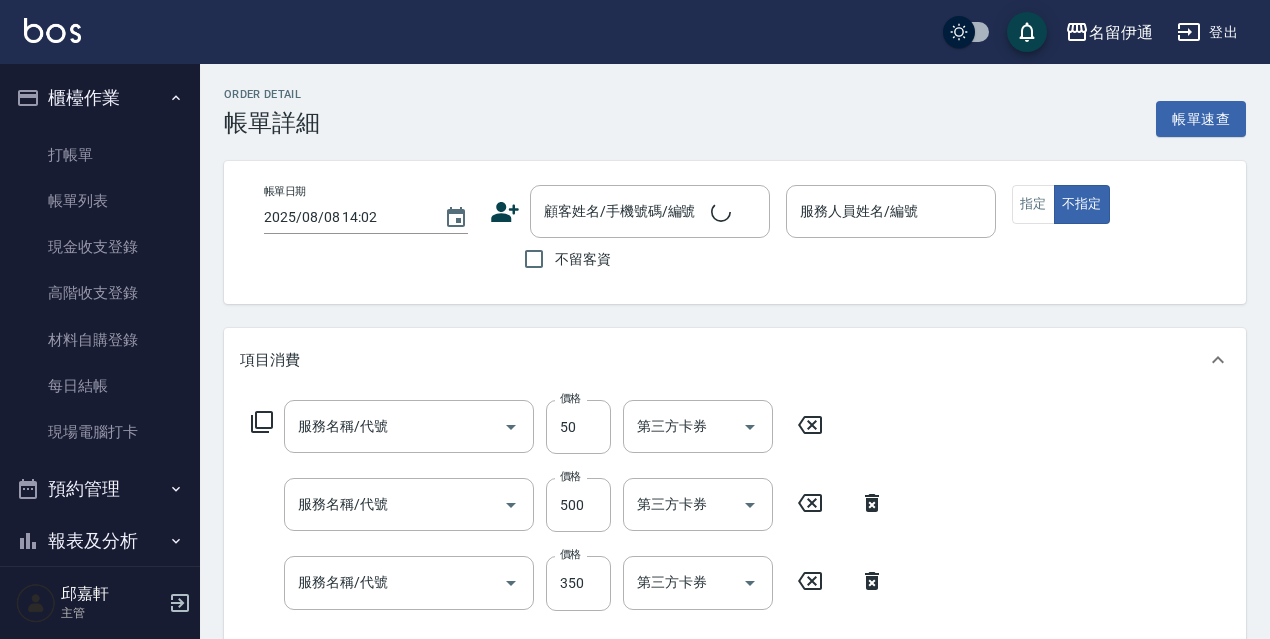type on "2025/08/07 13:45" 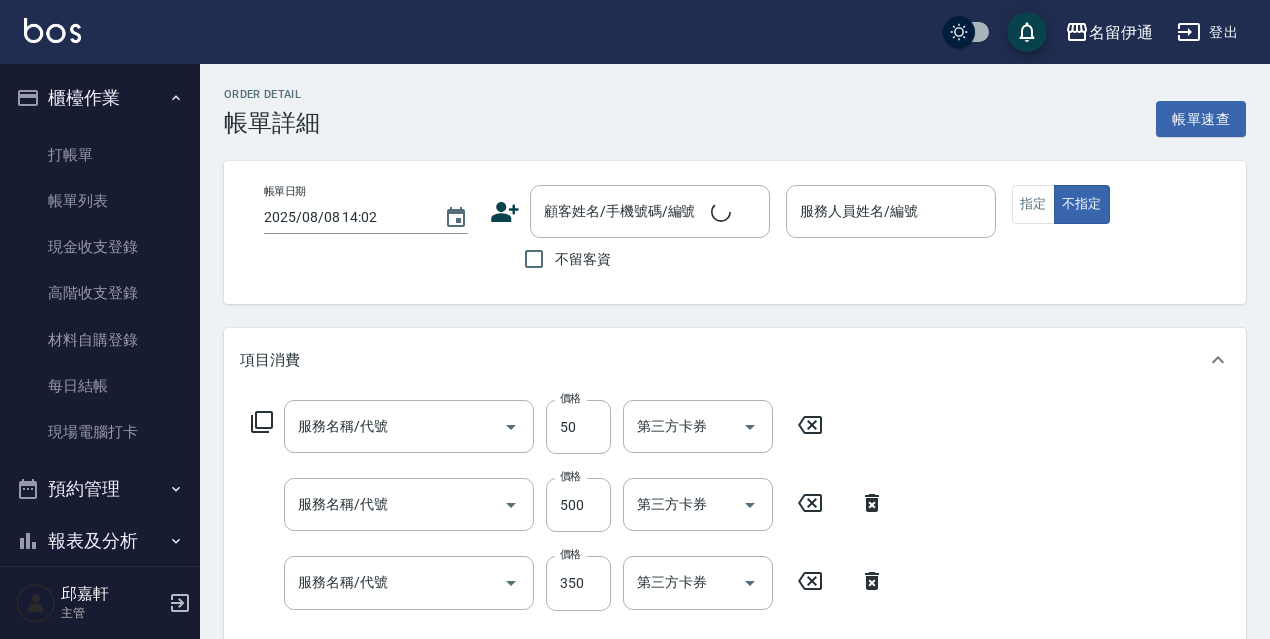 checkbox on "true" 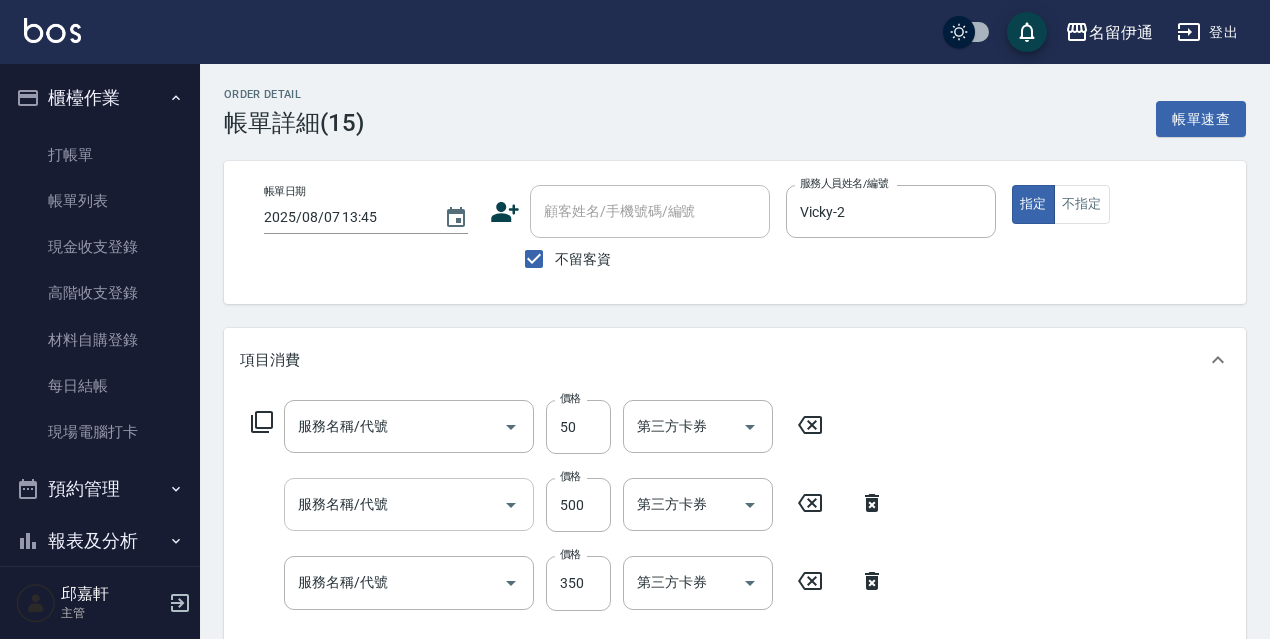 type on "快速護理(806)" 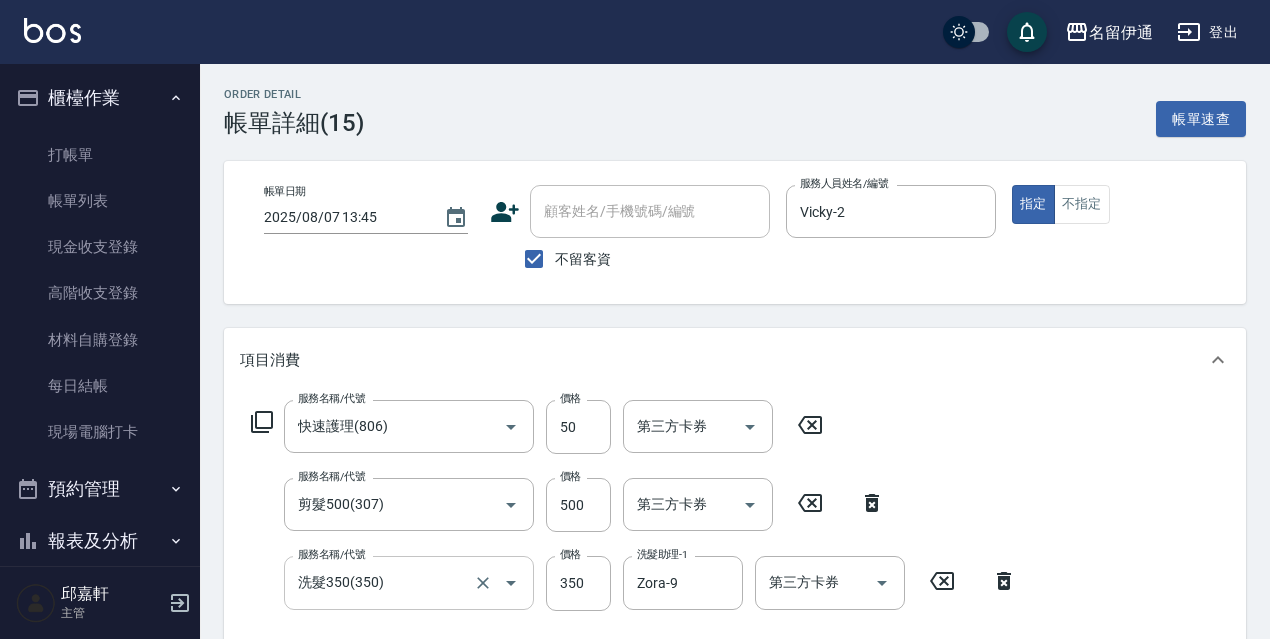 scroll, scrollTop: 200, scrollLeft: 0, axis: vertical 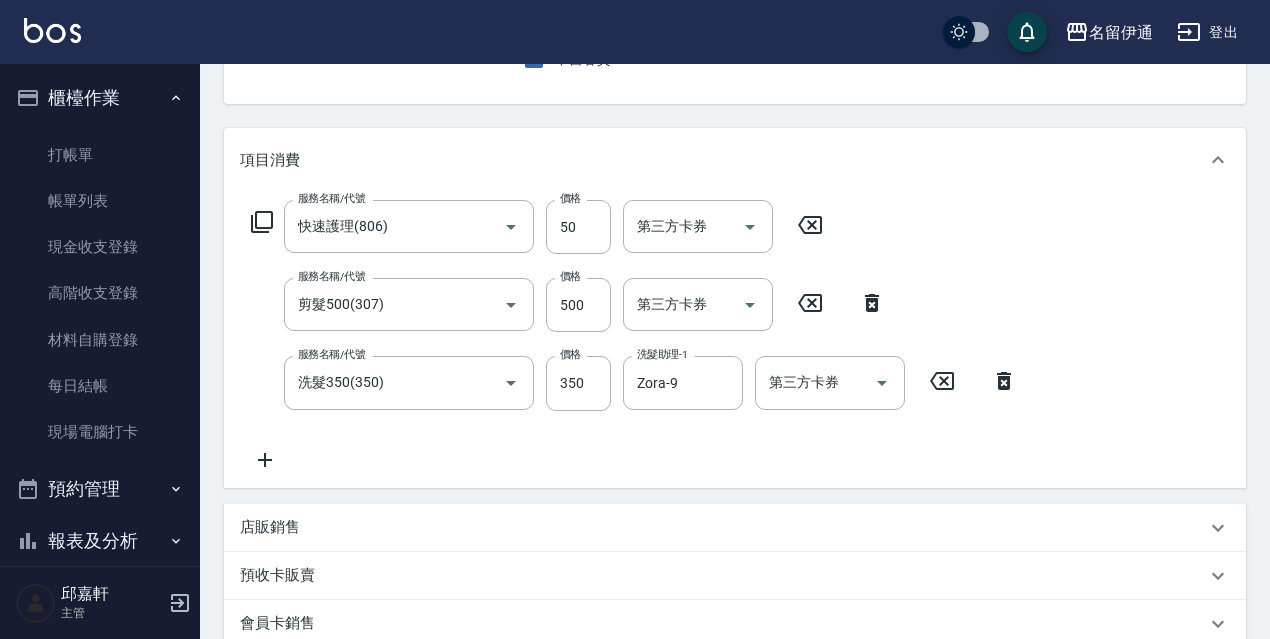 click 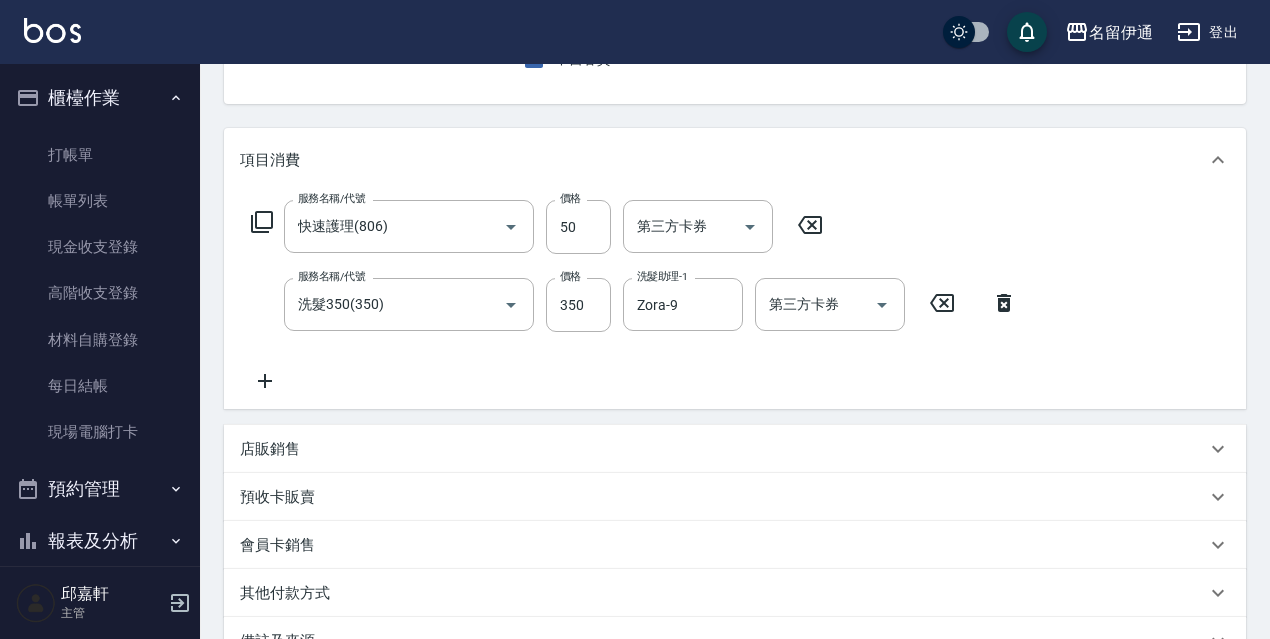 click 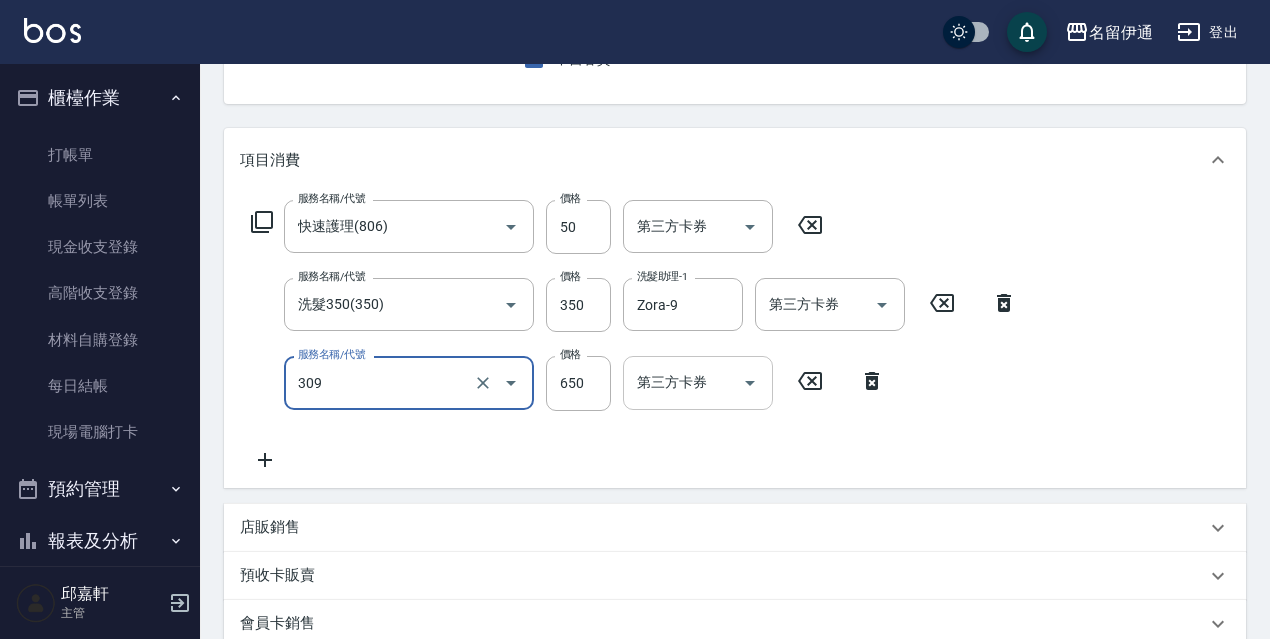 type on "剪髮650(309)" 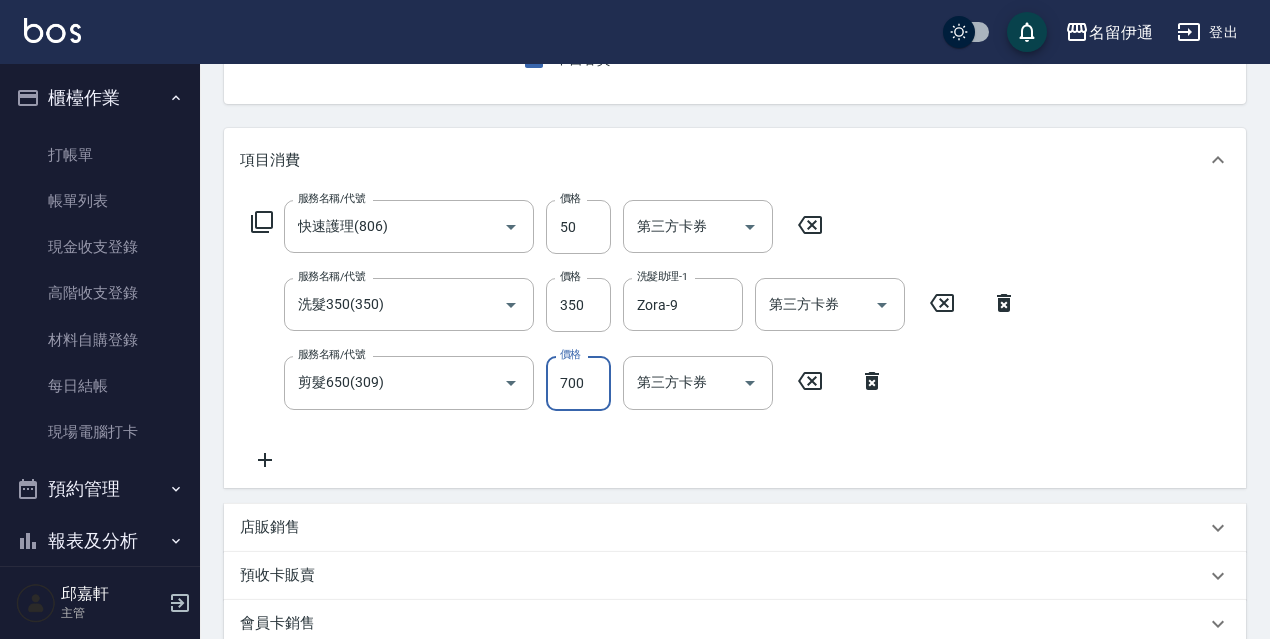 scroll, scrollTop: 521, scrollLeft: 0, axis: vertical 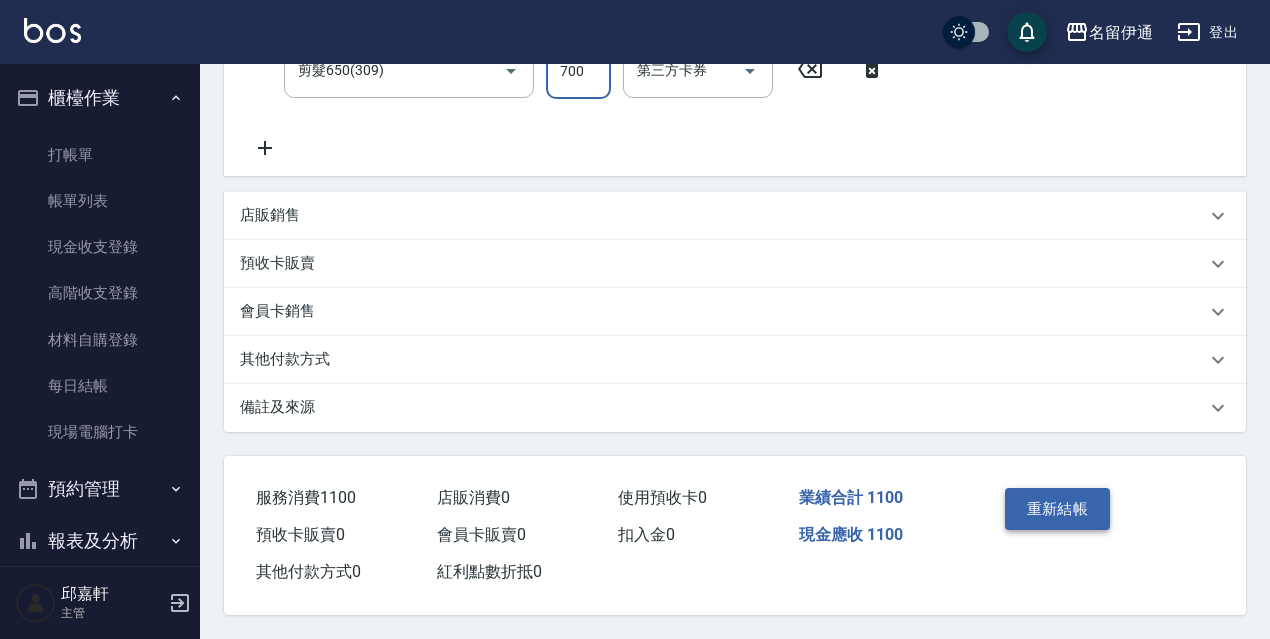 type on "700" 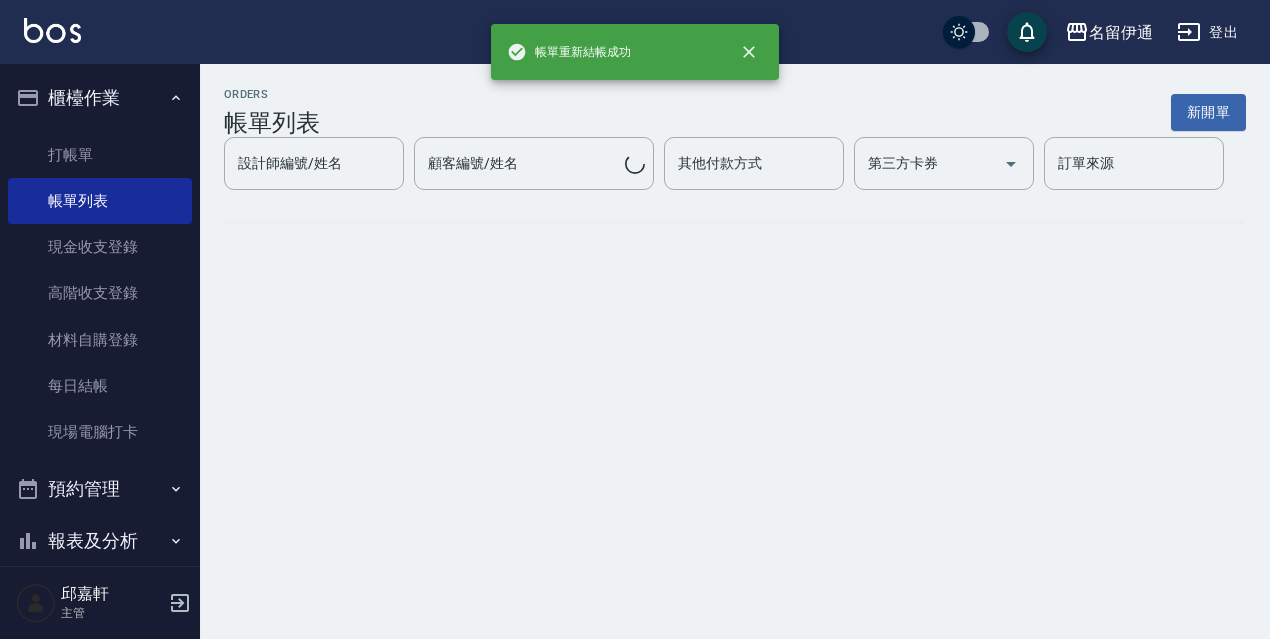 scroll, scrollTop: 0, scrollLeft: 0, axis: both 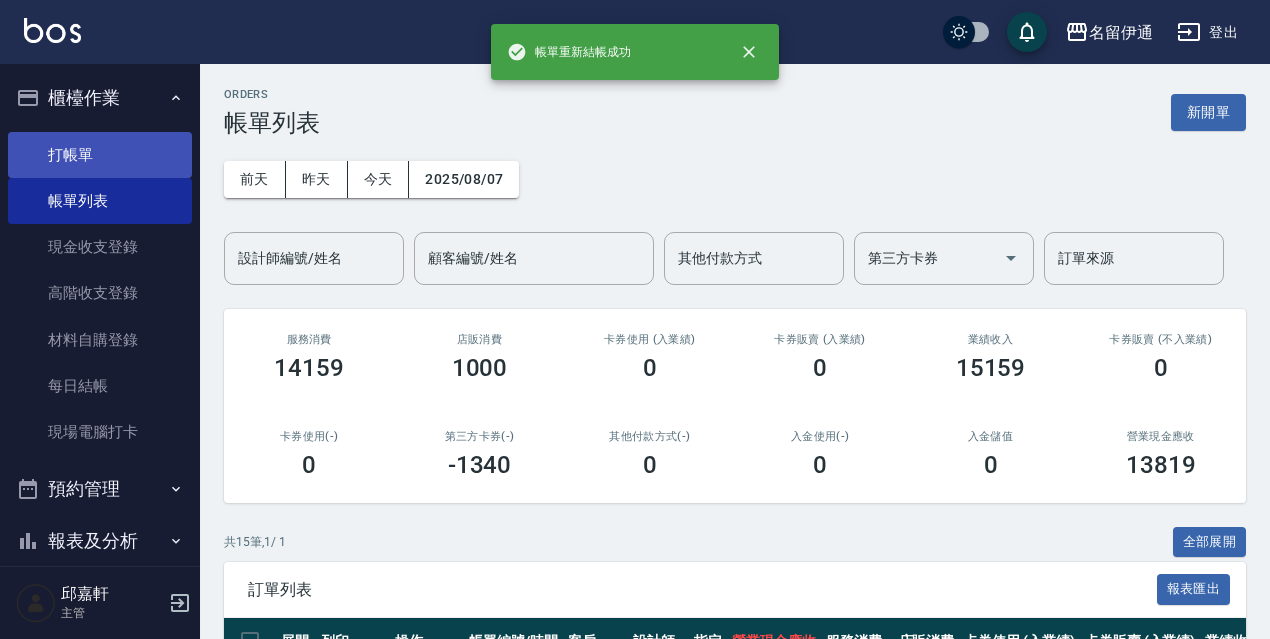 click on "打帳單" at bounding box center (100, 155) 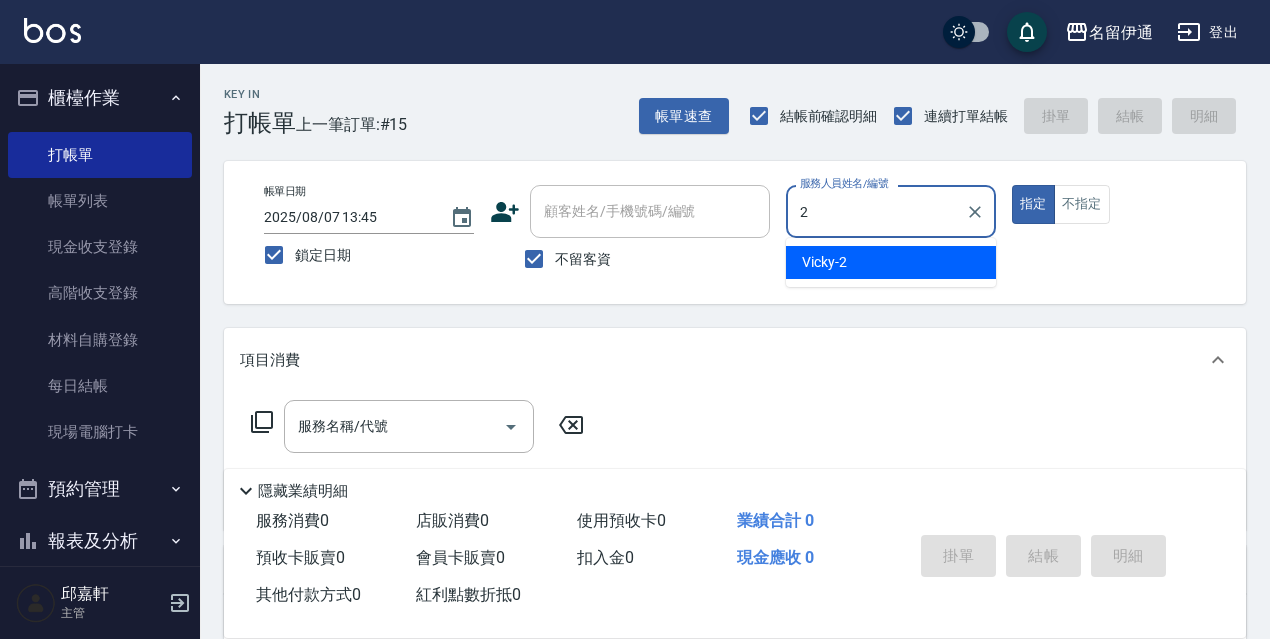 type on "Vicky-2" 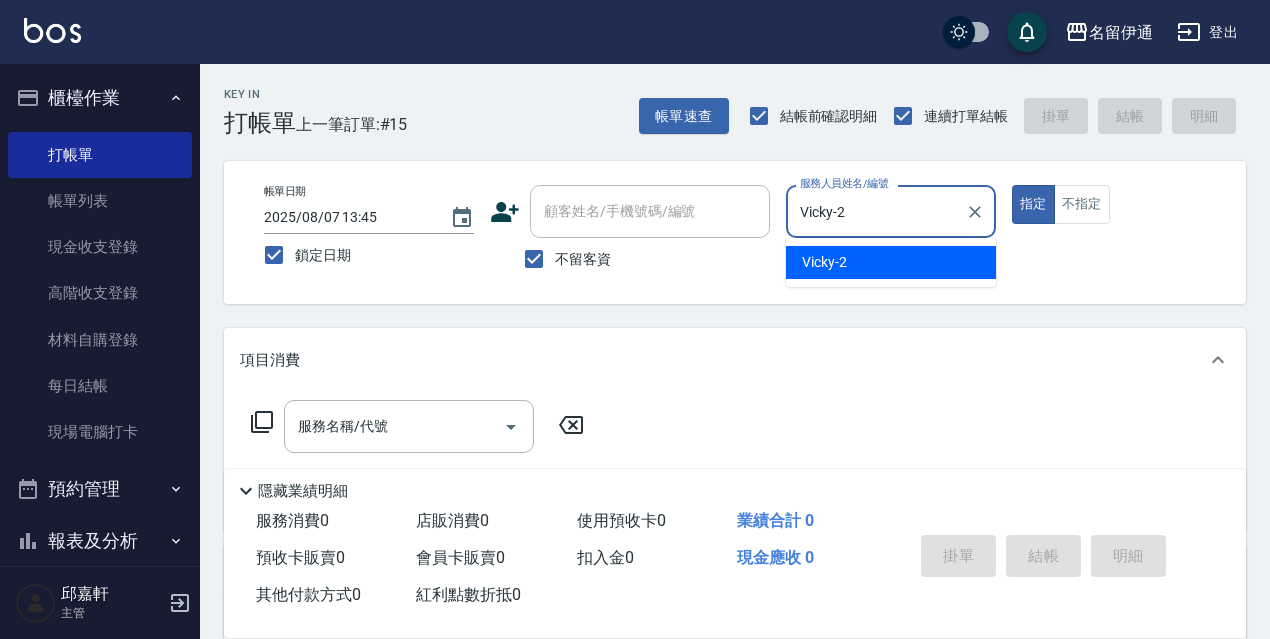 type on "true" 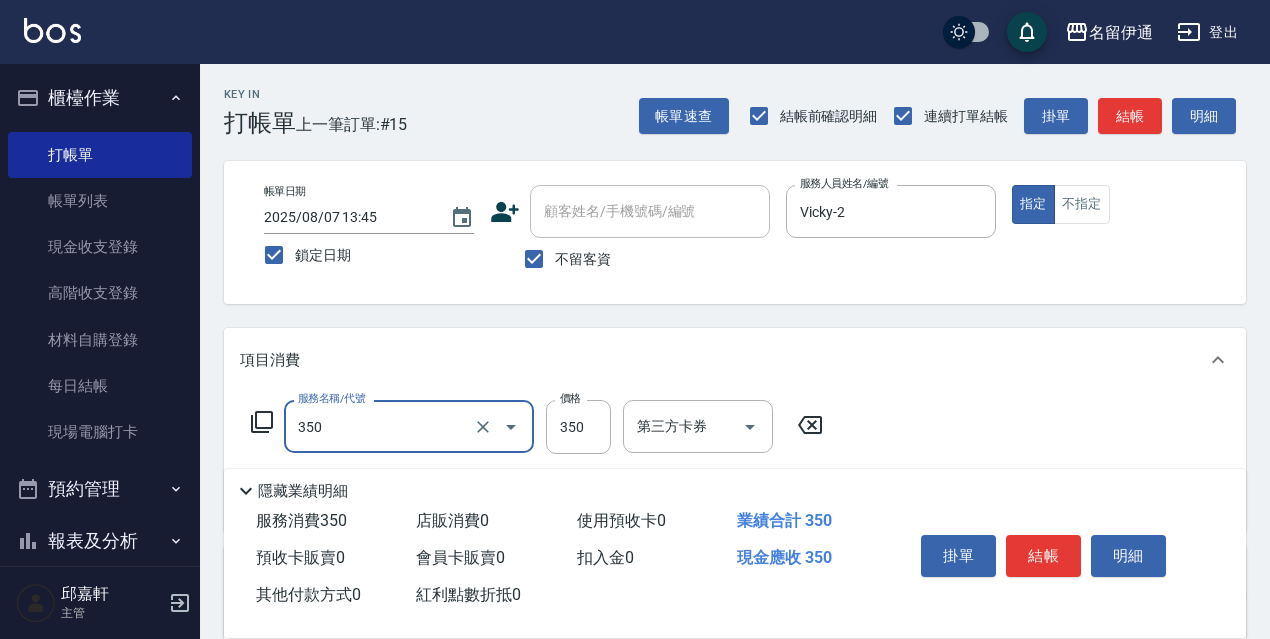 type on "洗髮350(350)" 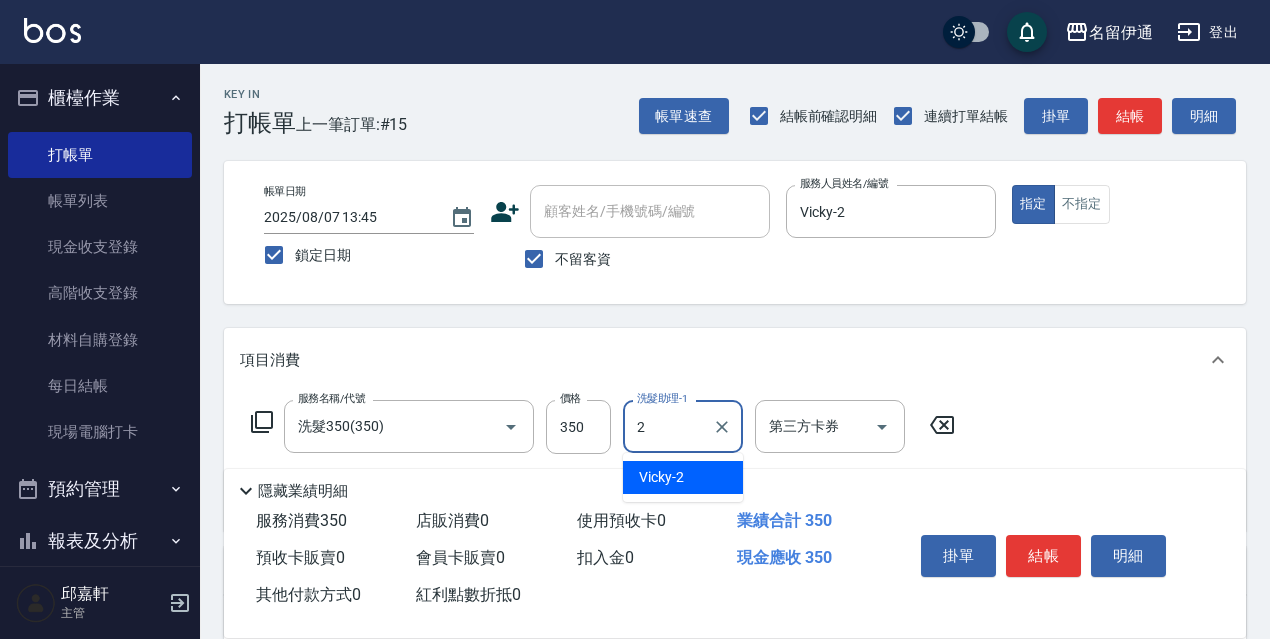 type on "Vicky-2" 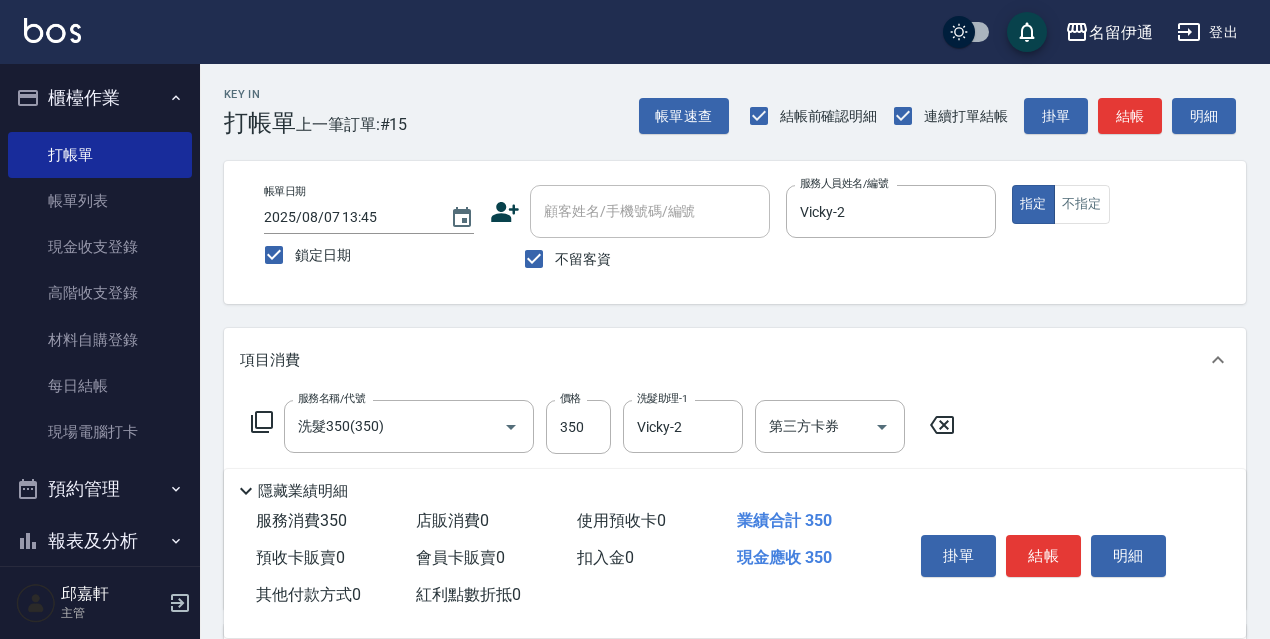 type on "保濕護髮(809)" 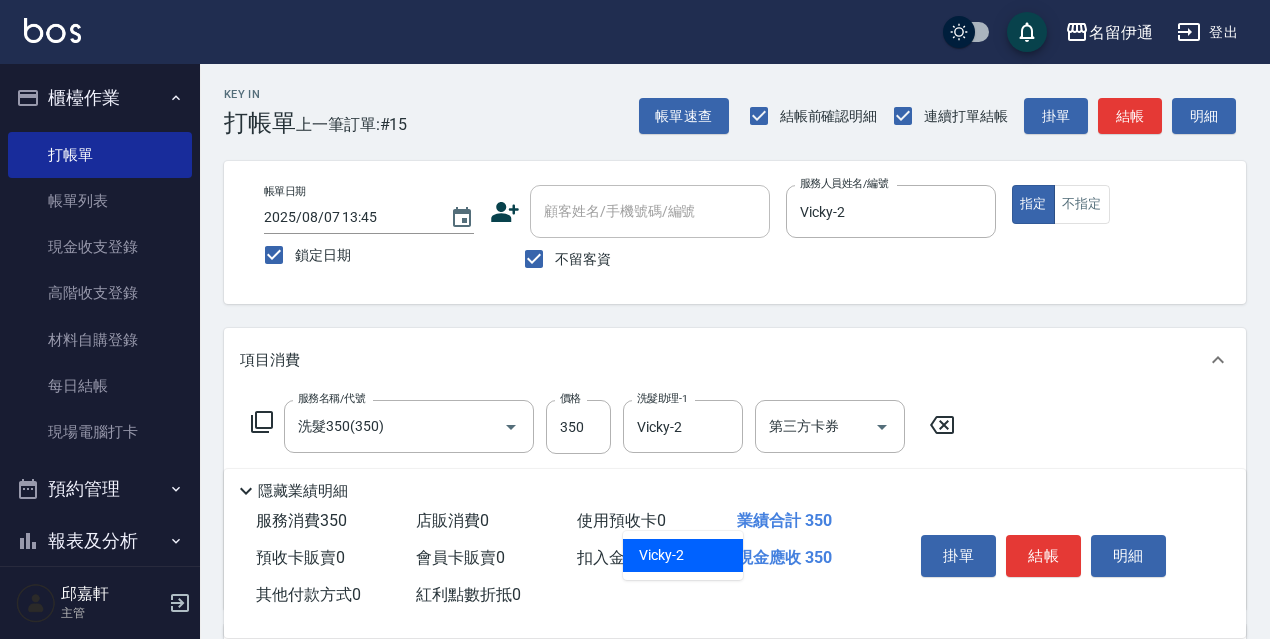 type on "Vicky-2" 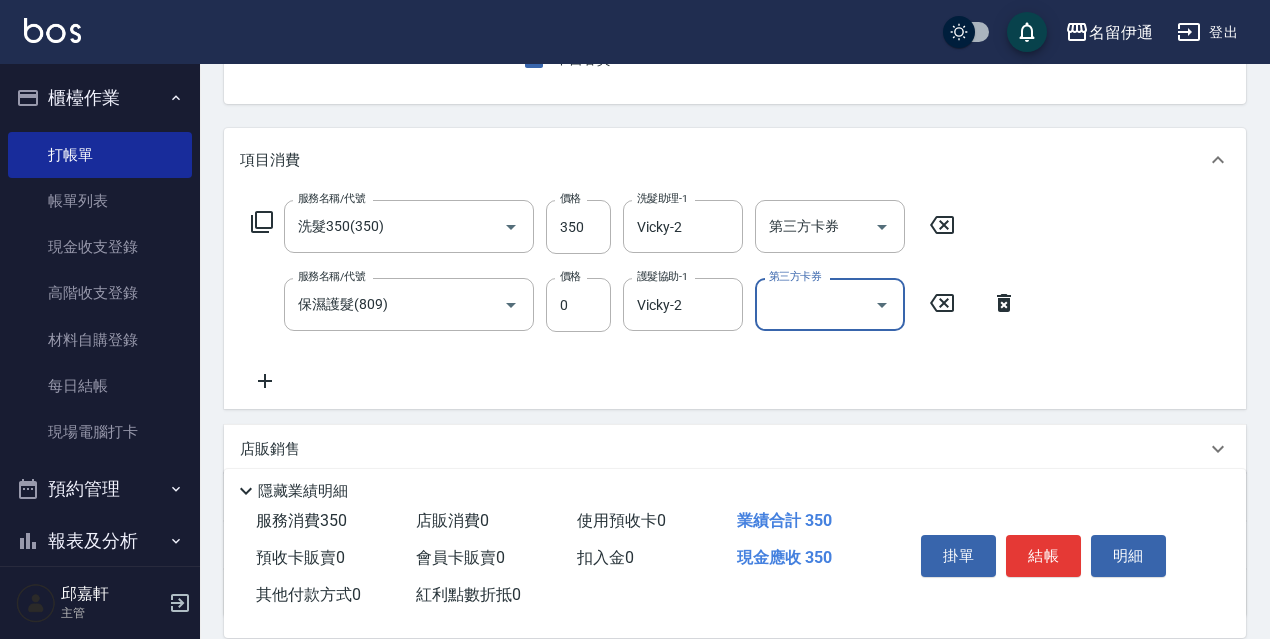 scroll, scrollTop: 300, scrollLeft: 0, axis: vertical 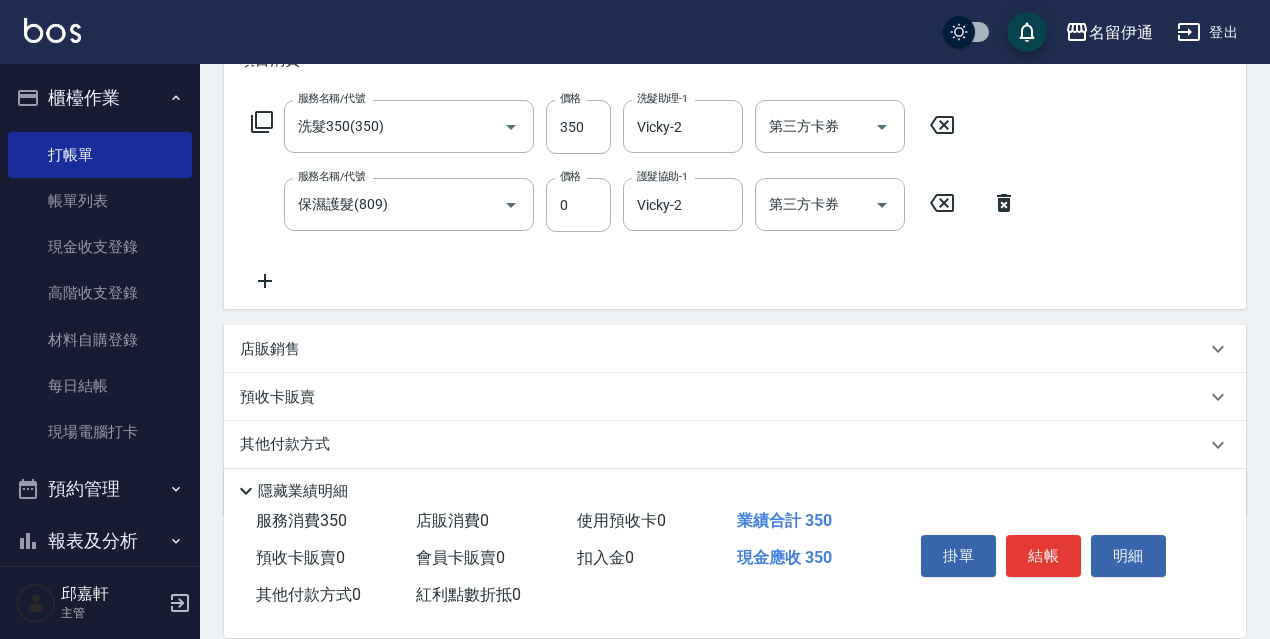 click on "店販銷售" at bounding box center [723, 349] 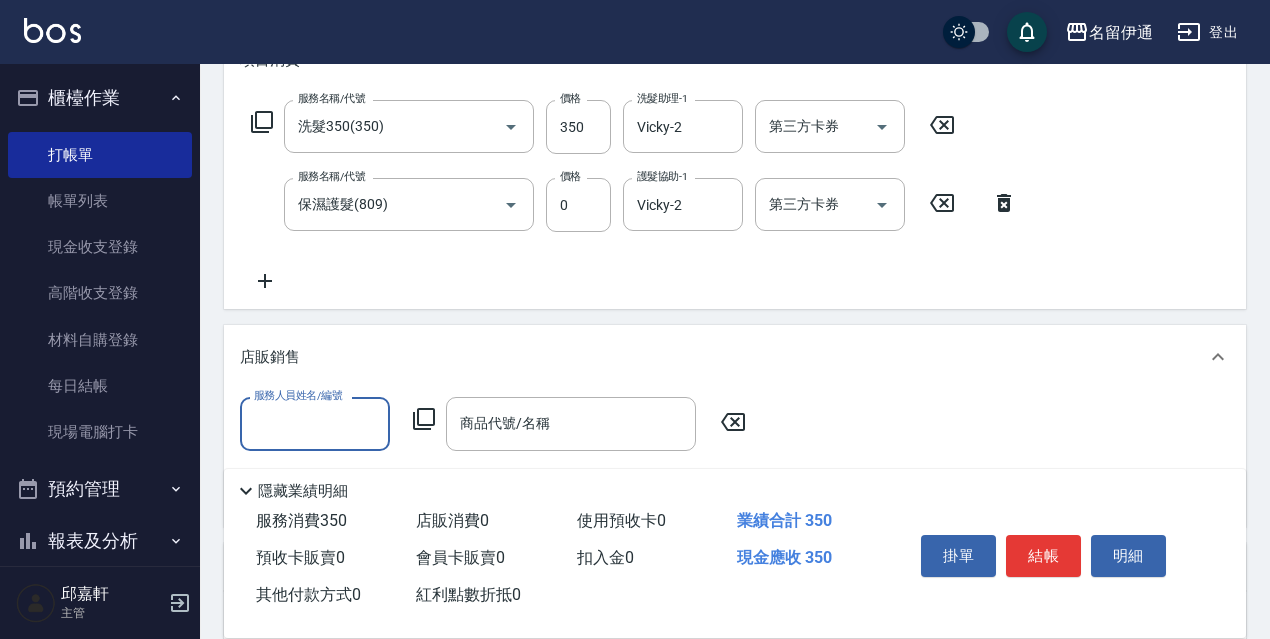 scroll, scrollTop: 0, scrollLeft: 0, axis: both 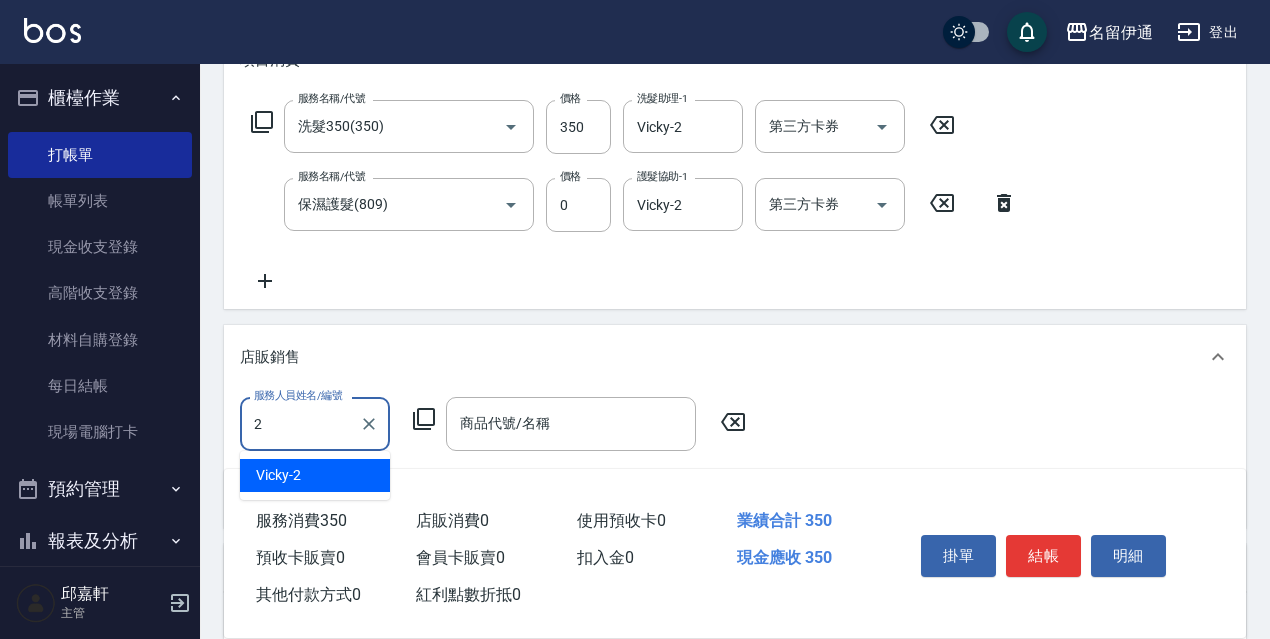 type on "Vicky-2" 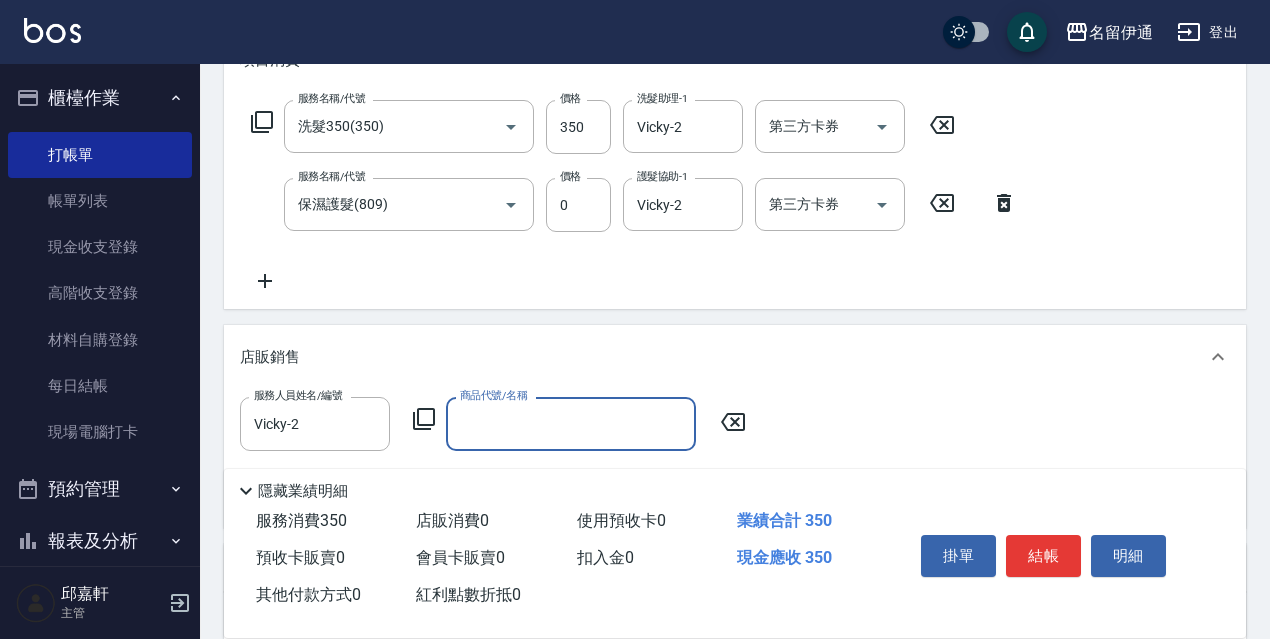 click on "服務人員姓名/編號 [PERSON]-2 服務人員姓名/編號 商品代號/名稱 商品代號/名稱" at bounding box center (499, 423) 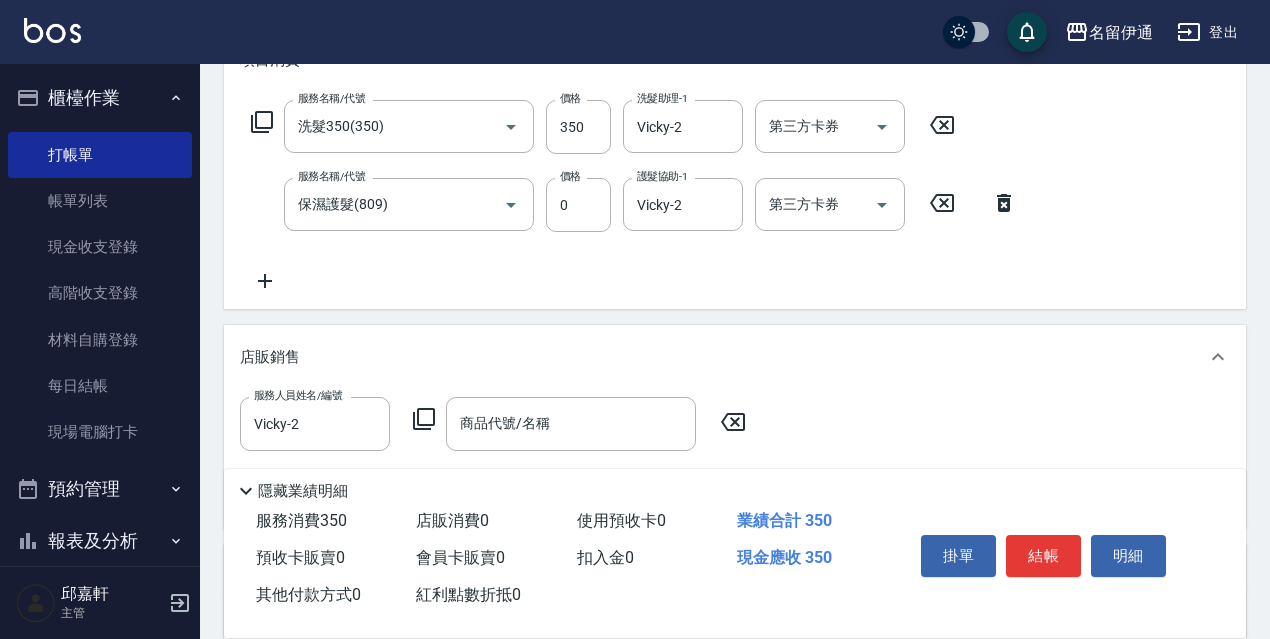 click on "服務人員姓名/編號 [PERSON]-2 服務人員姓名/編號 商品代號/名稱 商品代號/名稱" at bounding box center (499, 423) 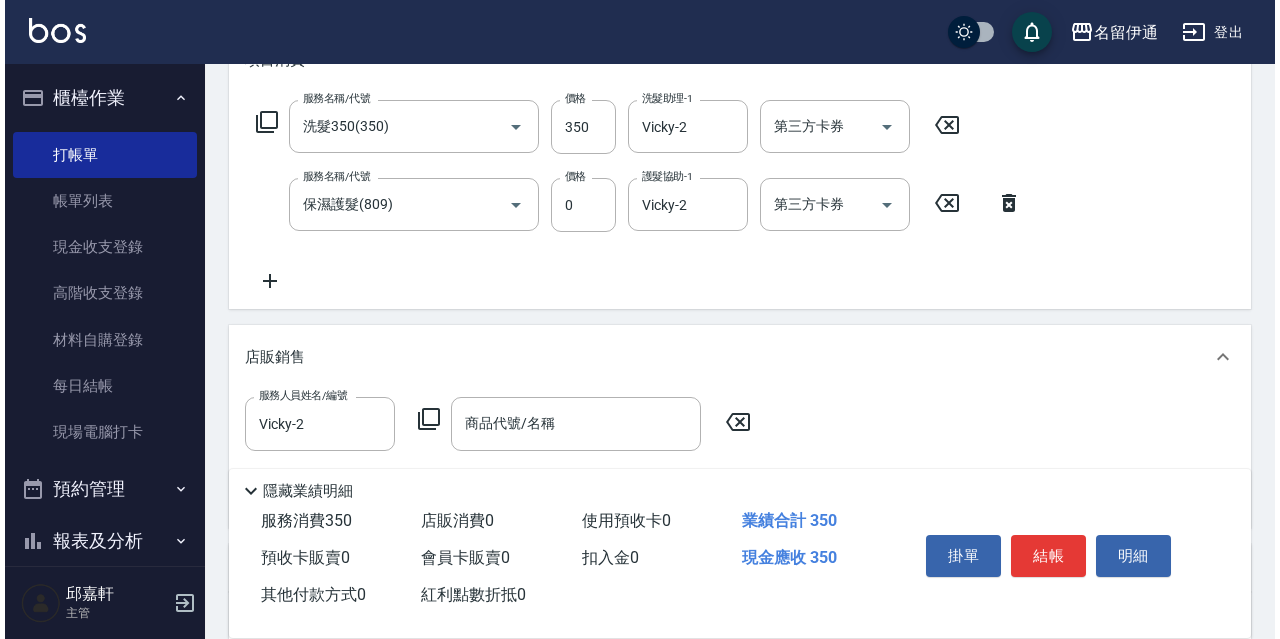 scroll, scrollTop: 500, scrollLeft: 0, axis: vertical 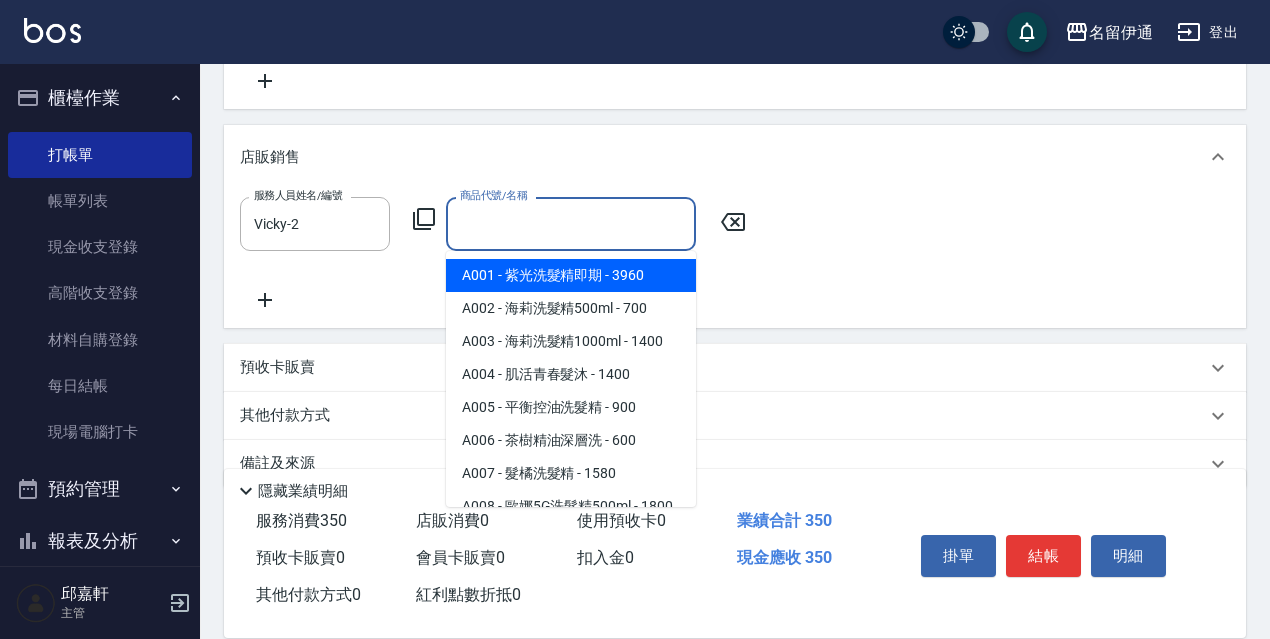 click on "商品代號/名稱" at bounding box center (571, 223) 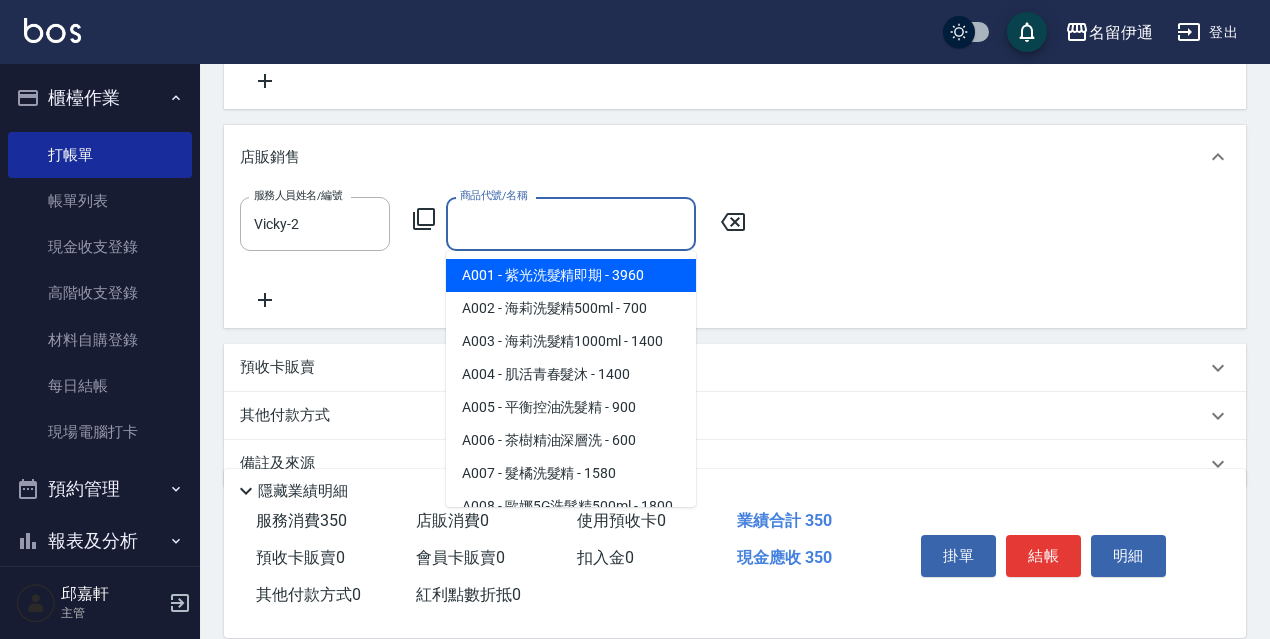 click 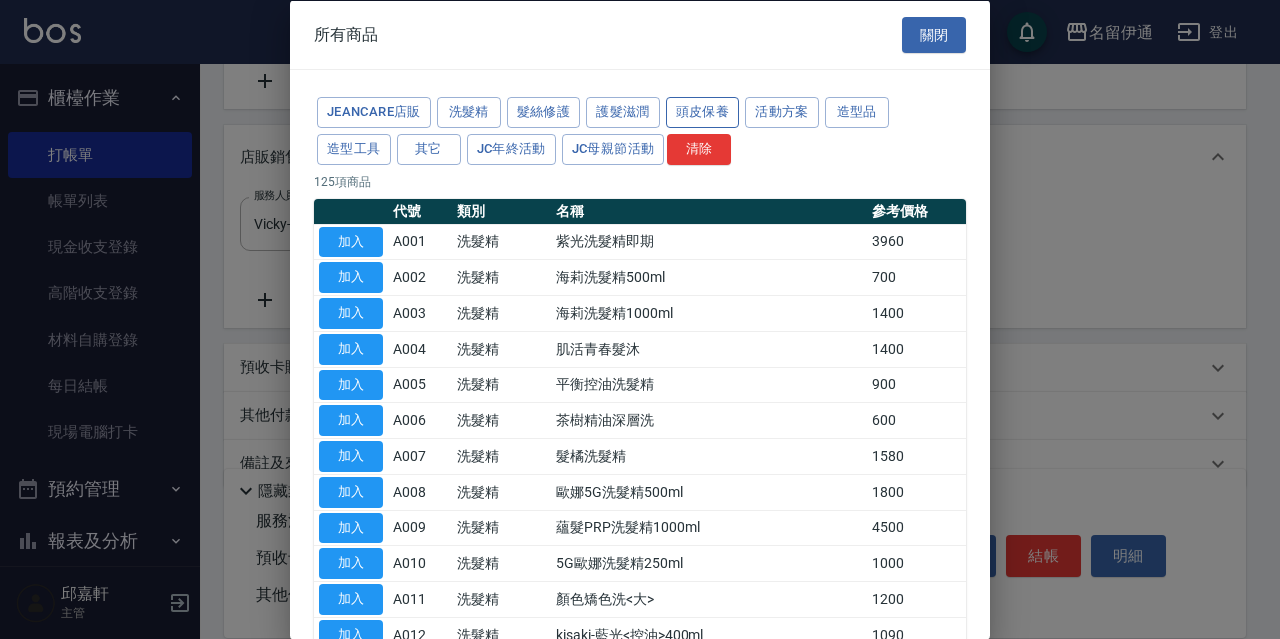 click on "頭皮保養" at bounding box center (703, 112) 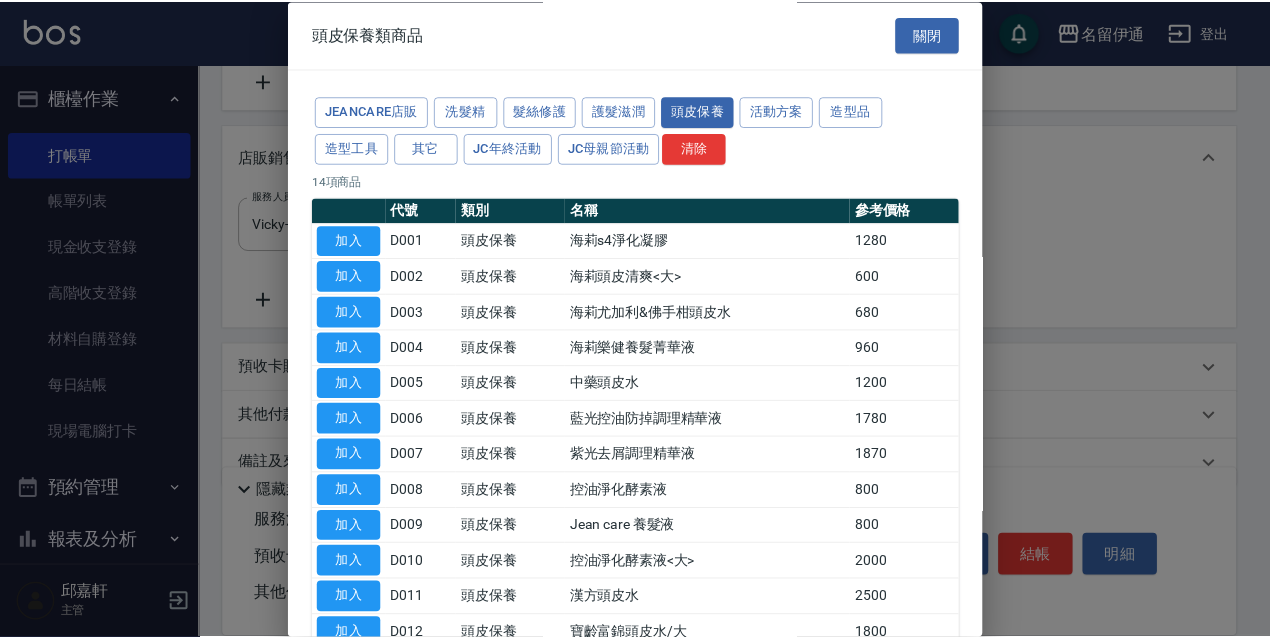 scroll, scrollTop: 195, scrollLeft: 0, axis: vertical 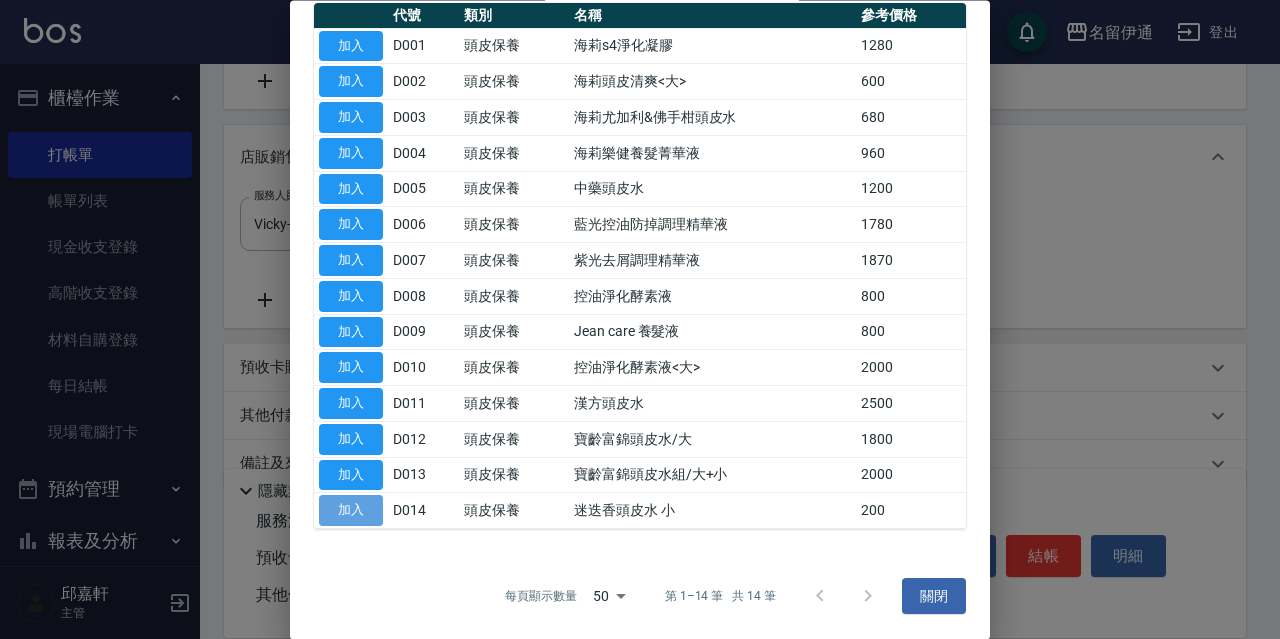 click on "加入" at bounding box center [351, 511] 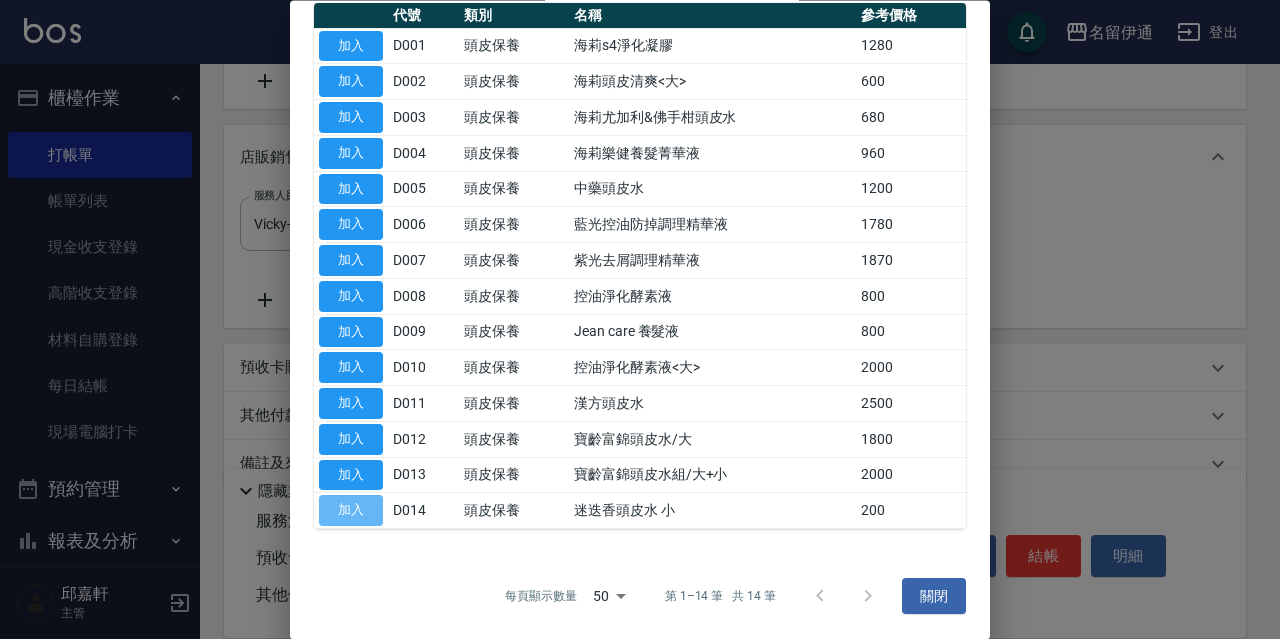 type on "迷迭香頭皮水 小" 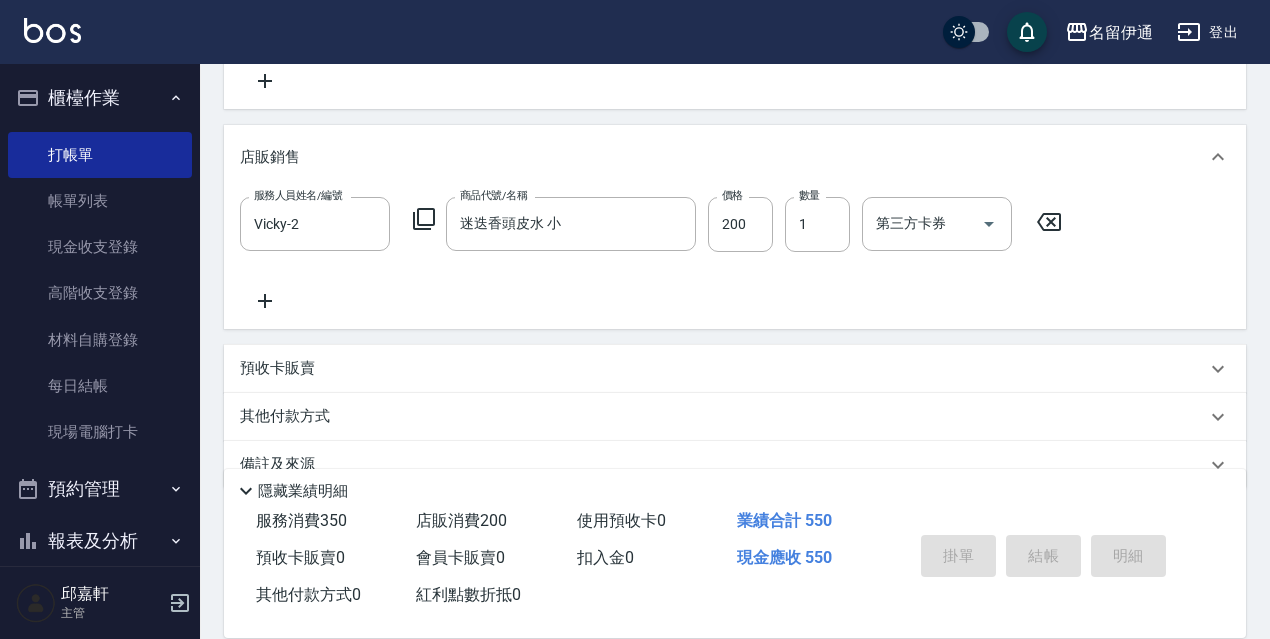 type 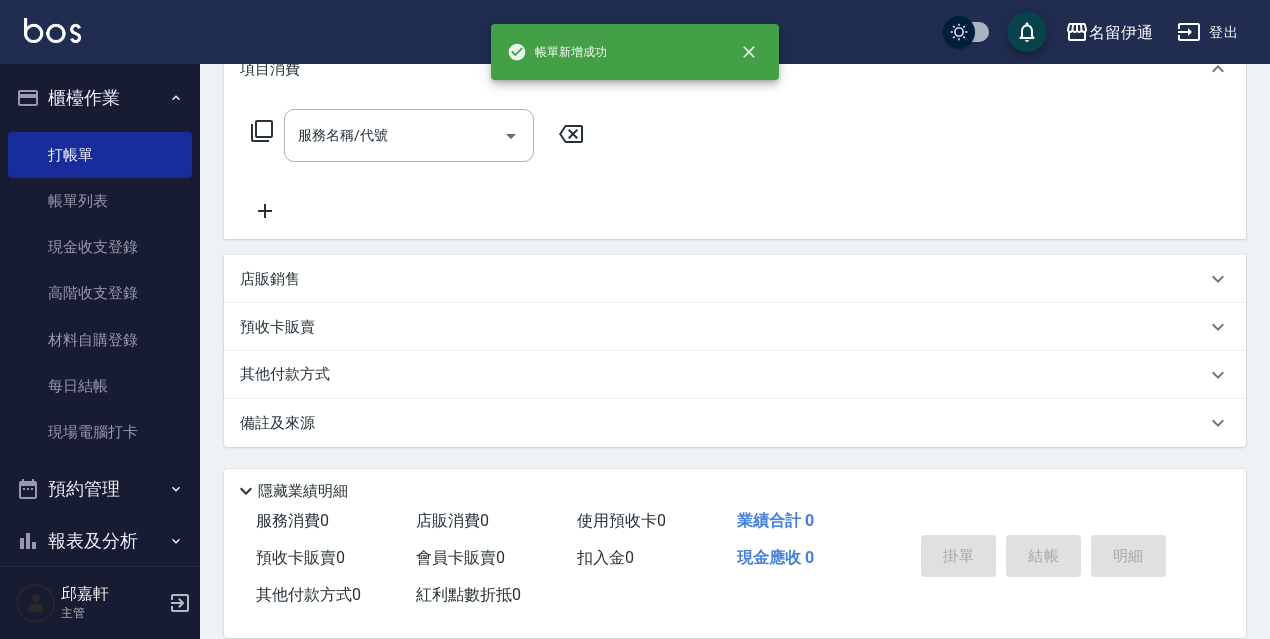 scroll, scrollTop: 0, scrollLeft: 0, axis: both 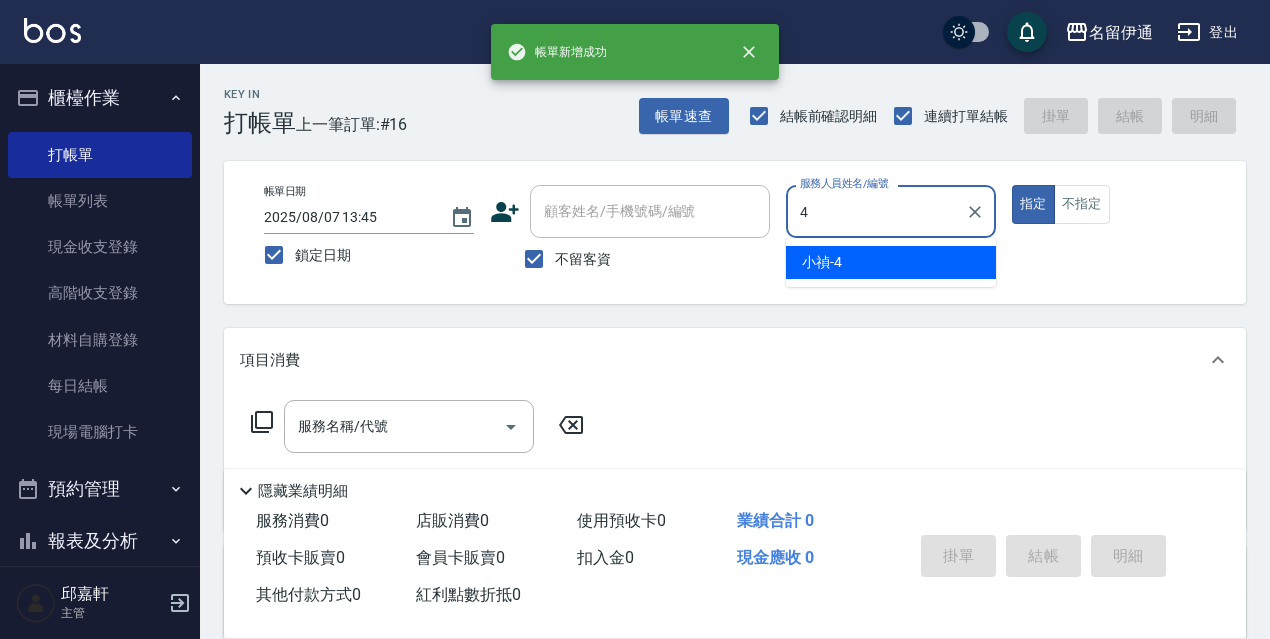 type on "小禎-4" 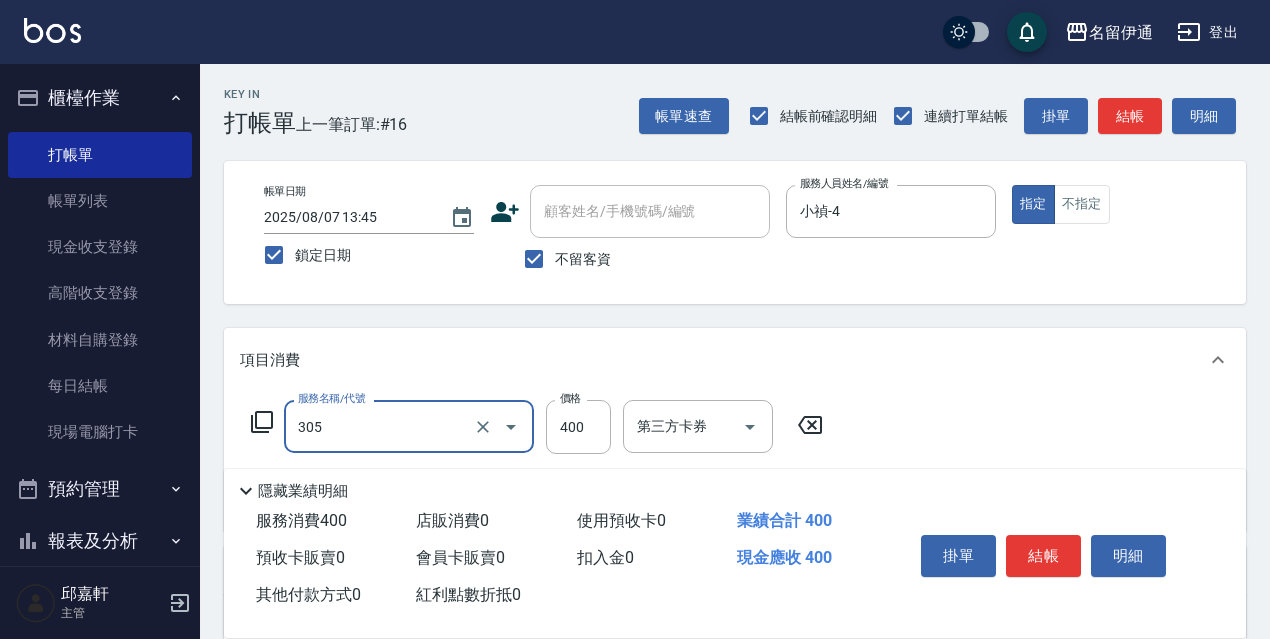 type on "剪髮400(305)" 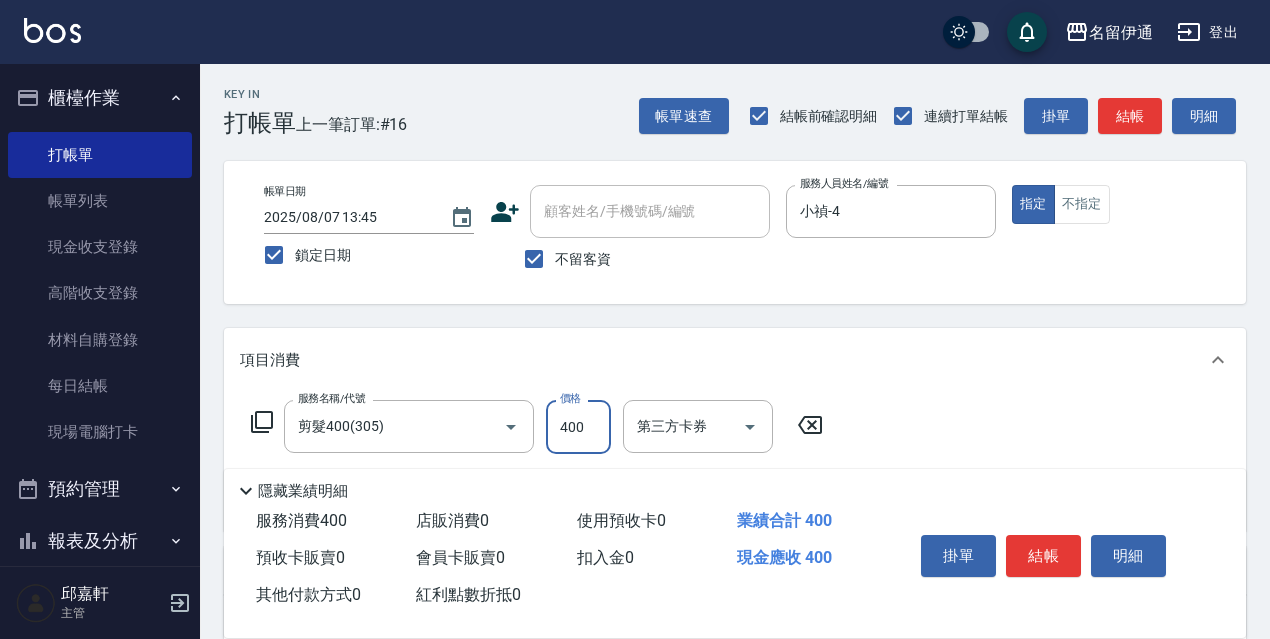 drag, startPoint x: 804, startPoint y: 434, endPoint x: 761, endPoint y: 434, distance: 43 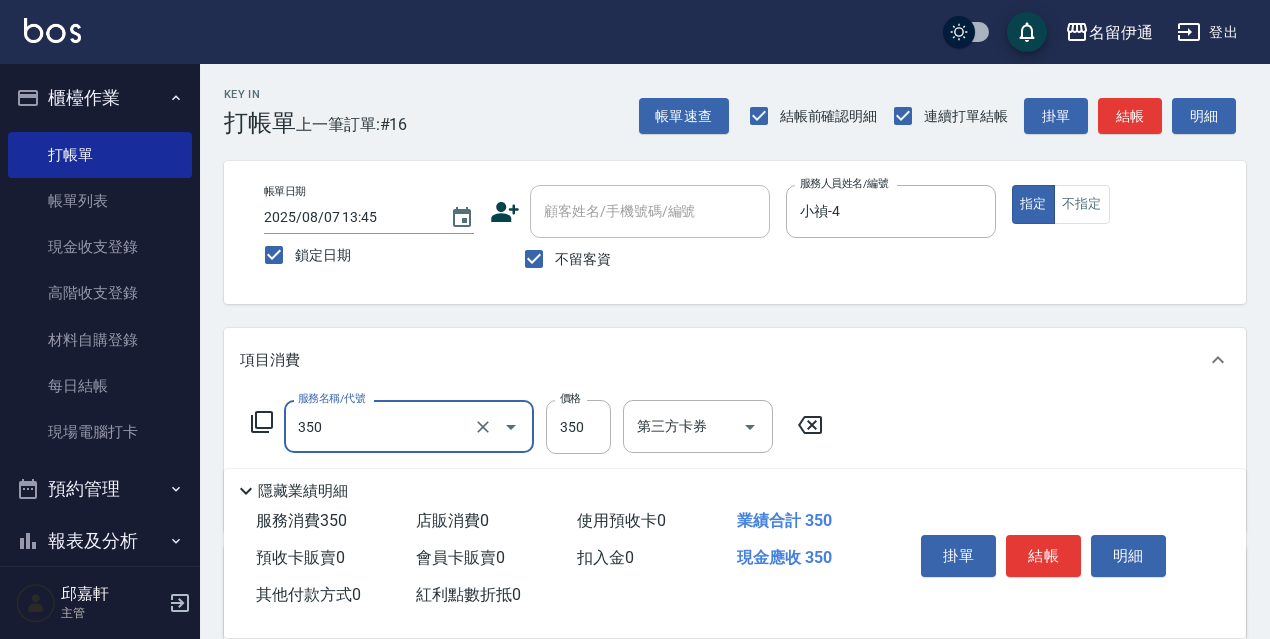 type on "洗髮350(350)" 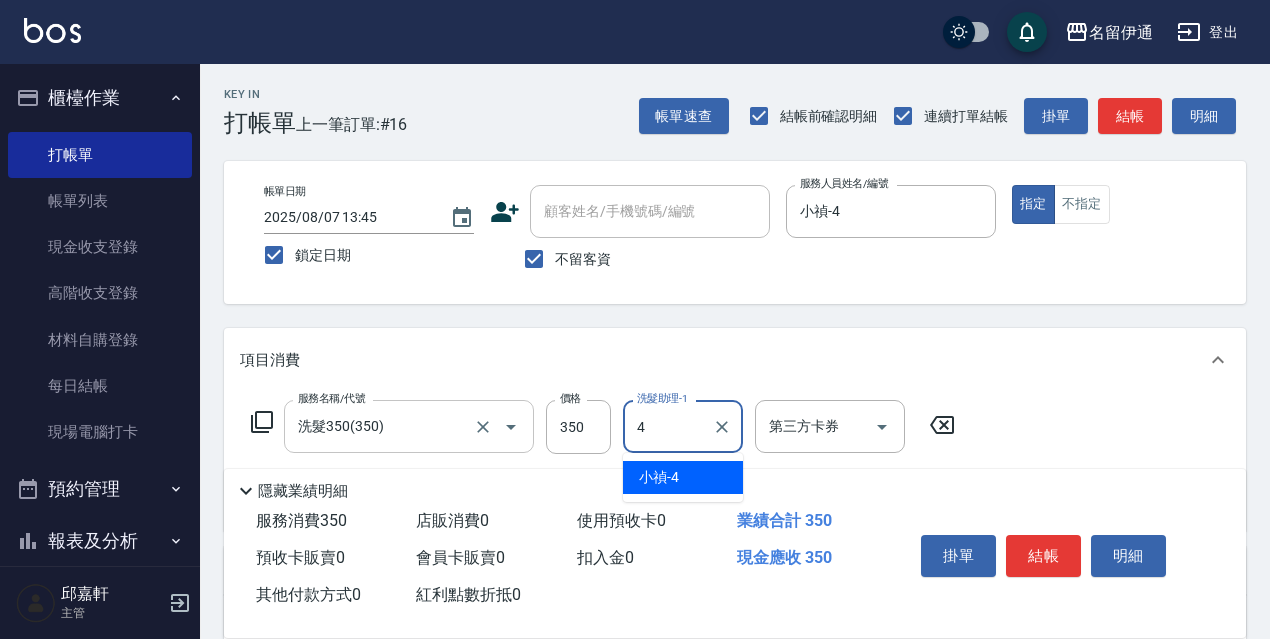 type on "小禎-4" 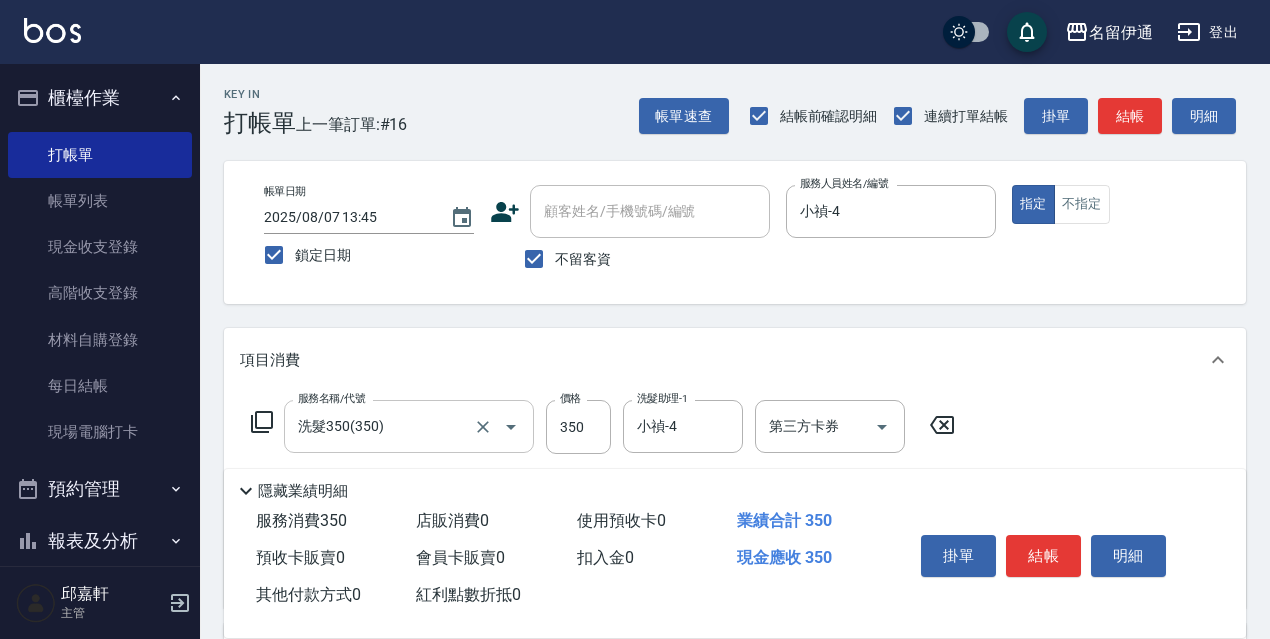 click on "洗髮350(350) 服務名稱/代號" at bounding box center (409, 426) 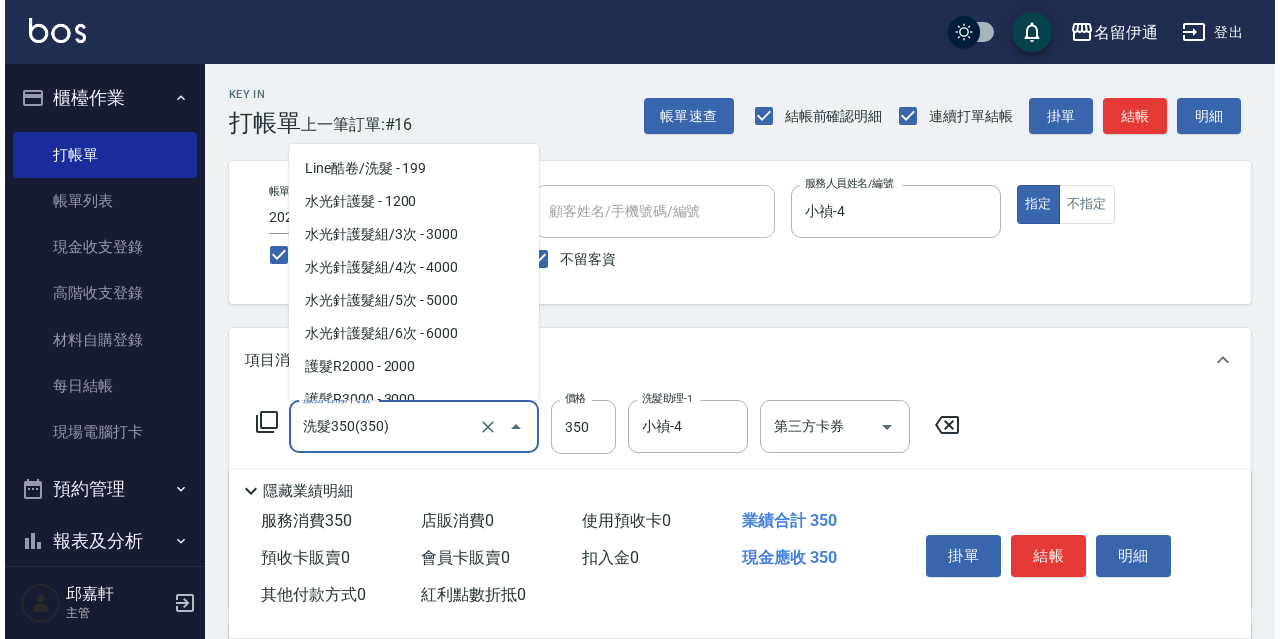 scroll, scrollTop: 1237, scrollLeft: 0, axis: vertical 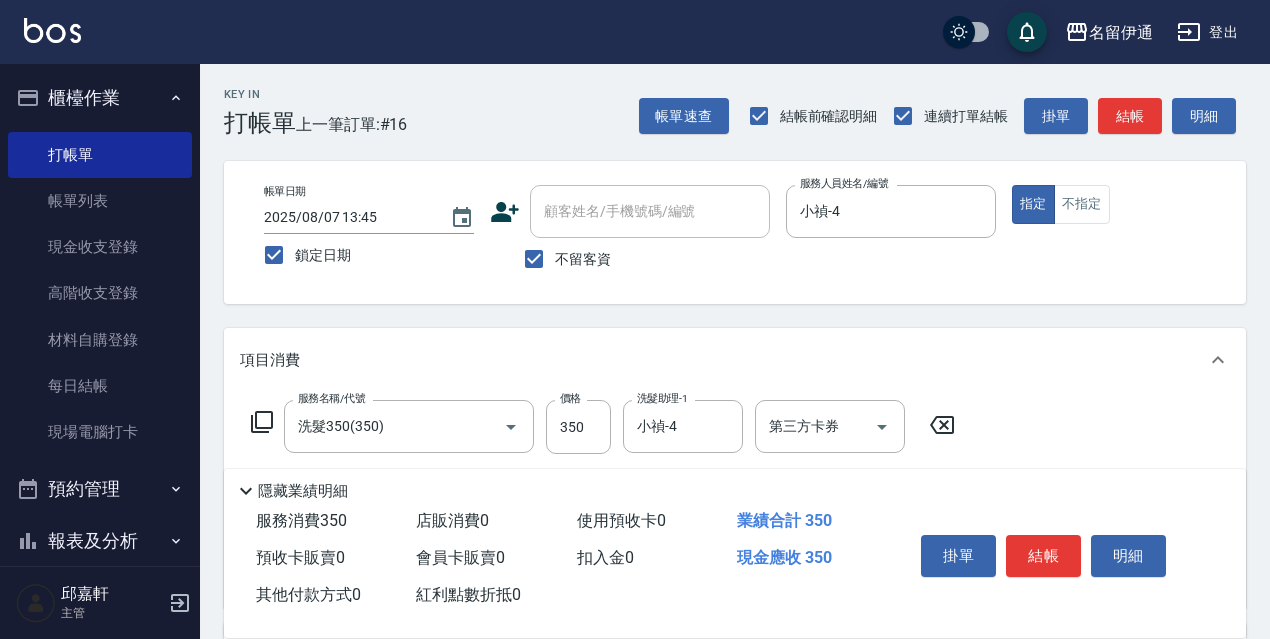 click 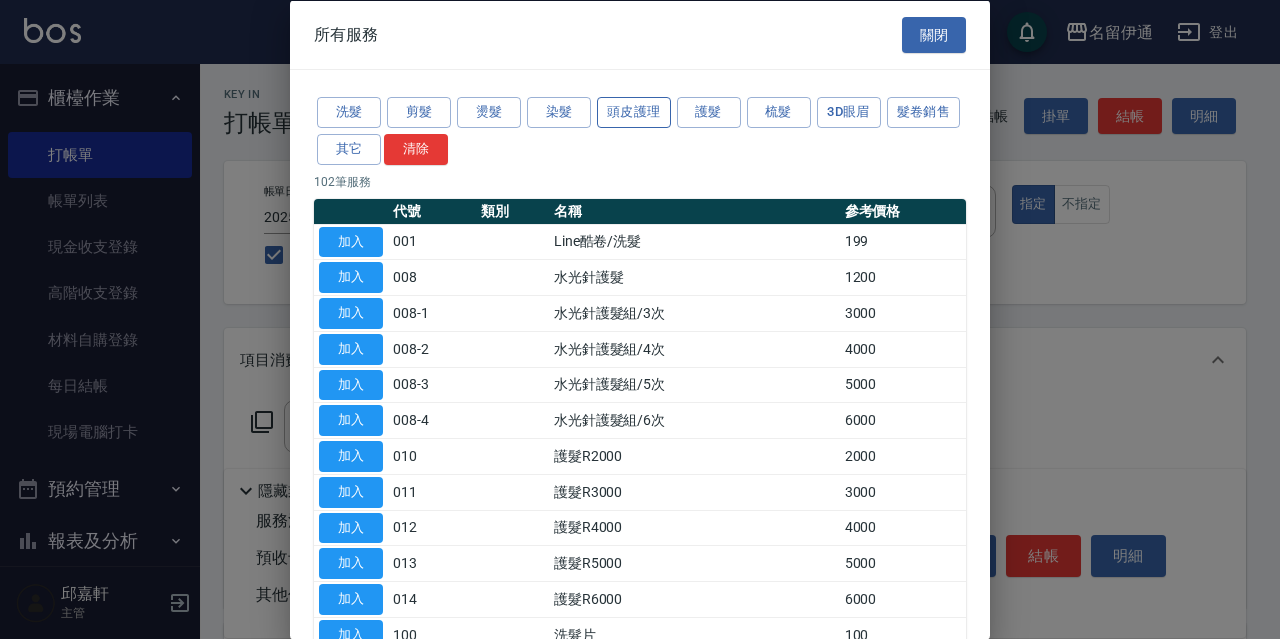 click on "頭皮護理" at bounding box center (634, 112) 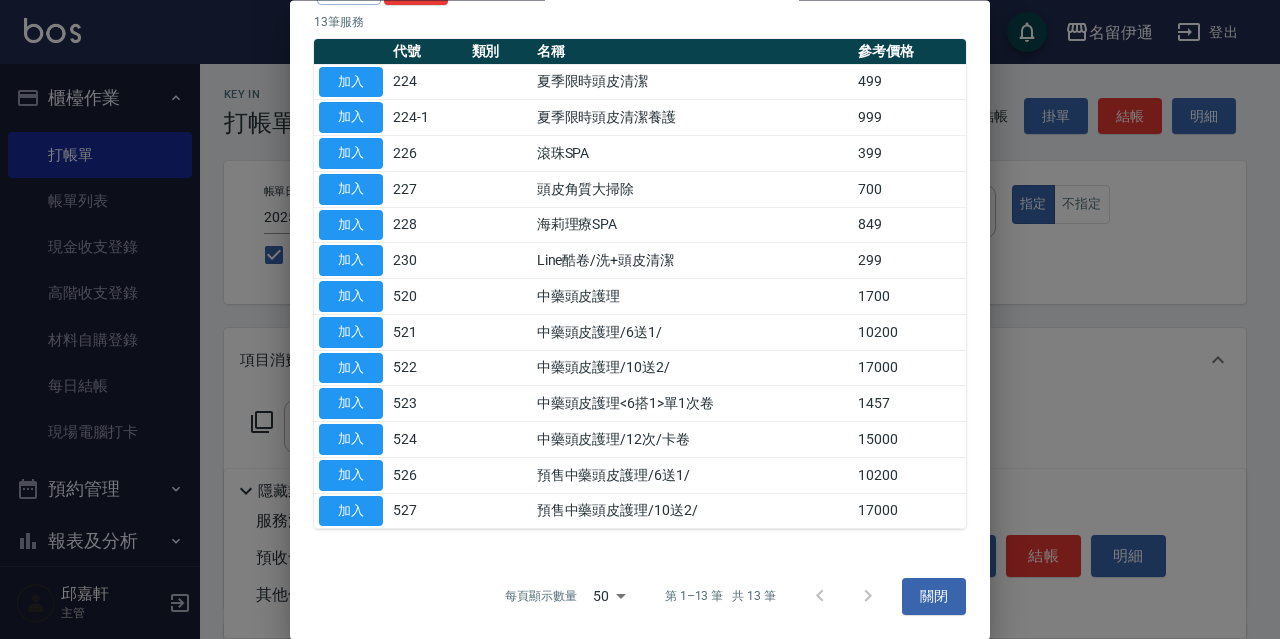 scroll, scrollTop: 0, scrollLeft: 0, axis: both 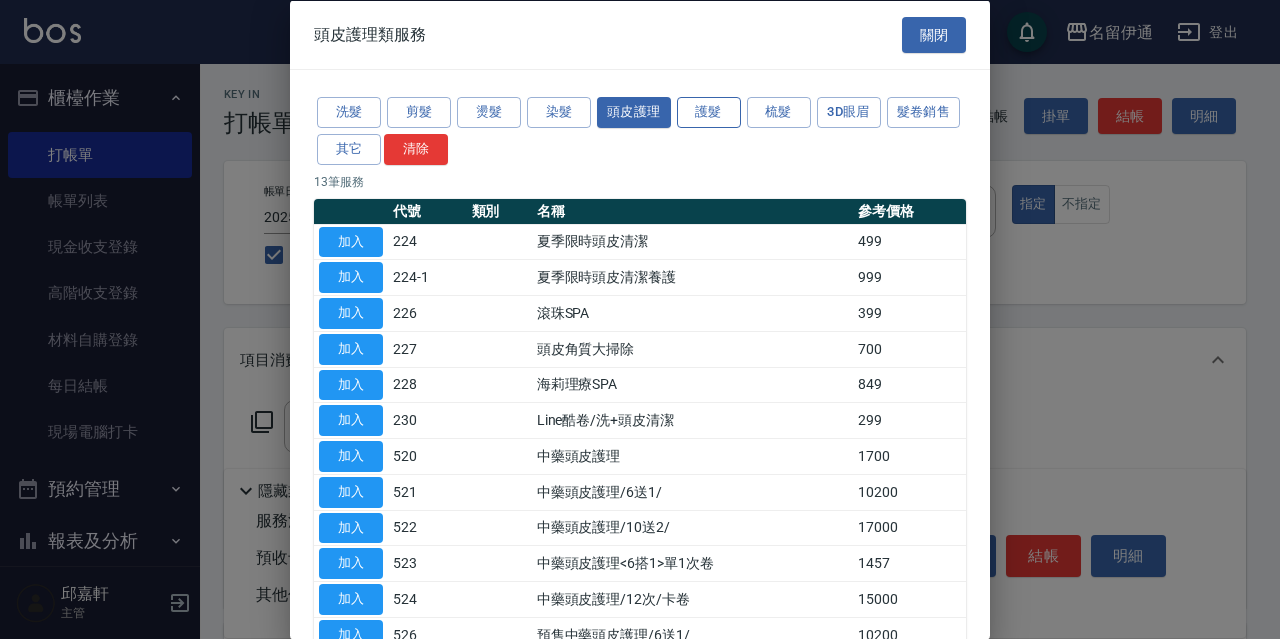 click on "護髮" at bounding box center [709, 112] 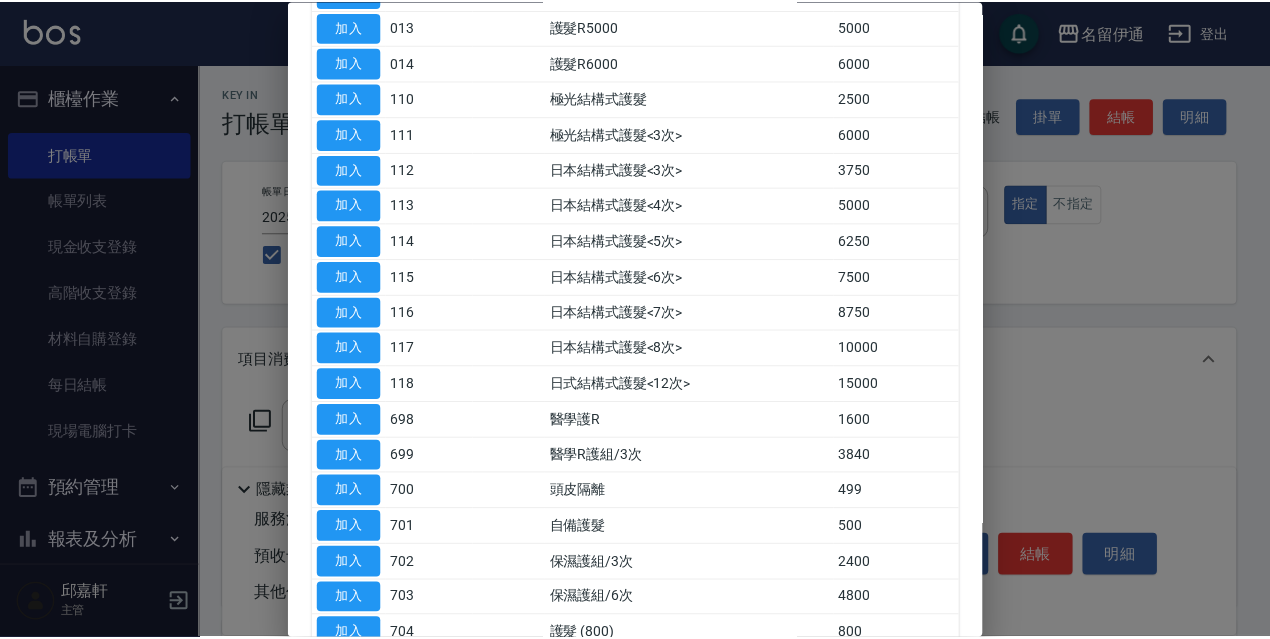 scroll, scrollTop: 600, scrollLeft: 0, axis: vertical 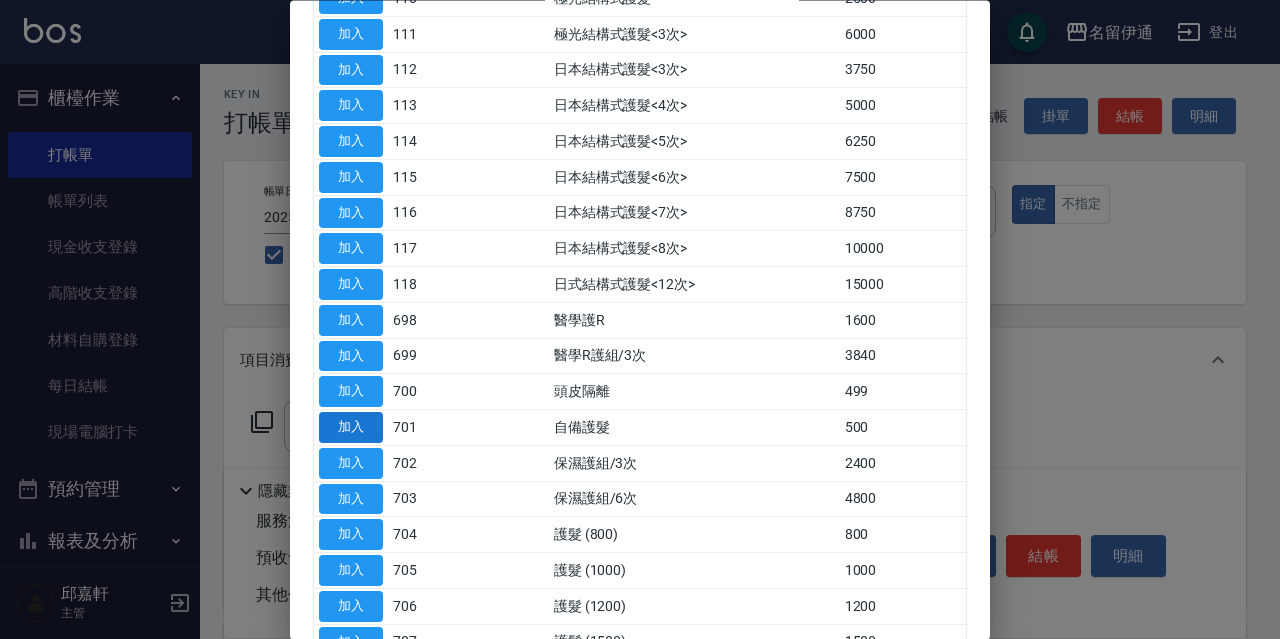 click on "加入" at bounding box center (351, 428) 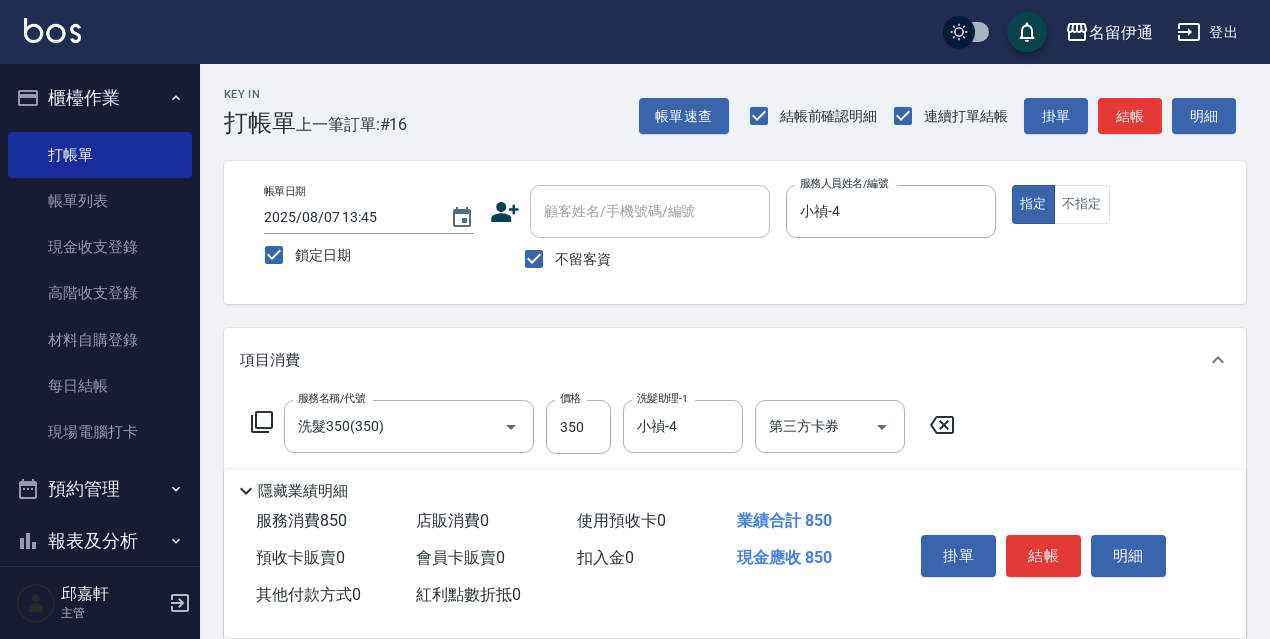 scroll, scrollTop: 400, scrollLeft: 0, axis: vertical 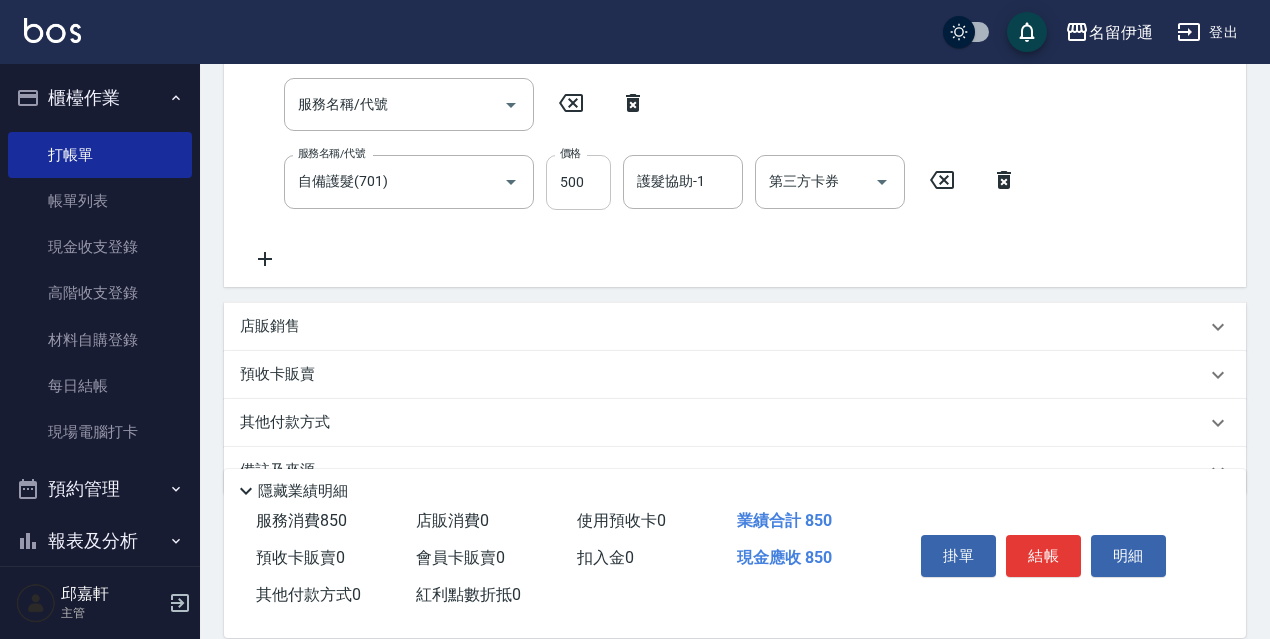 click on "500" at bounding box center [578, 182] 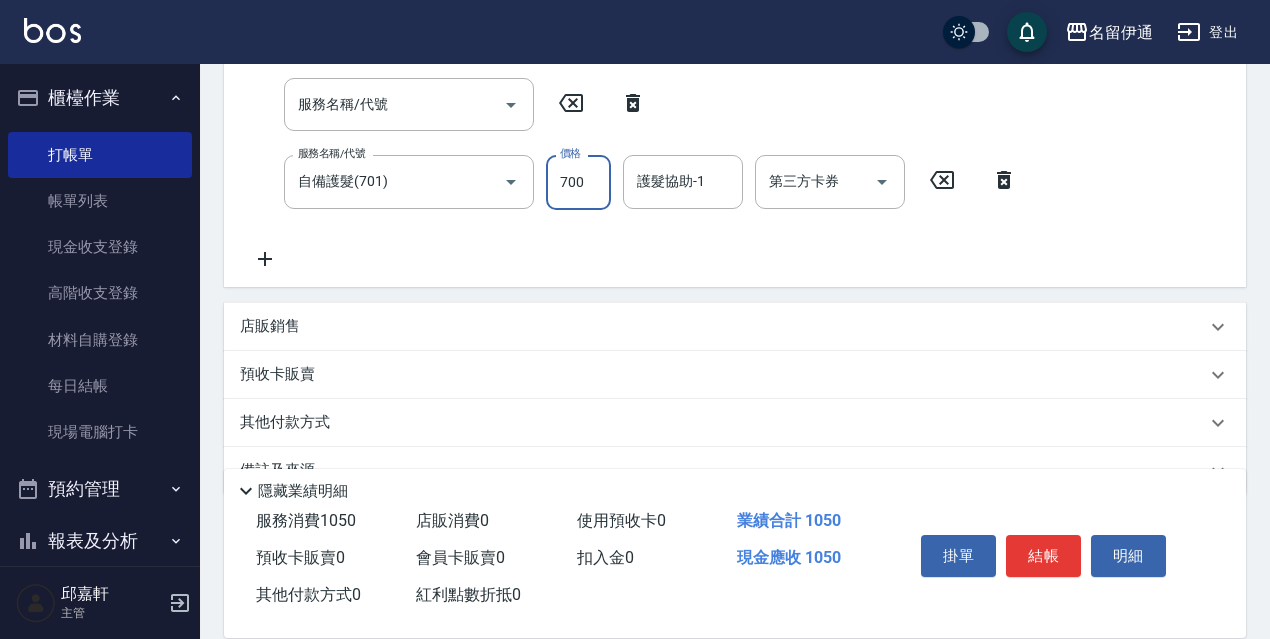 type on "700" 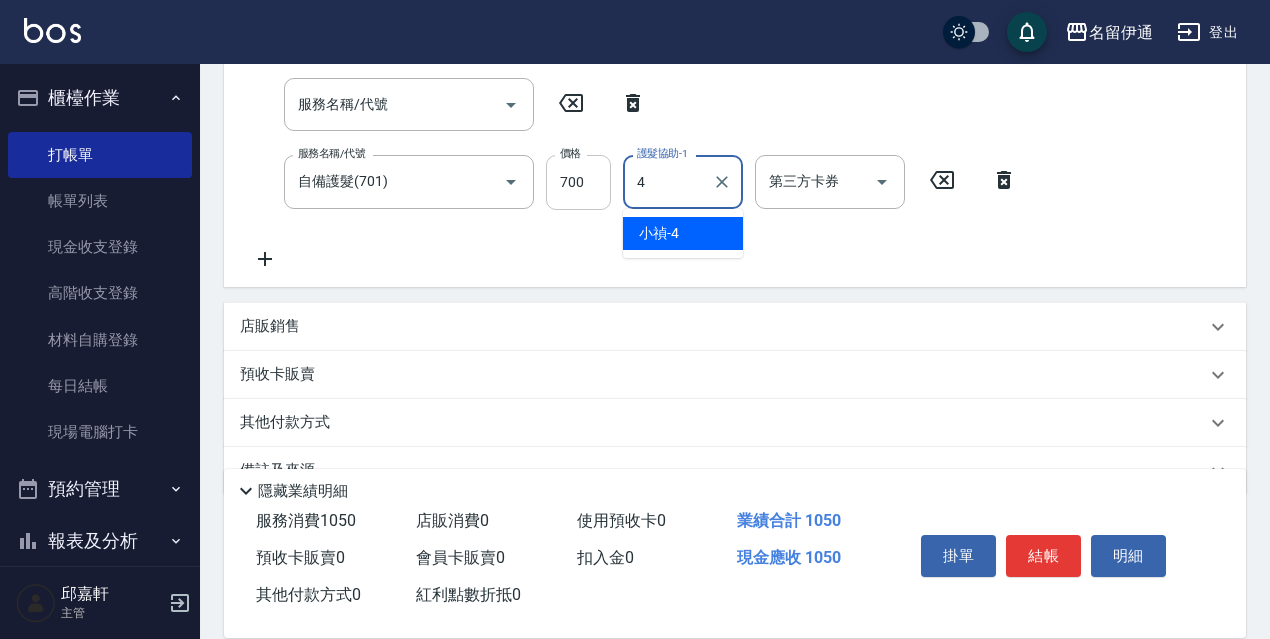 type on "小禎-4" 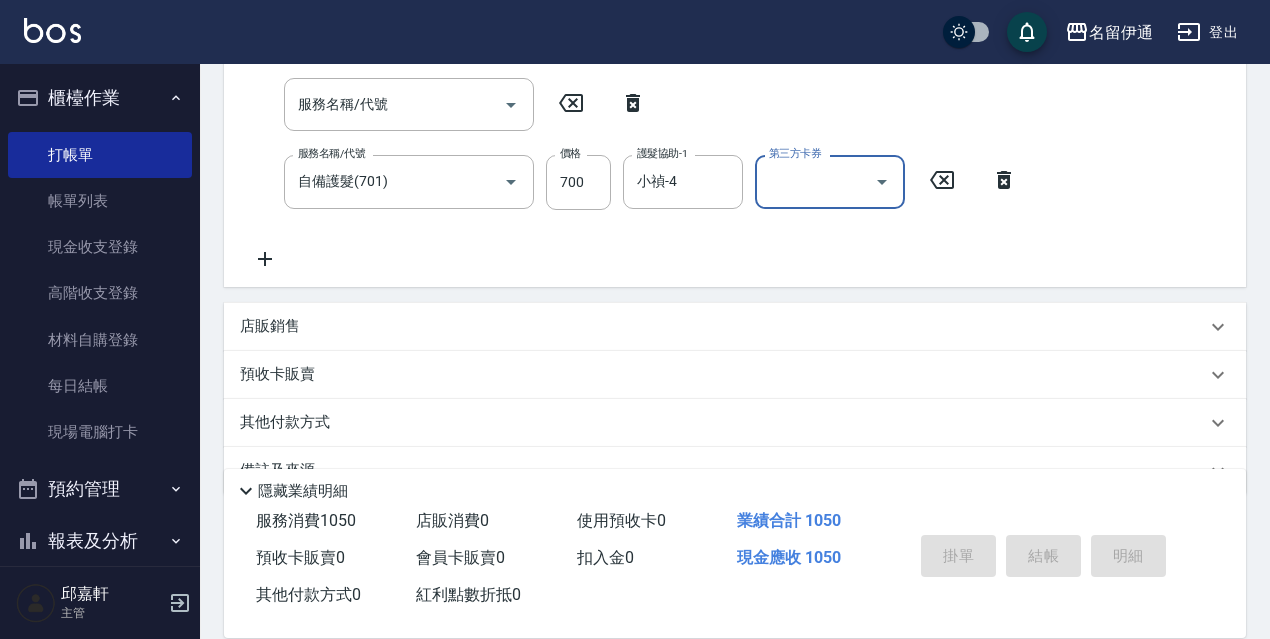 type 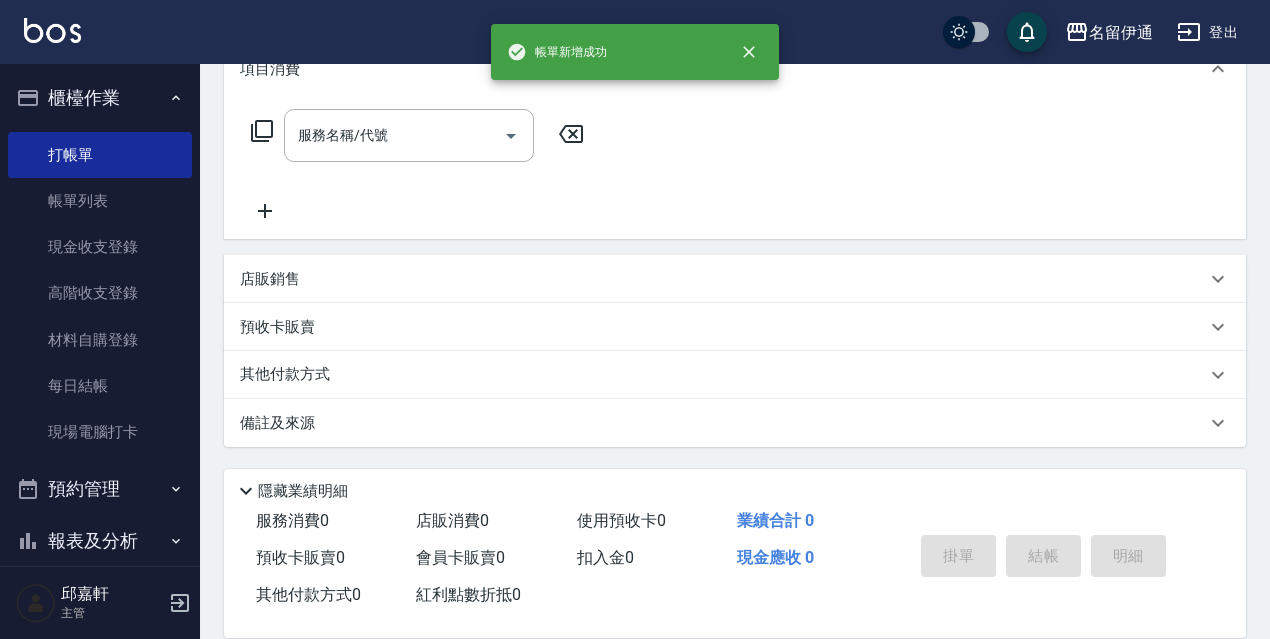 scroll, scrollTop: 0, scrollLeft: 0, axis: both 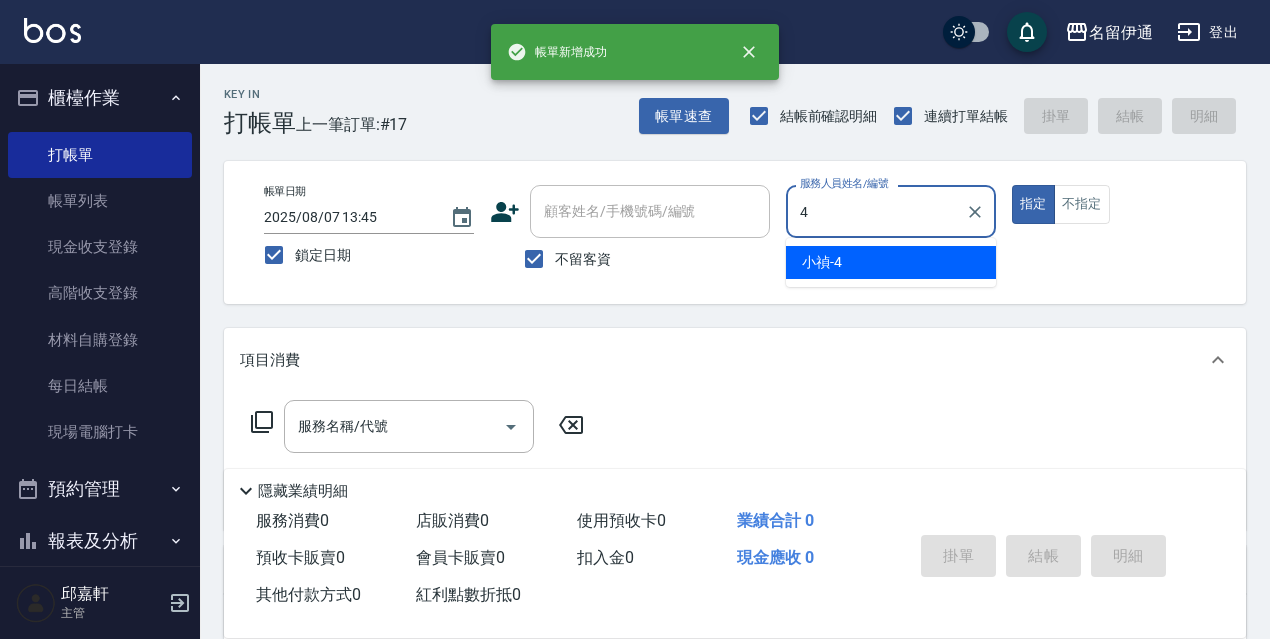 type on "小禎-4" 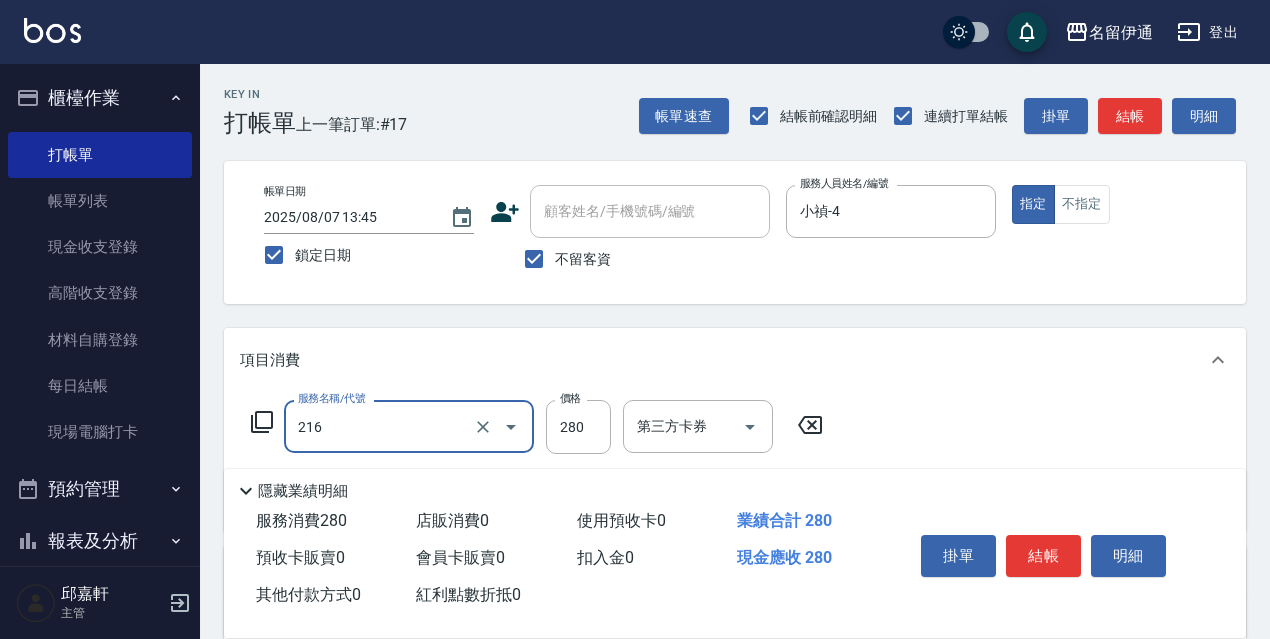 type on "洗髮卷<抵>280(216)" 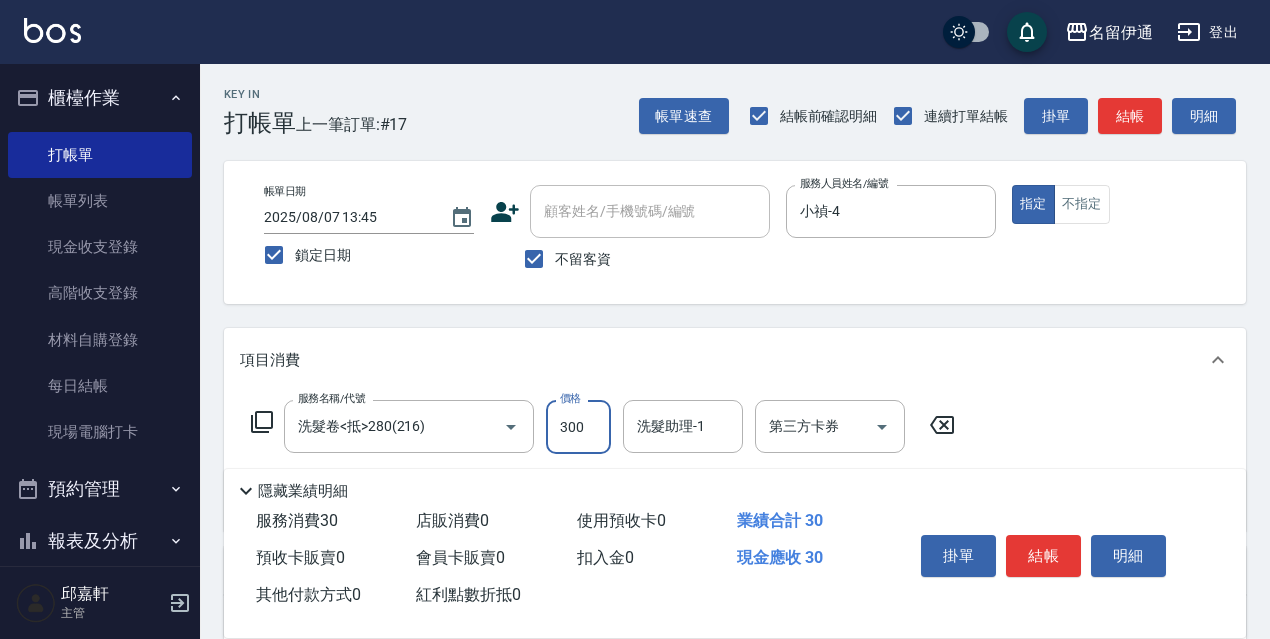 type on "300" 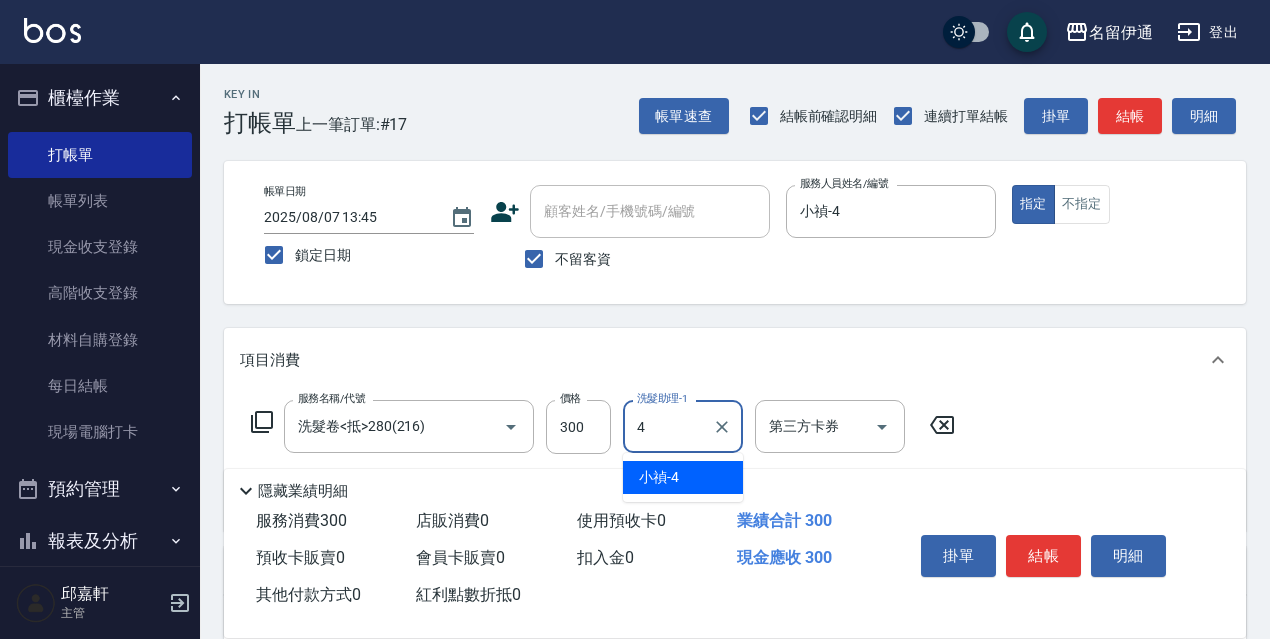 type on "小禎-4" 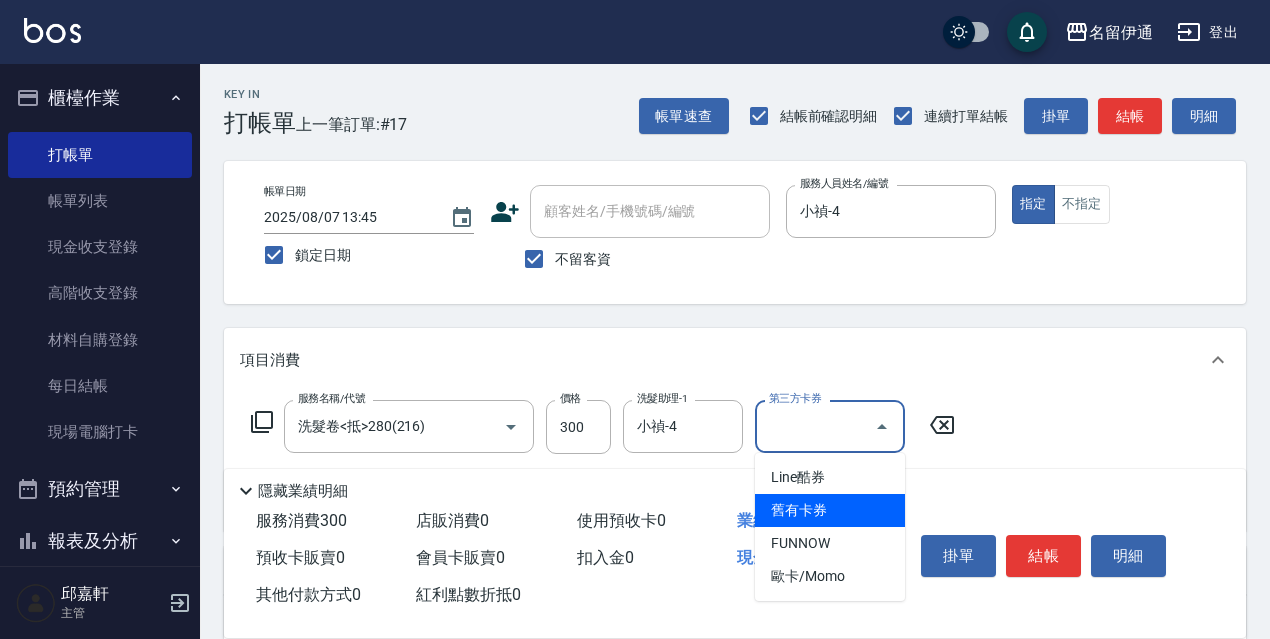 type on "舊有卡券" 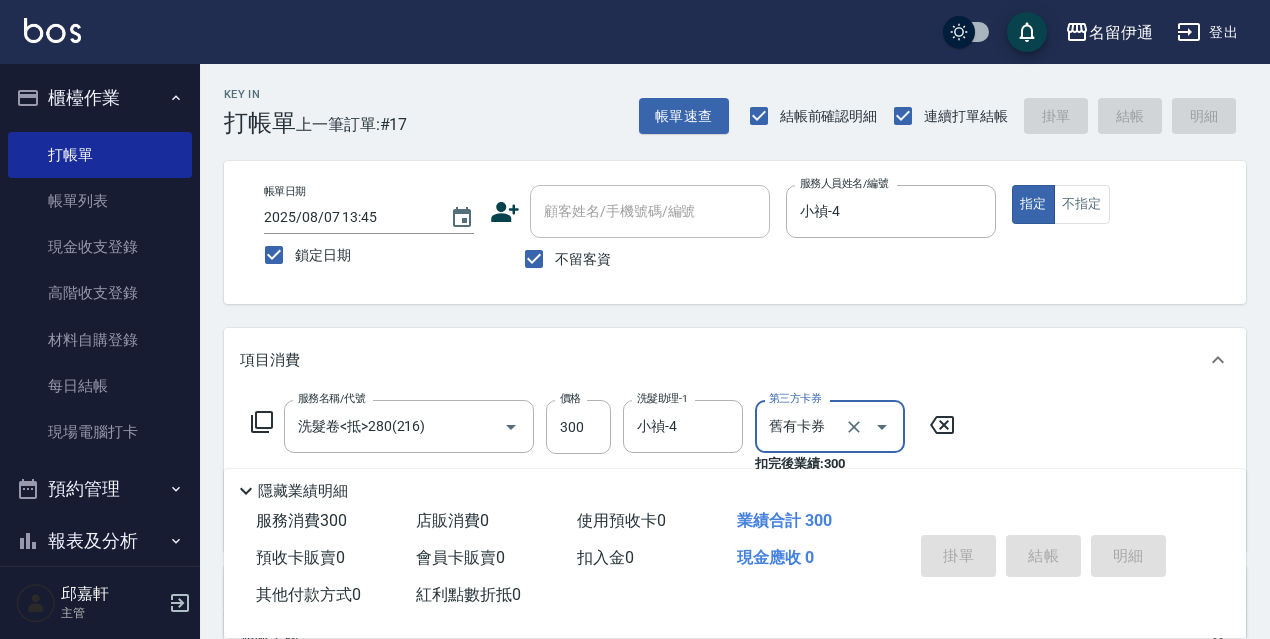 type 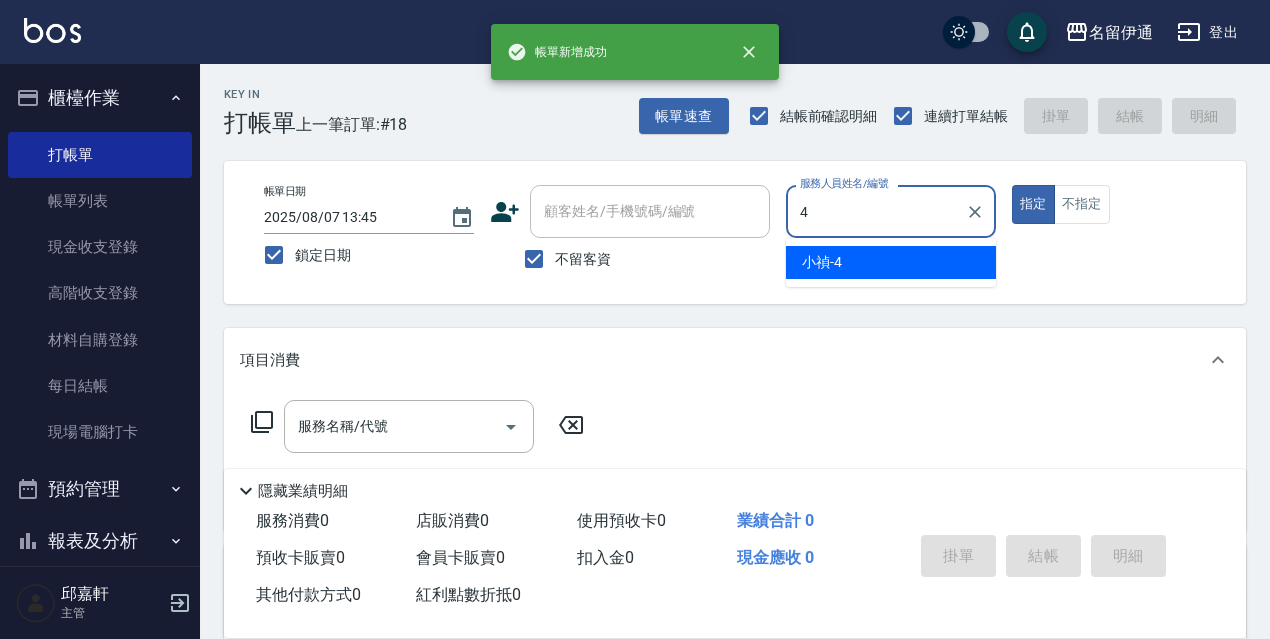 type on "小禎-4" 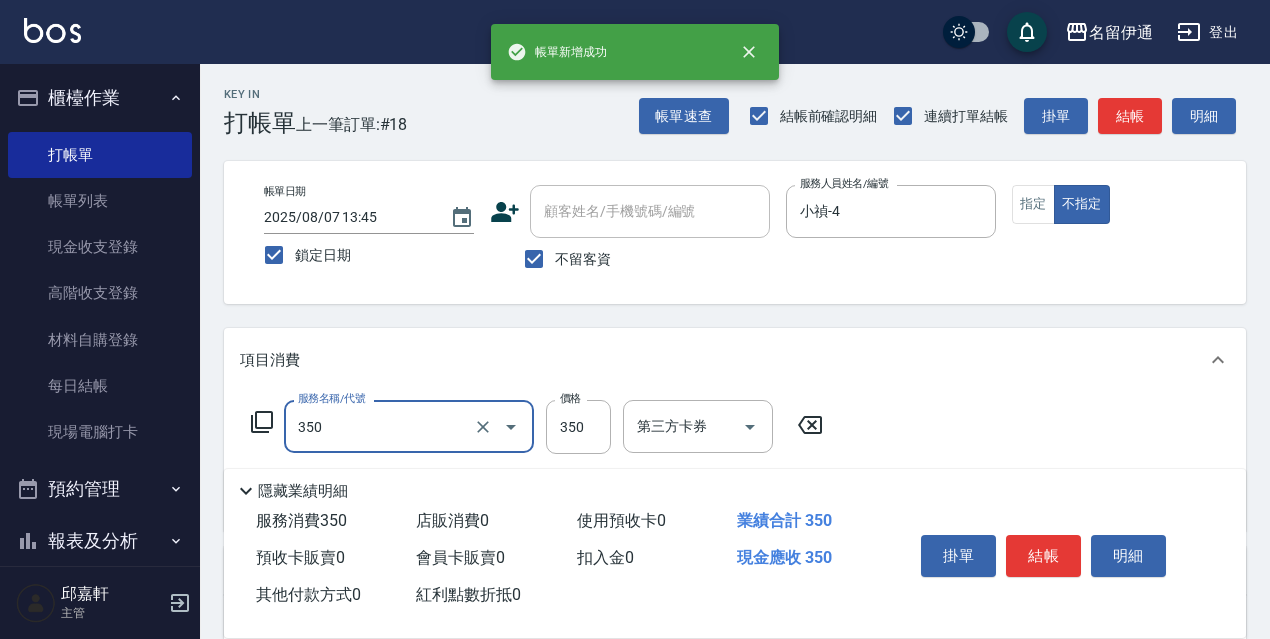 type on "洗髮350(350)" 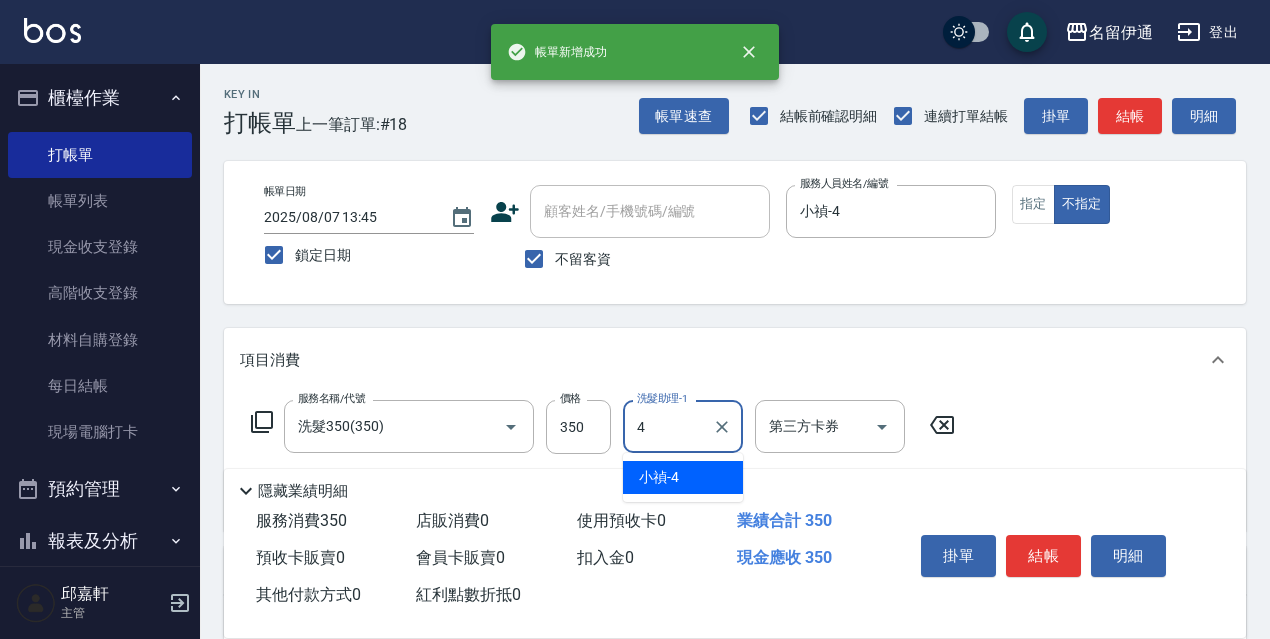 type on "小禎-4" 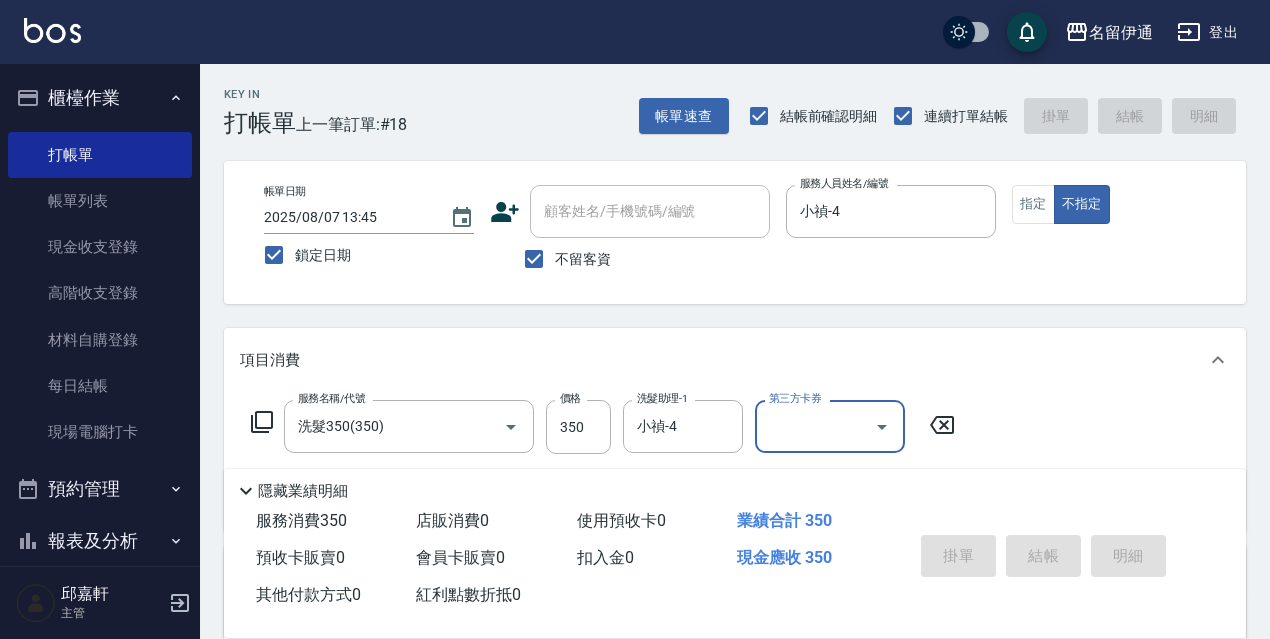 type 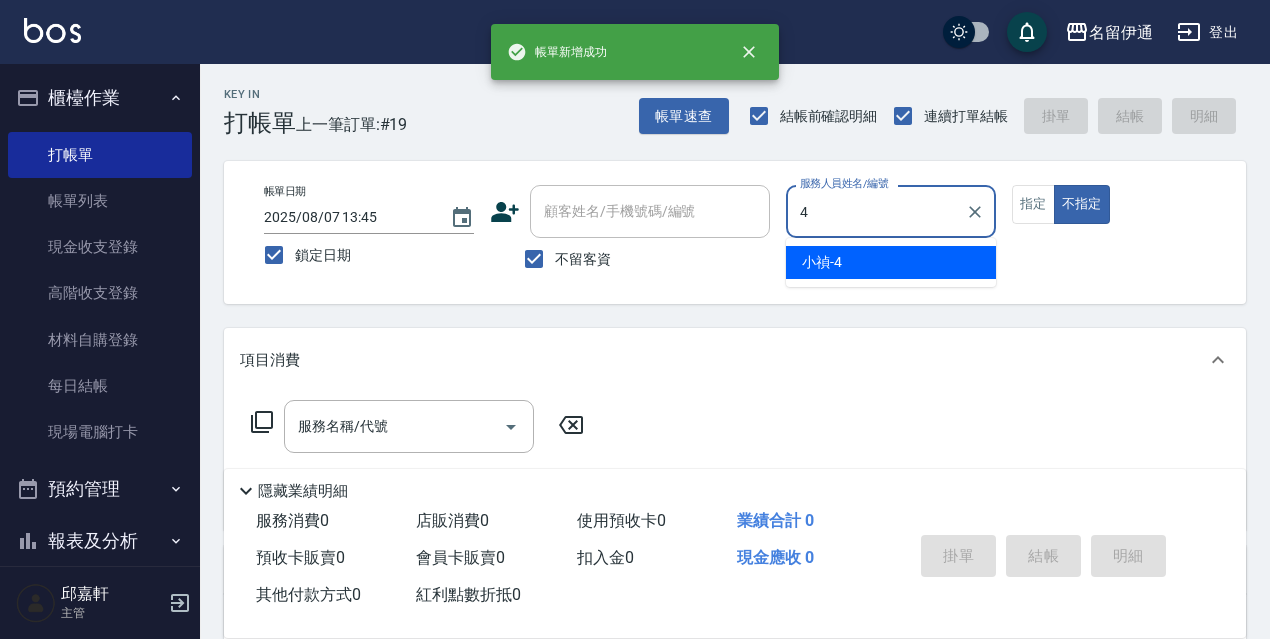 type on "小禎-4" 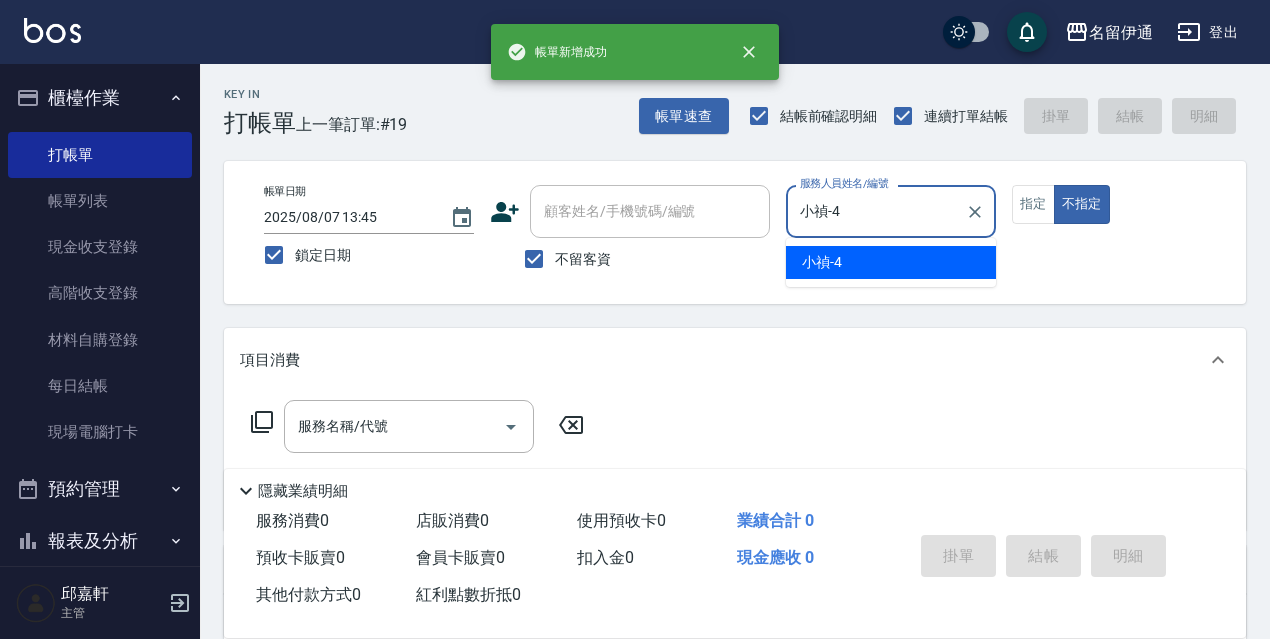 type on "false" 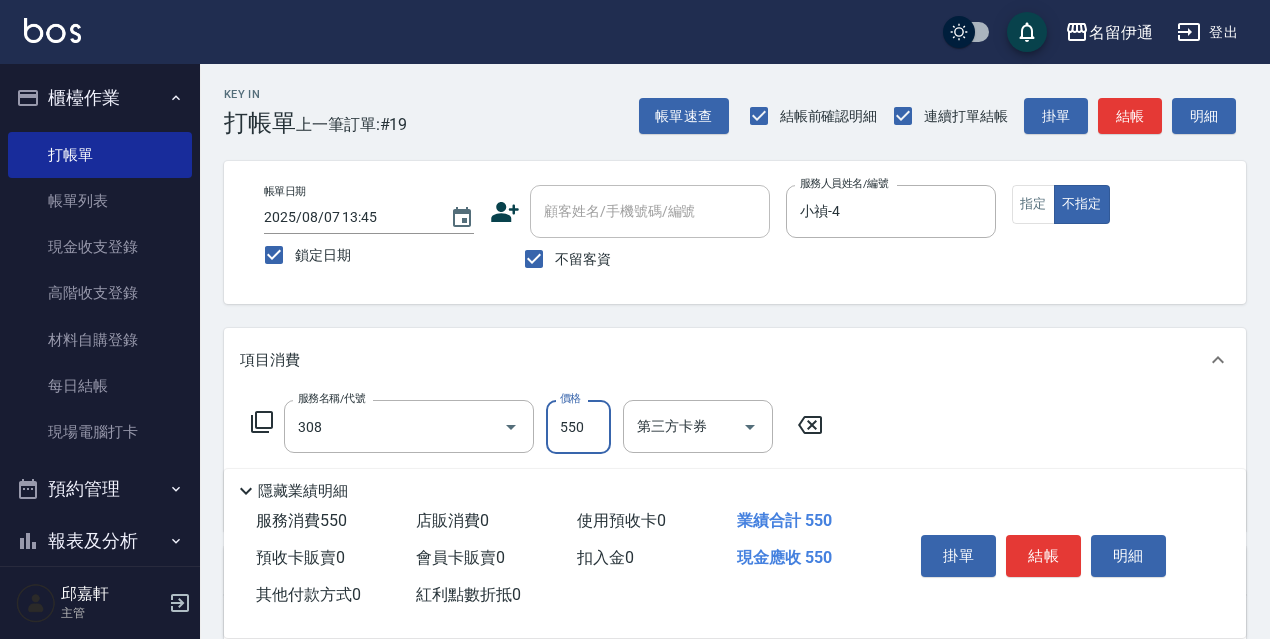 type on "剪髮550(308)" 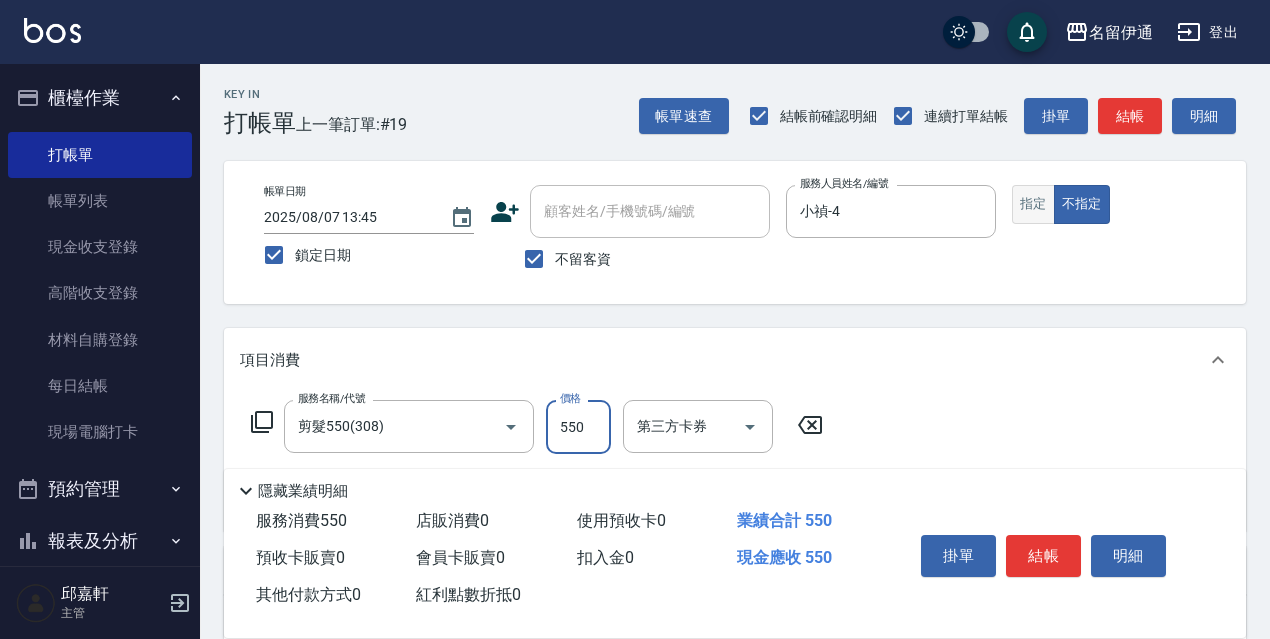 click on "指定" at bounding box center (1033, 204) 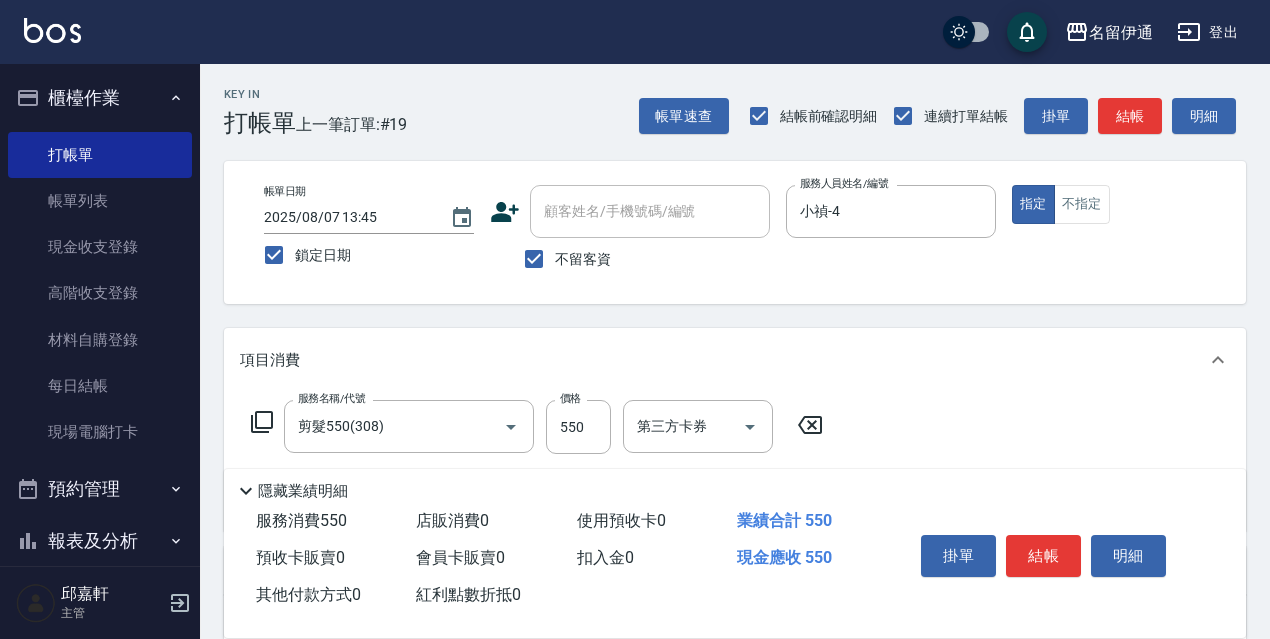 scroll, scrollTop: 100, scrollLeft: 0, axis: vertical 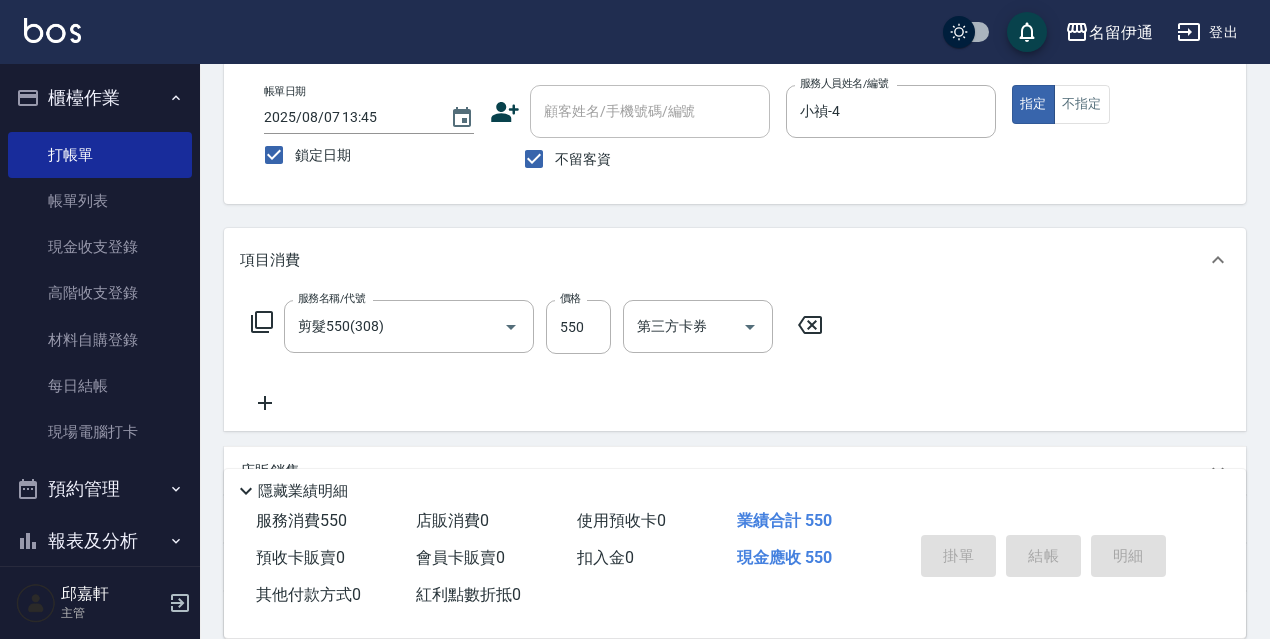 type 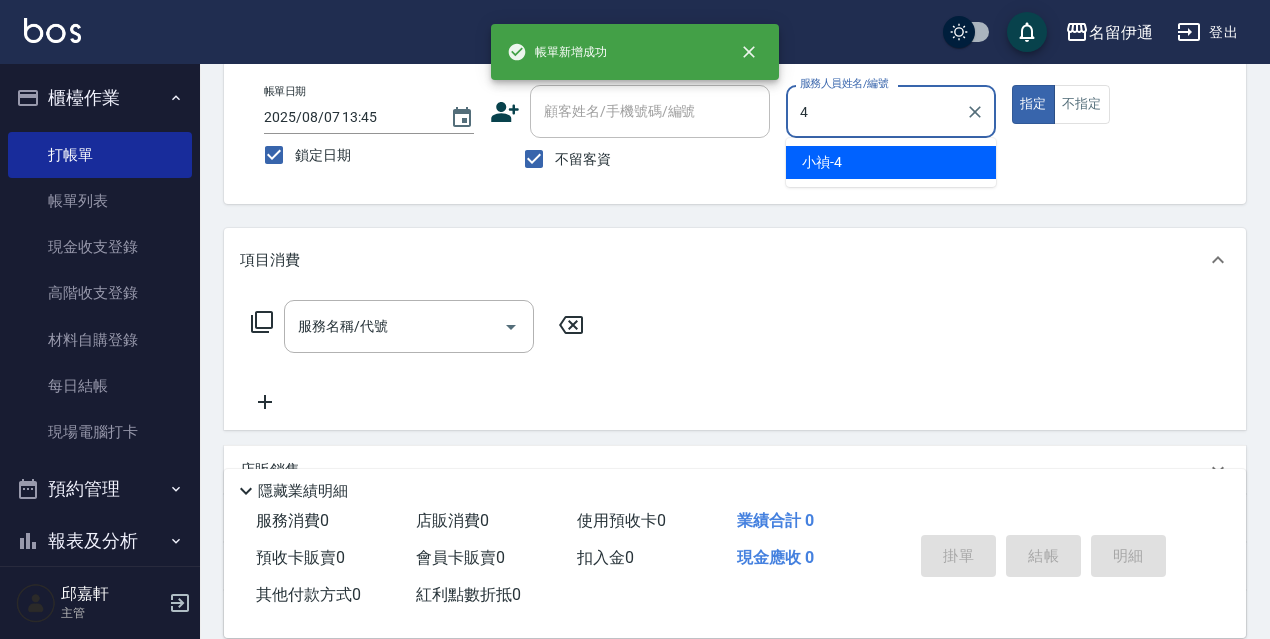 type on "小禎-4" 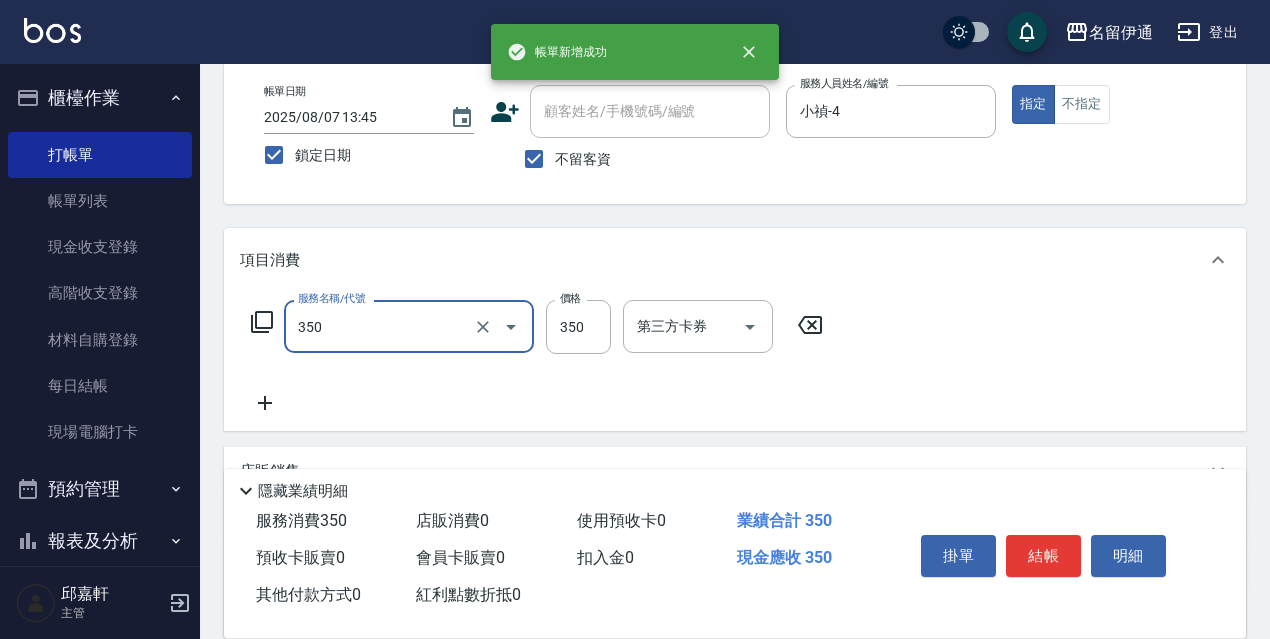 type on "洗髮350(350)" 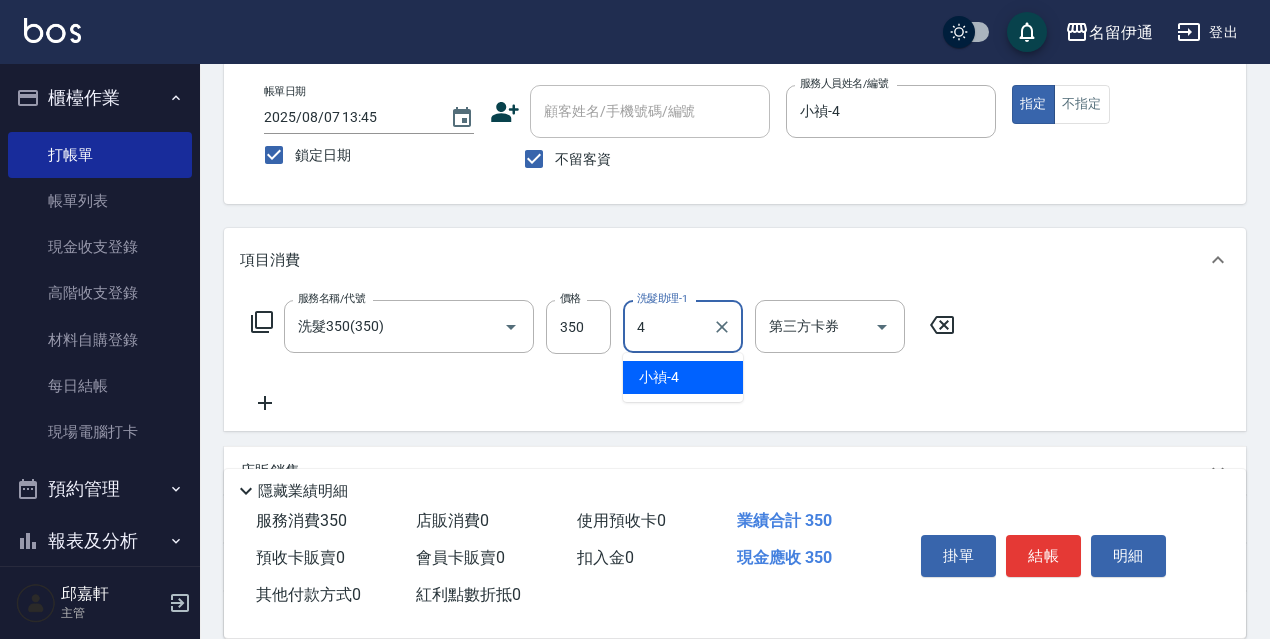 type on "小禎-4" 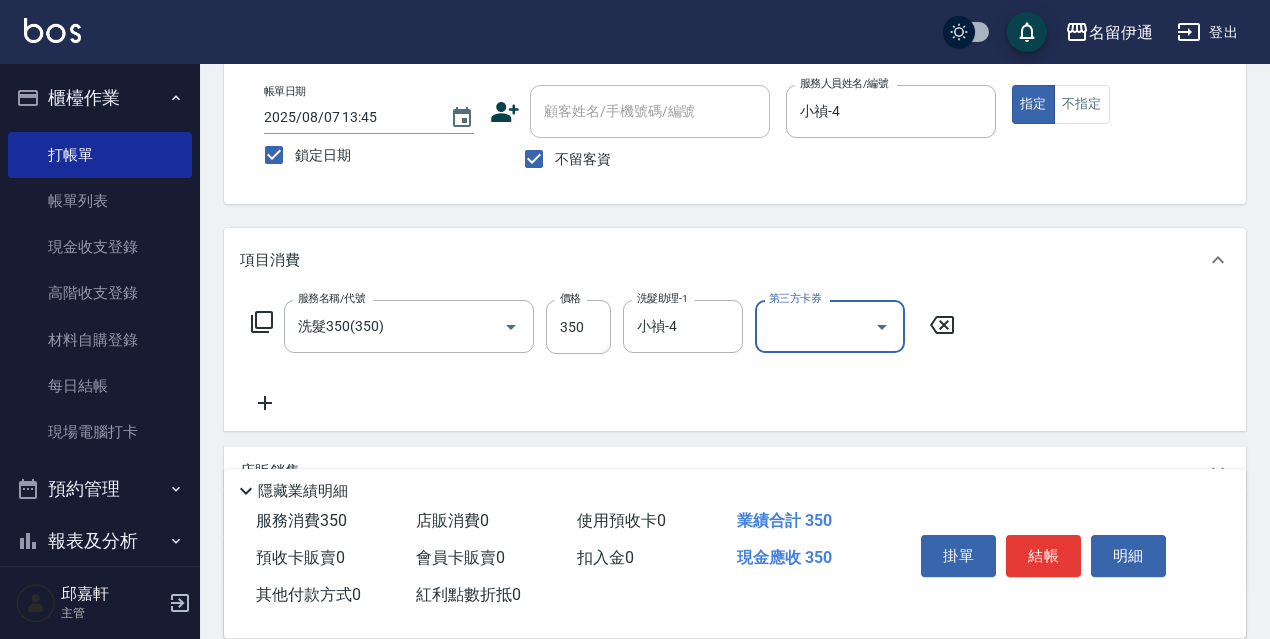 scroll, scrollTop: 292, scrollLeft: 0, axis: vertical 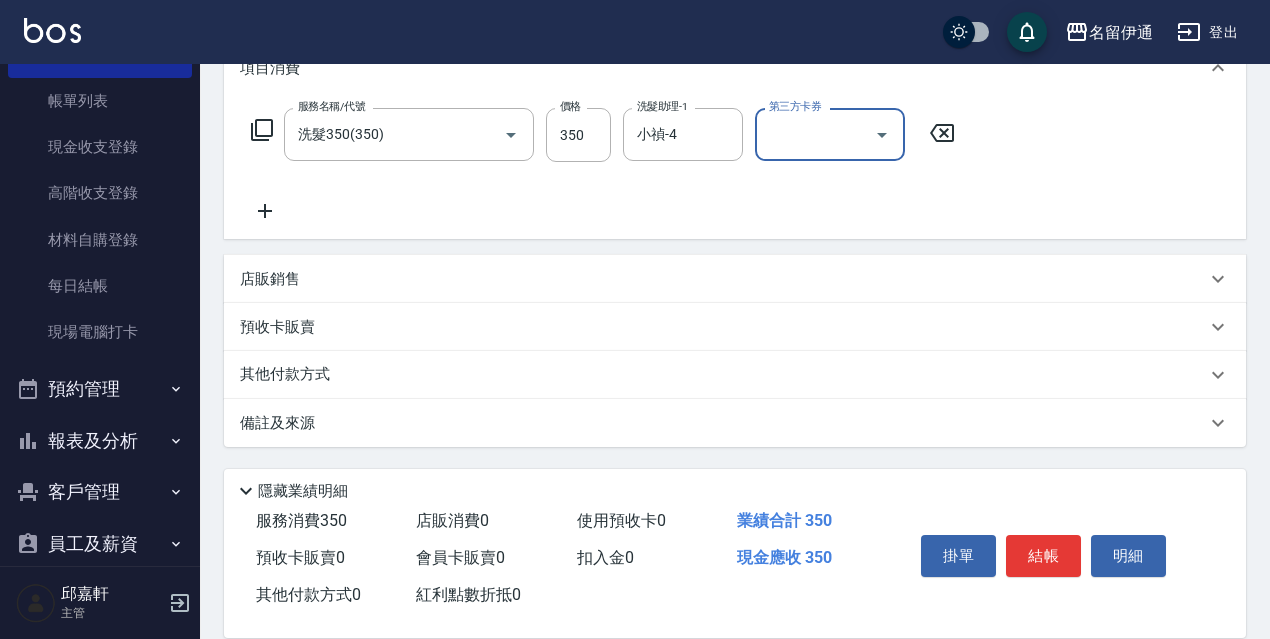 click on "店販銷售" at bounding box center [723, 279] 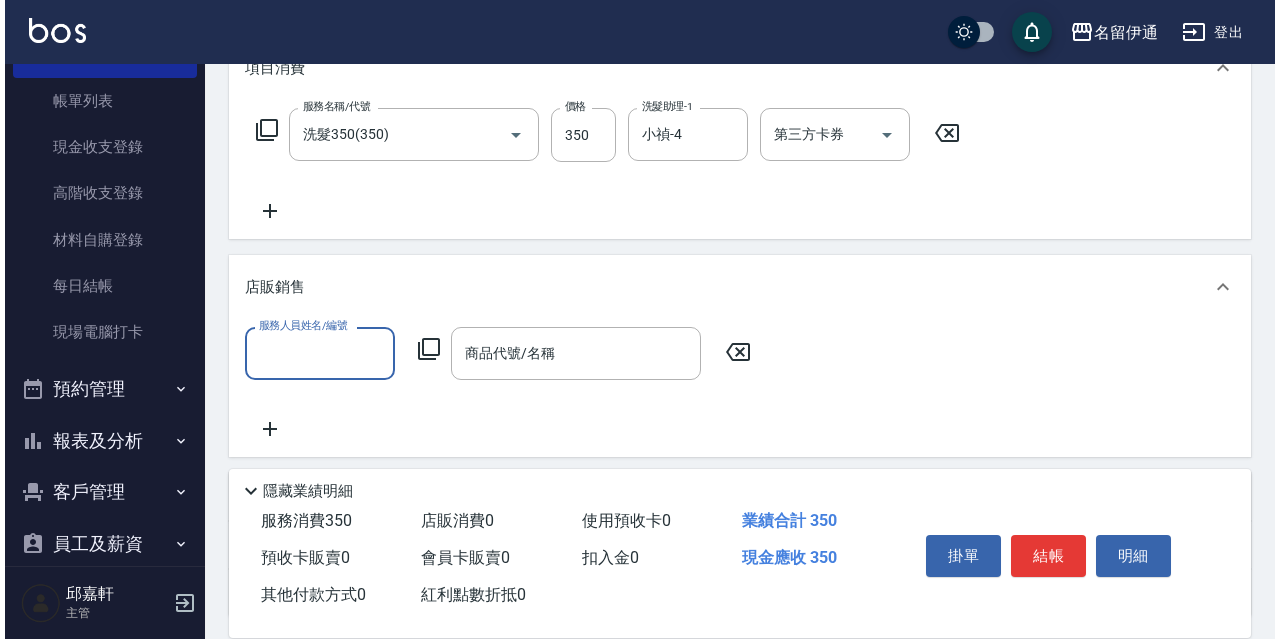 scroll, scrollTop: 0, scrollLeft: 0, axis: both 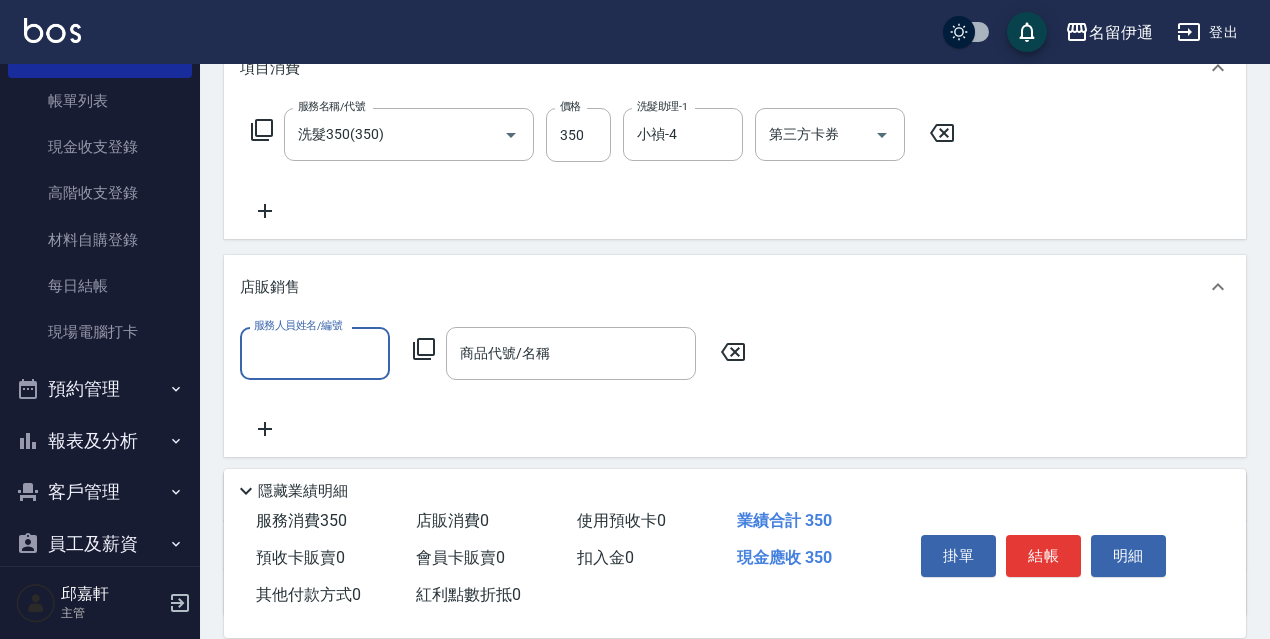 type on "2" 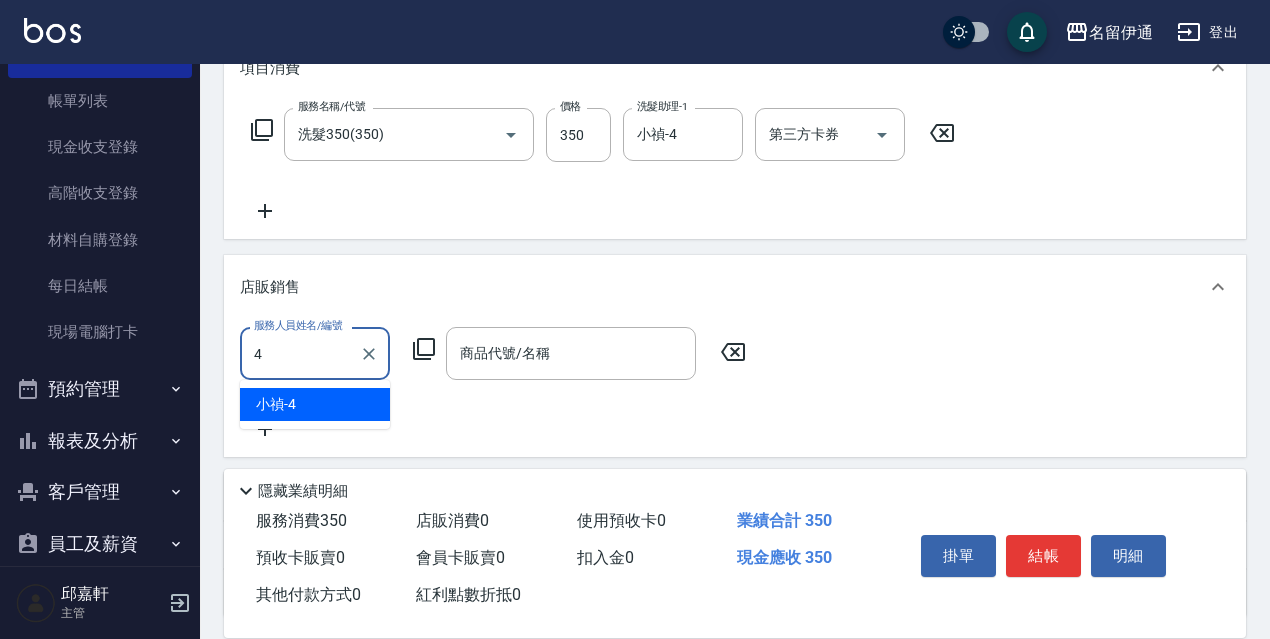 type on "小禎-4" 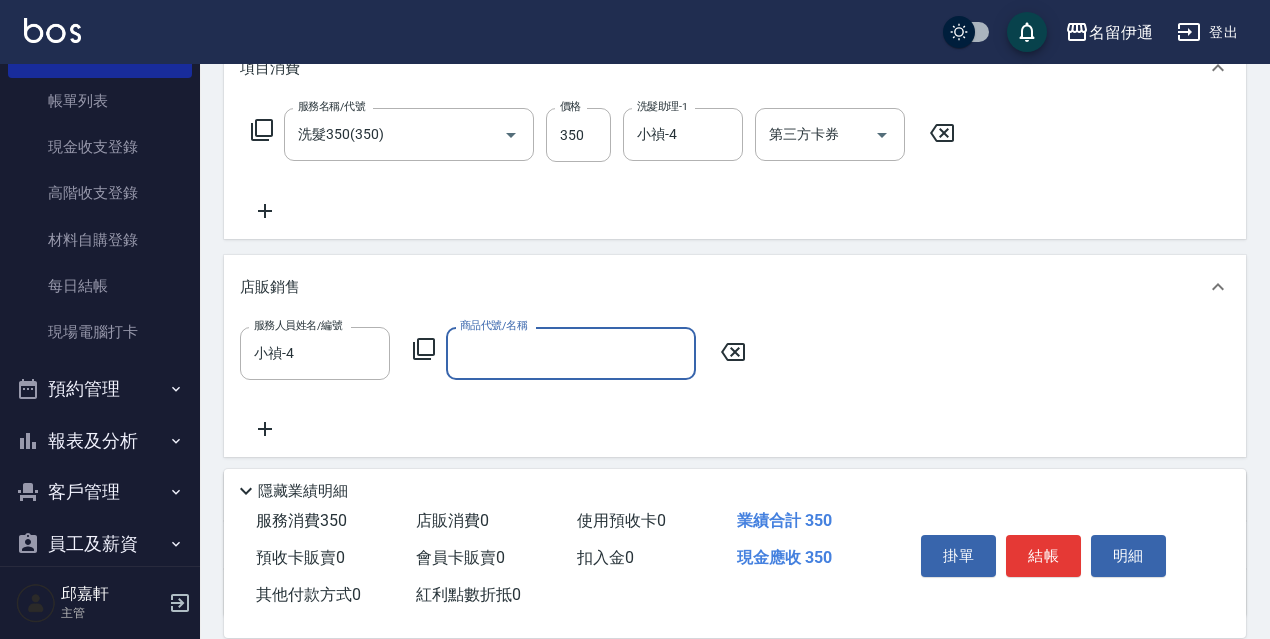 click on "服務人員姓名/編號 小禎-4 服務人員姓名/編號 商品代號/名稱 商品代號/名稱" at bounding box center [499, 353] 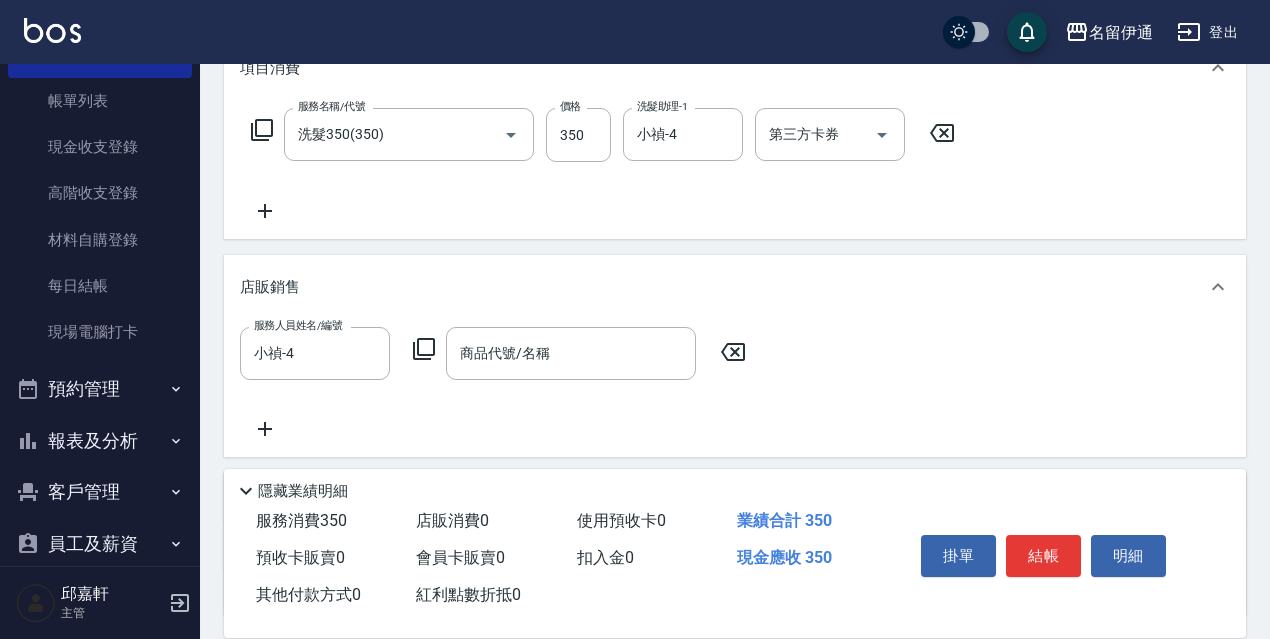 drag, startPoint x: 404, startPoint y: 339, endPoint x: 415, endPoint y: 340, distance: 11.045361 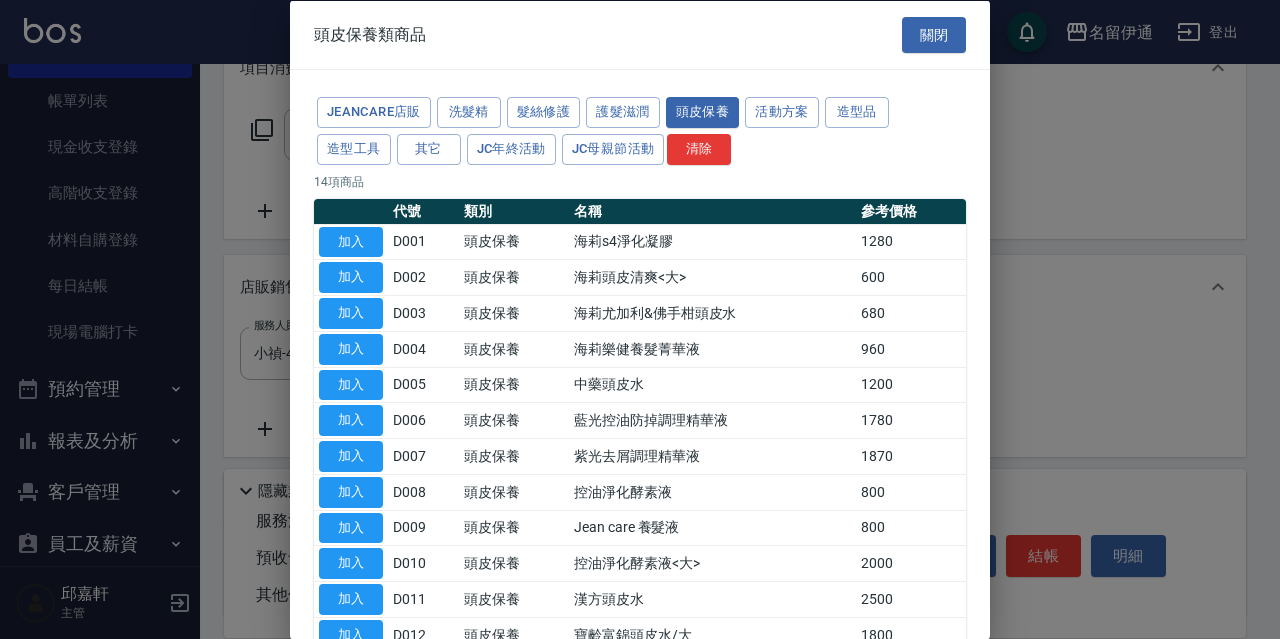click on "D004" at bounding box center [423, 349] 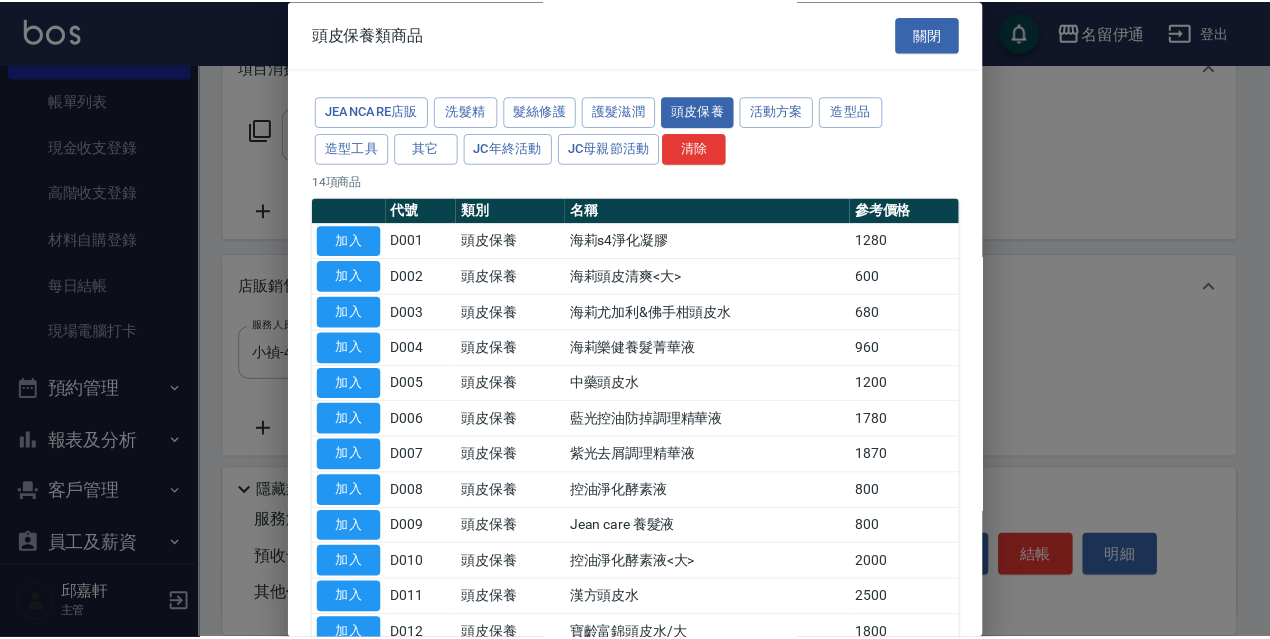 scroll, scrollTop: 195, scrollLeft: 0, axis: vertical 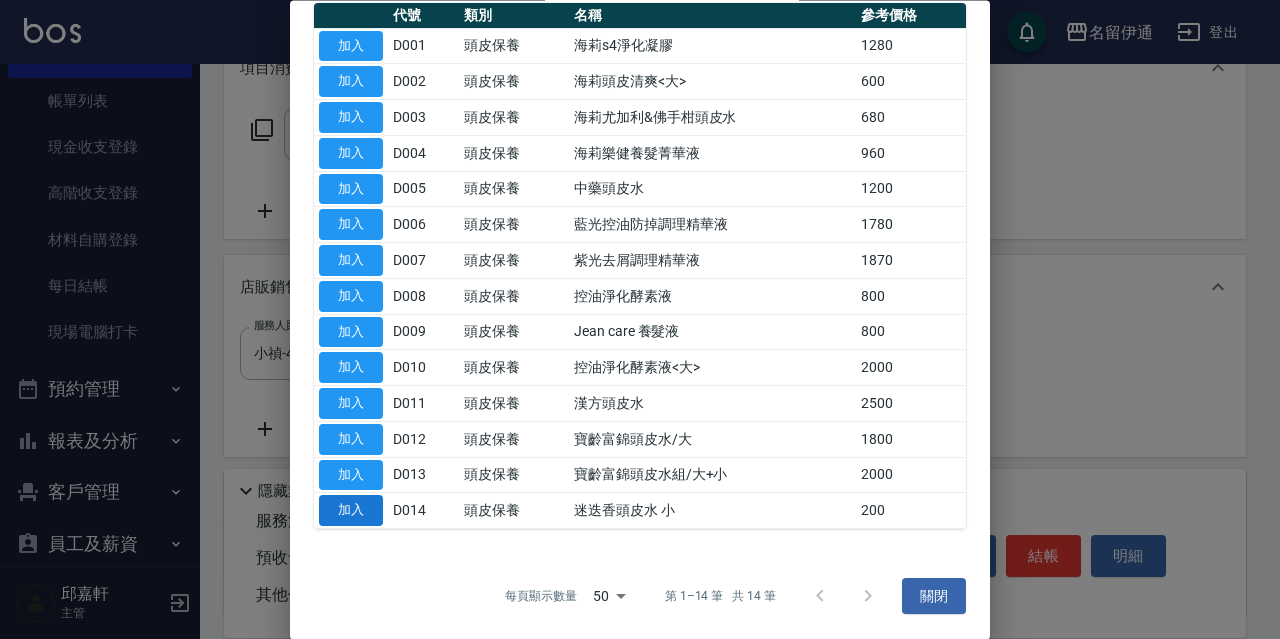 click on "加入" at bounding box center (351, 511) 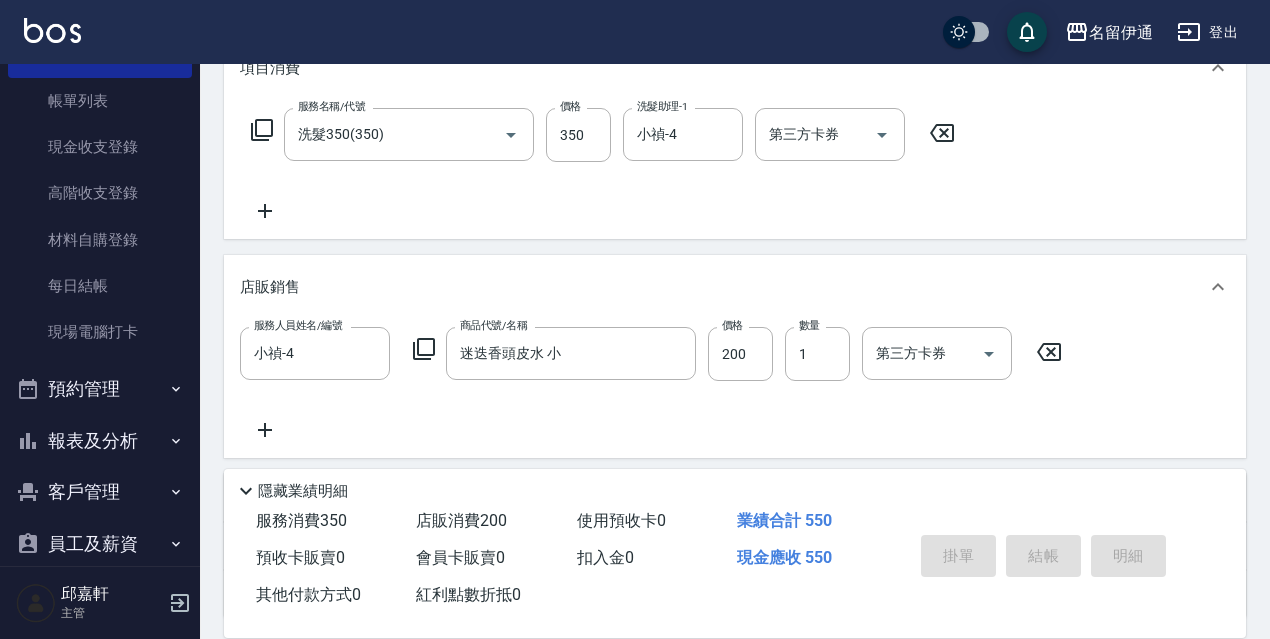 type 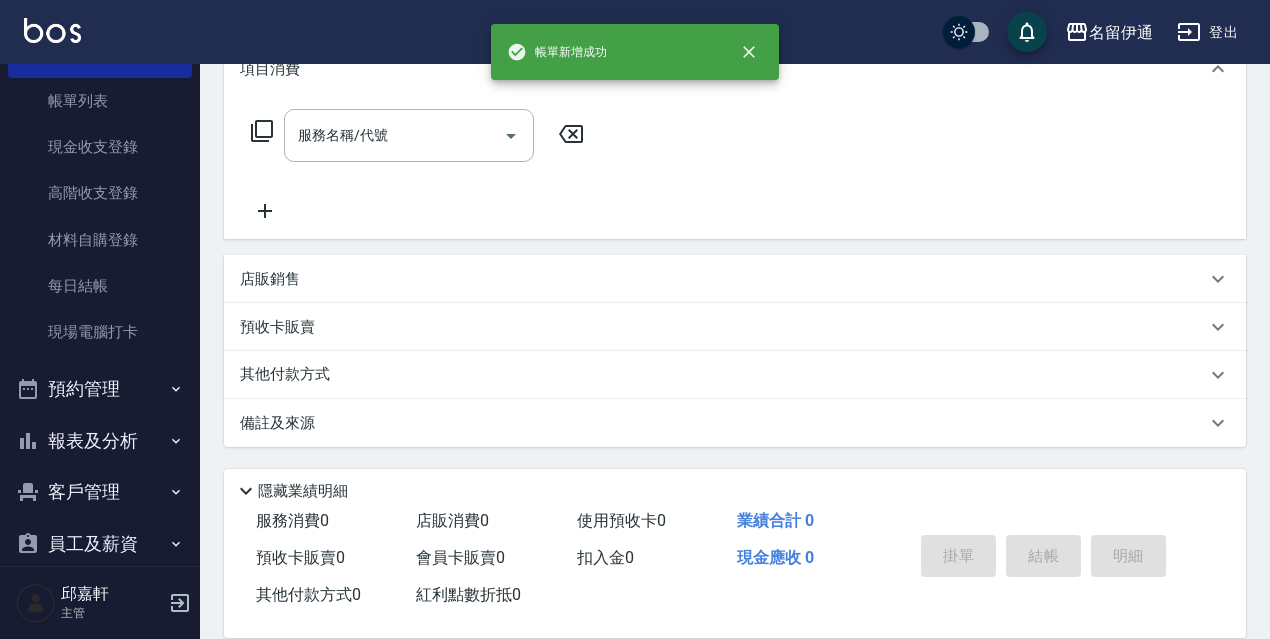 scroll, scrollTop: 0, scrollLeft: 0, axis: both 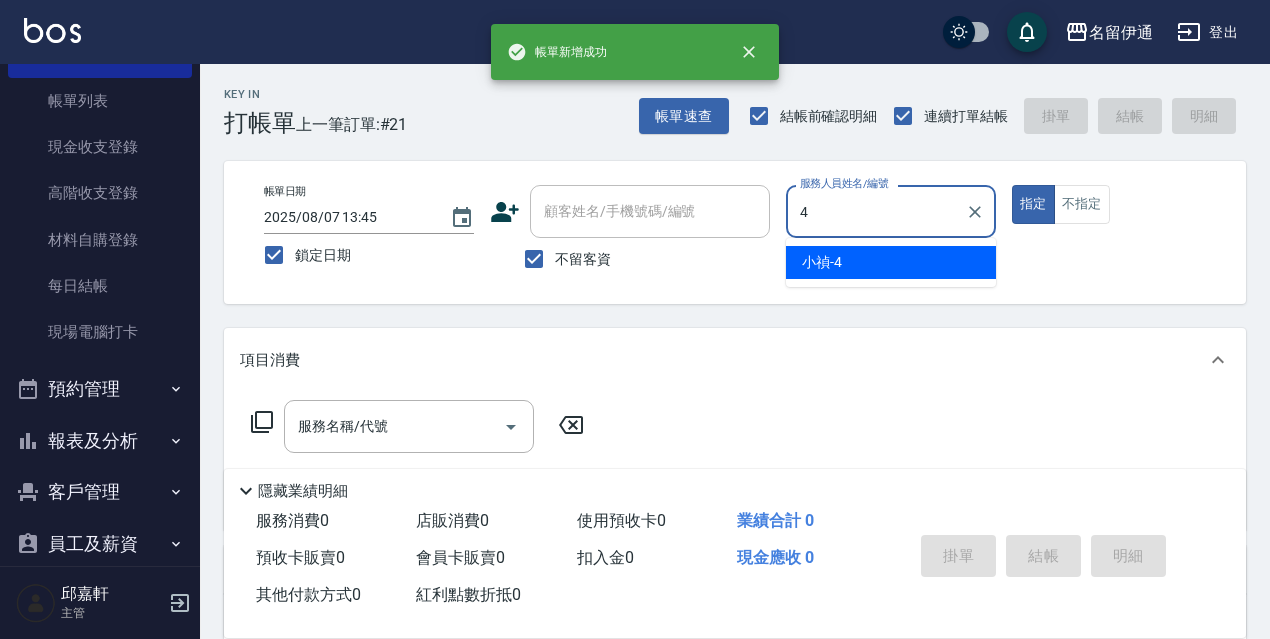 type on "小禎-4" 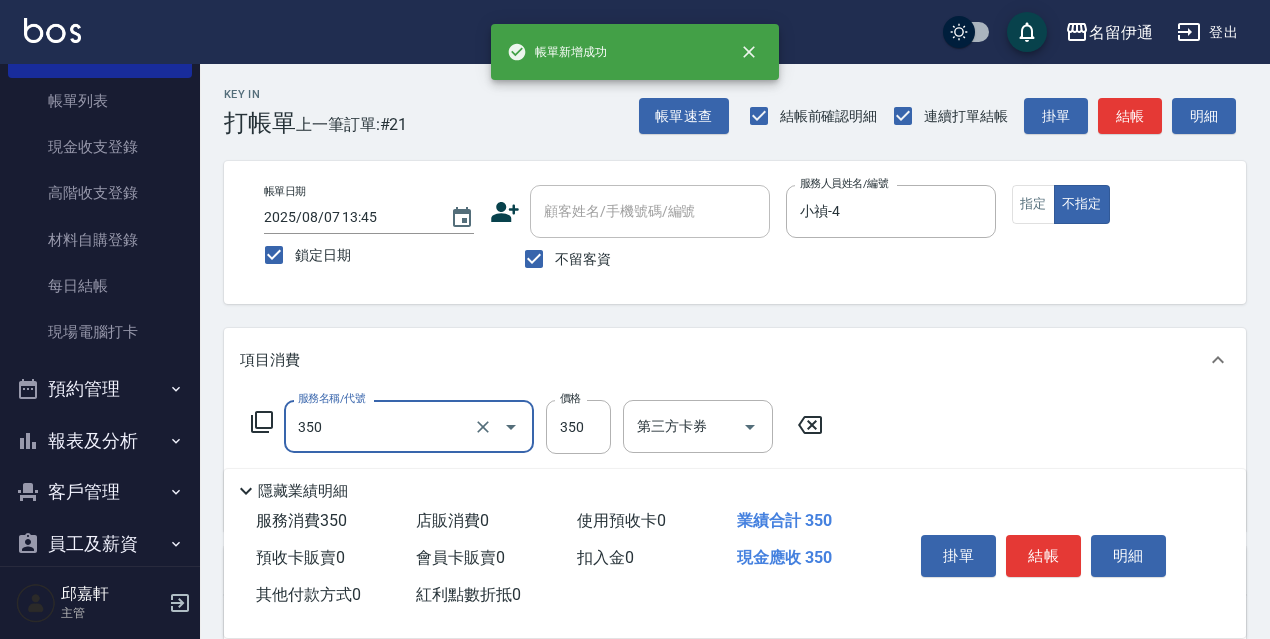 type on "洗髮350(350)" 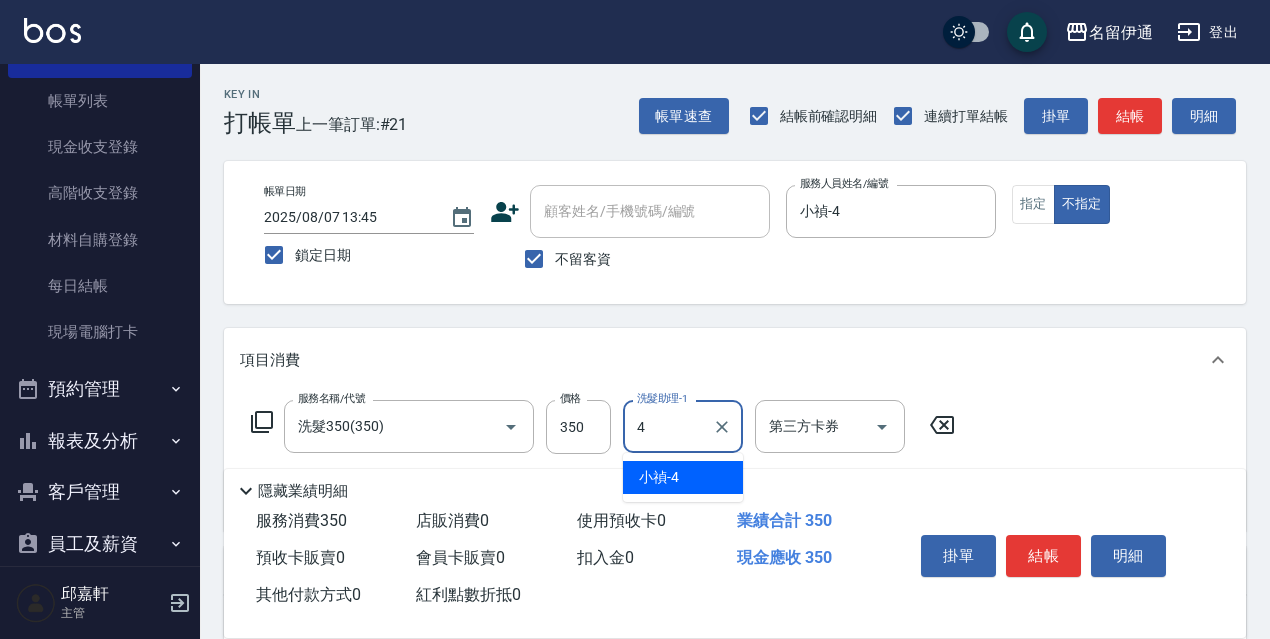 type on "小禎-4" 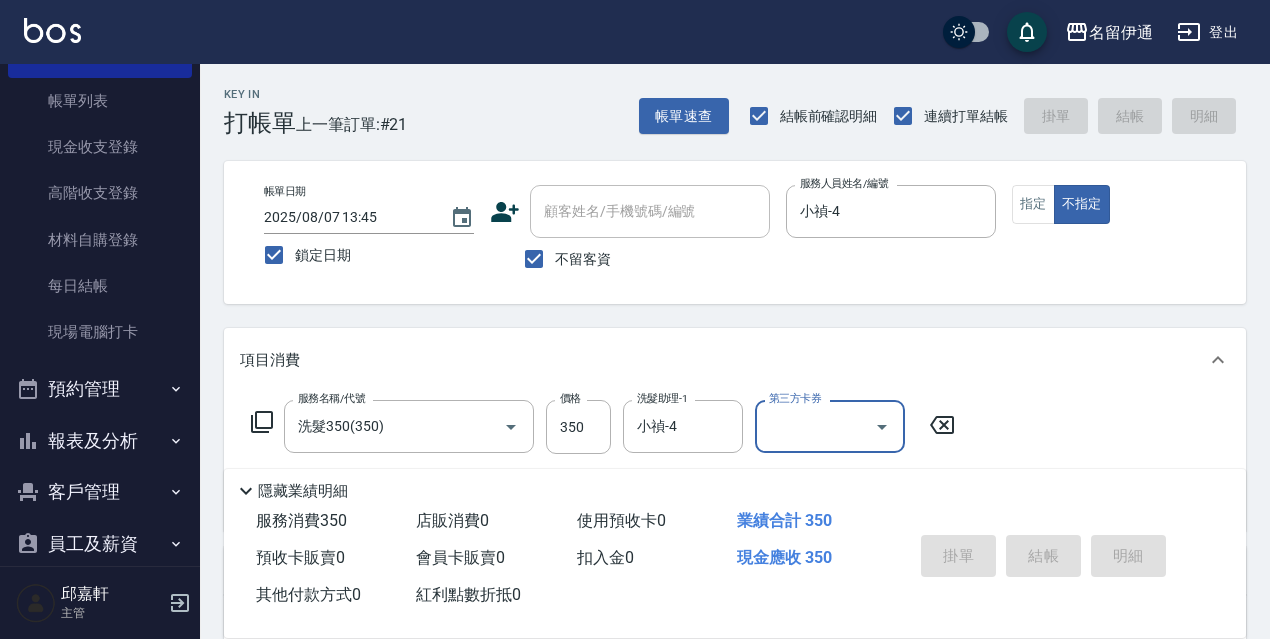 type 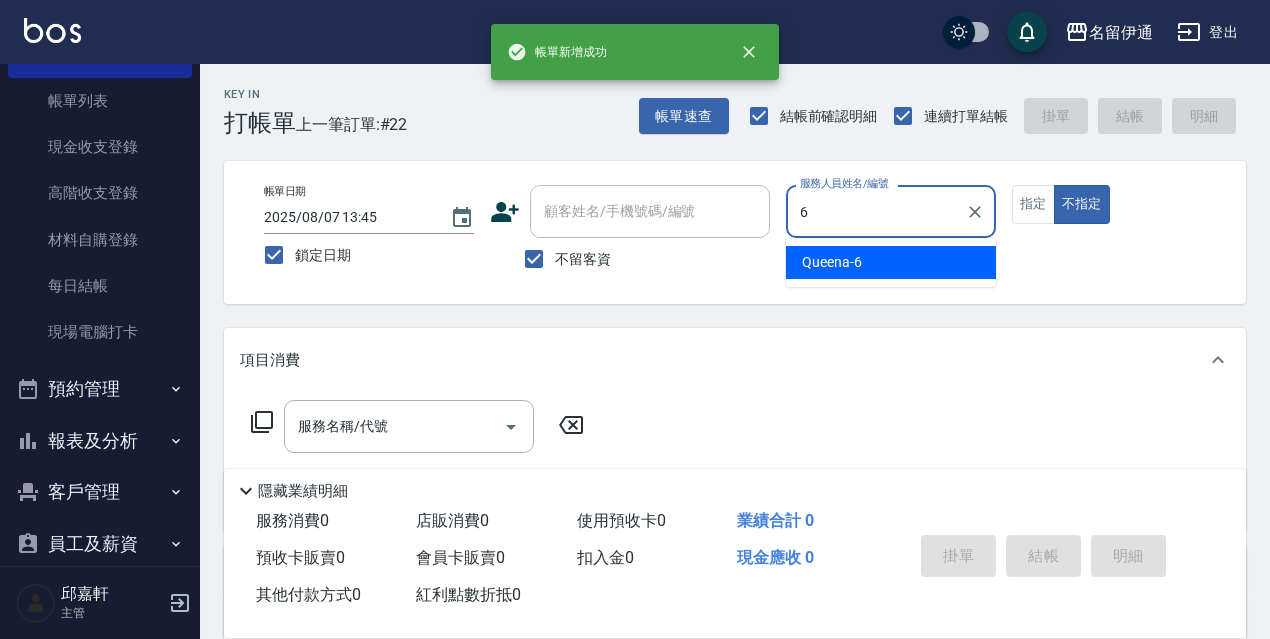type on "Queena-6" 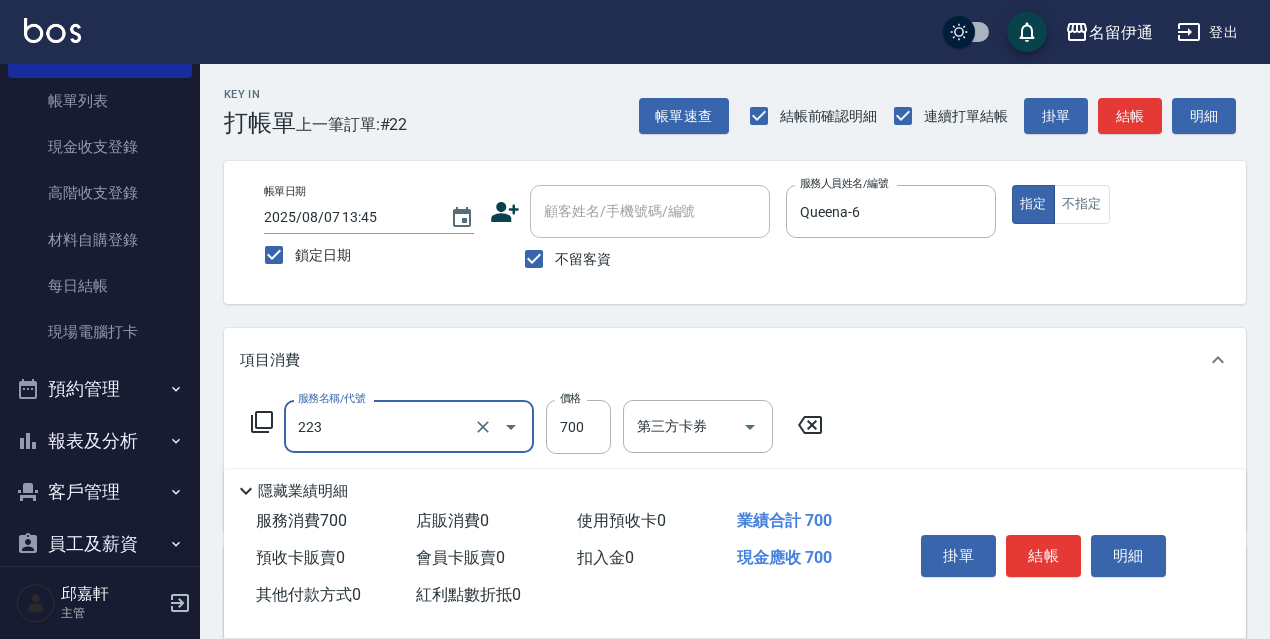 type on "養護洗髮(223)" 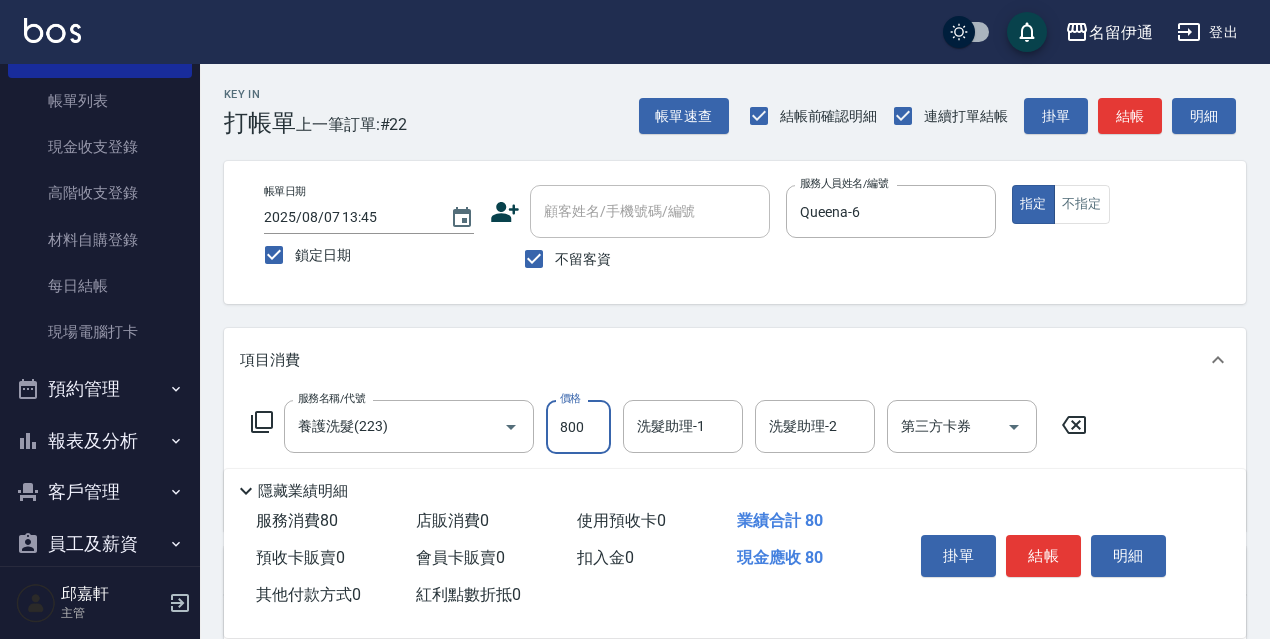 type on "800" 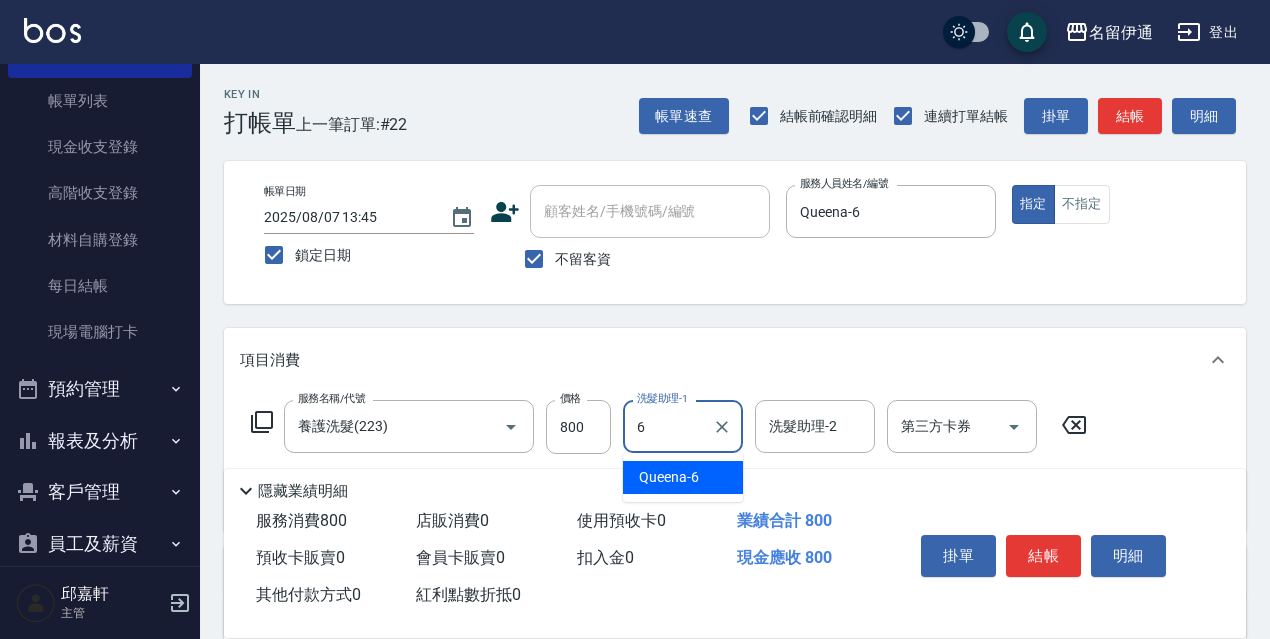 type on "Queena-6" 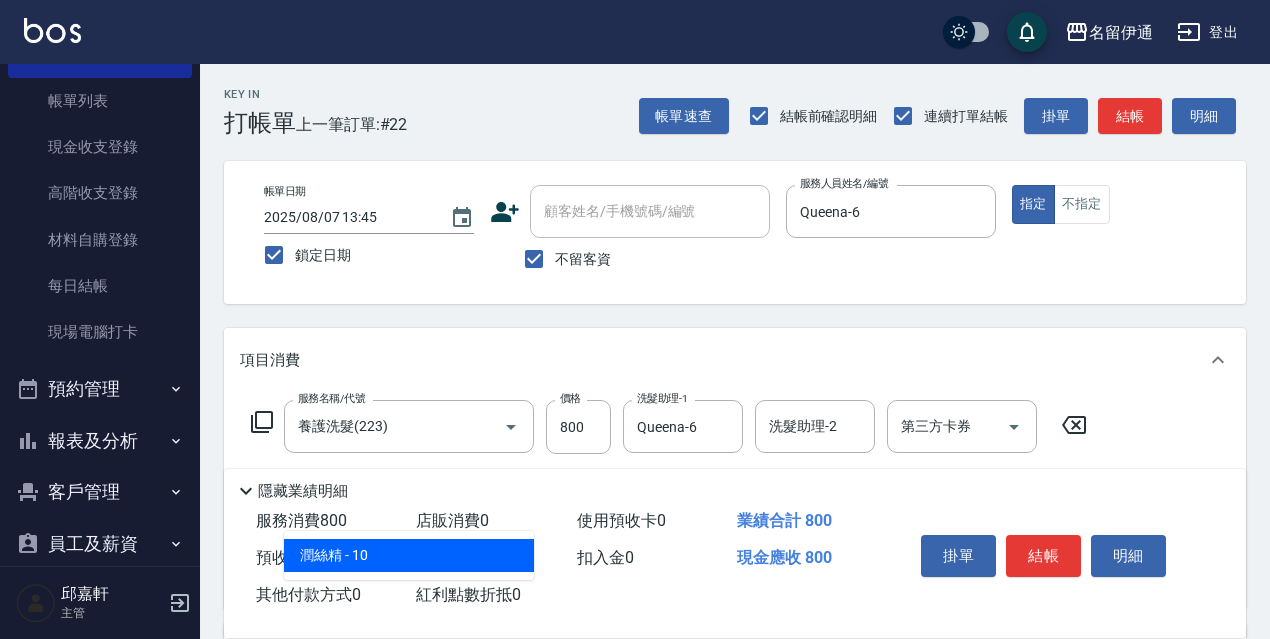 type on "潤絲精(801)" 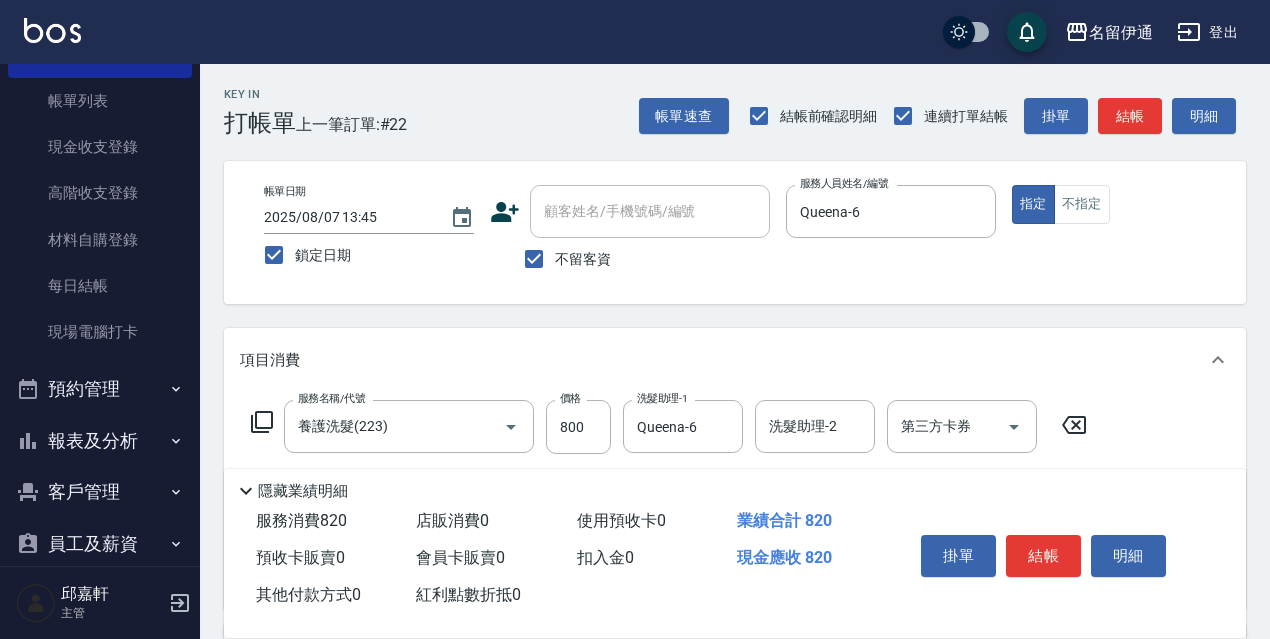 type on "20" 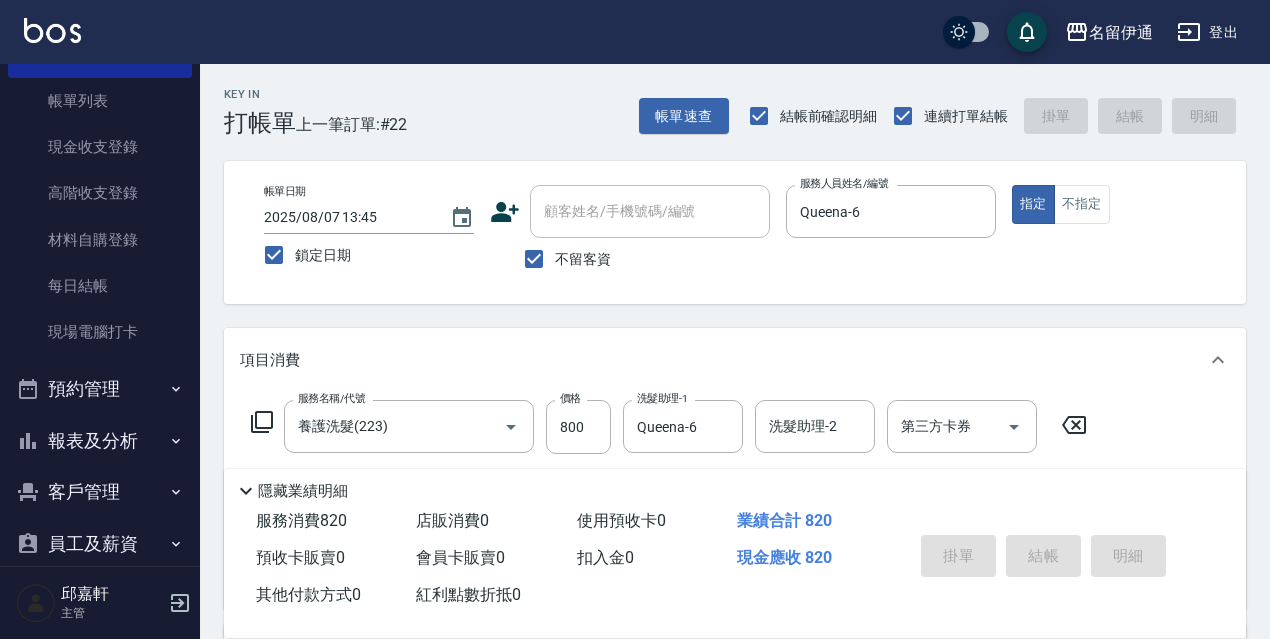 type 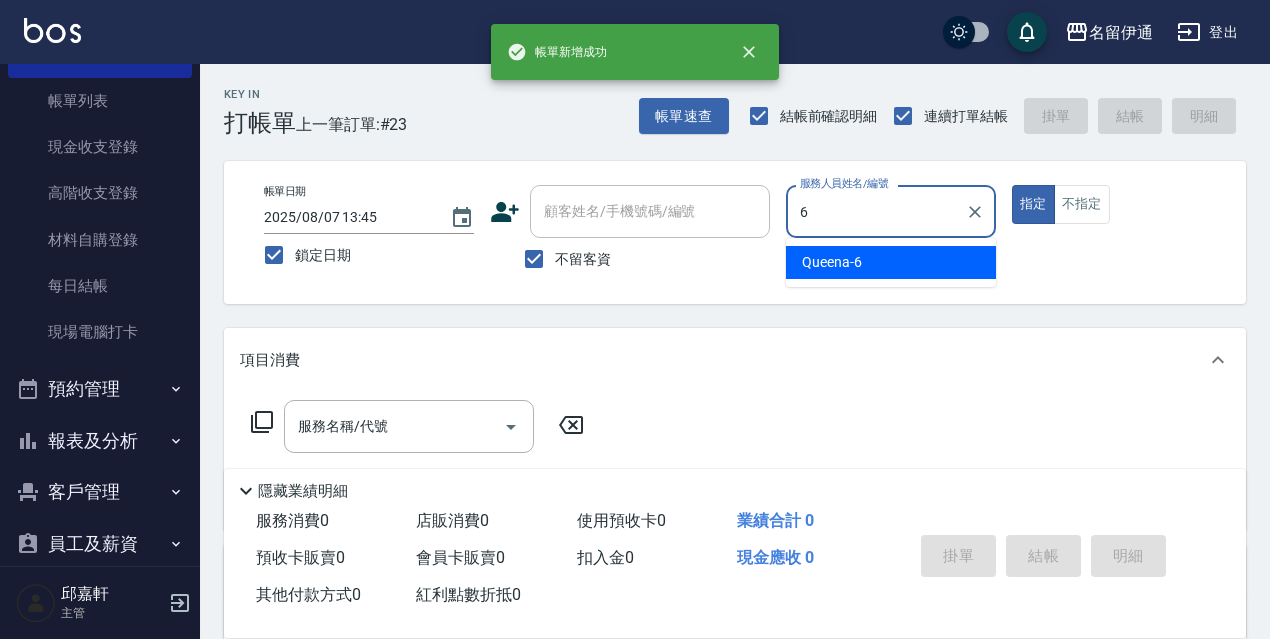 type 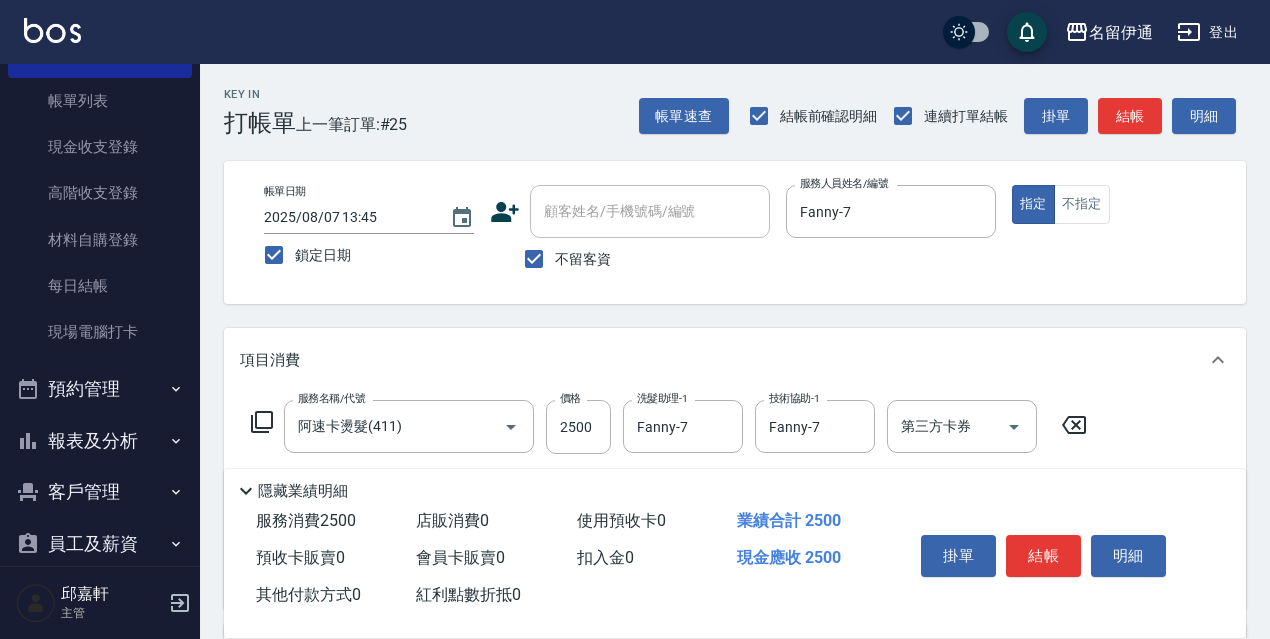 click 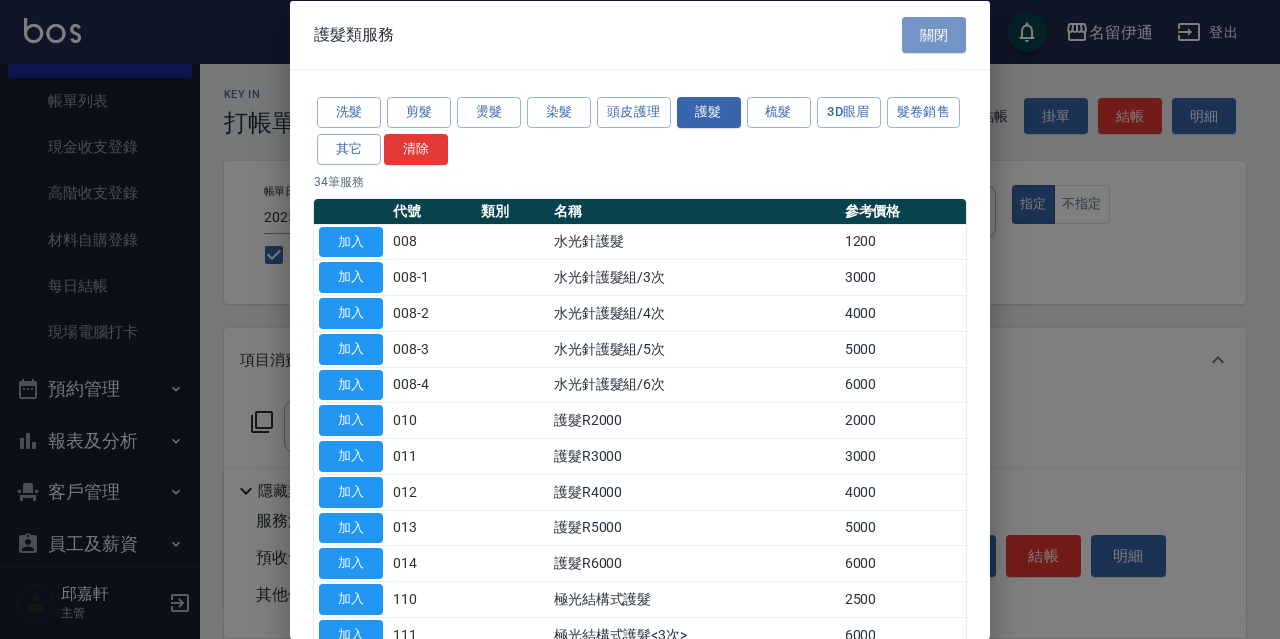 drag, startPoint x: 928, startPoint y: 17, endPoint x: 911, endPoint y: 20, distance: 17.262676 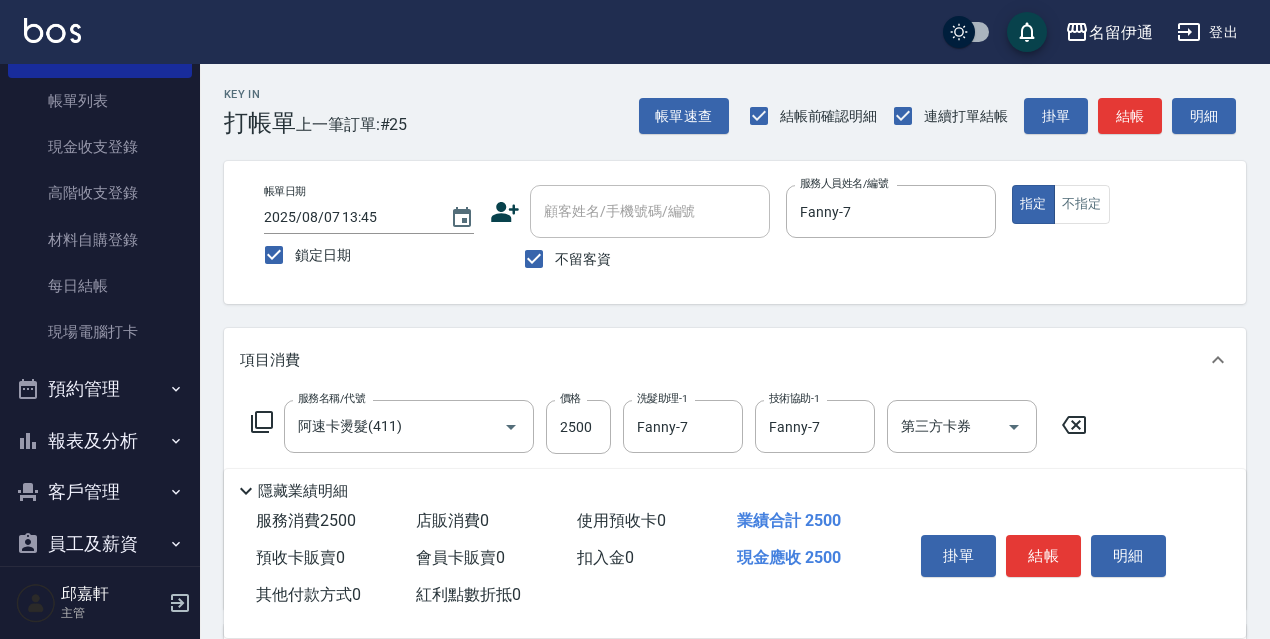 scroll, scrollTop: 370, scrollLeft: 0, axis: vertical 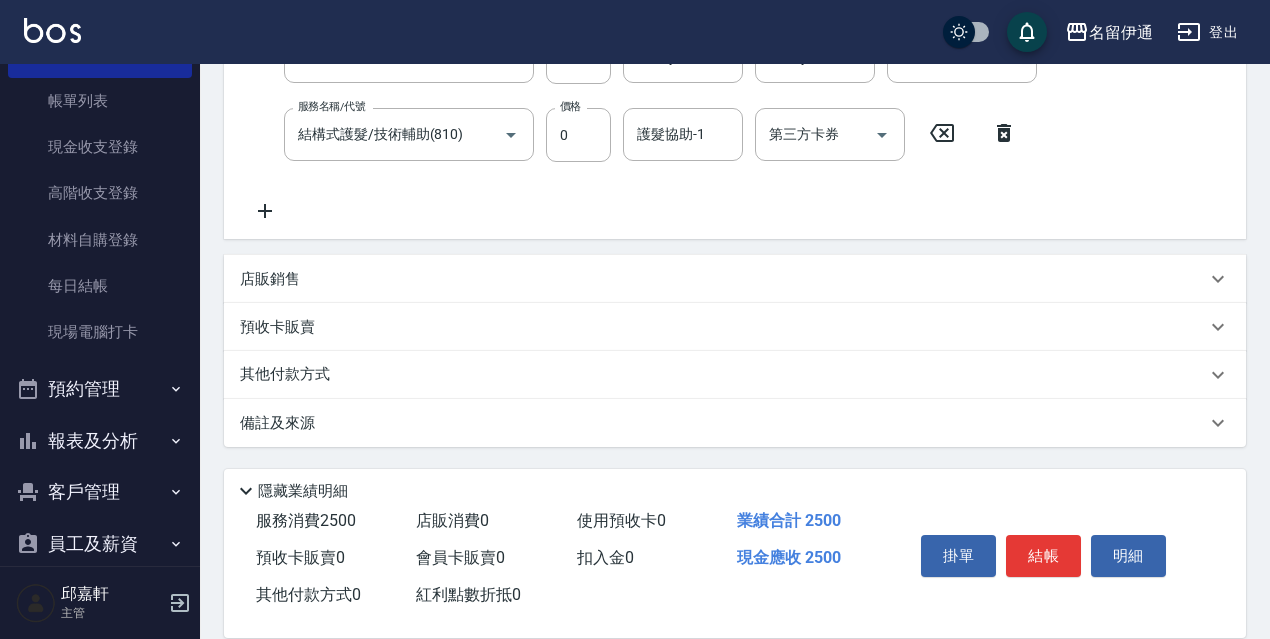 click on "店販銷售" at bounding box center [723, 279] 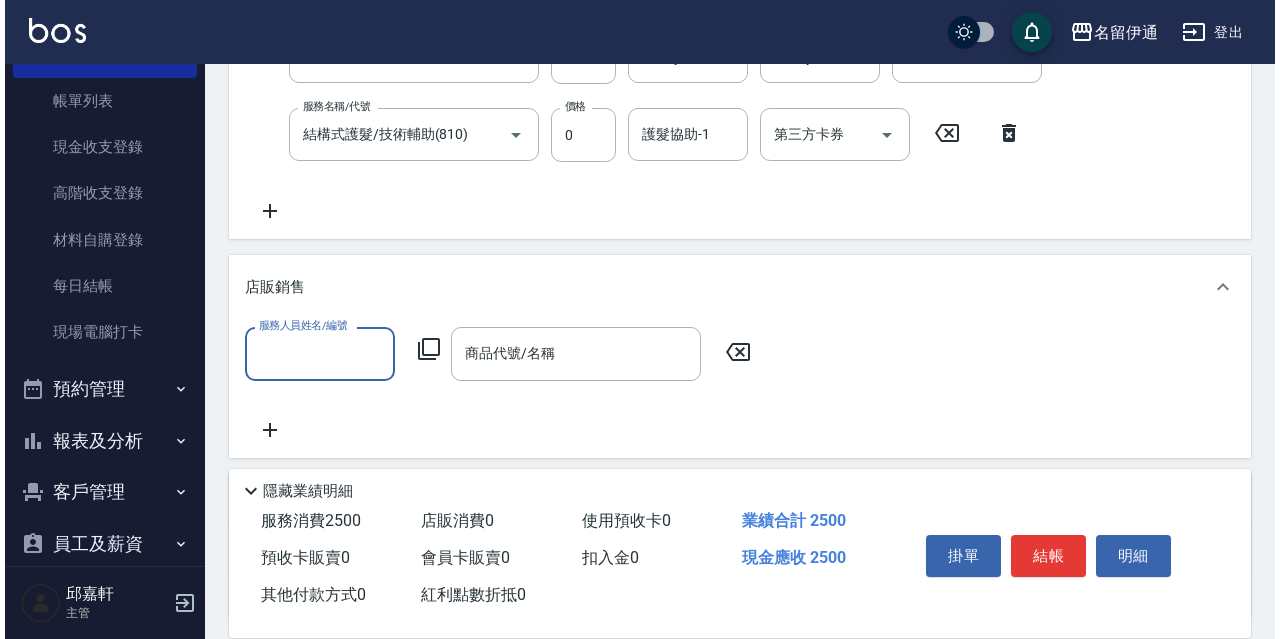 scroll, scrollTop: 0, scrollLeft: 0, axis: both 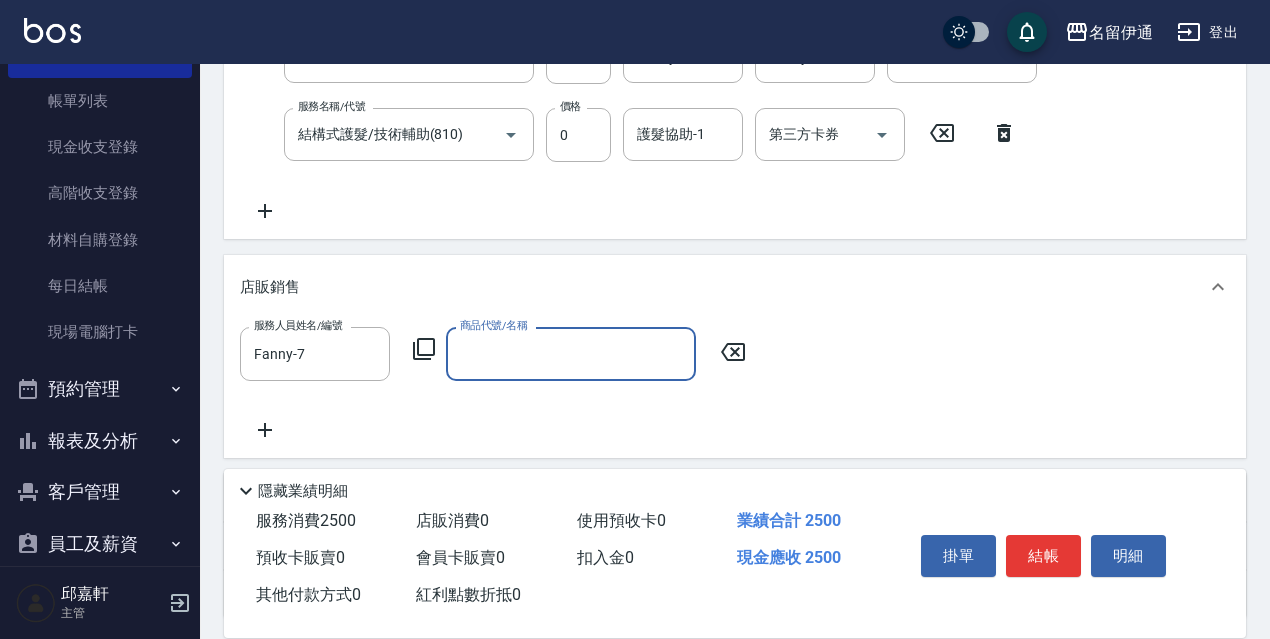 click 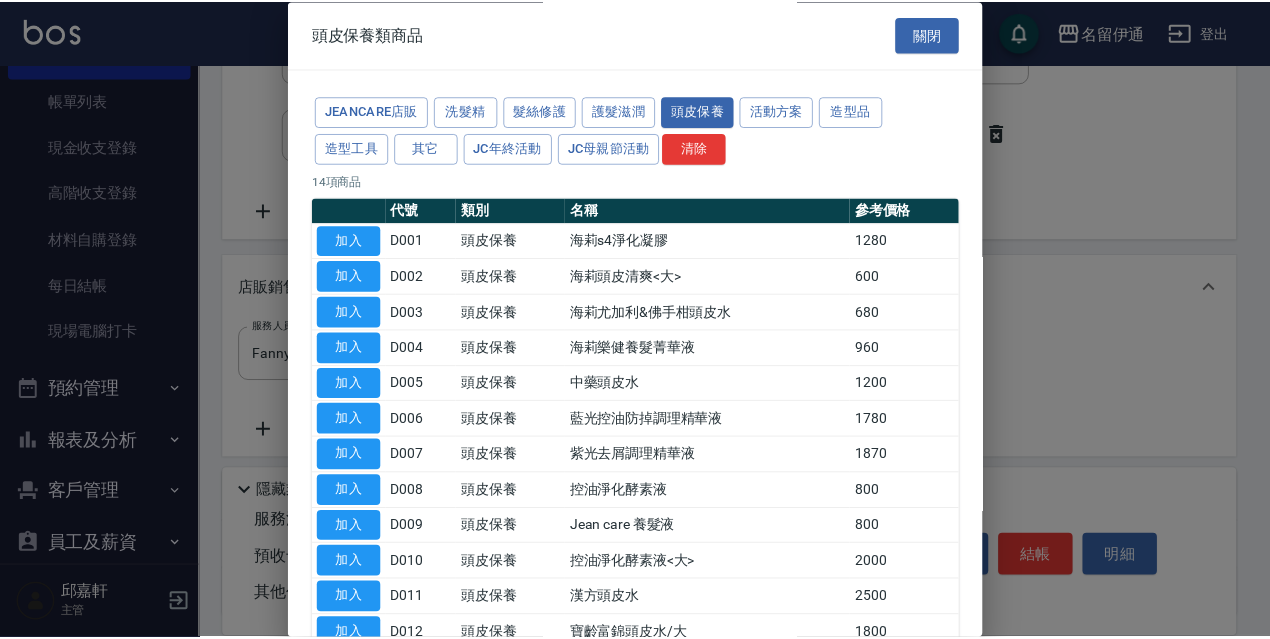 scroll, scrollTop: 195, scrollLeft: 0, axis: vertical 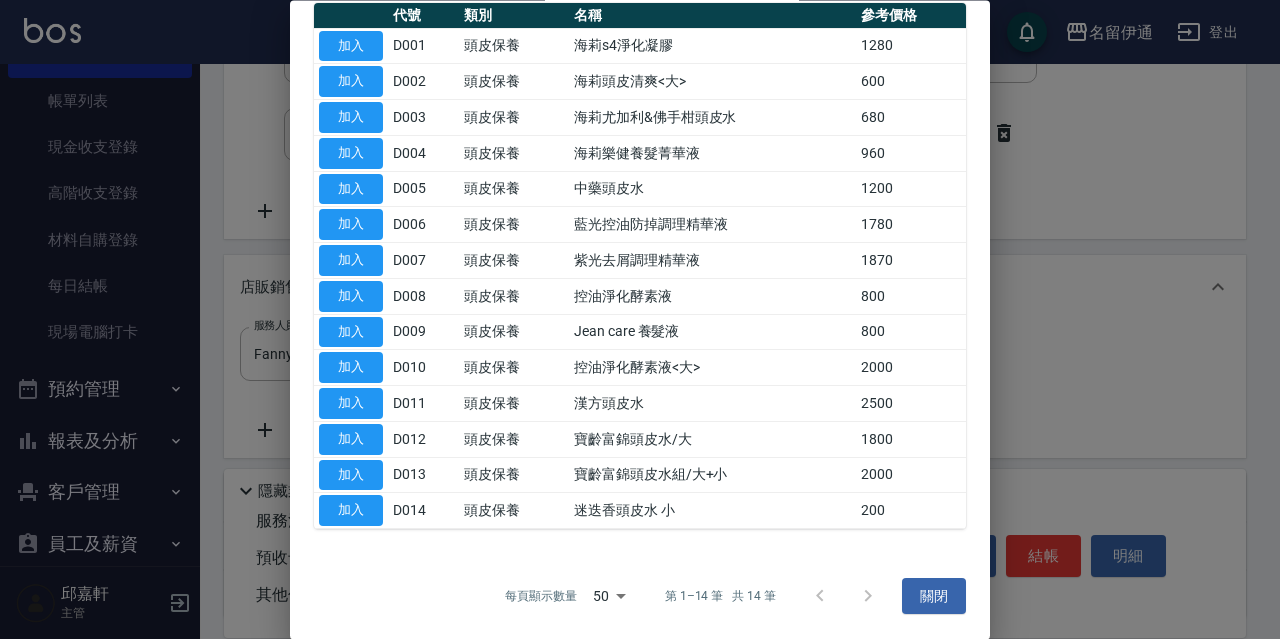 click on "加入" at bounding box center (351, 511) 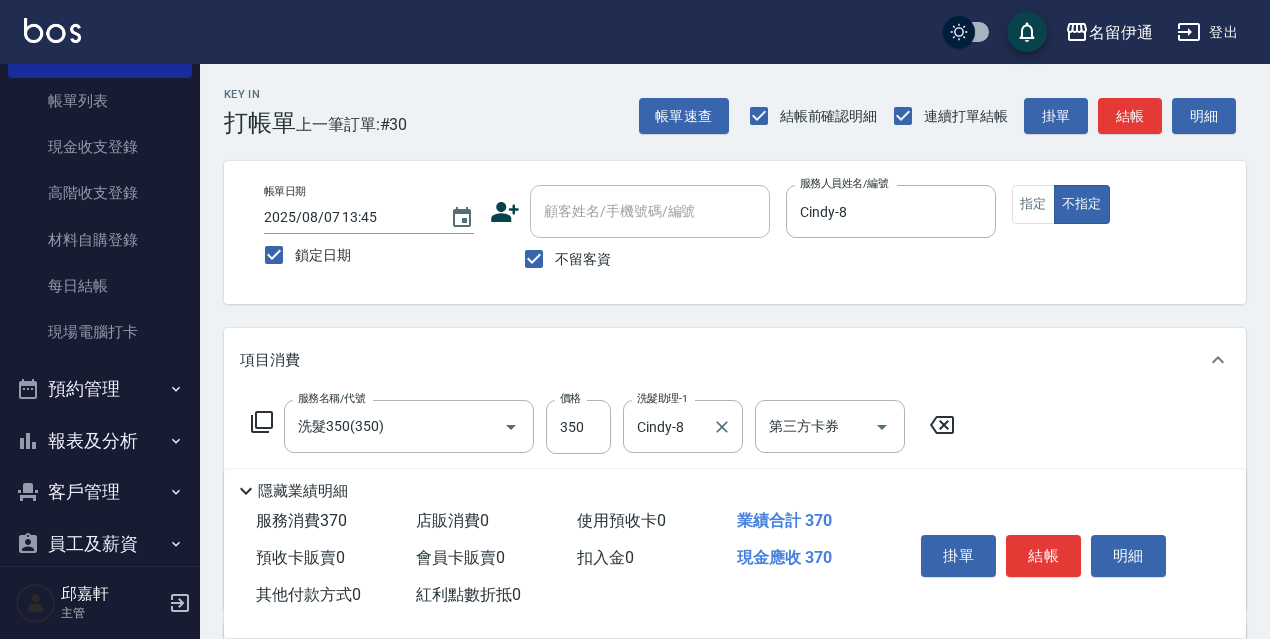 scroll, scrollTop: 100, scrollLeft: 0, axis: vertical 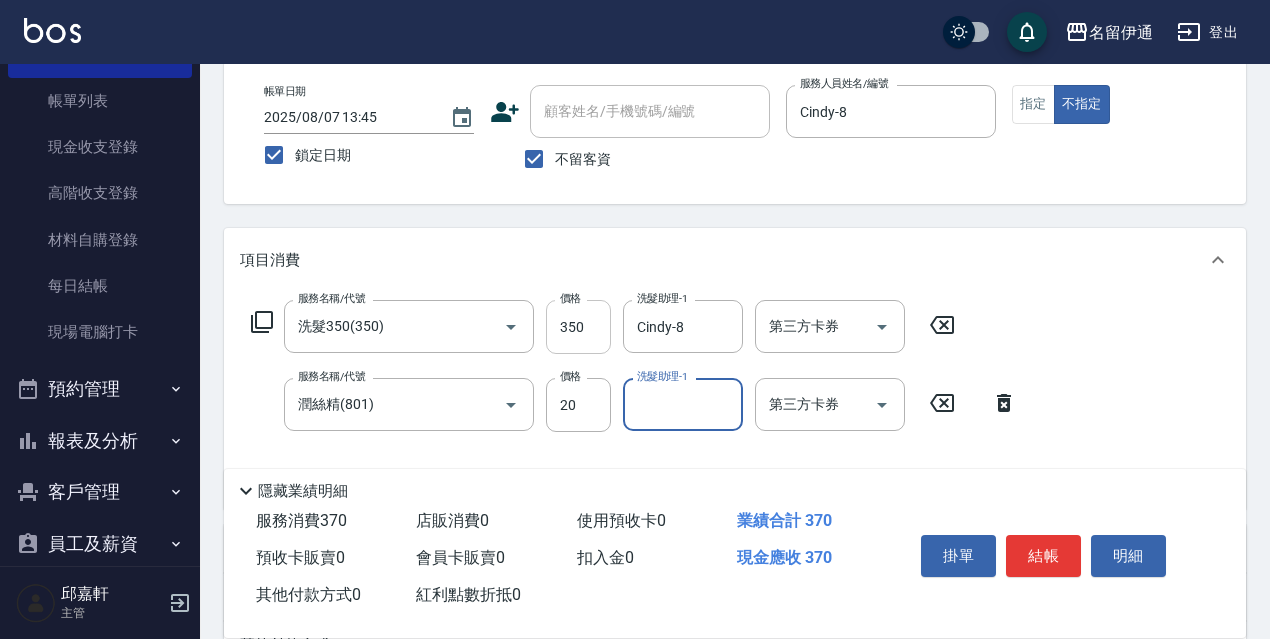 click on "350" at bounding box center (578, 327) 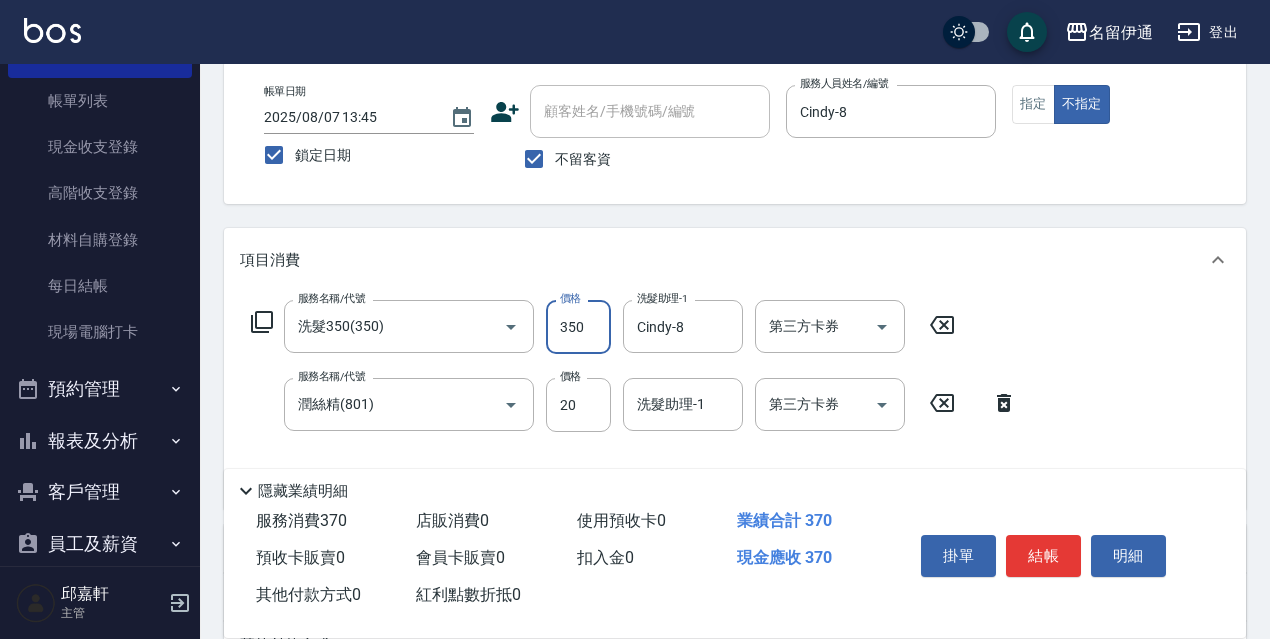 click on "350" at bounding box center (578, 327) 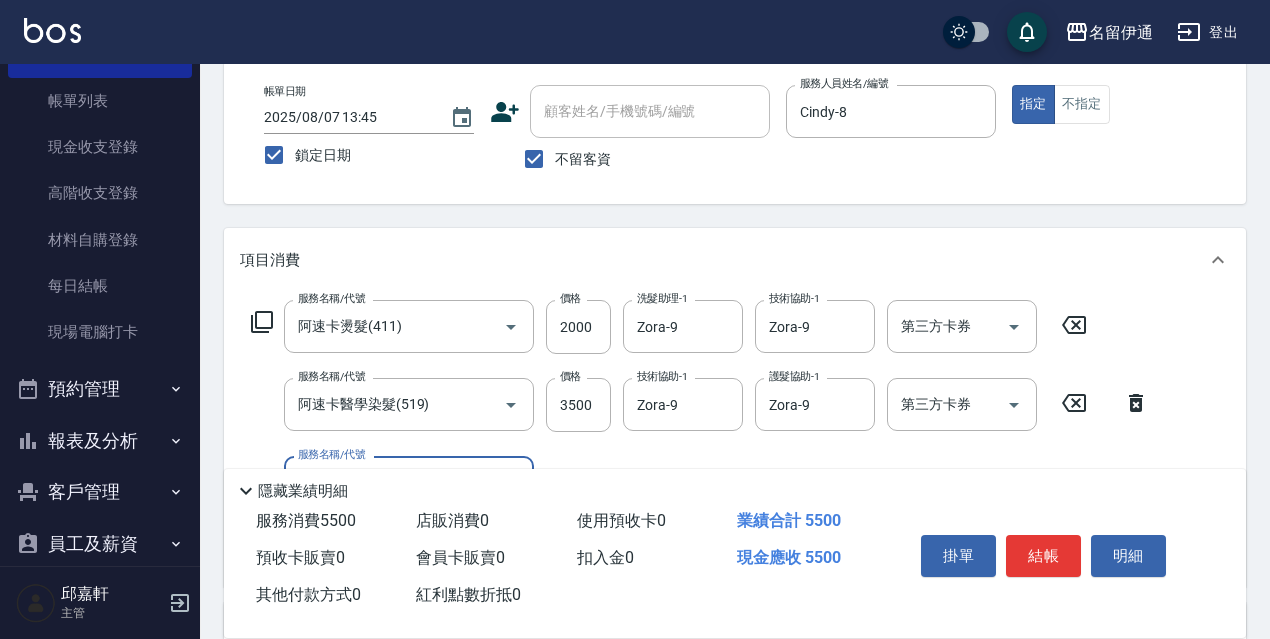 scroll, scrollTop: 300, scrollLeft: 0, axis: vertical 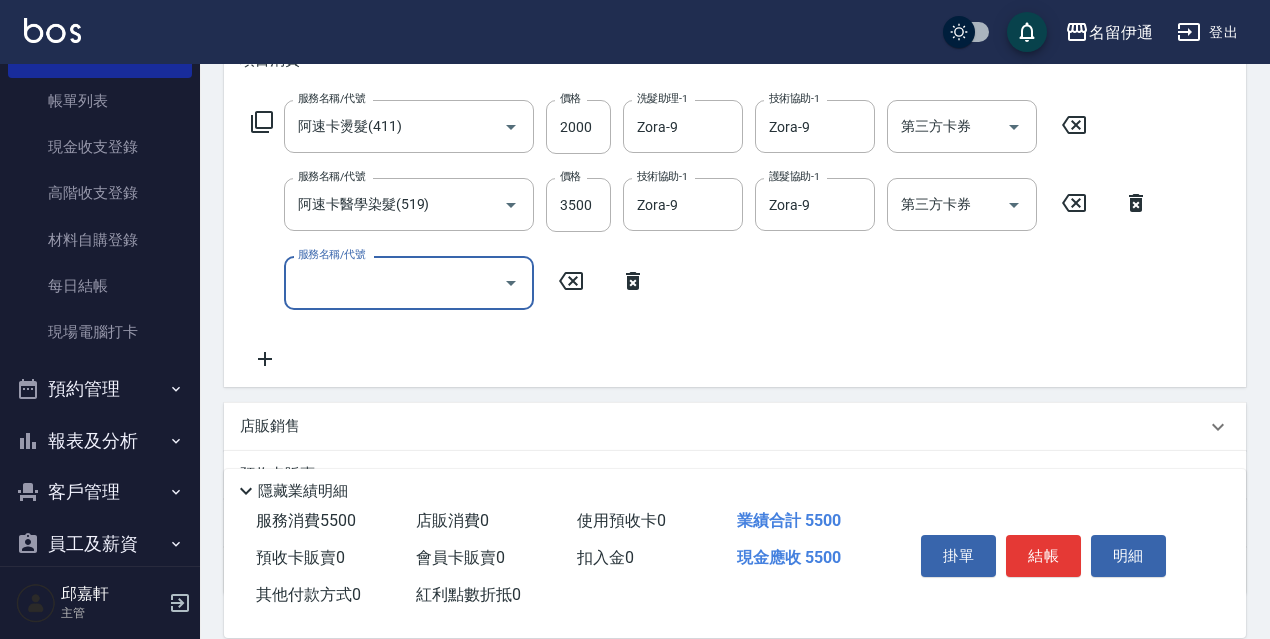 click on "店販銷售" at bounding box center [735, 427] 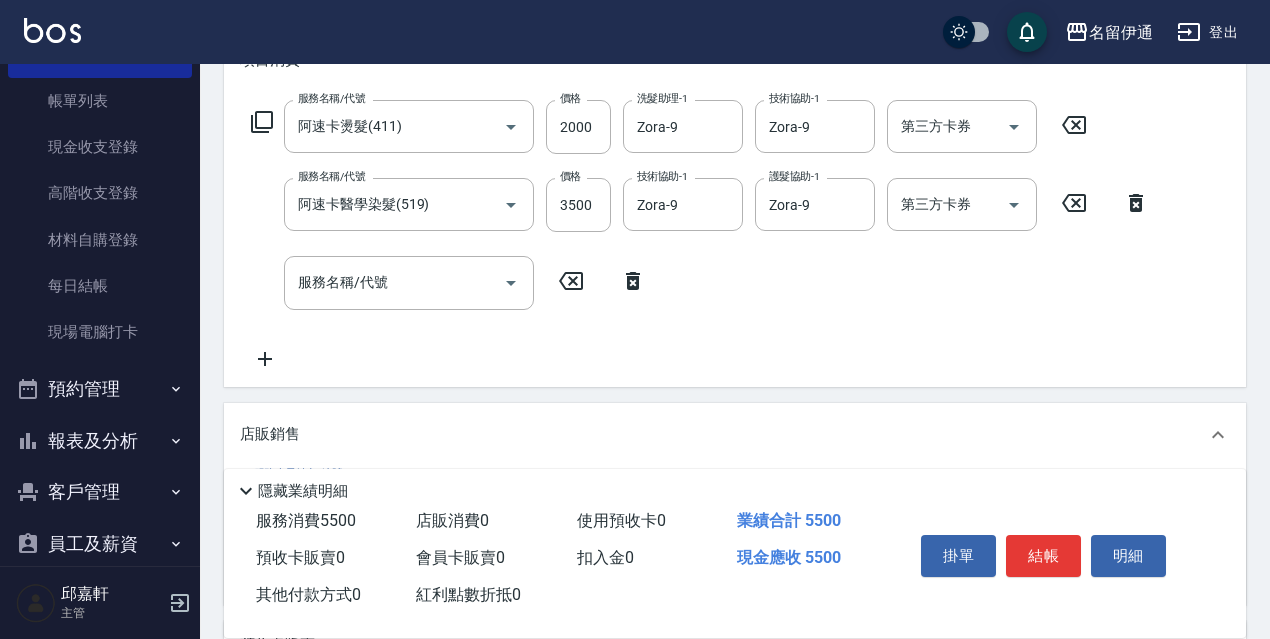 scroll, scrollTop: 0, scrollLeft: 0, axis: both 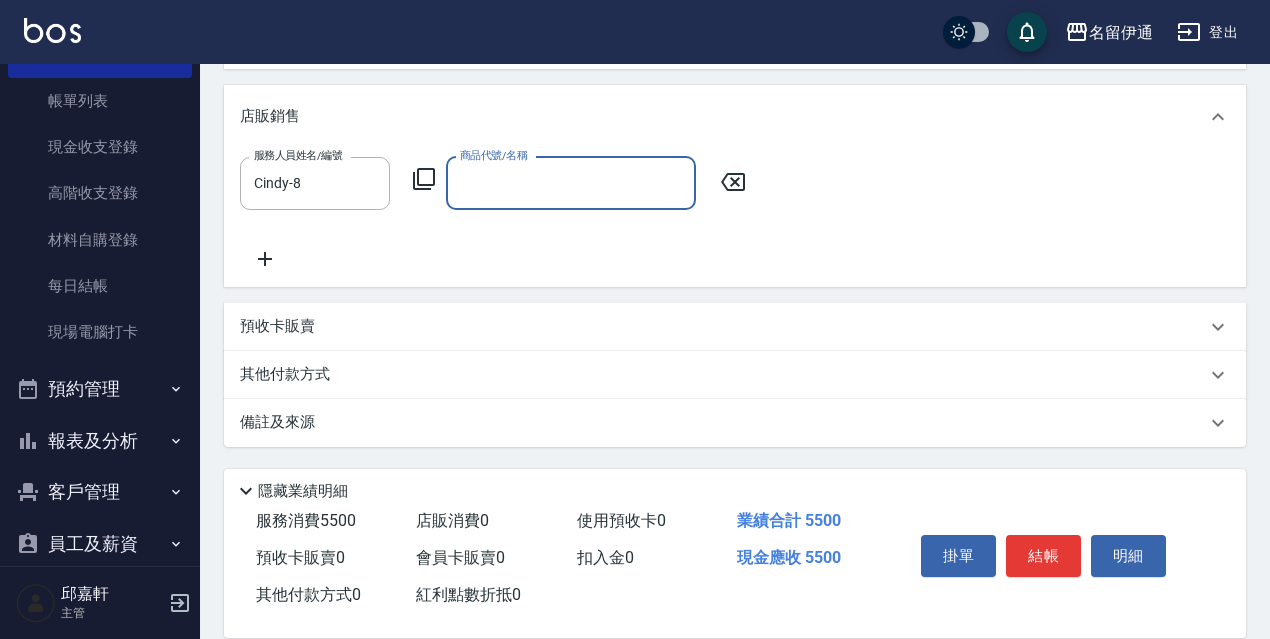 click 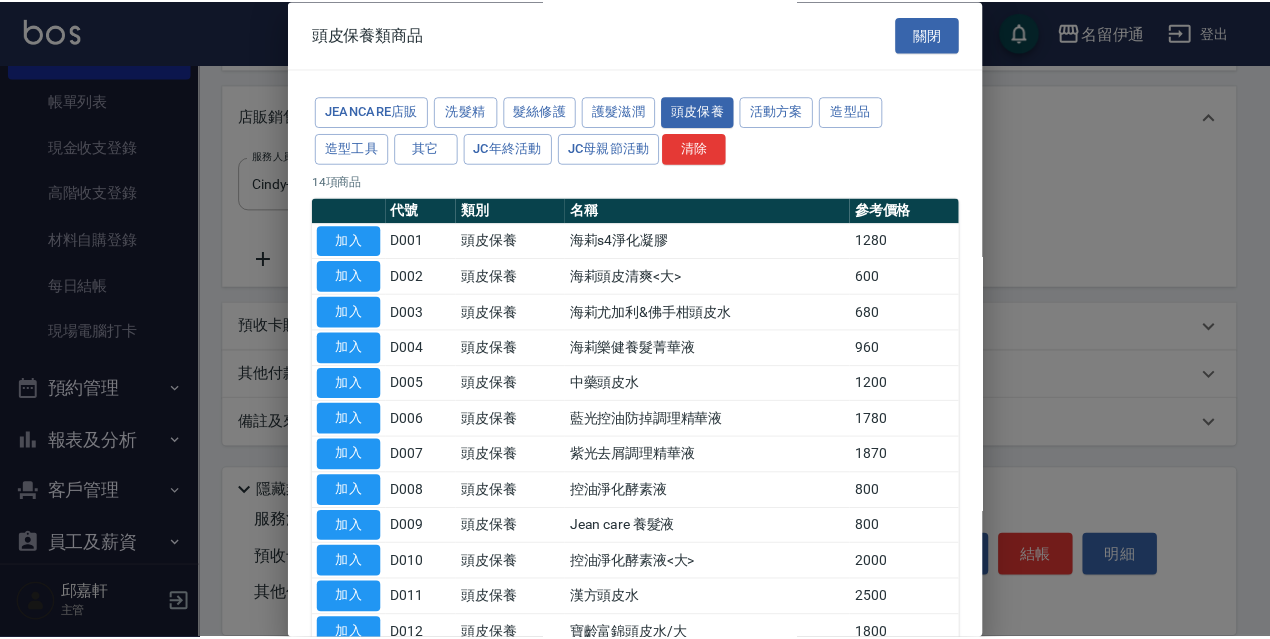 scroll, scrollTop: 195, scrollLeft: 0, axis: vertical 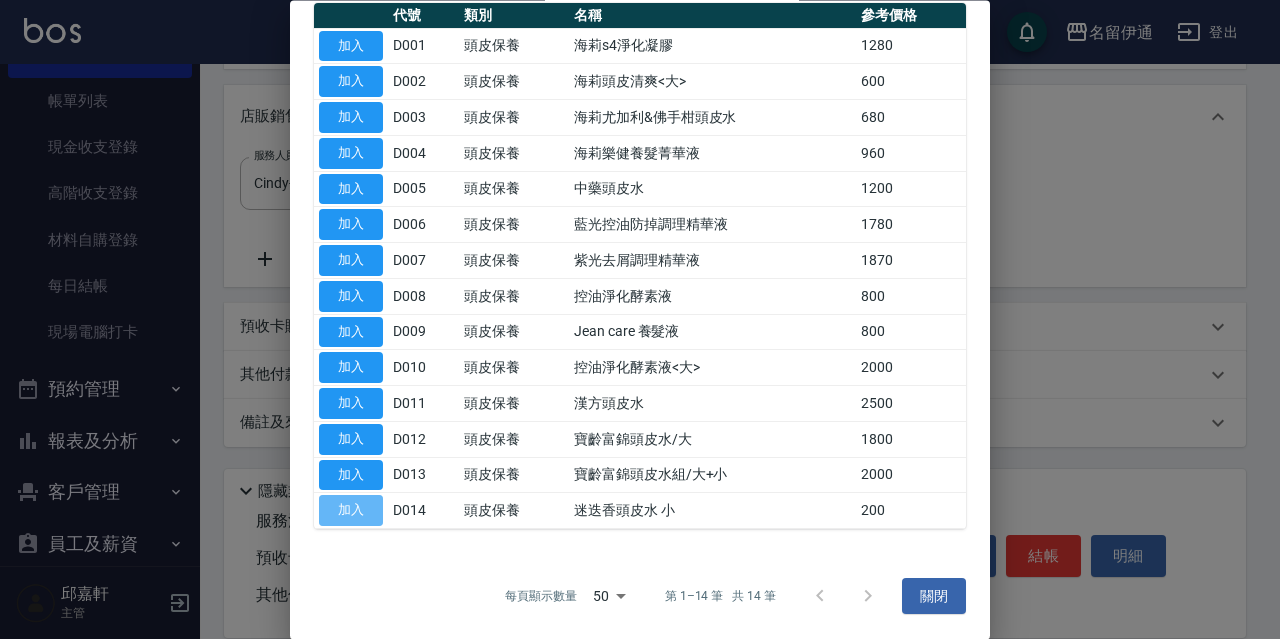 drag, startPoint x: 372, startPoint y: 511, endPoint x: 381, endPoint y: 523, distance: 15 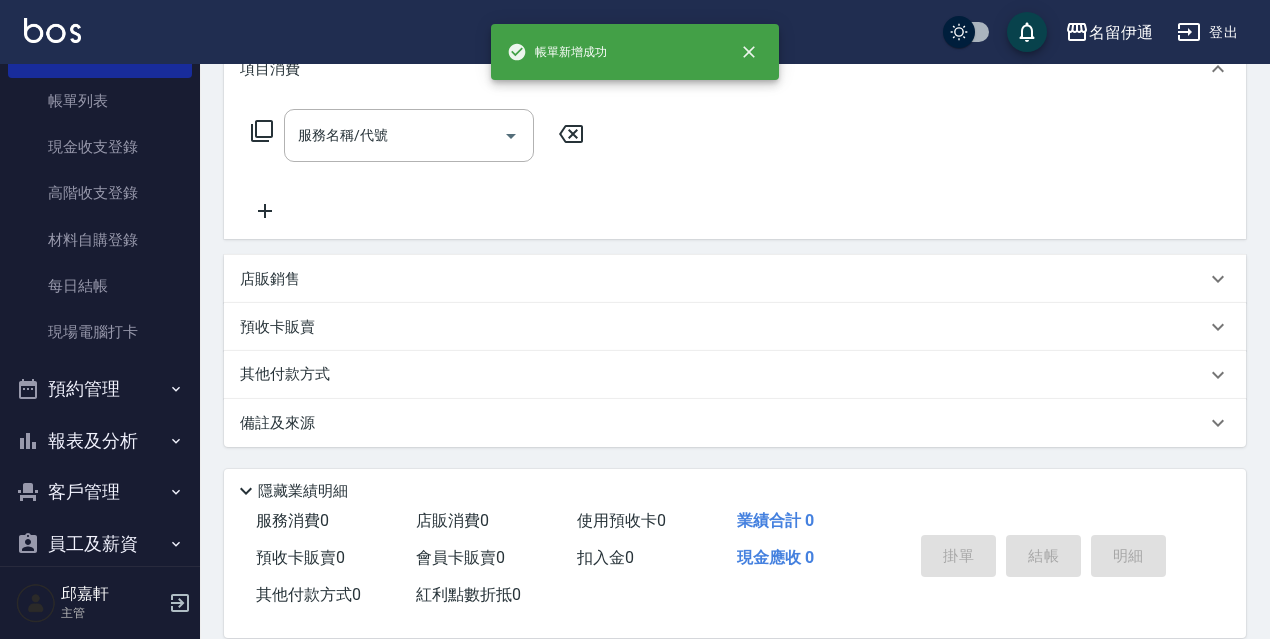 scroll, scrollTop: 0, scrollLeft: 0, axis: both 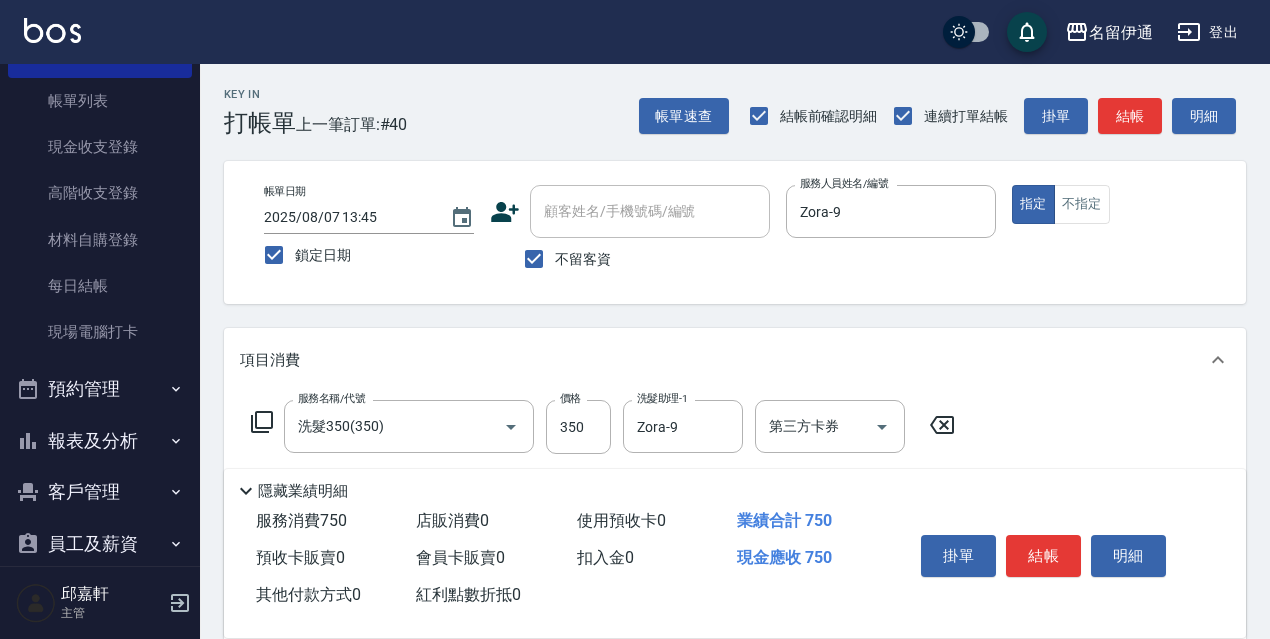 click 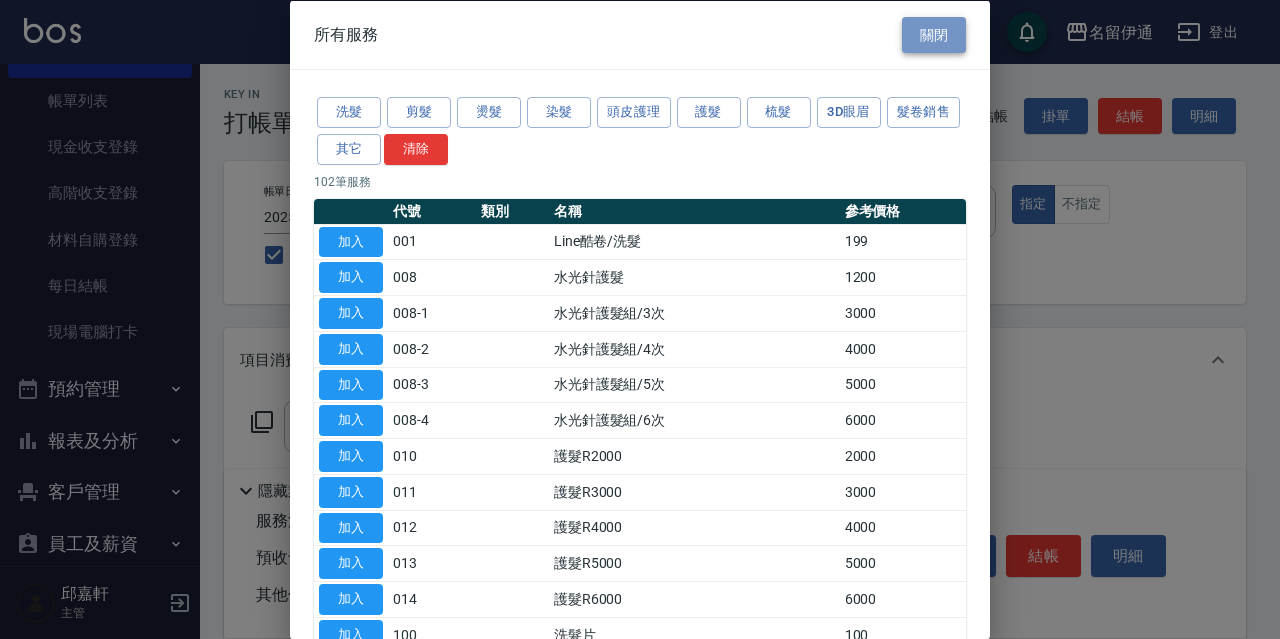 click on "關閉" at bounding box center [934, 34] 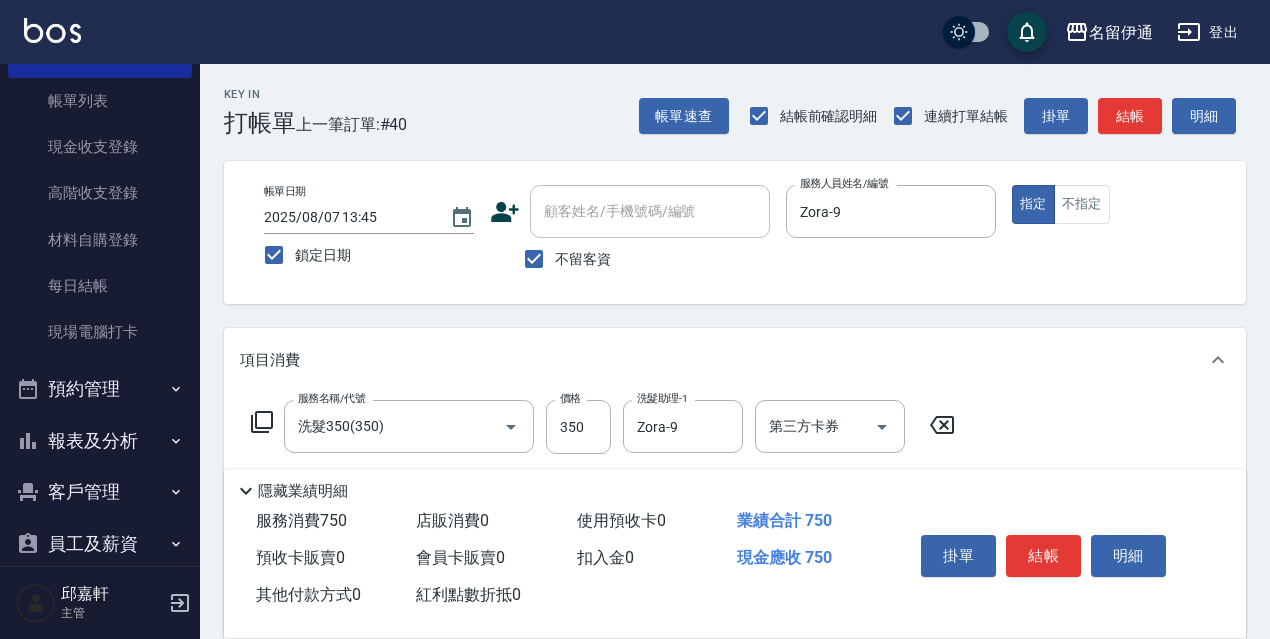 scroll, scrollTop: 448, scrollLeft: 0, axis: vertical 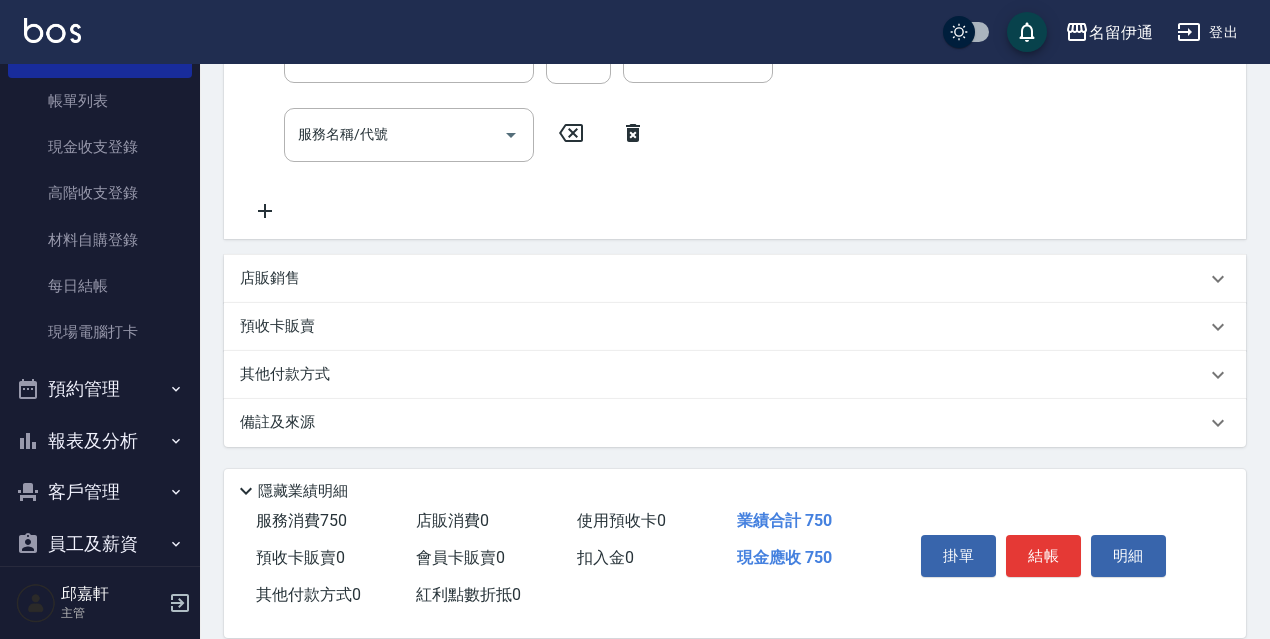 click on "店販銷售" at bounding box center [735, 279] 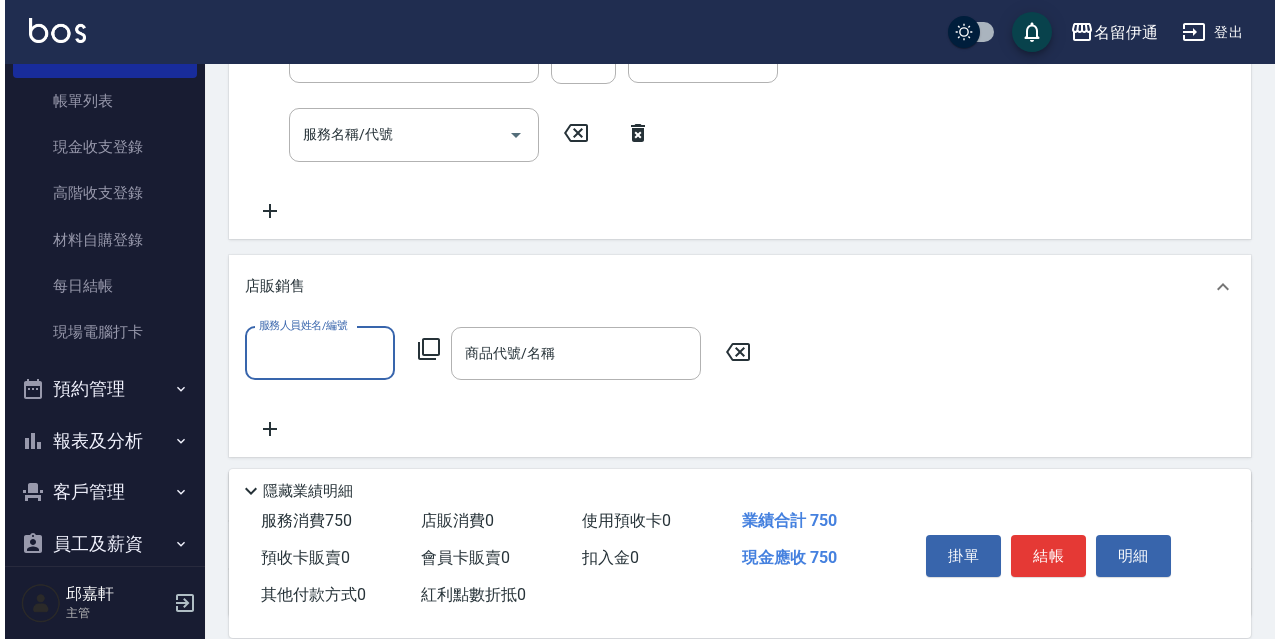 scroll, scrollTop: 0, scrollLeft: 0, axis: both 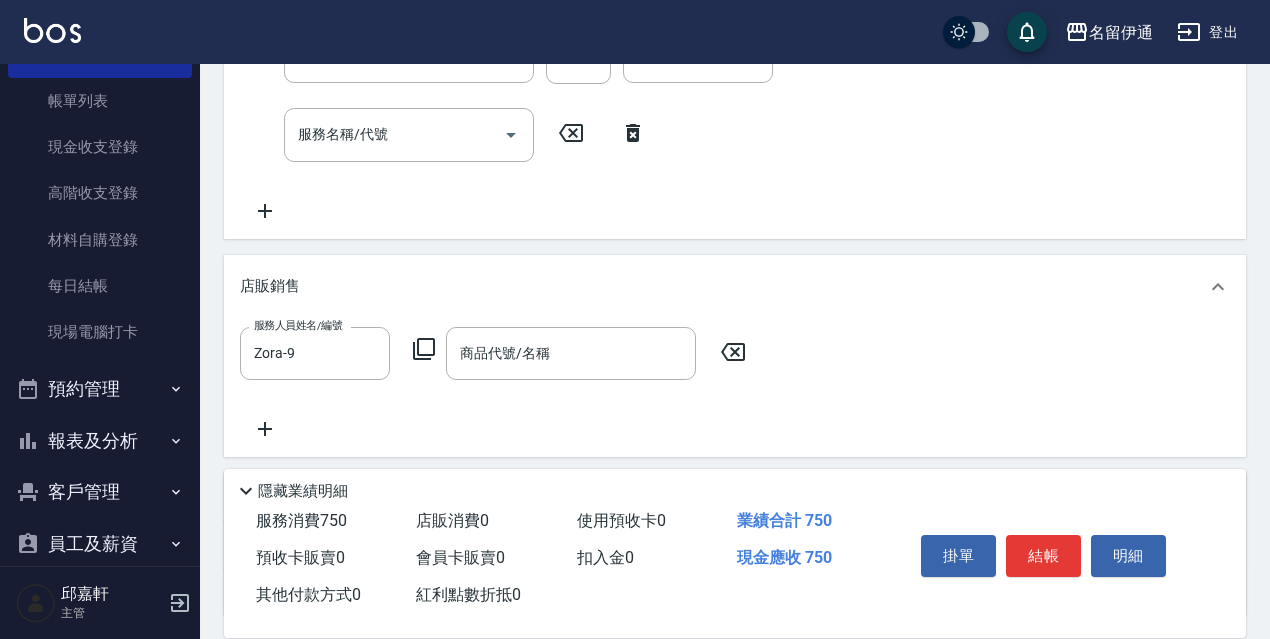 click 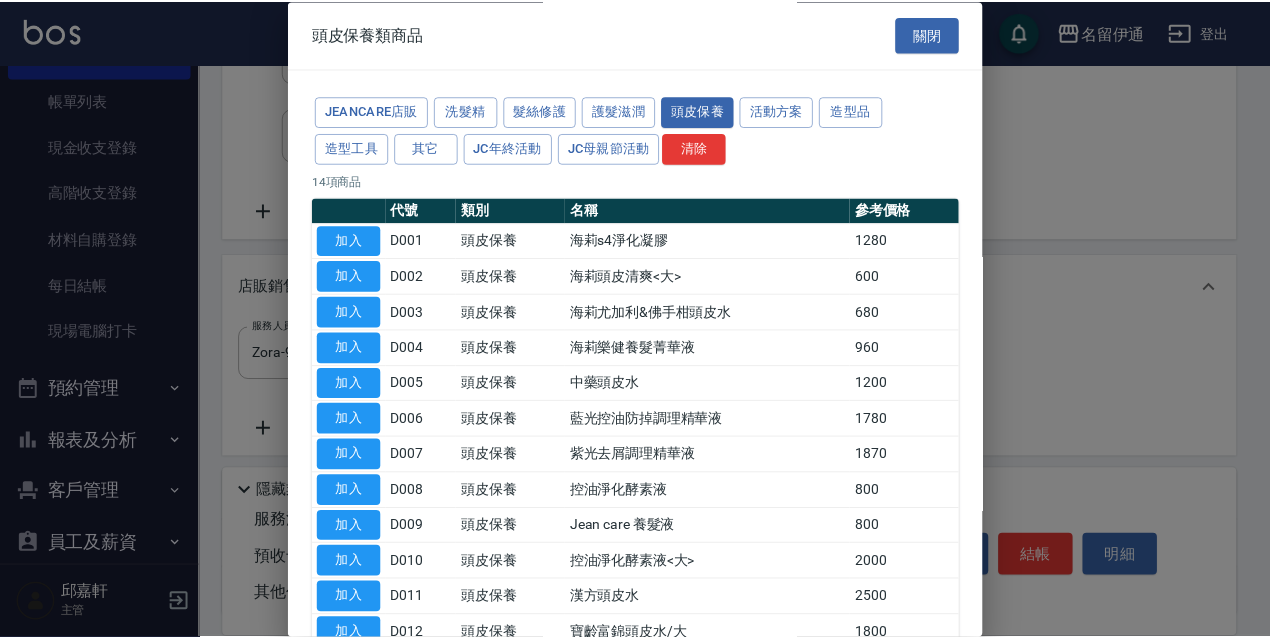 scroll, scrollTop: 195, scrollLeft: 0, axis: vertical 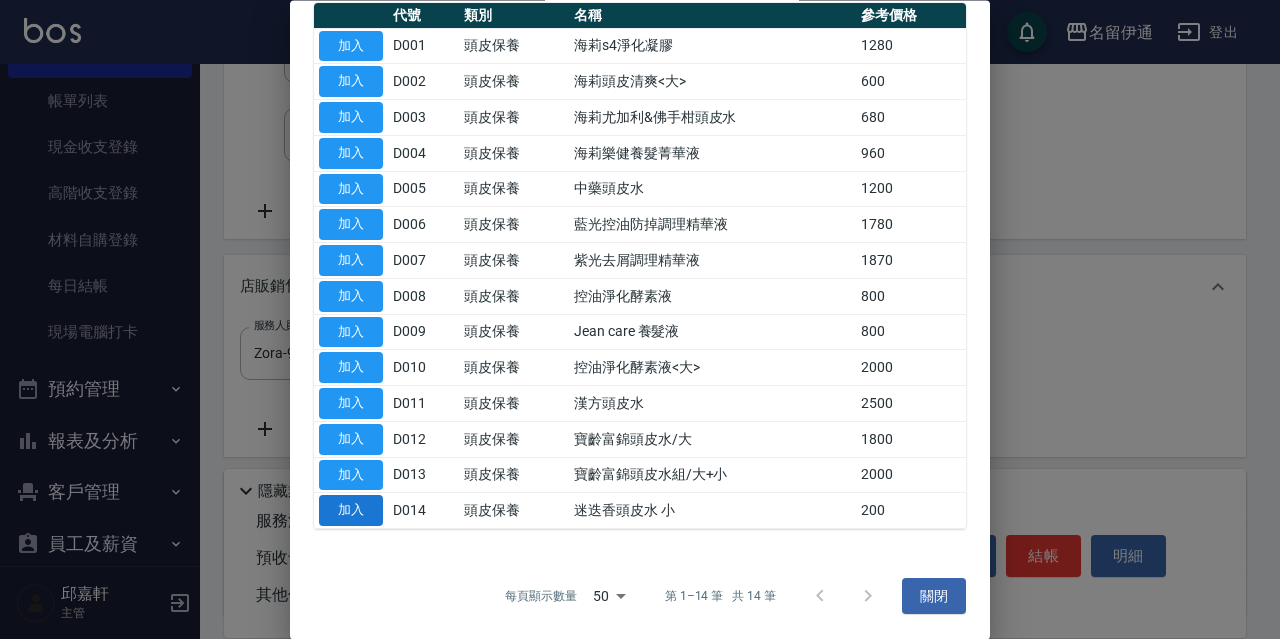 click on "加入" at bounding box center (351, 511) 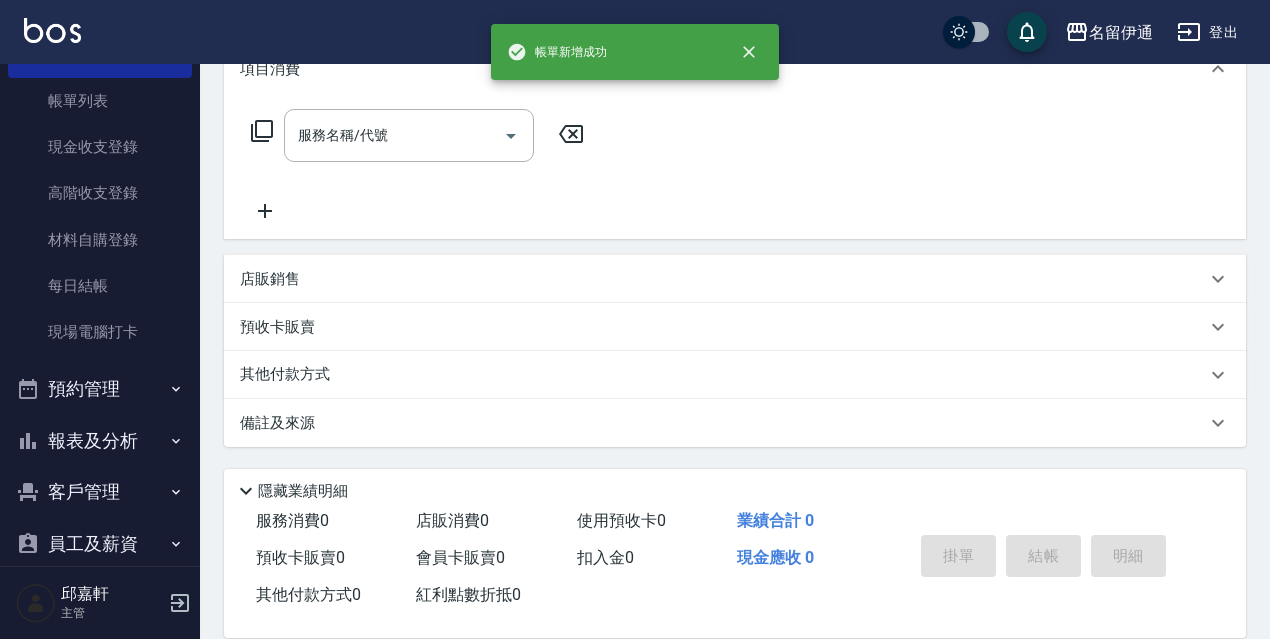 scroll, scrollTop: 0, scrollLeft: 0, axis: both 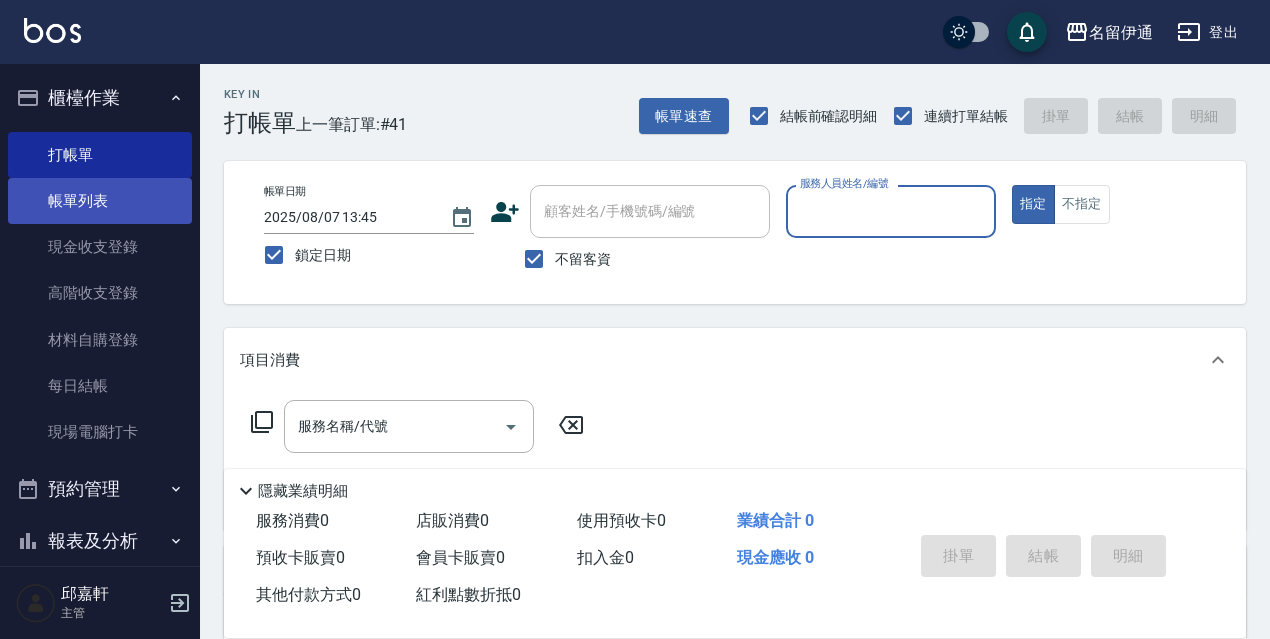 click on "帳單列表" at bounding box center (100, 201) 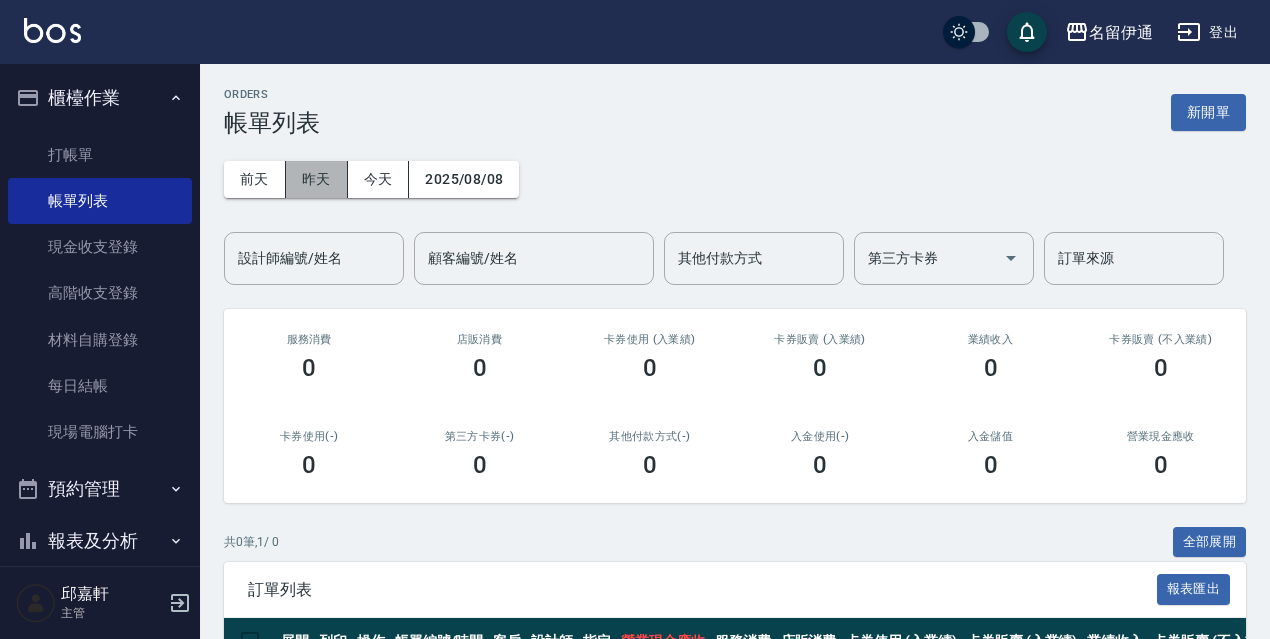 click on "昨天" at bounding box center [317, 179] 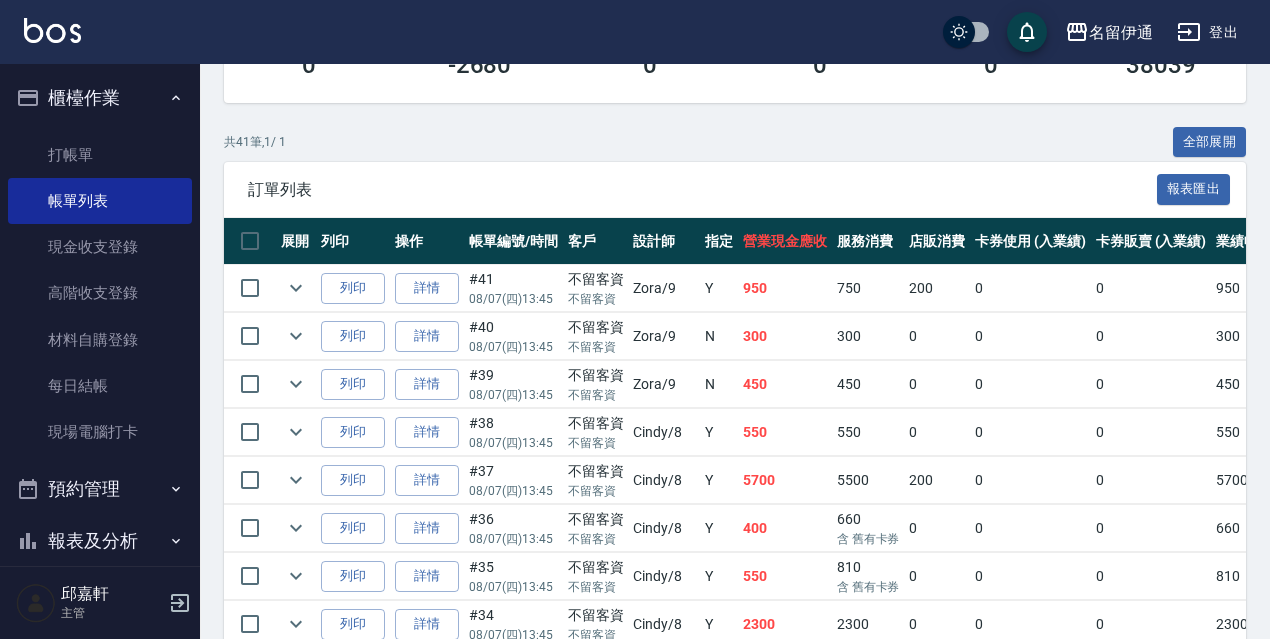scroll, scrollTop: 300, scrollLeft: 0, axis: vertical 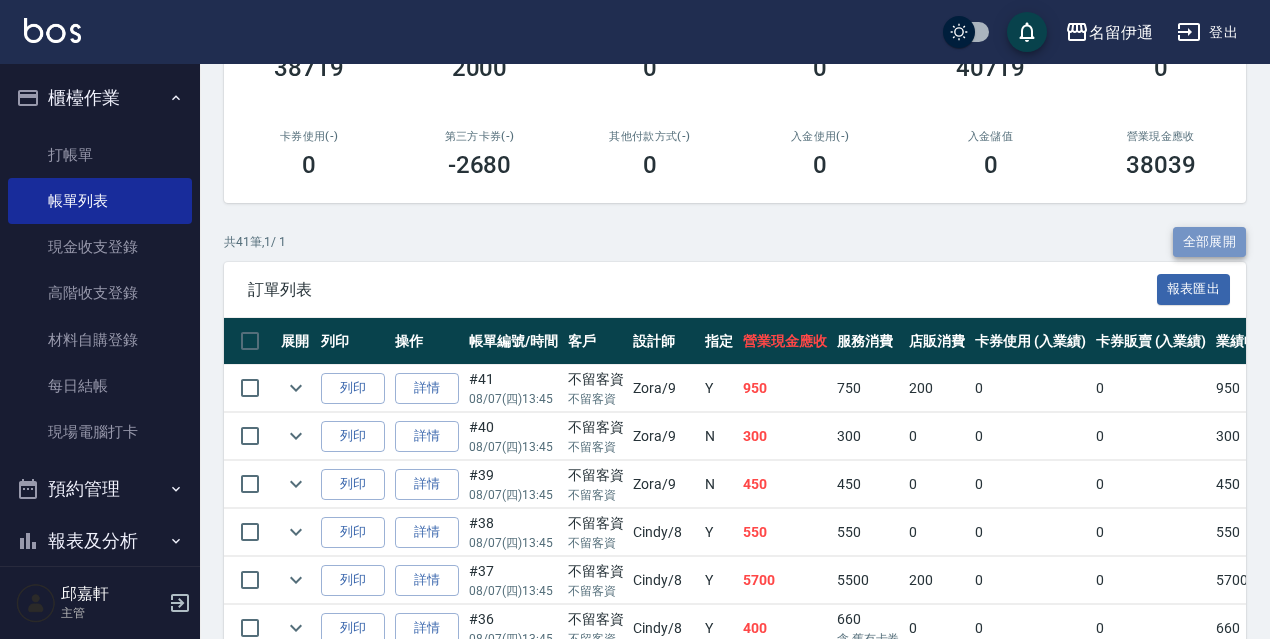 drag, startPoint x: 1203, startPoint y: 233, endPoint x: 1279, endPoint y: 144, distance: 117.03418 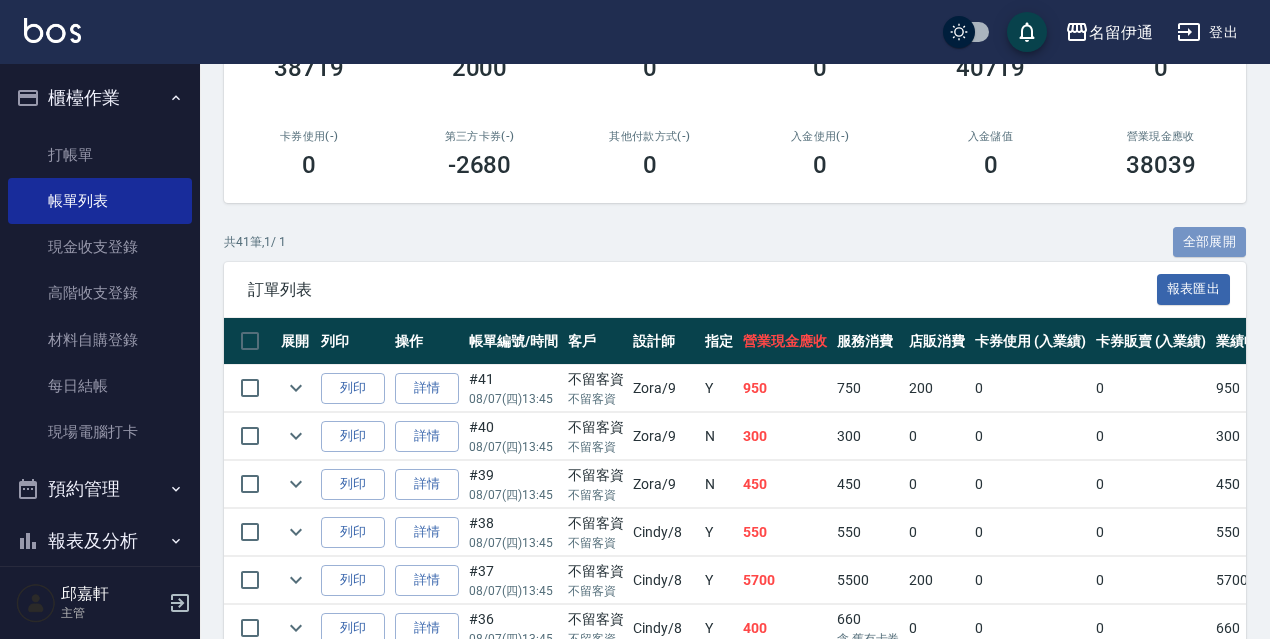 click on "全部展開" at bounding box center (1210, 242) 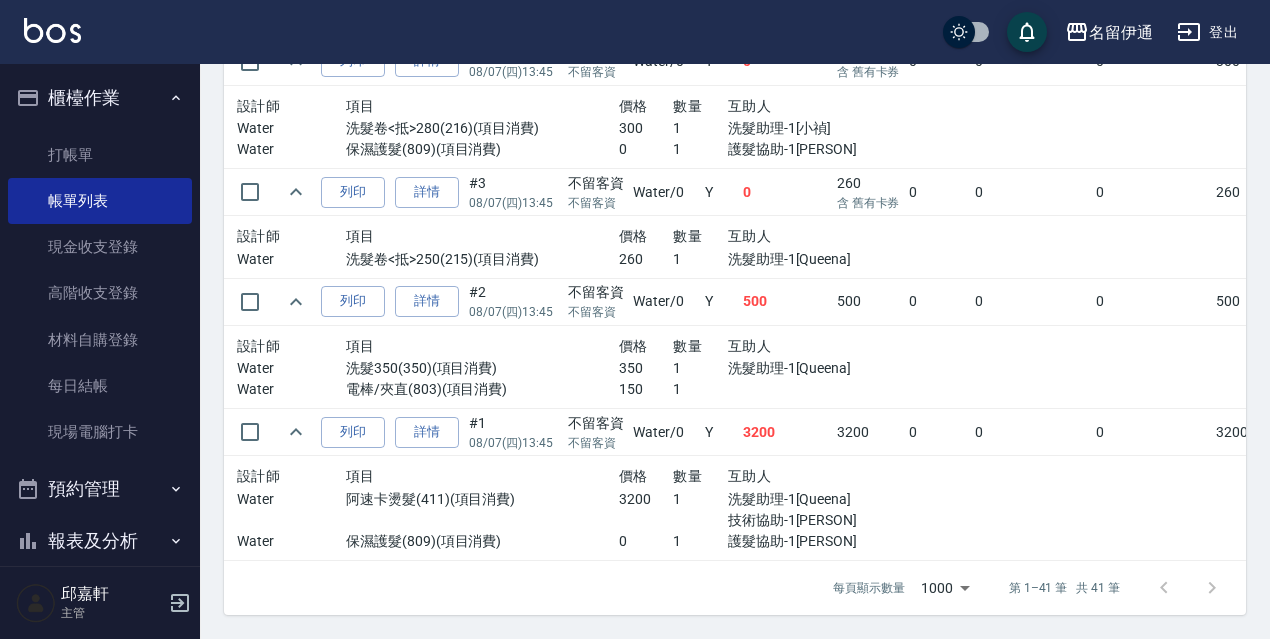 click on "洗髮助理-1[Queena]" at bounding box center (810, 499) 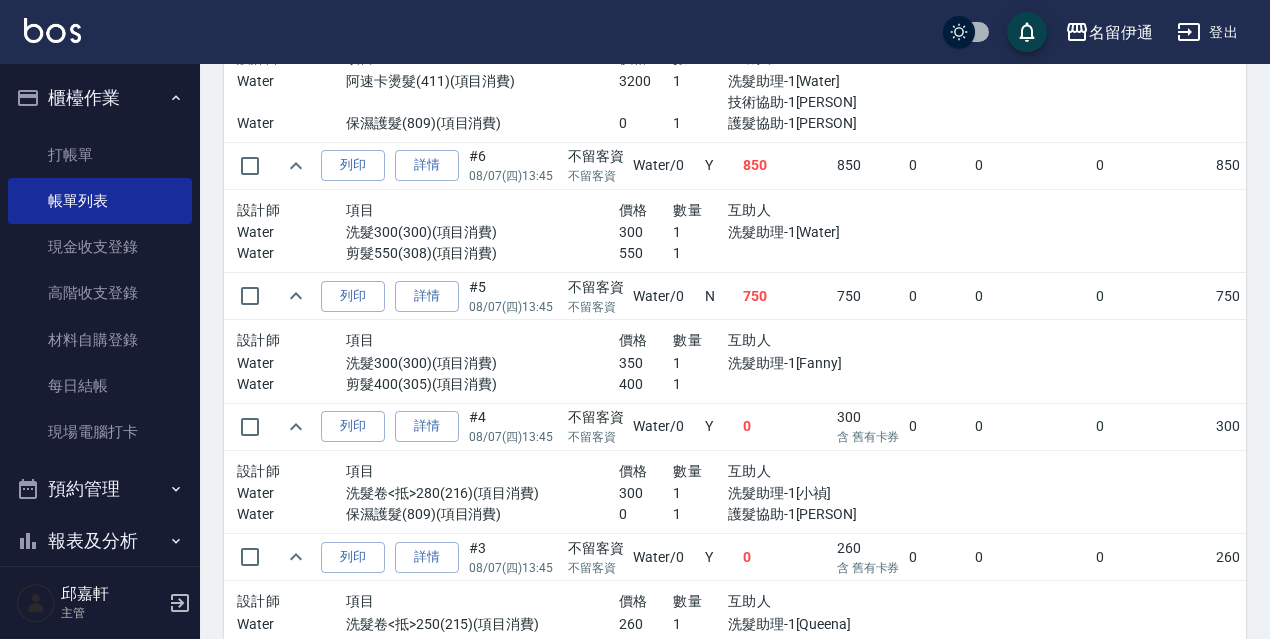 scroll, scrollTop: 5011, scrollLeft: 0, axis: vertical 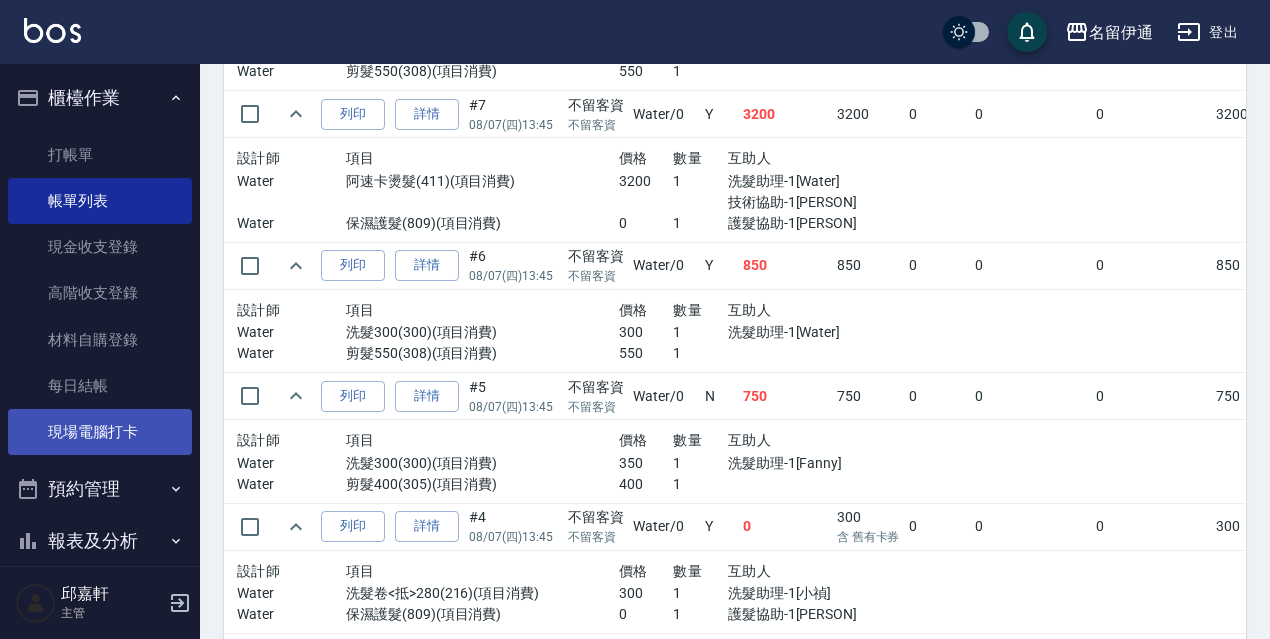 click on "現場電腦打卡" at bounding box center (100, 432) 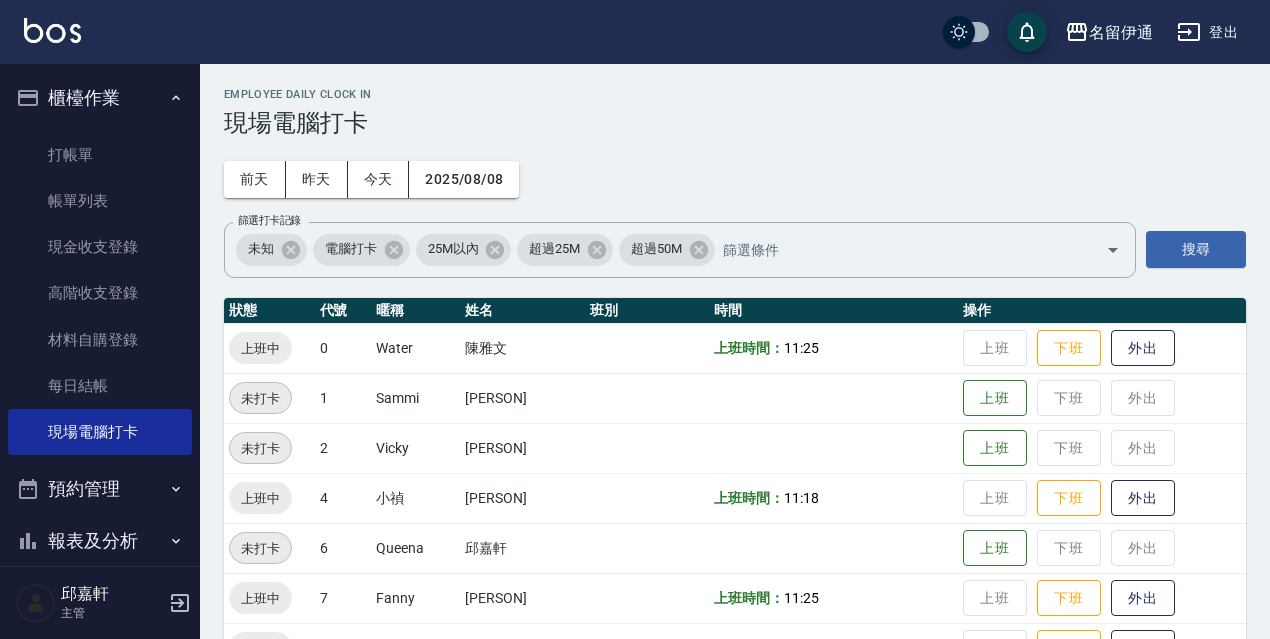 scroll, scrollTop: 400, scrollLeft: 0, axis: vertical 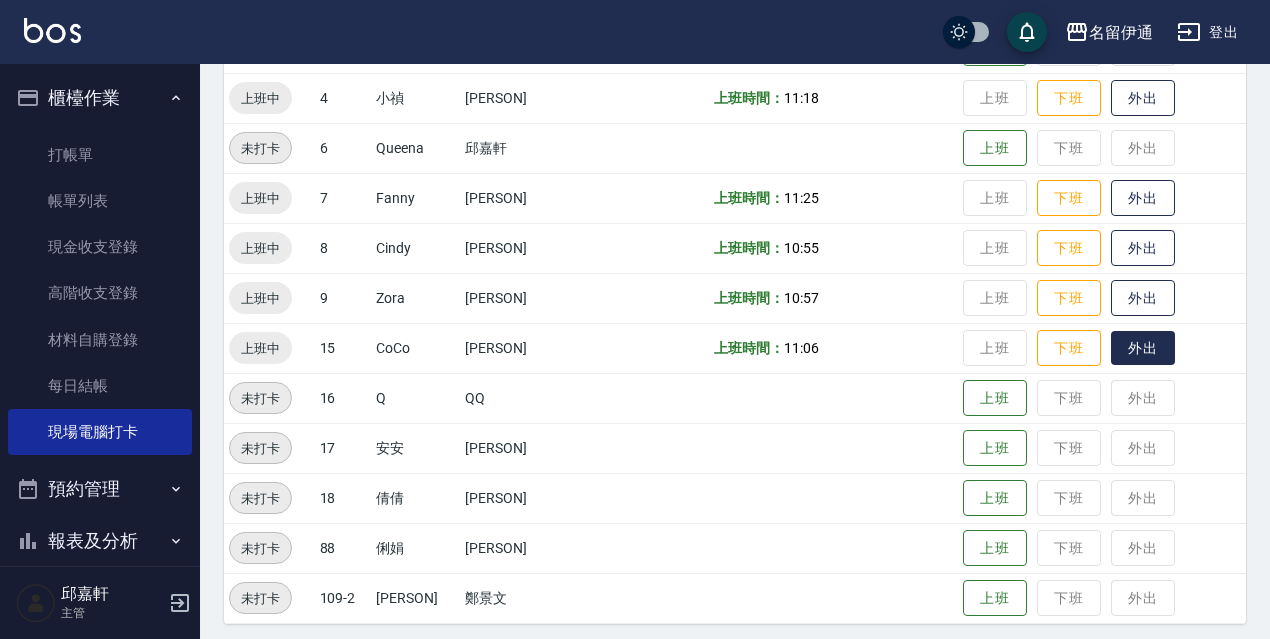 click on "外出" at bounding box center [1143, 348] 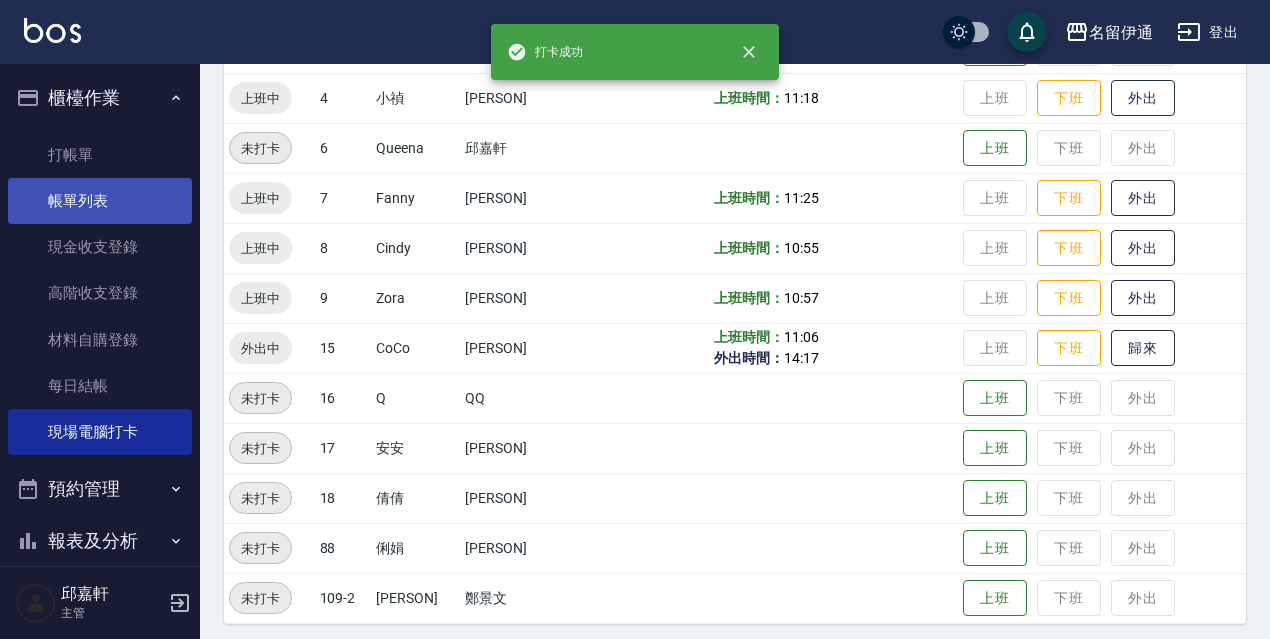 click on "帳單列表" at bounding box center (100, 201) 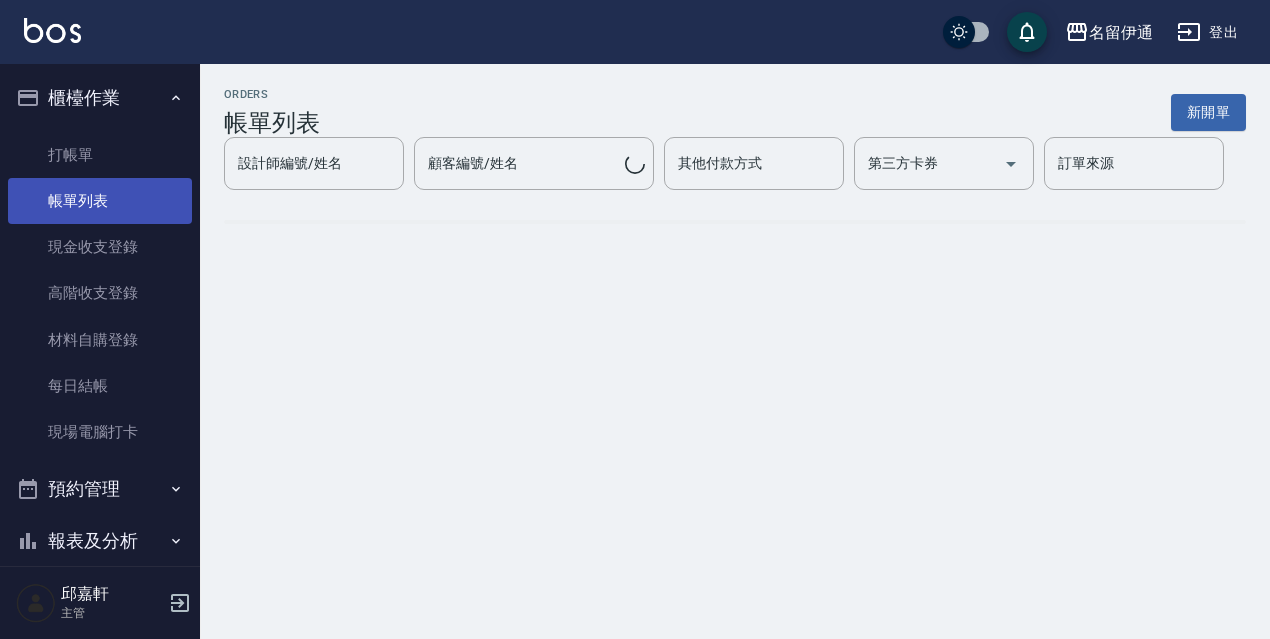 scroll, scrollTop: 0, scrollLeft: 0, axis: both 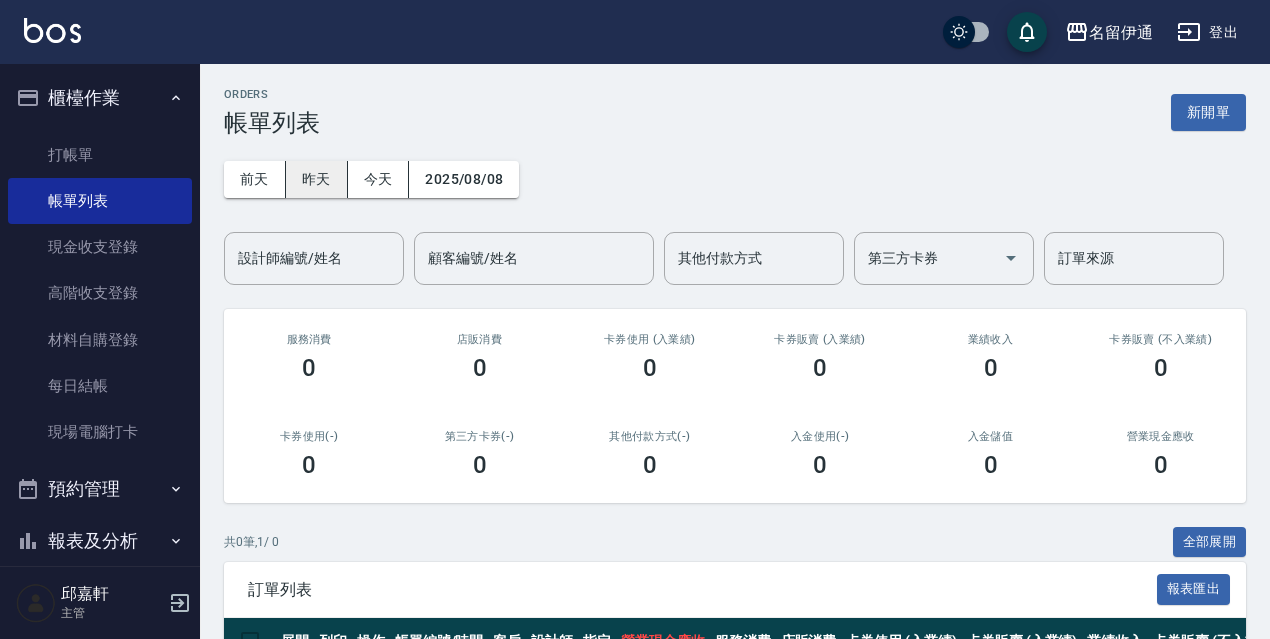 click on "昨天" at bounding box center [317, 179] 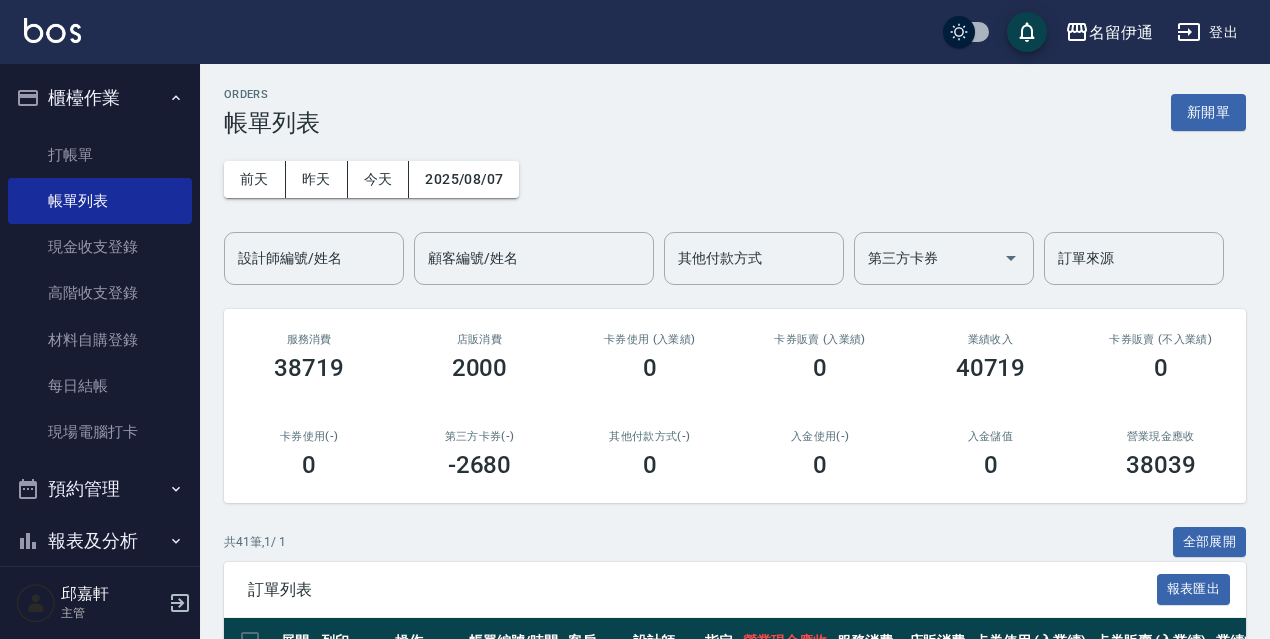 scroll, scrollTop: 100, scrollLeft: 0, axis: vertical 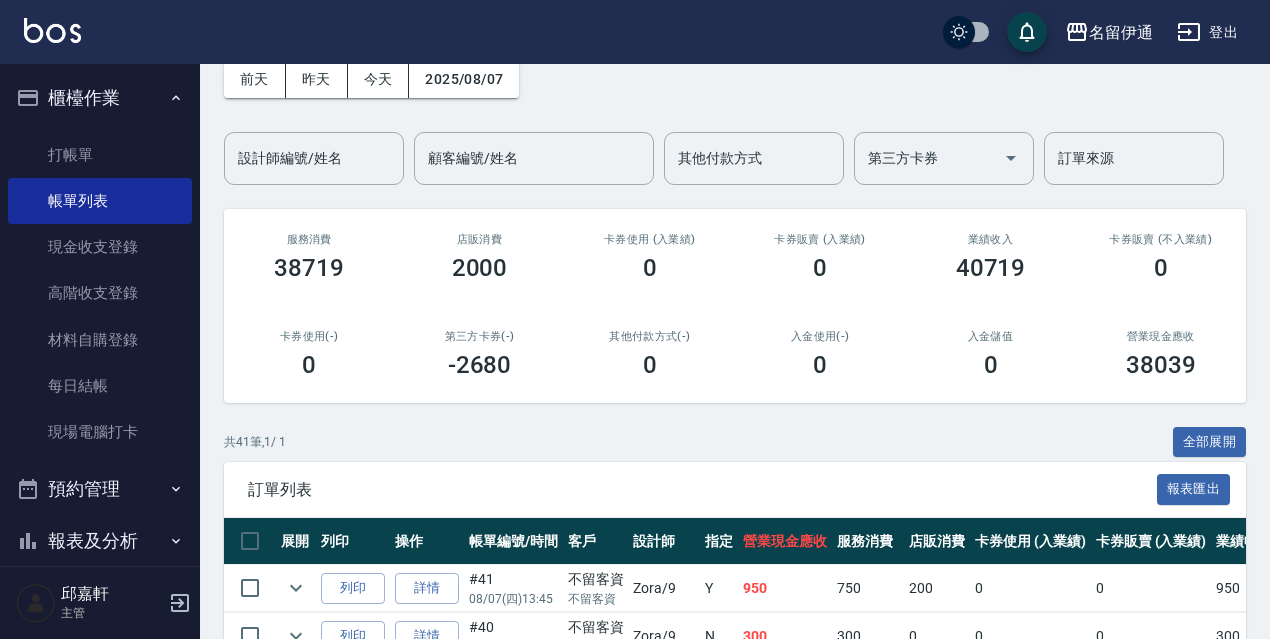 click on "全部展開" at bounding box center (1210, 442) 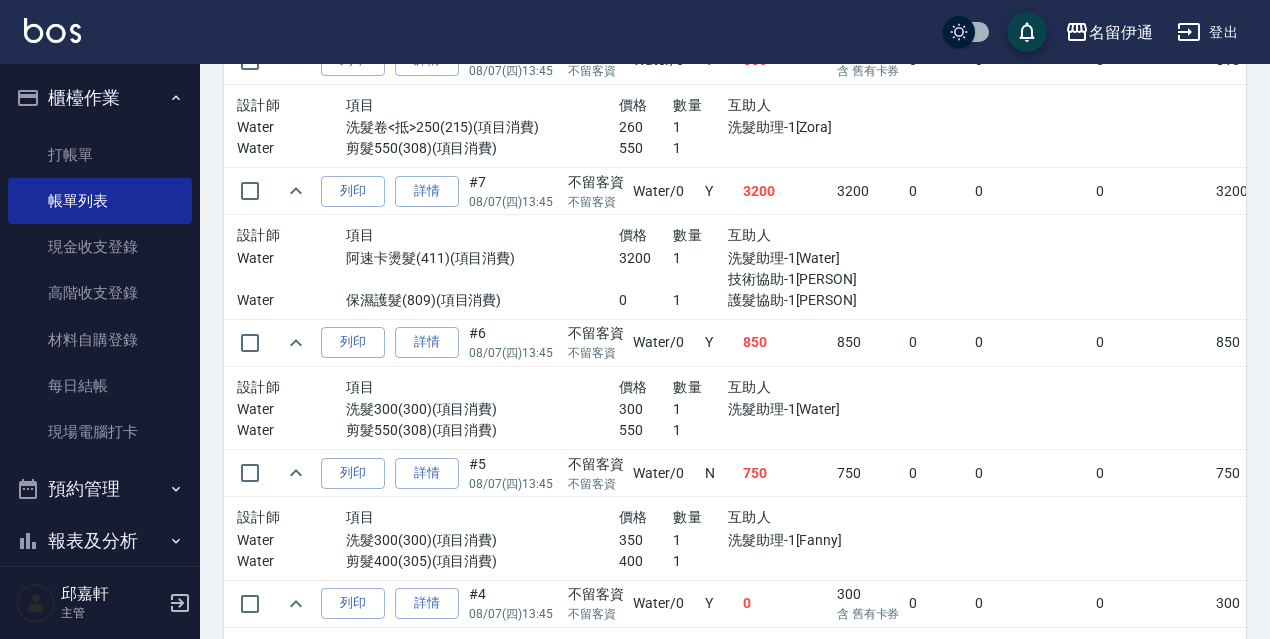 scroll, scrollTop: 5002, scrollLeft: 0, axis: vertical 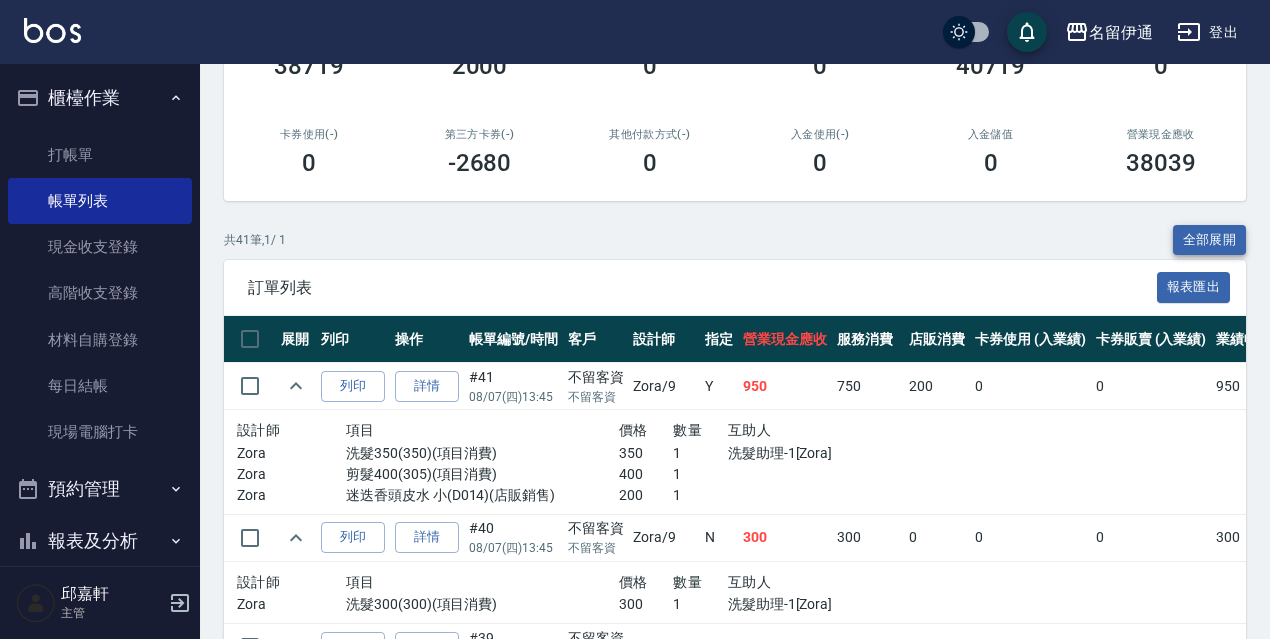 click on "全部展開" at bounding box center (1210, 240) 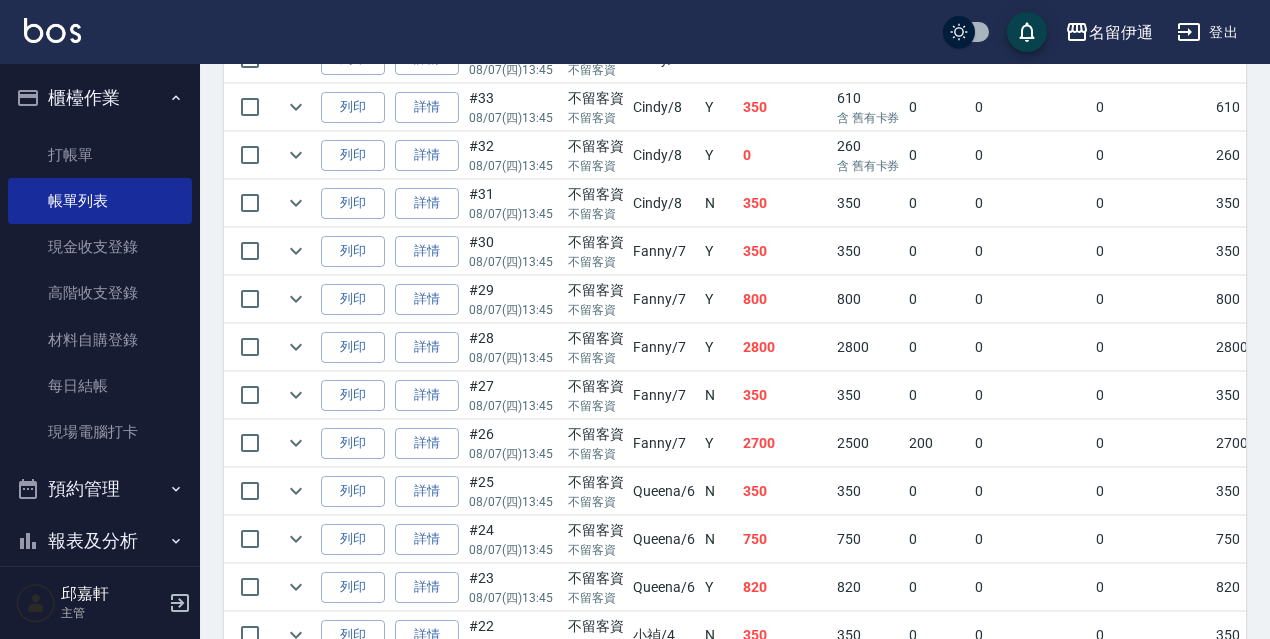 scroll, scrollTop: 2087, scrollLeft: 0, axis: vertical 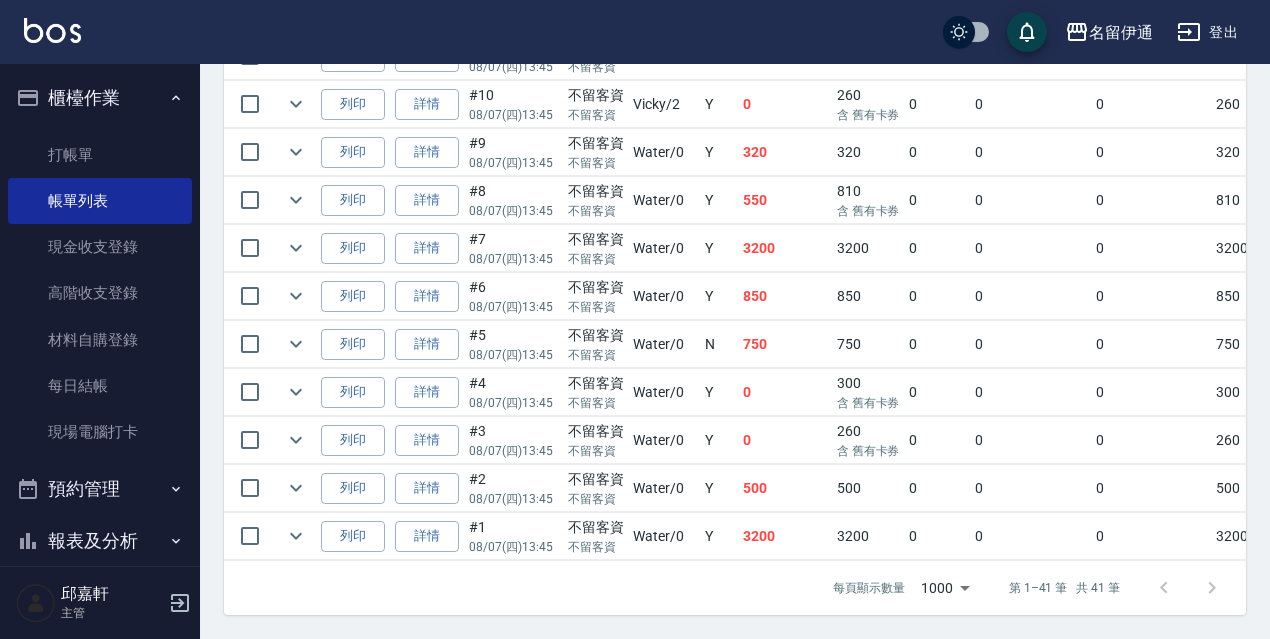 click on "0" at bounding box center [937, 440] 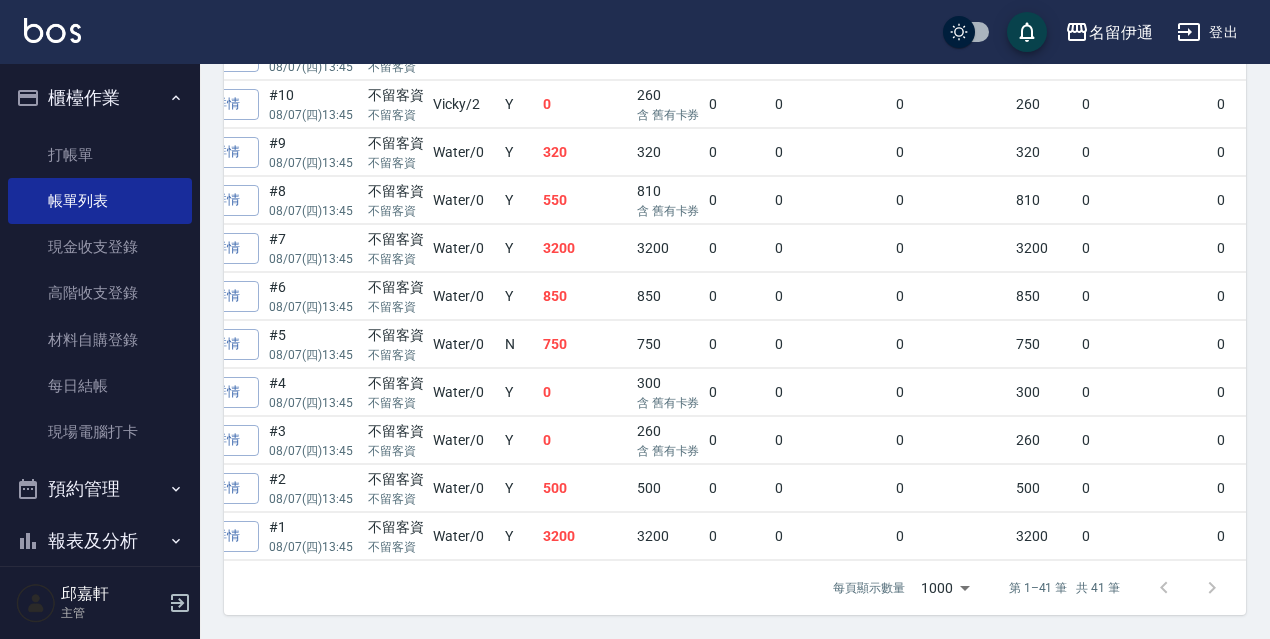 scroll, scrollTop: 0, scrollLeft: 240, axis: horizontal 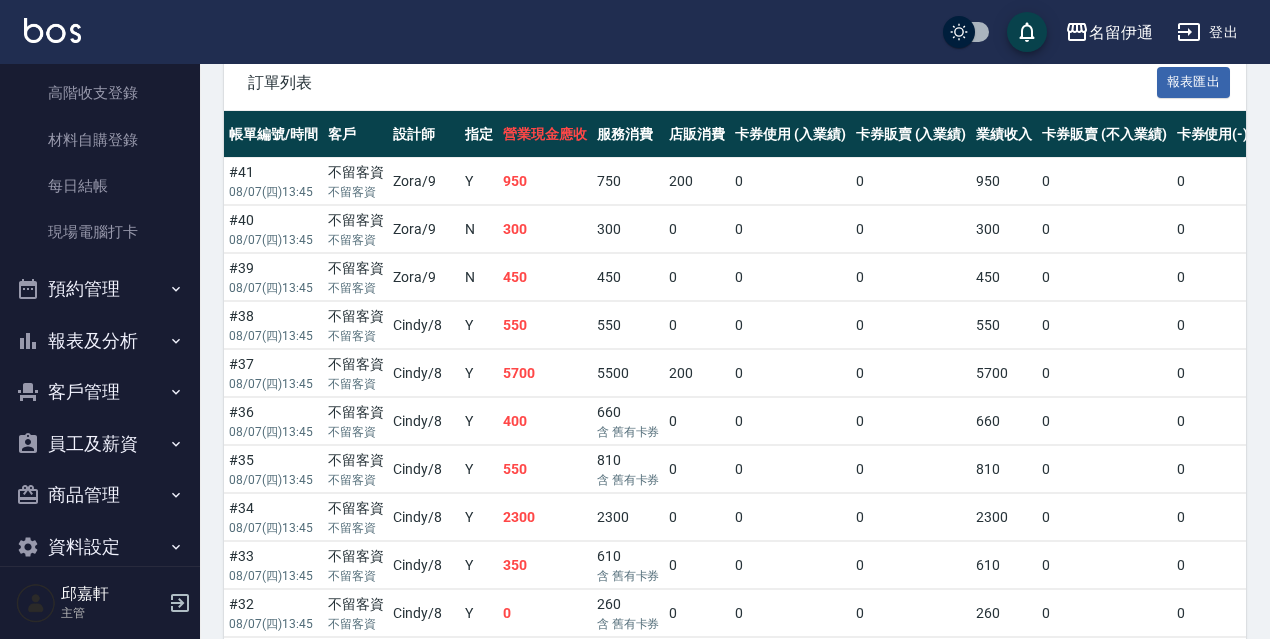 click on "報表及分析" at bounding box center [100, 341] 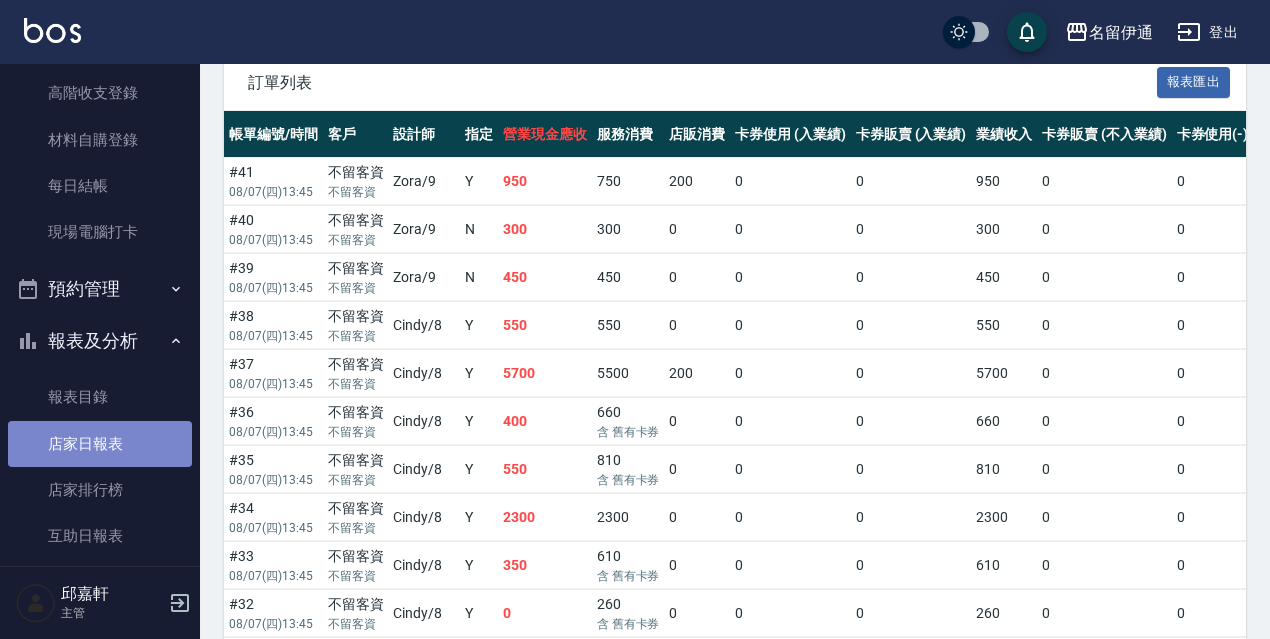click on "店家日報表" at bounding box center (100, 444) 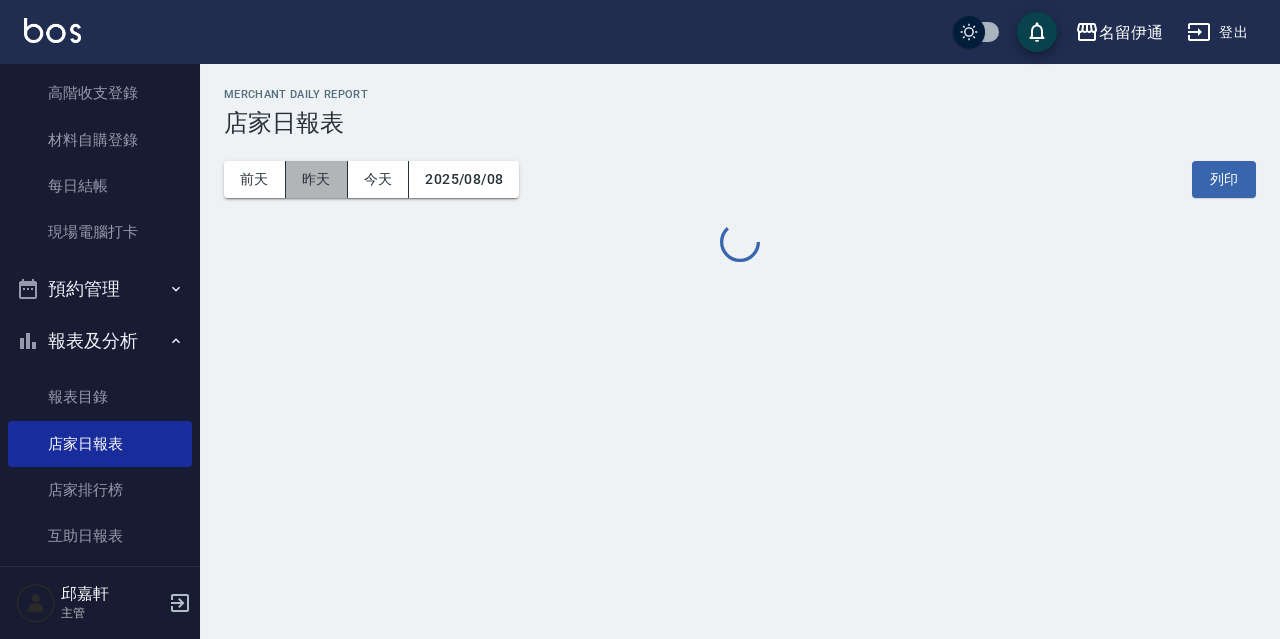 click on "昨天" at bounding box center [317, 179] 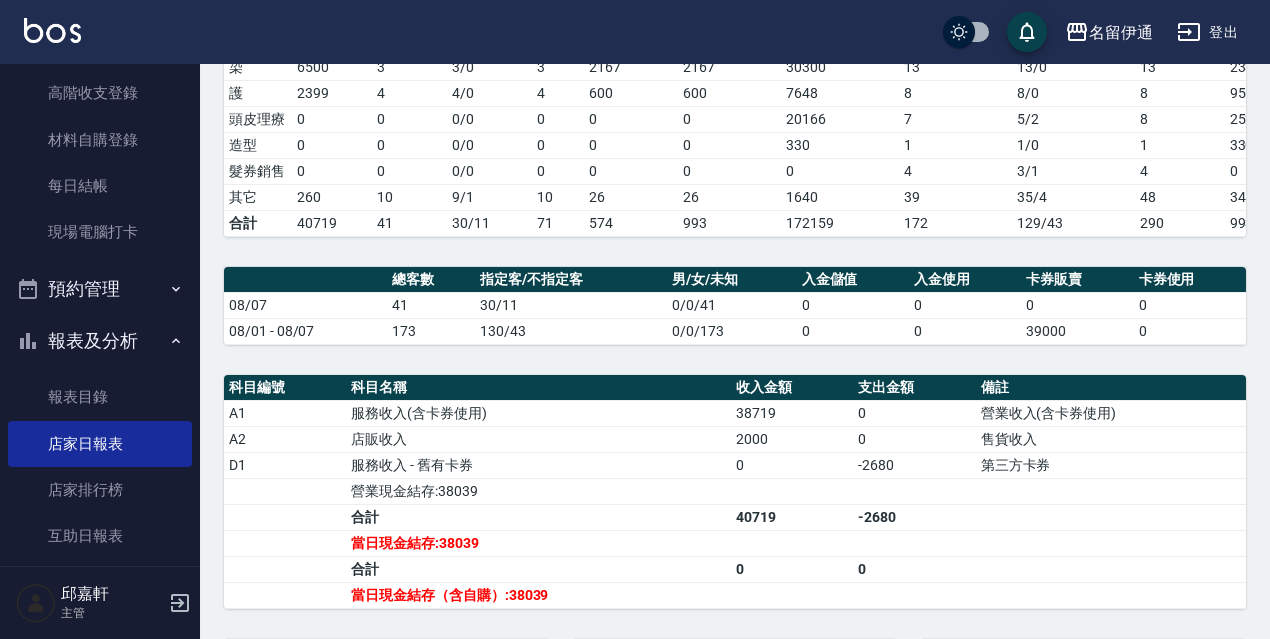 scroll, scrollTop: 500, scrollLeft: 0, axis: vertical 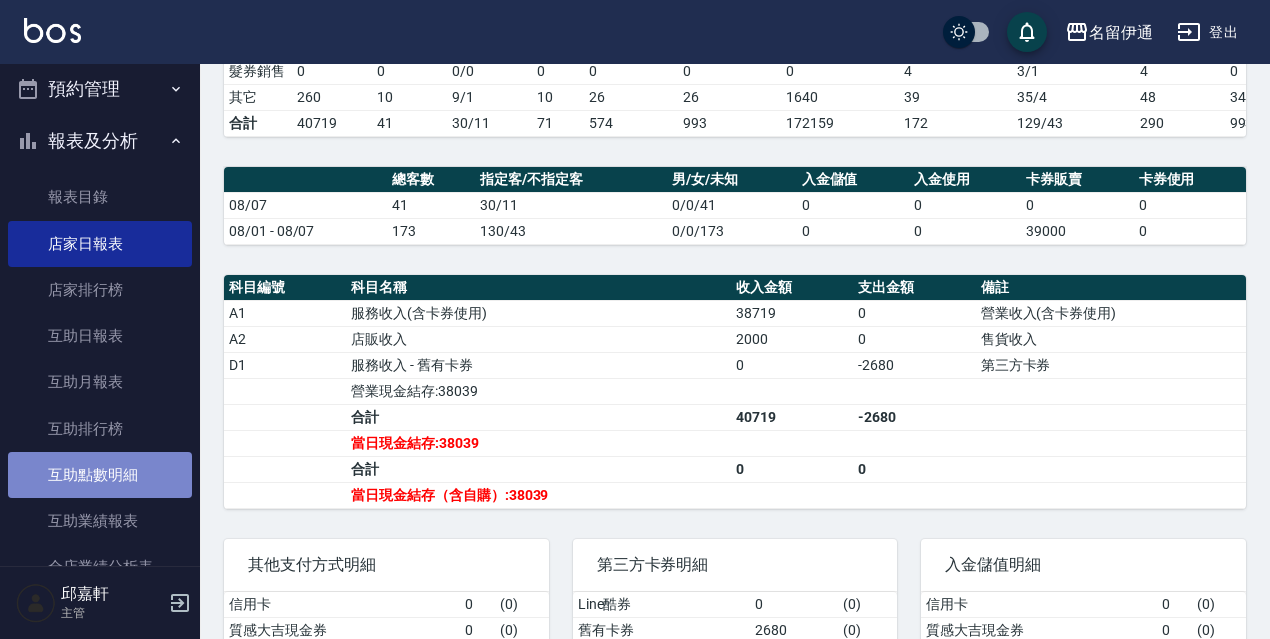 click on "互助點數明細" at bounding box center [100, 475] 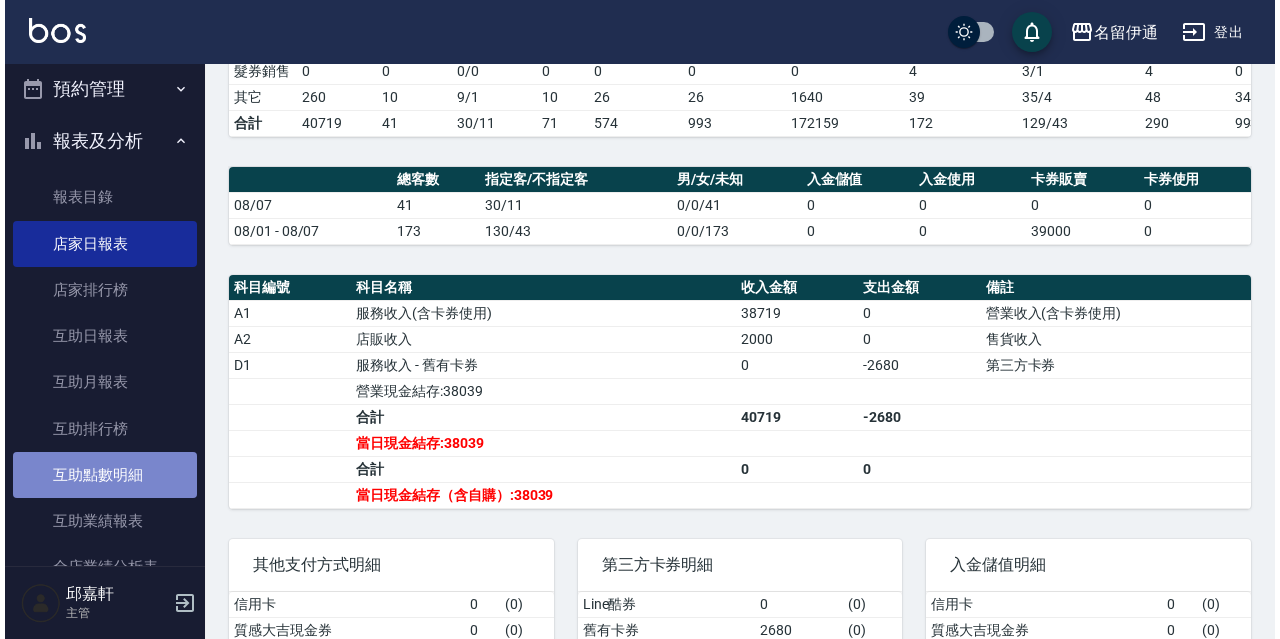 scroll, scrollTop: 0, scrollLeft: 0, axis: both 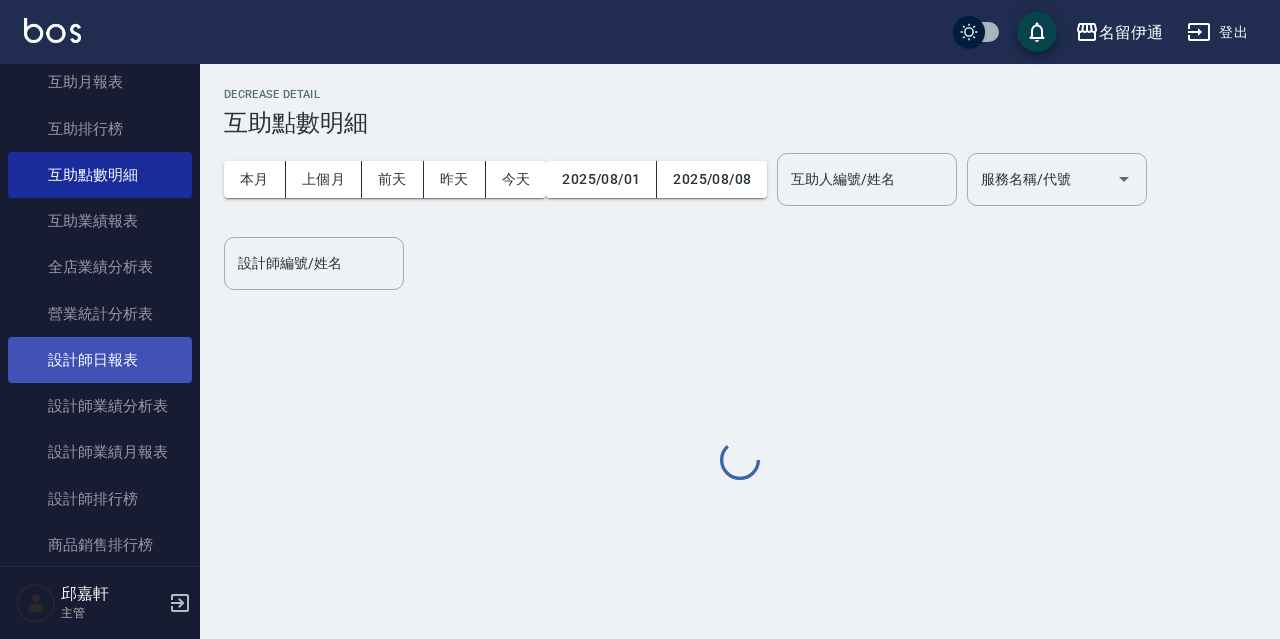 click on "設計師日報表" at bounding box center (100, 360) 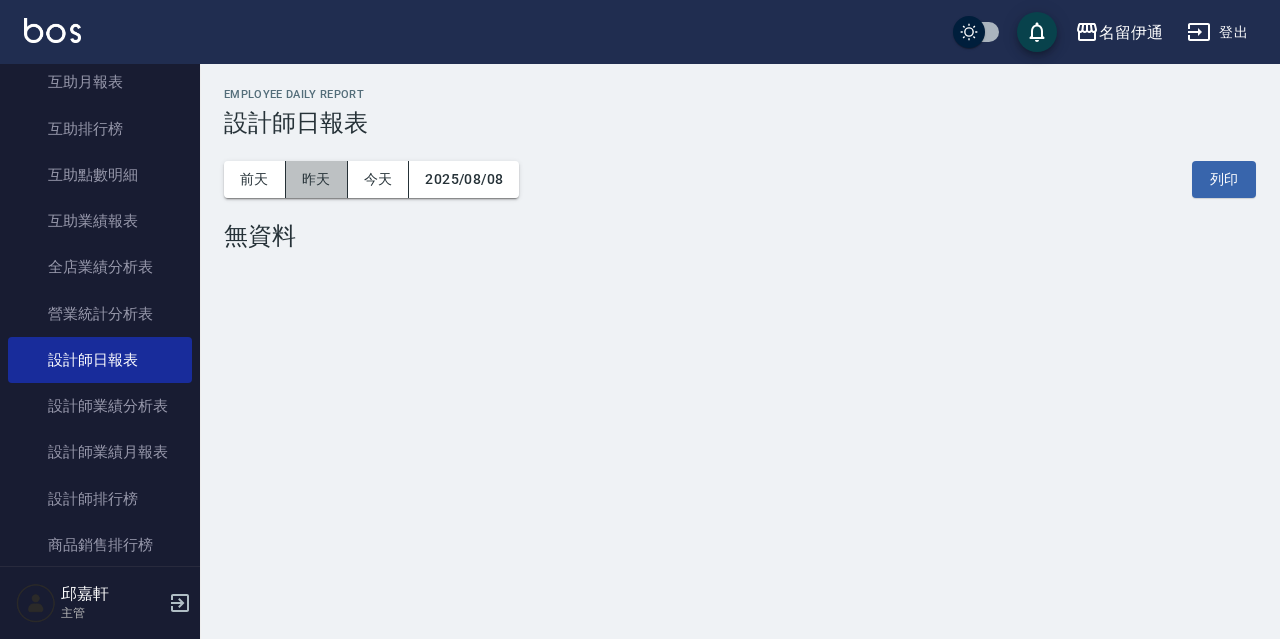 drag, startPoint x: 323, startPoint y: 186, endPoint x: 305, endPoint y: 239, distance: 55.97321 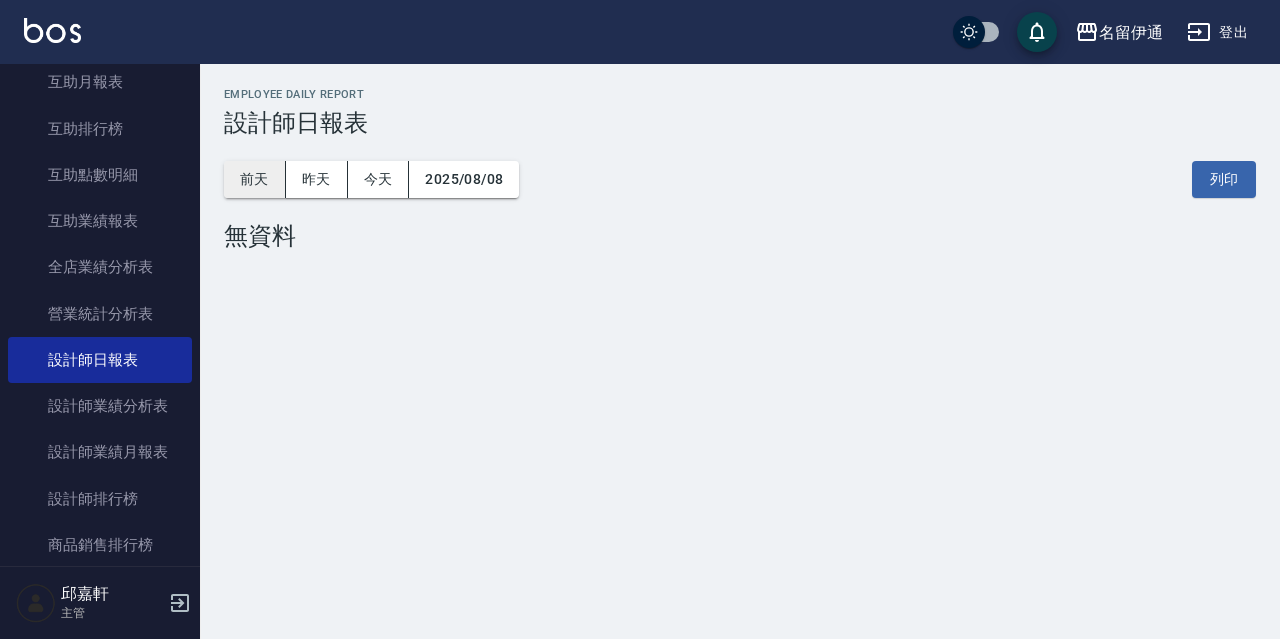 drag, startPoint x: 222, startPoint y: 205, endPoint x: 247, endPoint y: 193, distance: 27.730848 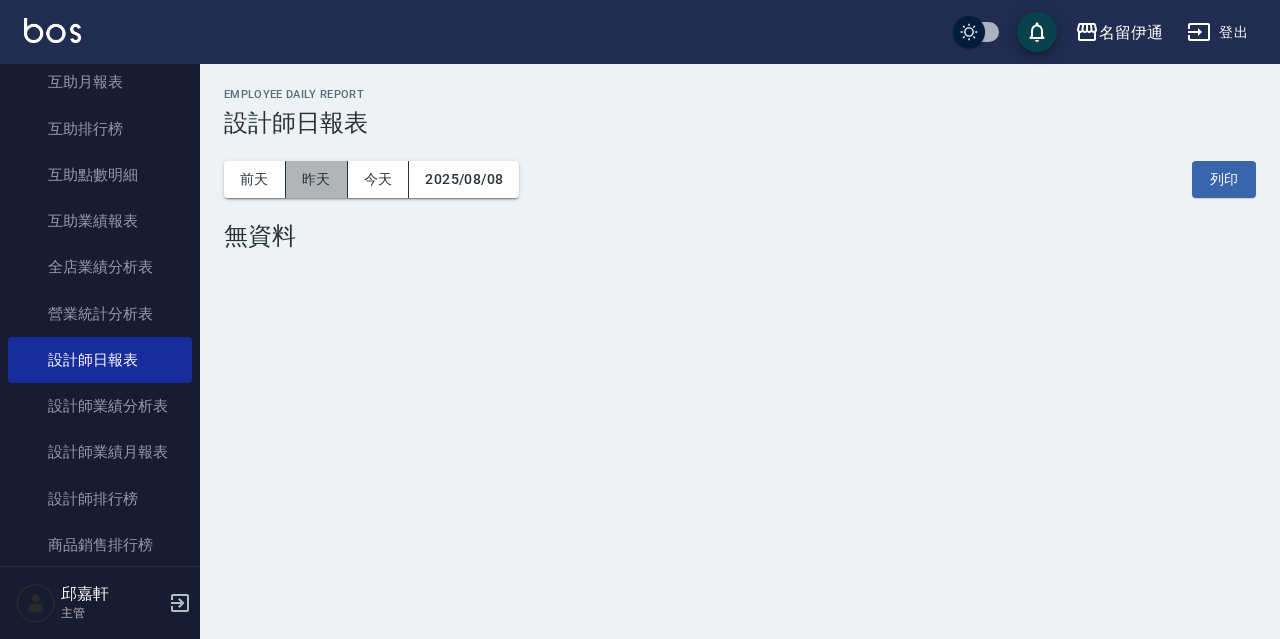 click on "昨天" at bounding box center (317, 179) 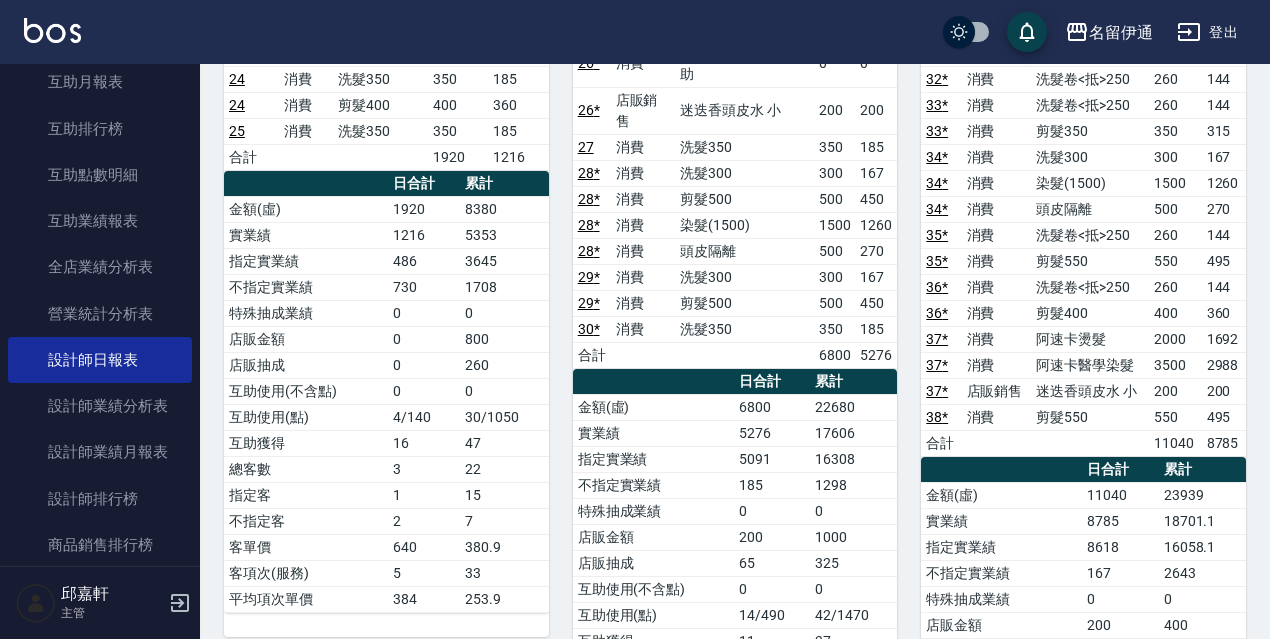scroll, scrollTop: 1300, scrollLeft: 0, axis: vertical 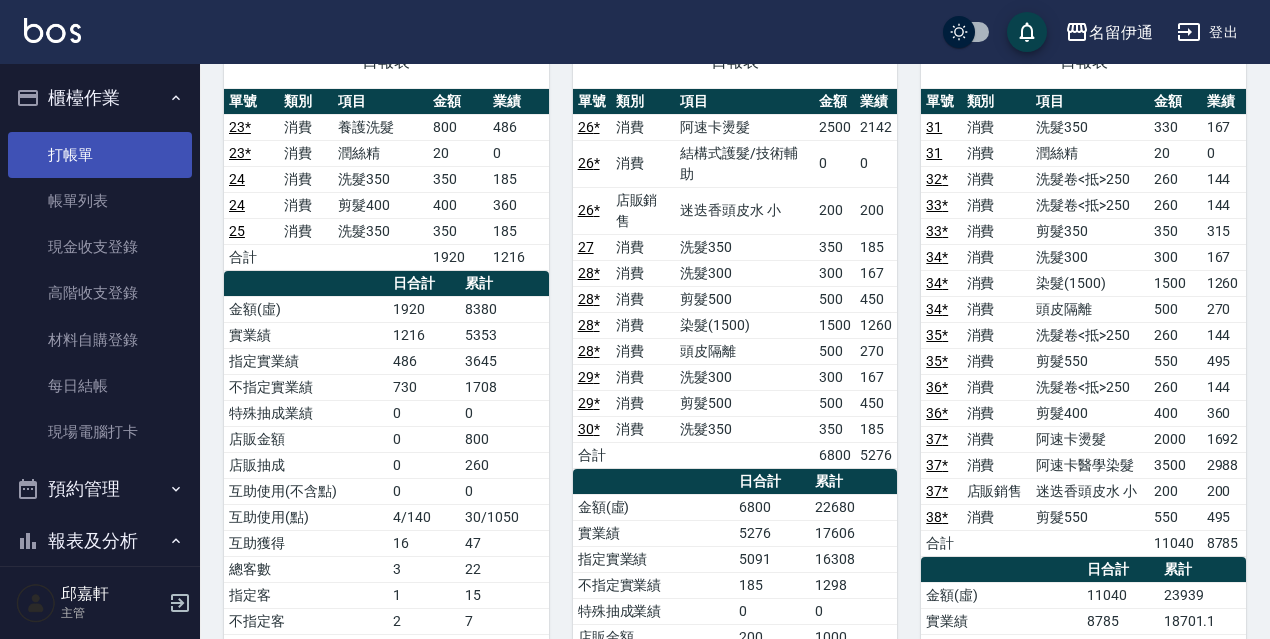 click on "打帳單" at bounding box center [100, 155] 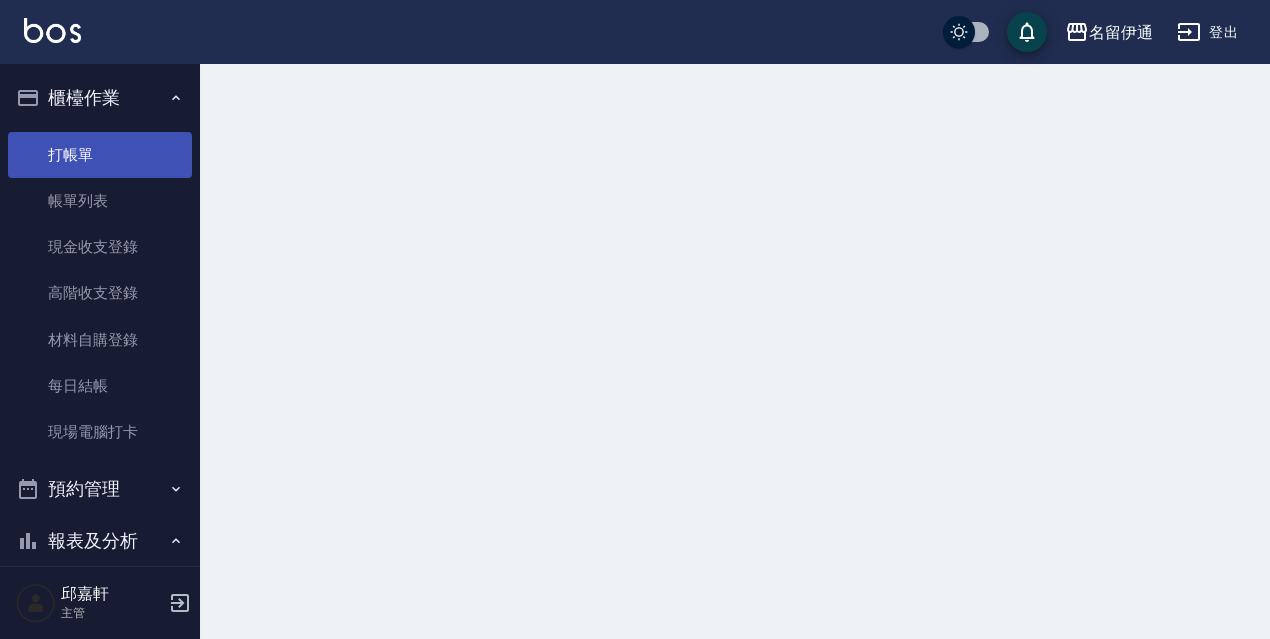 scroll, scrollTop: 0, scrollLeft: 0, axis: both 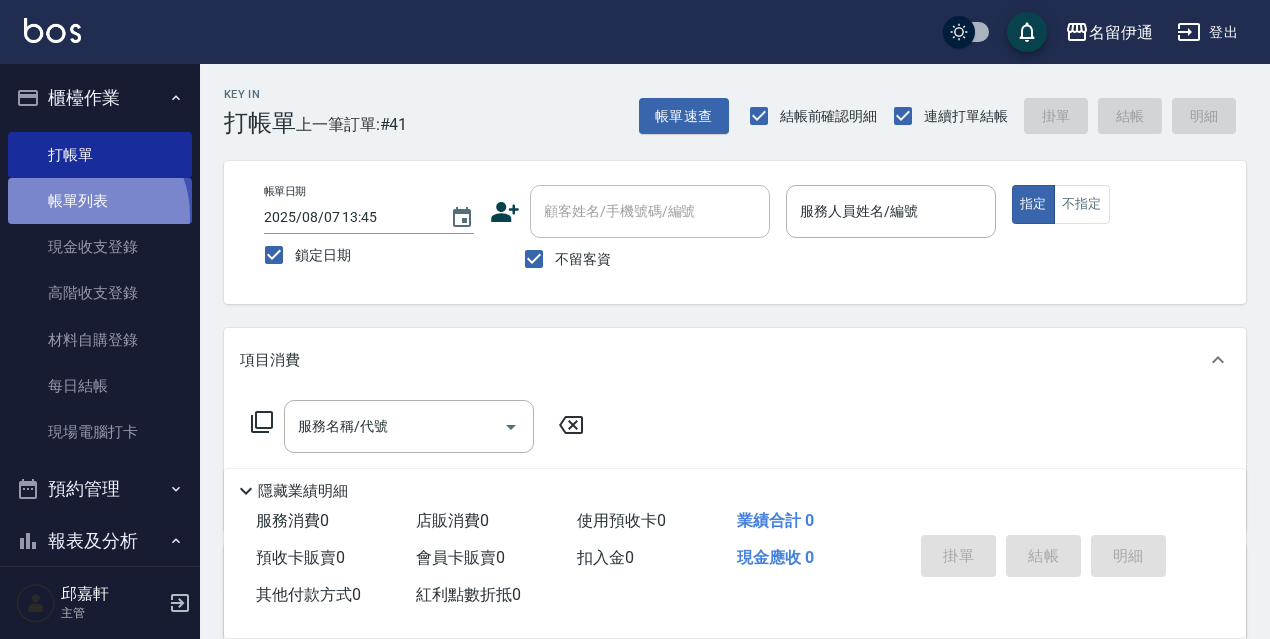 click on "帳單列表" at bounding box center [100, 201] 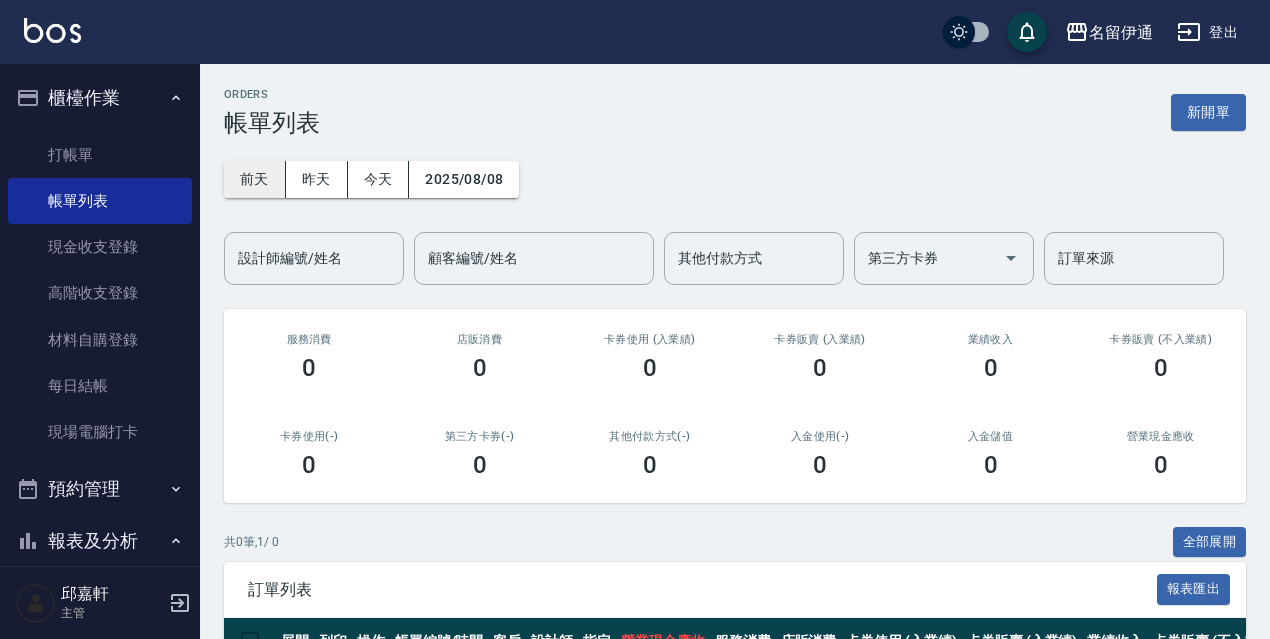click on "前天" at bounding box center (255, 179) 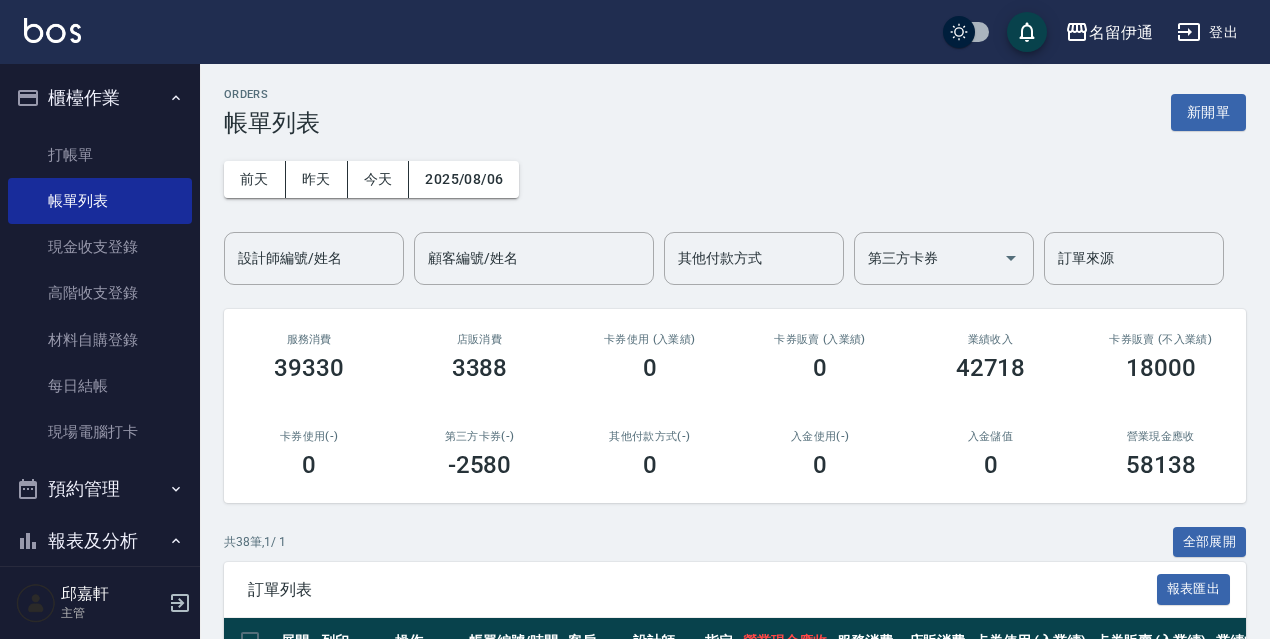 scroll, scrollTop: 300, scrollLeft: 0, axis: vertical 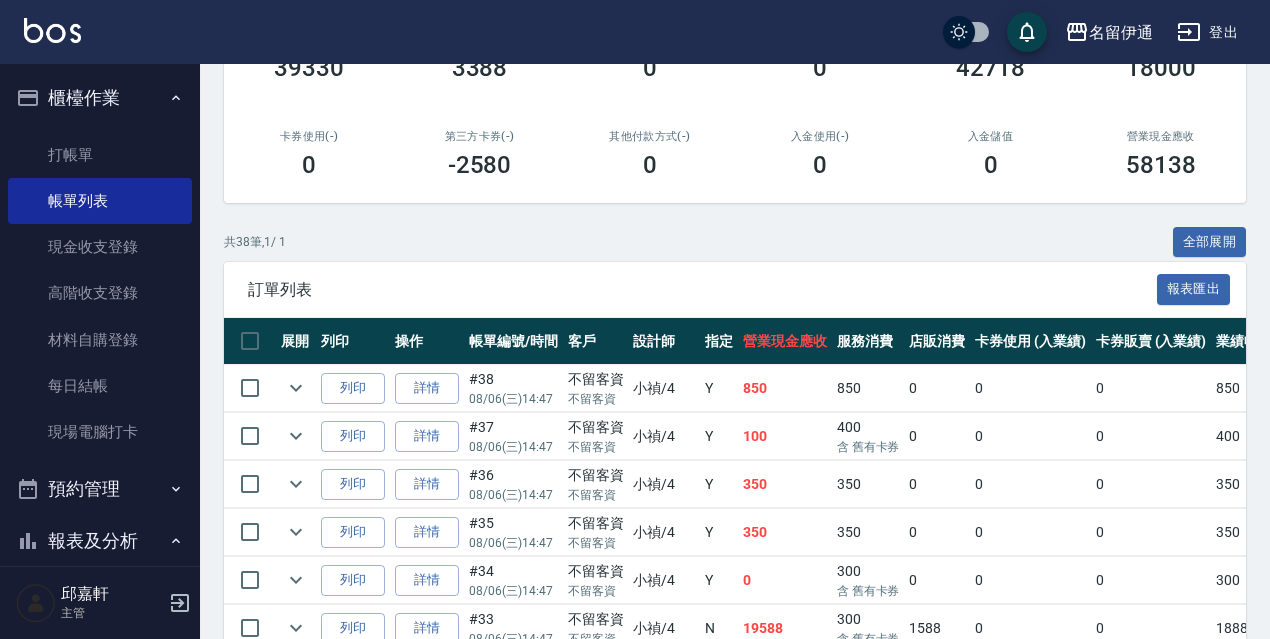 click on "ORDERS 帳單列表 新開單 前天 昨天 今天 2025/08/06 設計師編號/姓名 設計師編號/姓名 顧客編號/姓名 顧客編號/姓名 其他付款方式 其他付款方式 第三方卡券 第三方卡券 訂單來源 訂單來源 服務消費 39330 店販消費 3388 卡券使用 (入業績) 0 卡券販賣 (入業績) 0 業績收入 42718 卡券販賣 (不入業績) 18000 卡券使用(-) 0 第三方卡券(-) -2580 其他付款方式(-) 0 入金使用(-) 0 入金儲值 0 營業現金應收 58138 共  38  筆,  1  /   1 全部展開 訂單列表 報表匯出 展開 列印 操作 帳單編號/時間 客戶 設計師 指定 營業現金應收 服務消費 店販消費 卡券使用 (入業績) 卡券販賣 (入業績) 業績收入 卡券販賣 (不入業績) 卡券使用(-) 第三方卡券(-) 其他付款方式(-) 入金使用(-) 備註 訂單來源 列印 詳情 #38 08/06 (三) 14:47 不留客資 不留客資 [PERSON] /4 Y 850 850 0 0 0 850 0 0 0 0 0 列印 詳情 #37 08/06 (三) 14:47 不留客資 [PERSON] /4" at bounding box center [735, 1015] 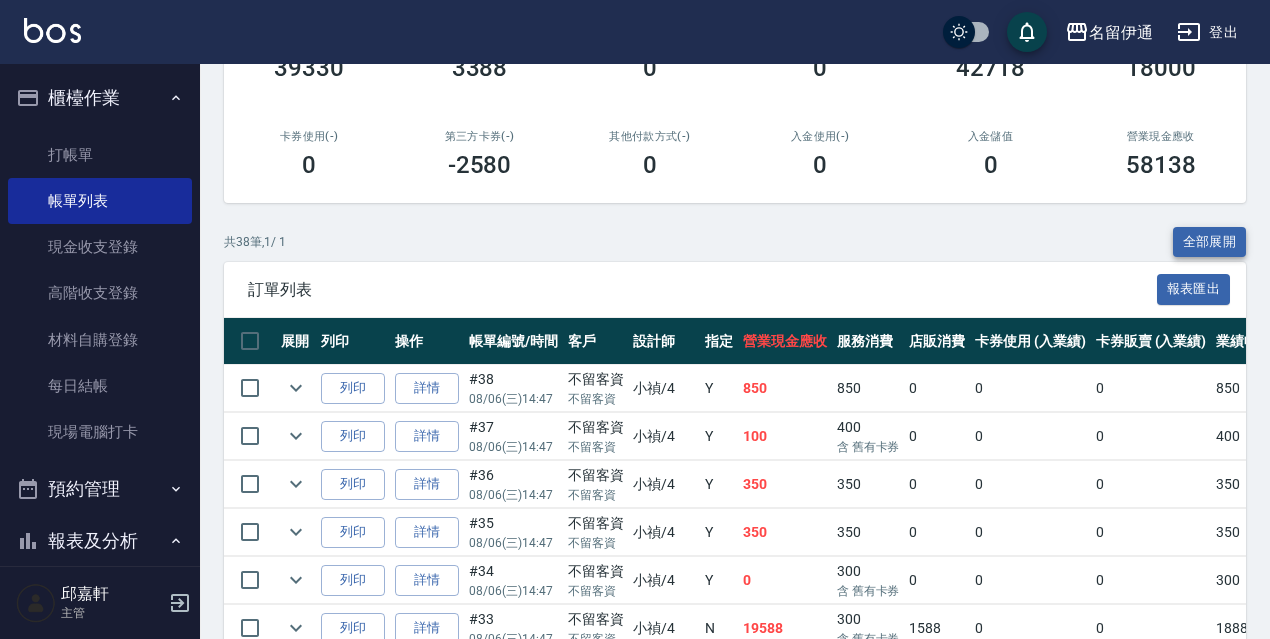 click on "全部展開" at bounding box center [1210, 242] 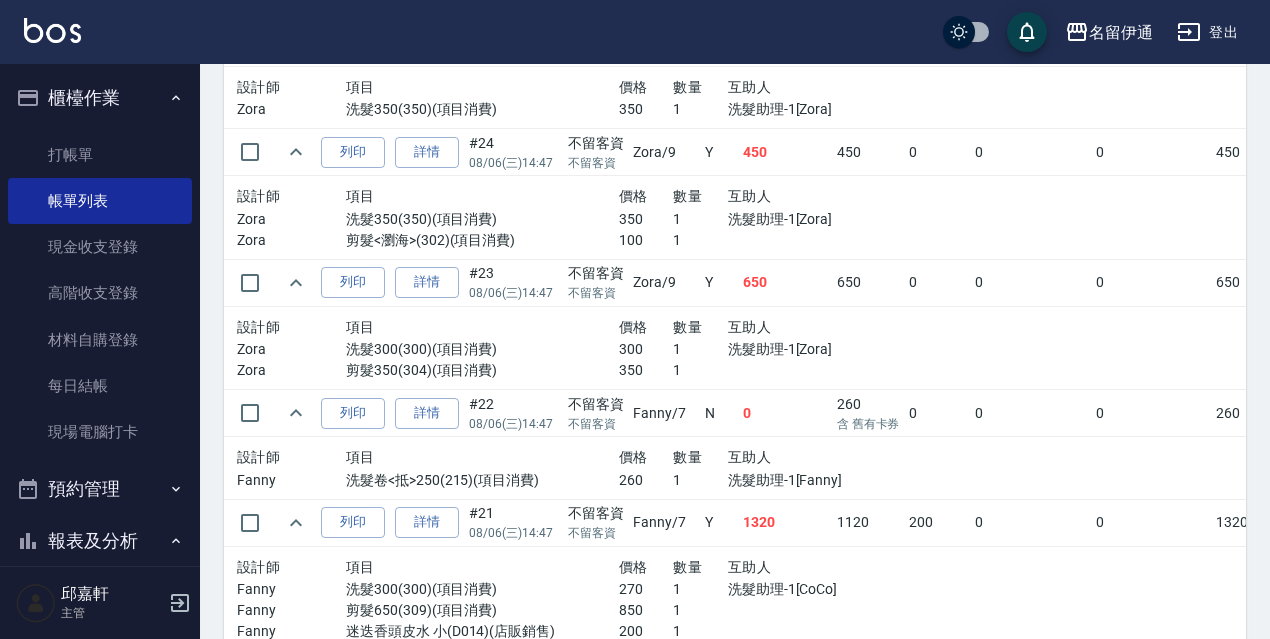 scroll, scrollTop: 2200, scrollLeft: 0, axis: vertical 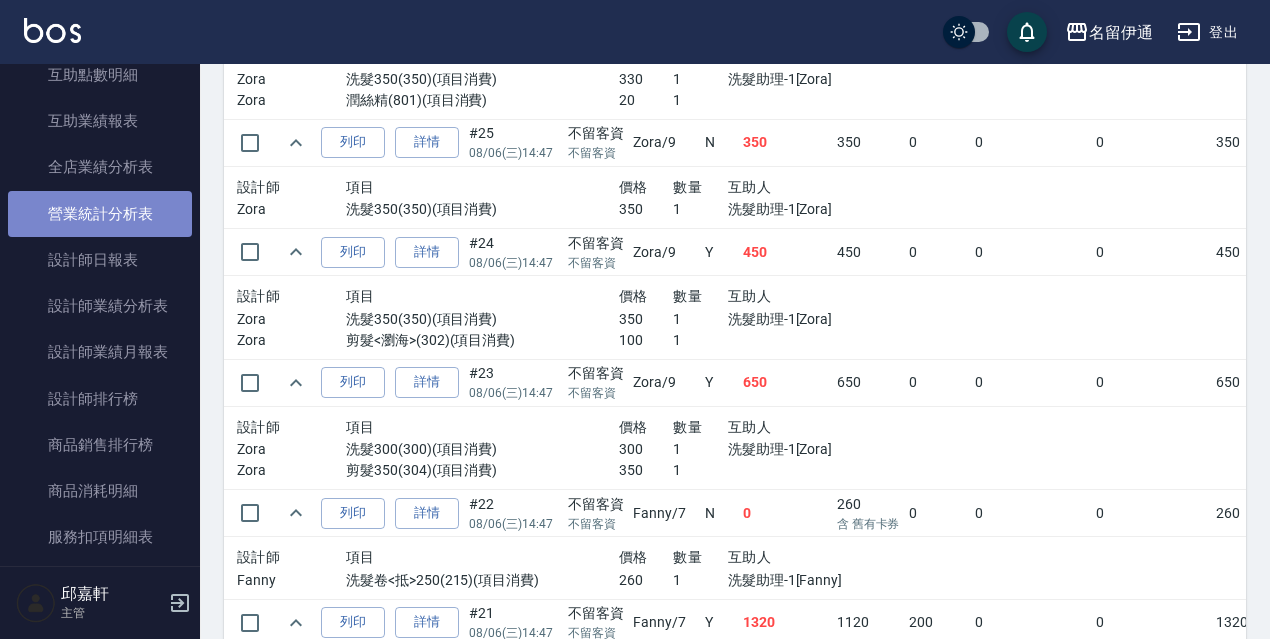 click on "營業統計分析表" at bounding box center (100, 214) 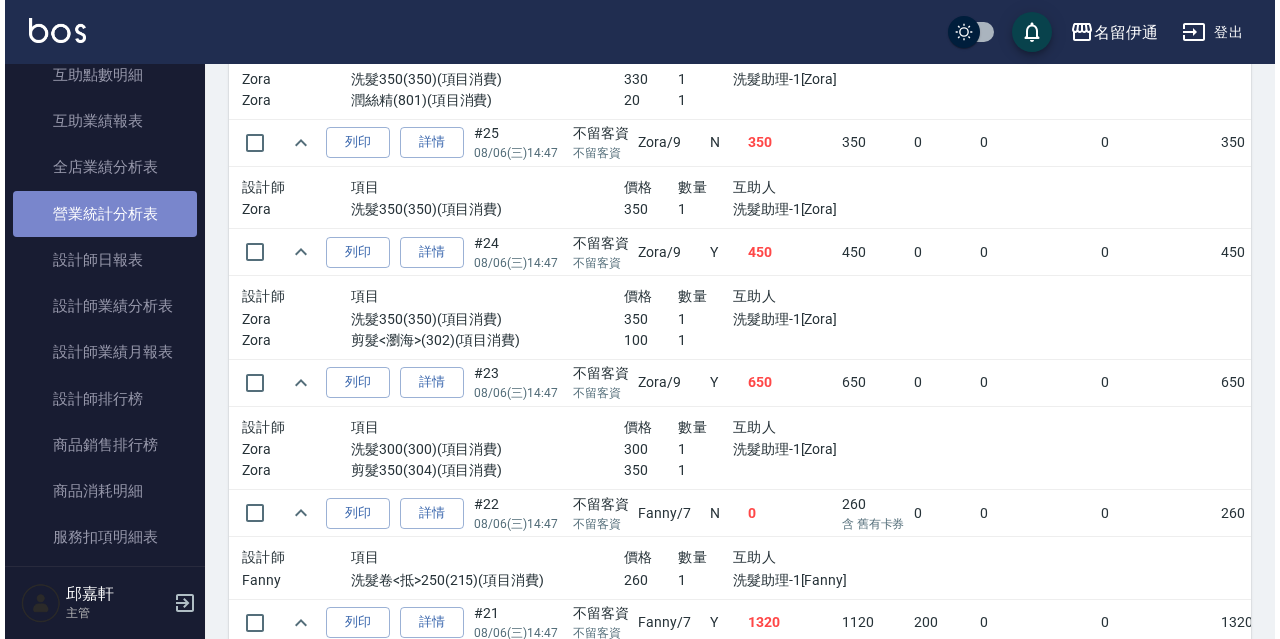scroll, scrollTop: 0, scrollLeft: 0, axis: both 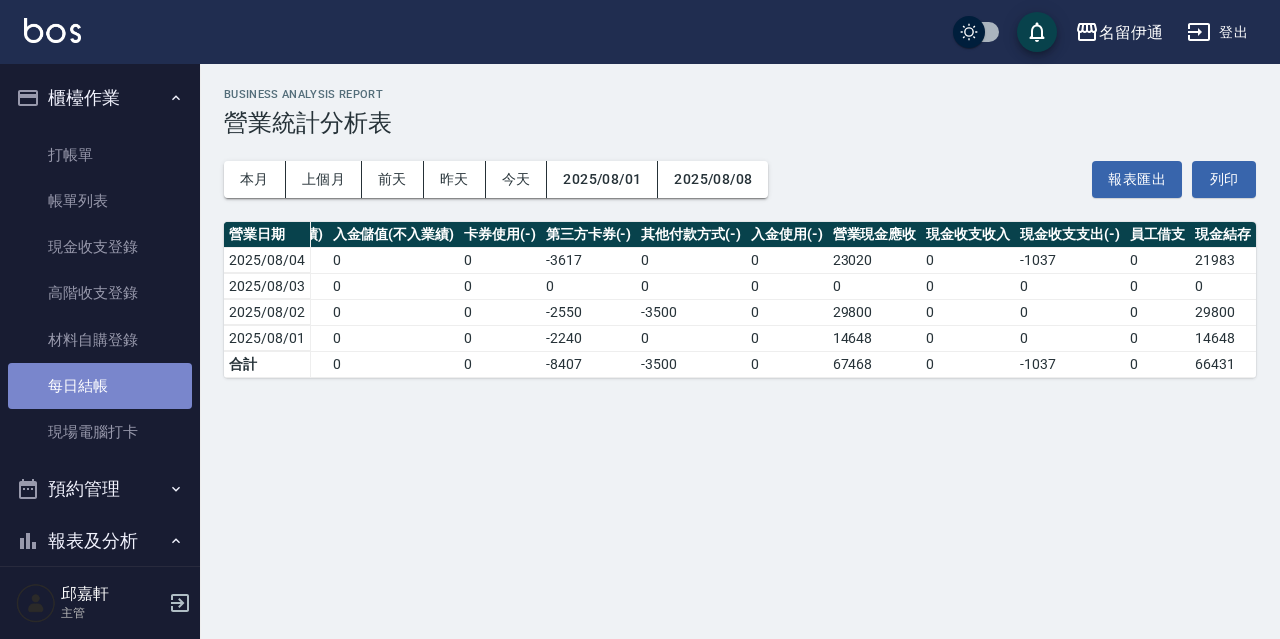 click on "每日結帳" at bounding box center [100, 386] 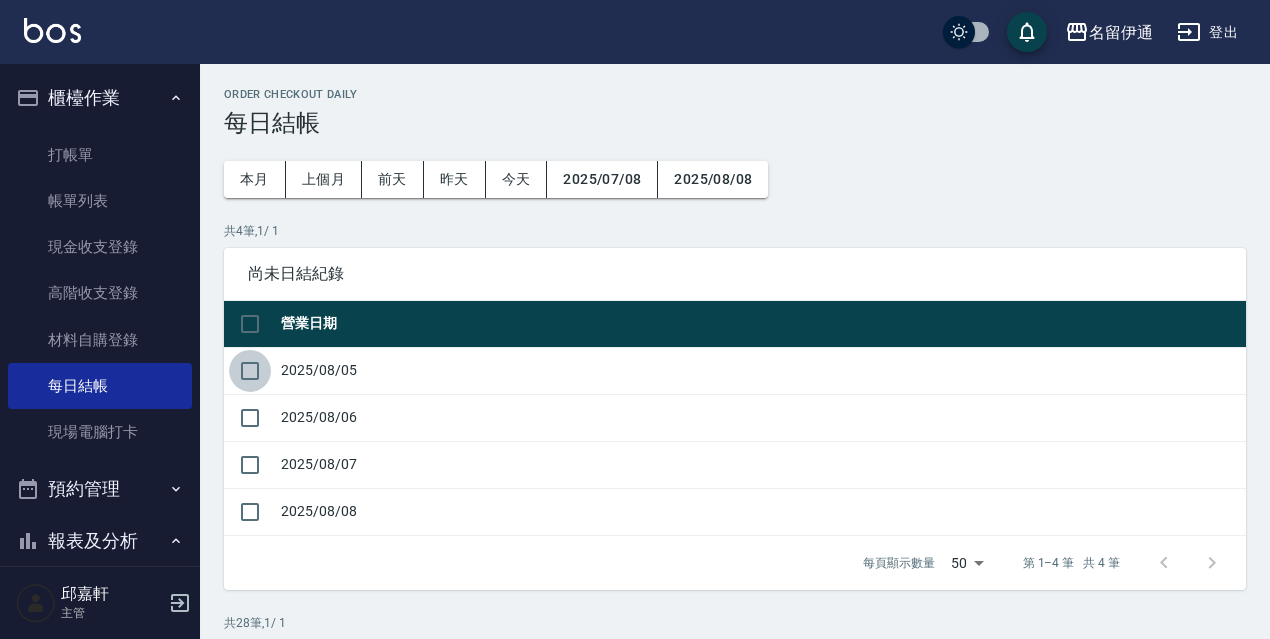 click at bounding box center (250, 371) 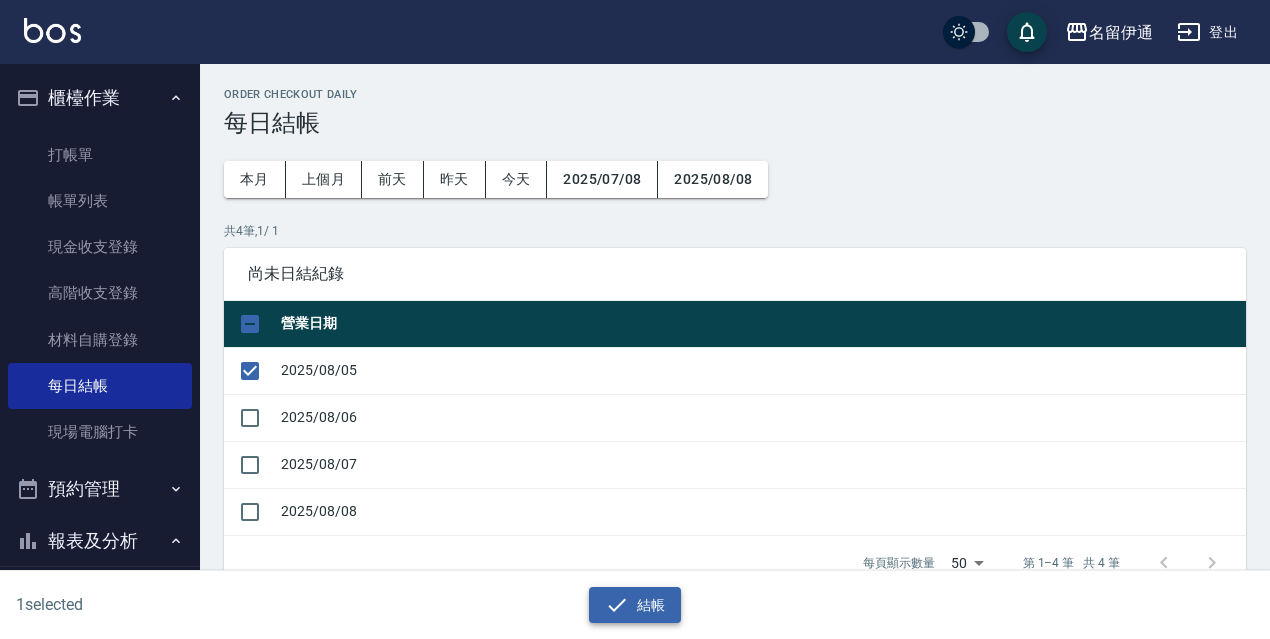 click on "結帳" at bounding box center [635, 605] 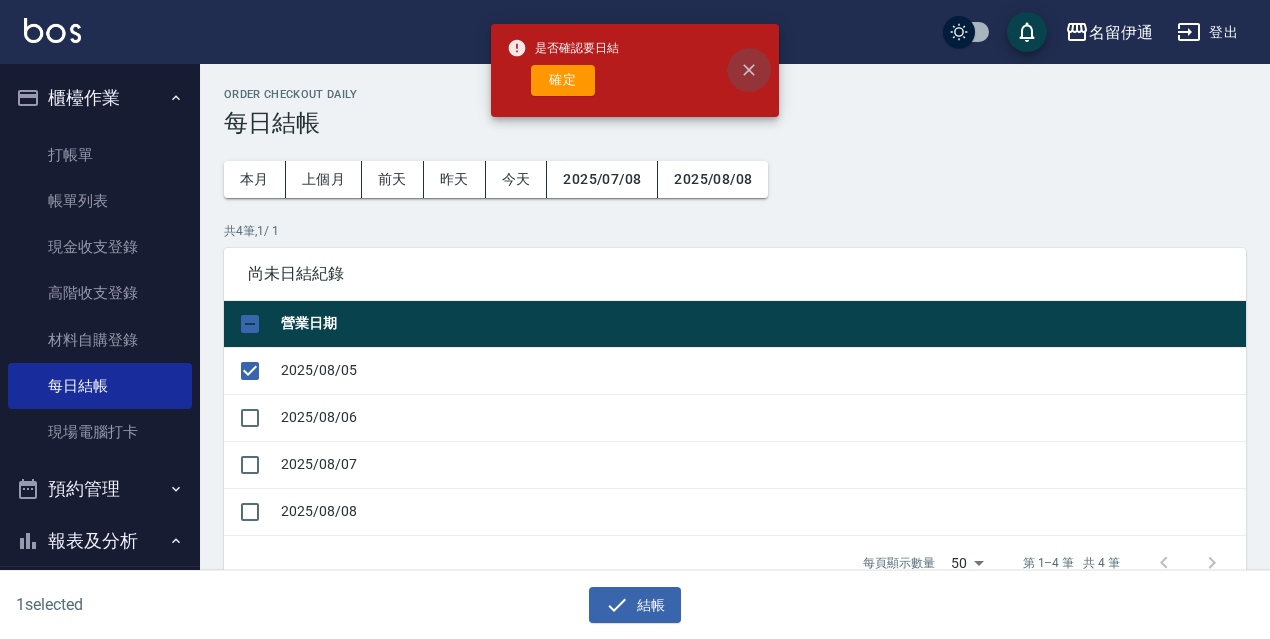 click 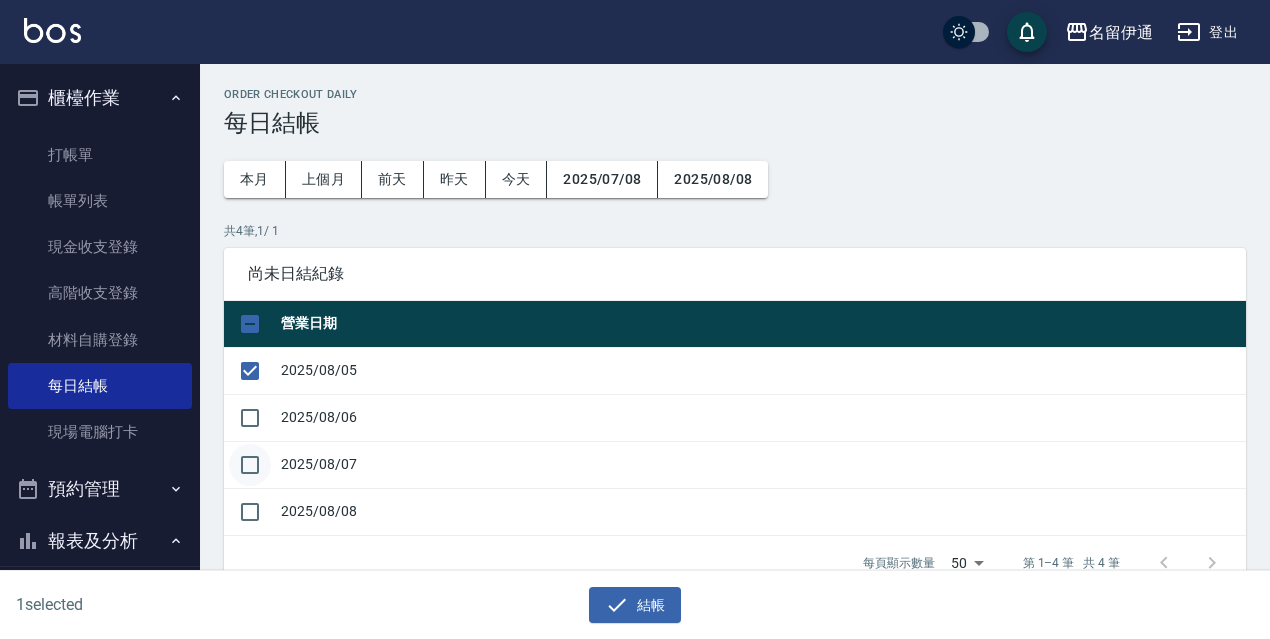 click at bounding box center (250, 465) 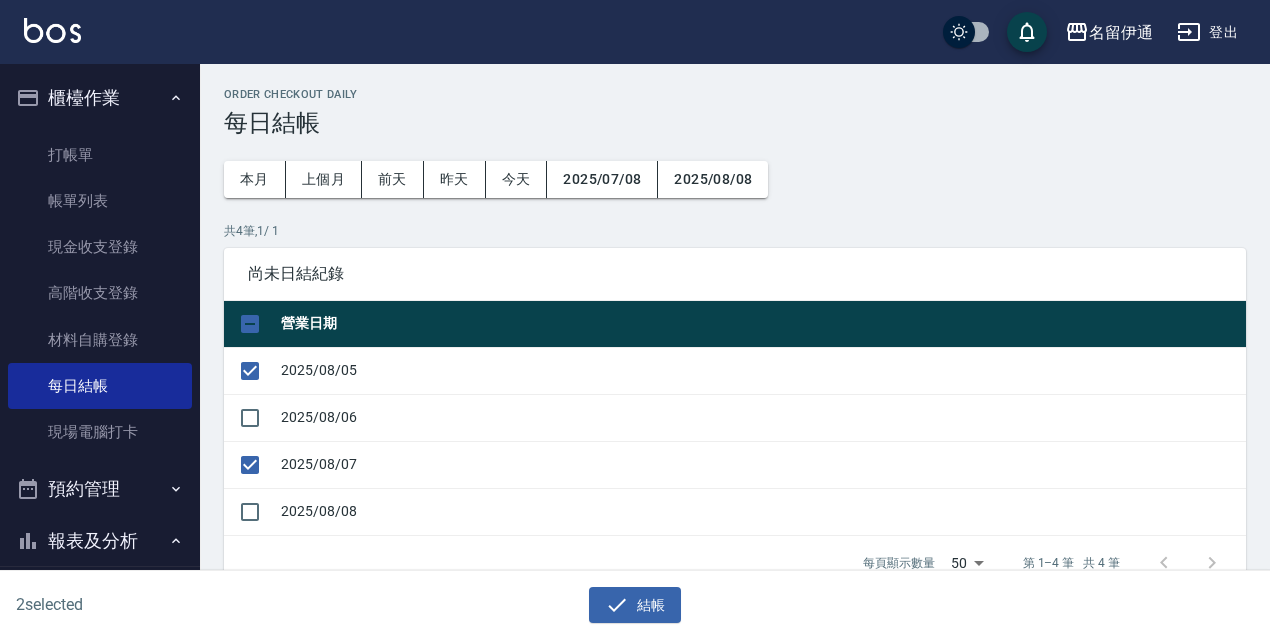 drag, startPoint x: 661, startPoint y: 601, endPoint x: 664, endPoint y: 500, distance: 101.04455 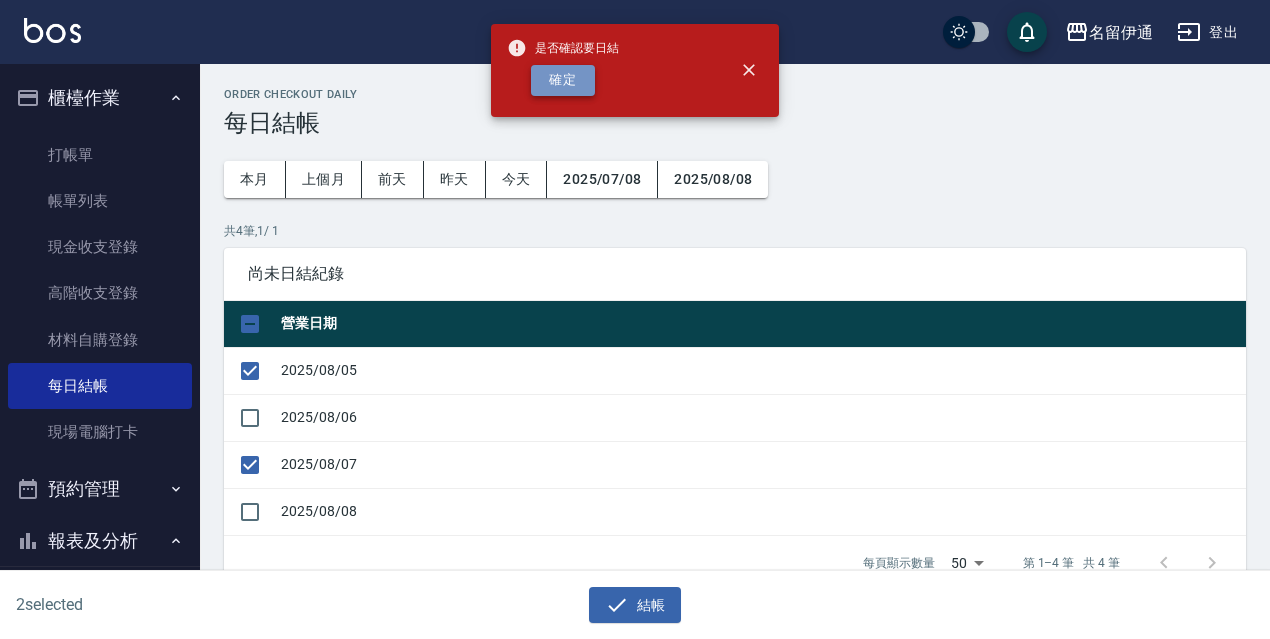 click on "確定" at bounding box center [563, 80] 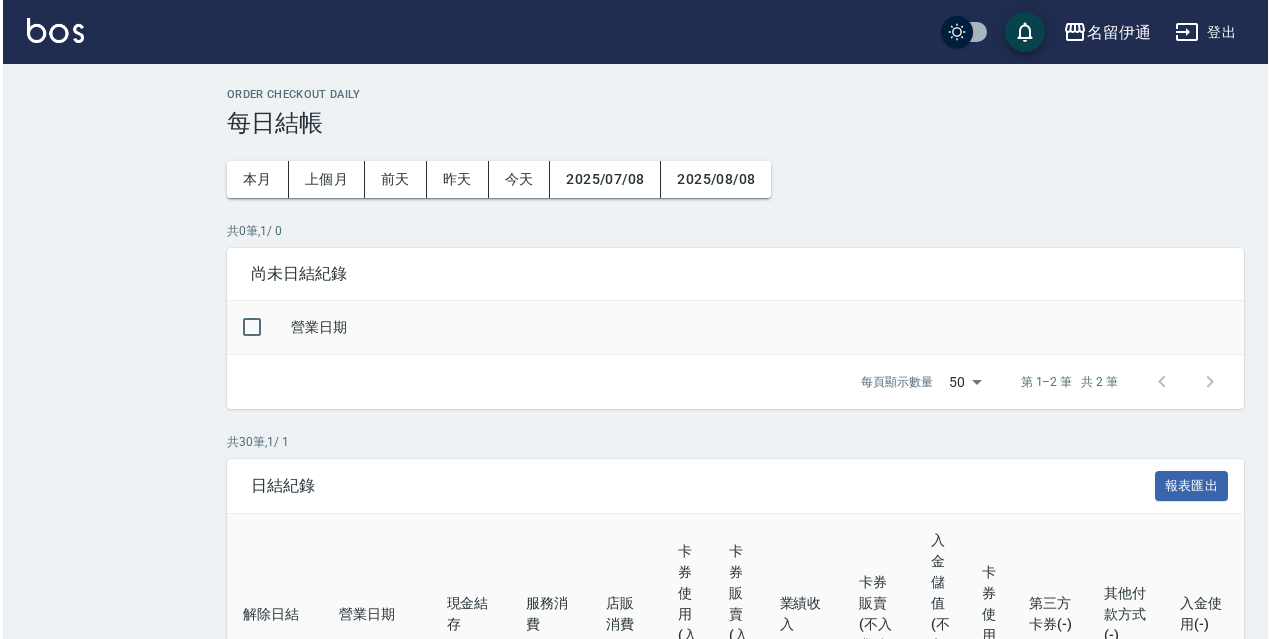 scroll, scrollTop: 0, scrollLeft: 0, axis: both 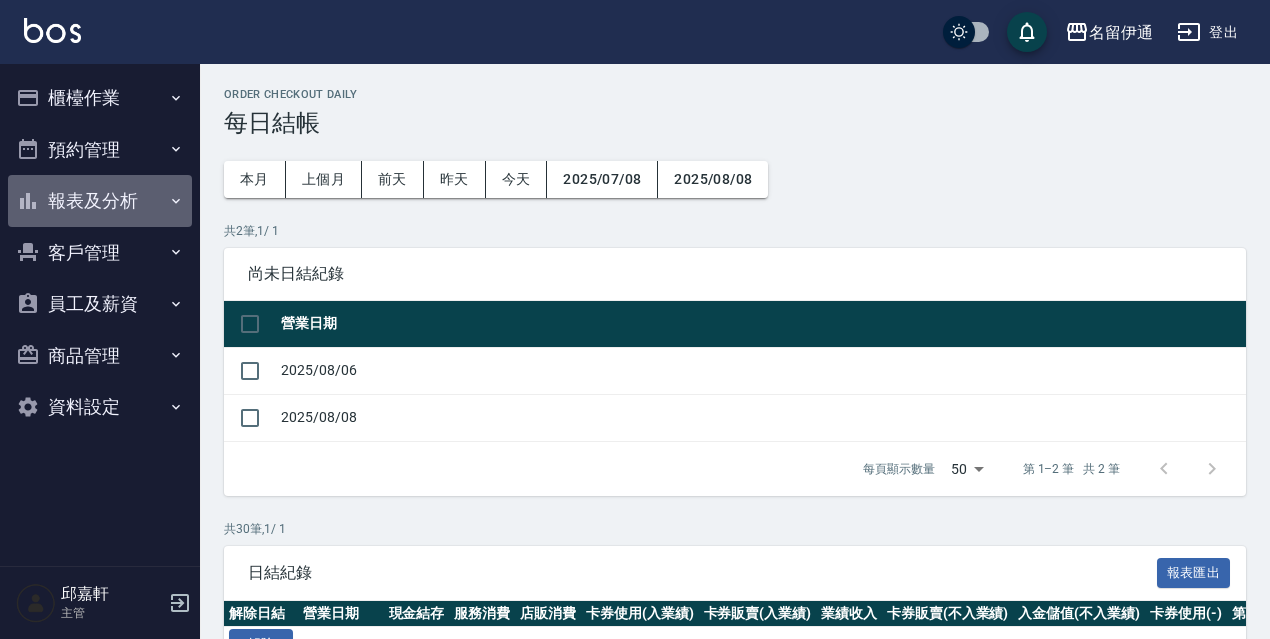 drag, startPoint x: 159, startPoint y: 211, endPoint x: 145, endPoint y: 211, distance: 14 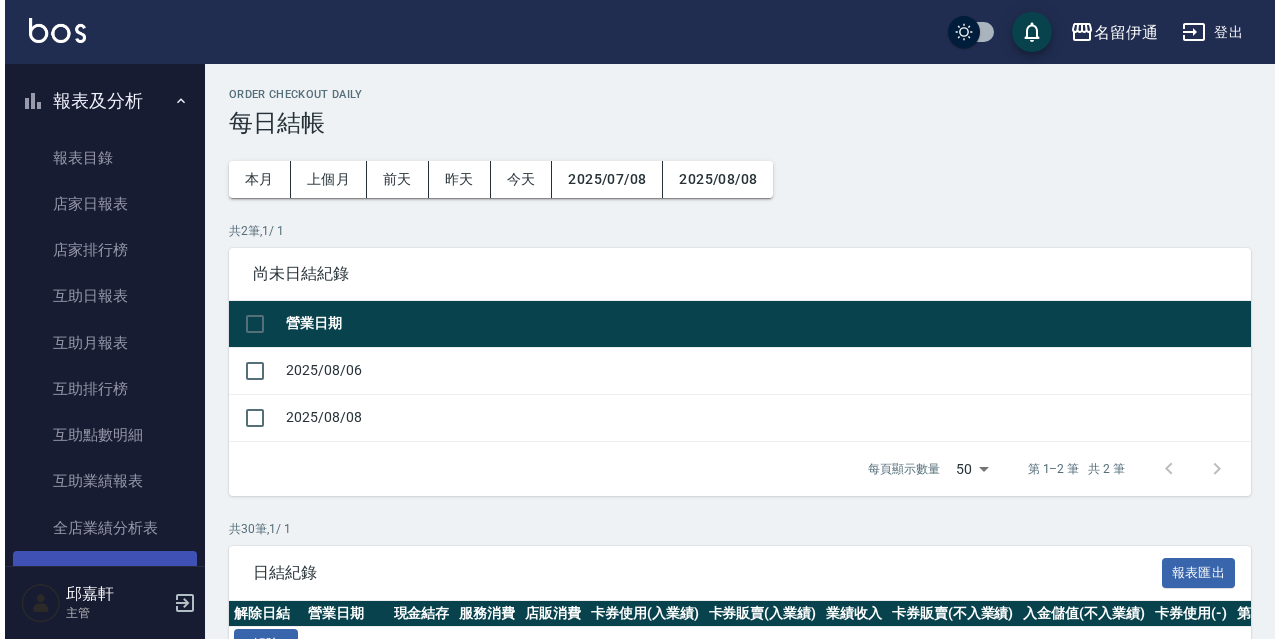 scroll, scrollTop: 200, scrollLeft: 0, axis: vertical 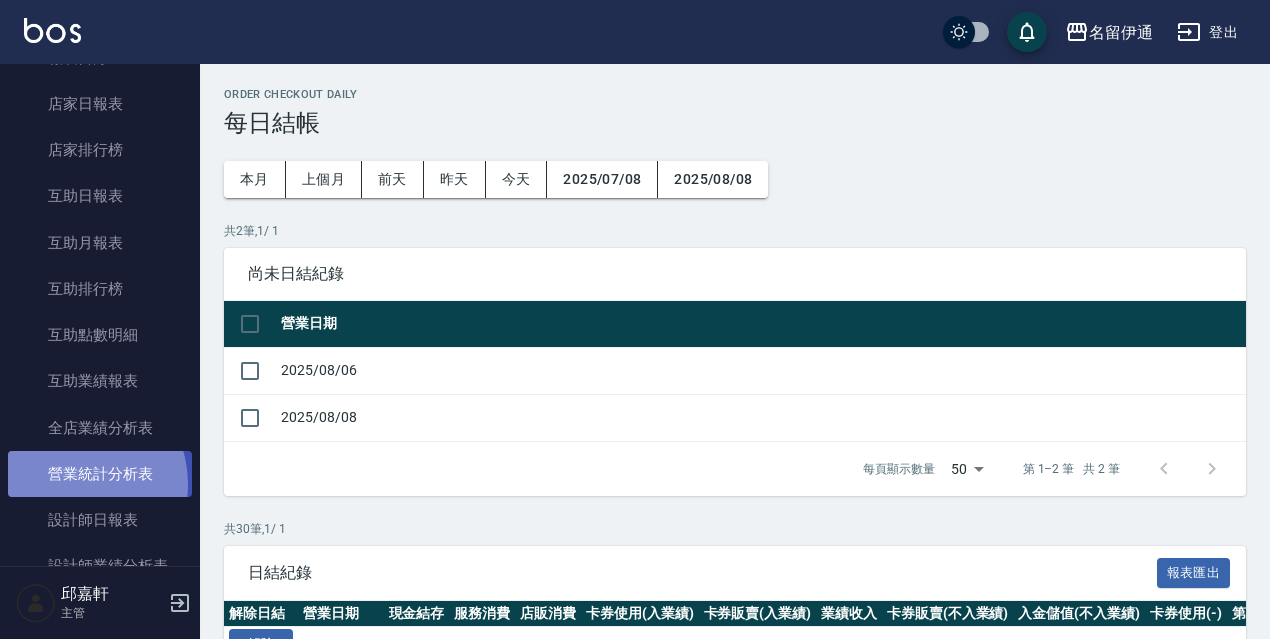 click on "營業統計分析表" at bounding box center (100, 474) 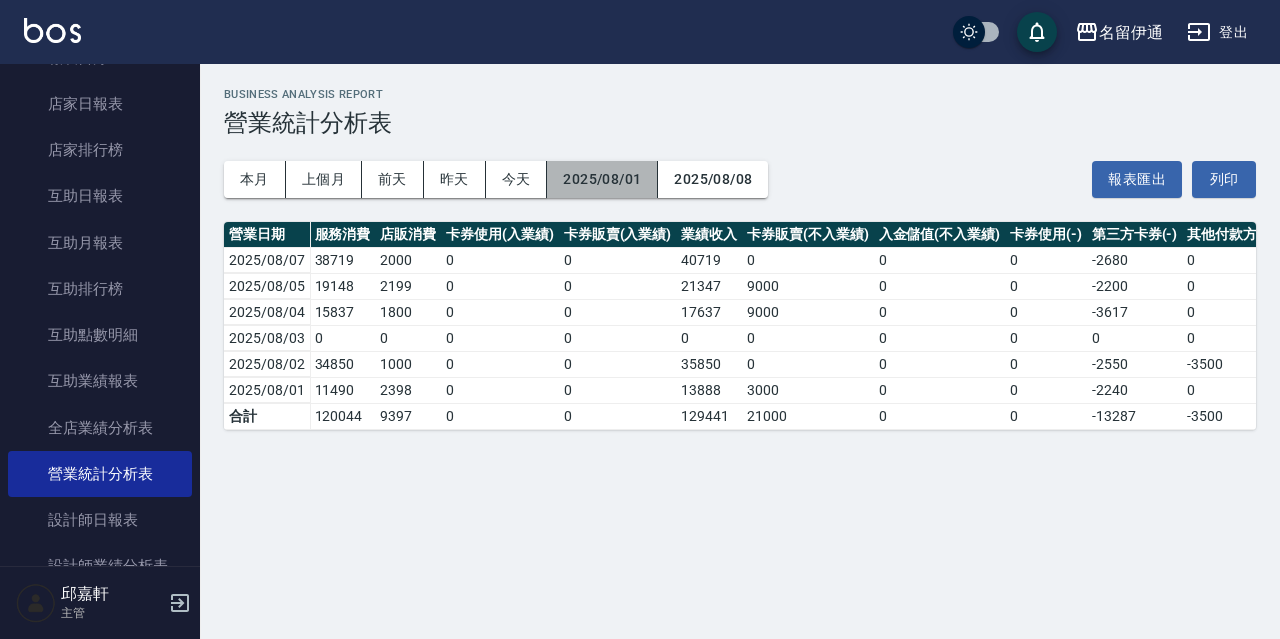 click on "2025/08/01" at bounding box center (602, 179) 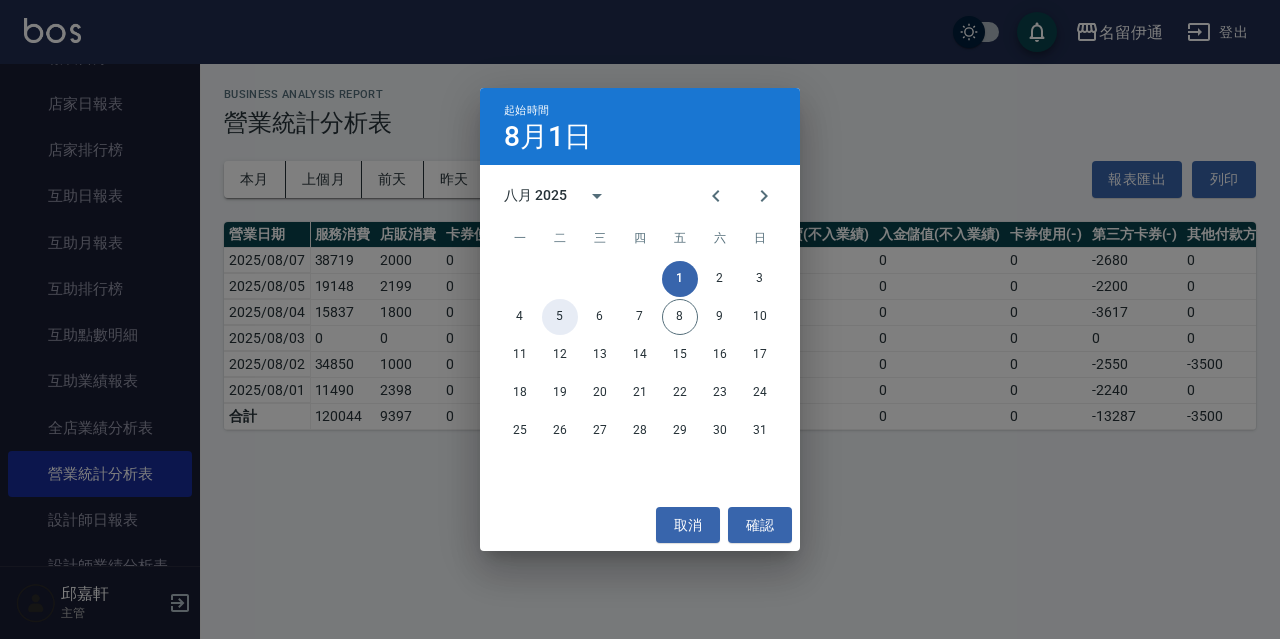 click on "5" at bounding box center (560, 317) 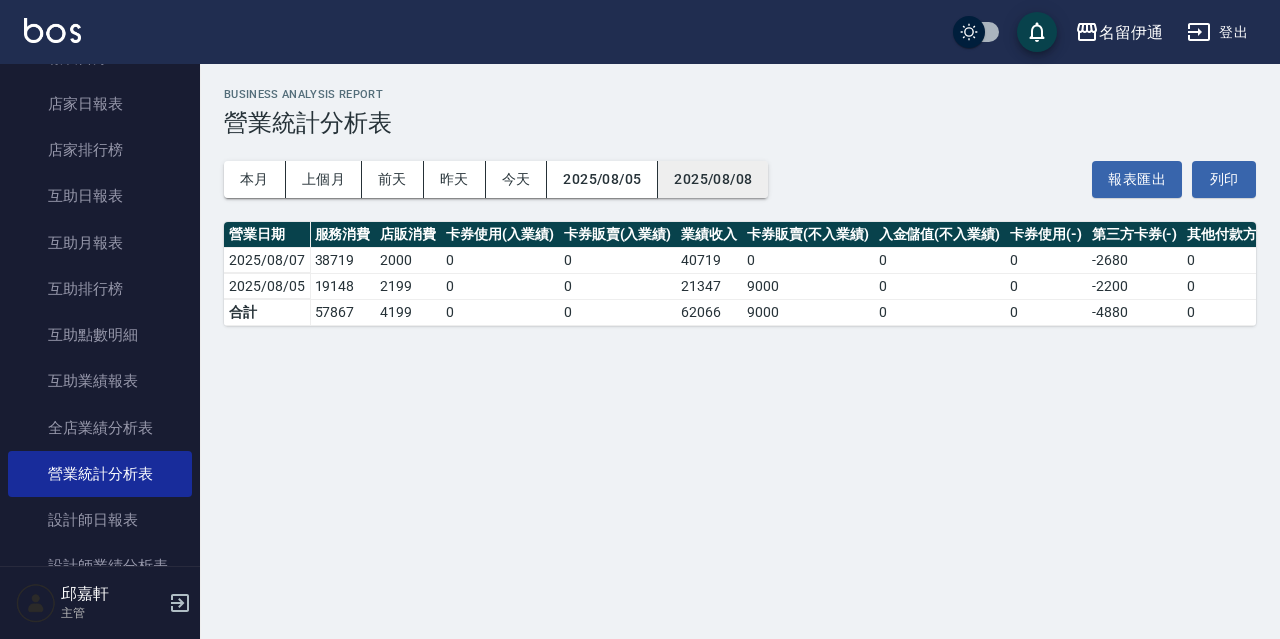 click on "2025/08/08" at bounding box center [713, 179] 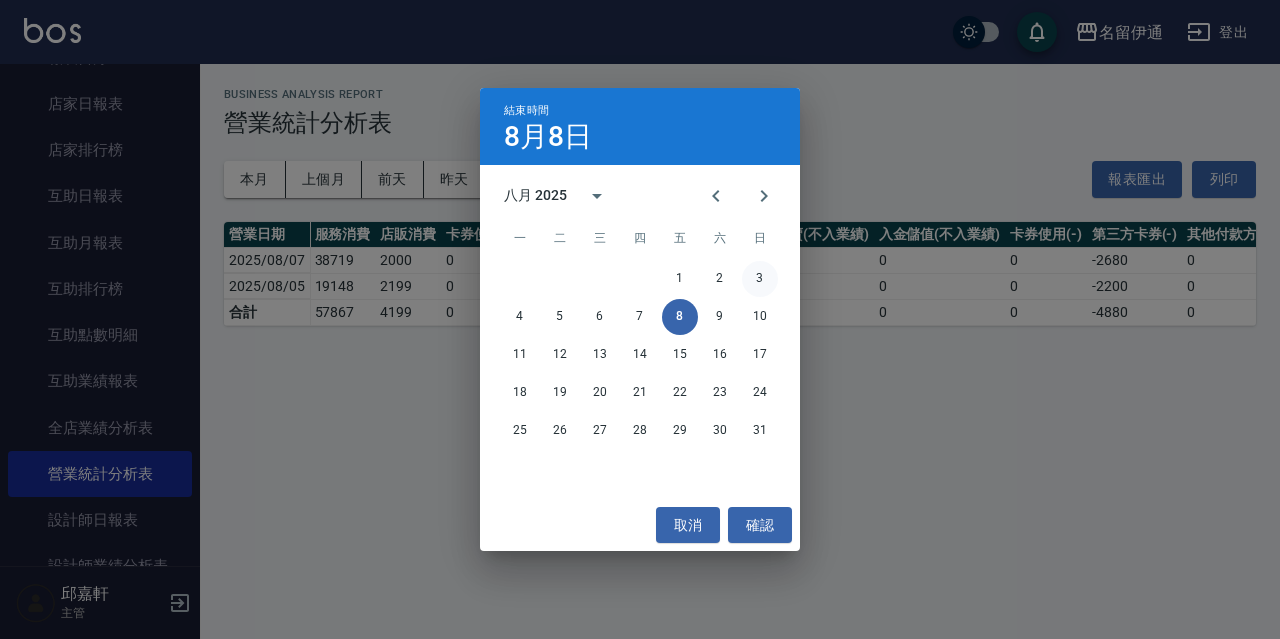 click on "3" at bounding box center [760, 279] 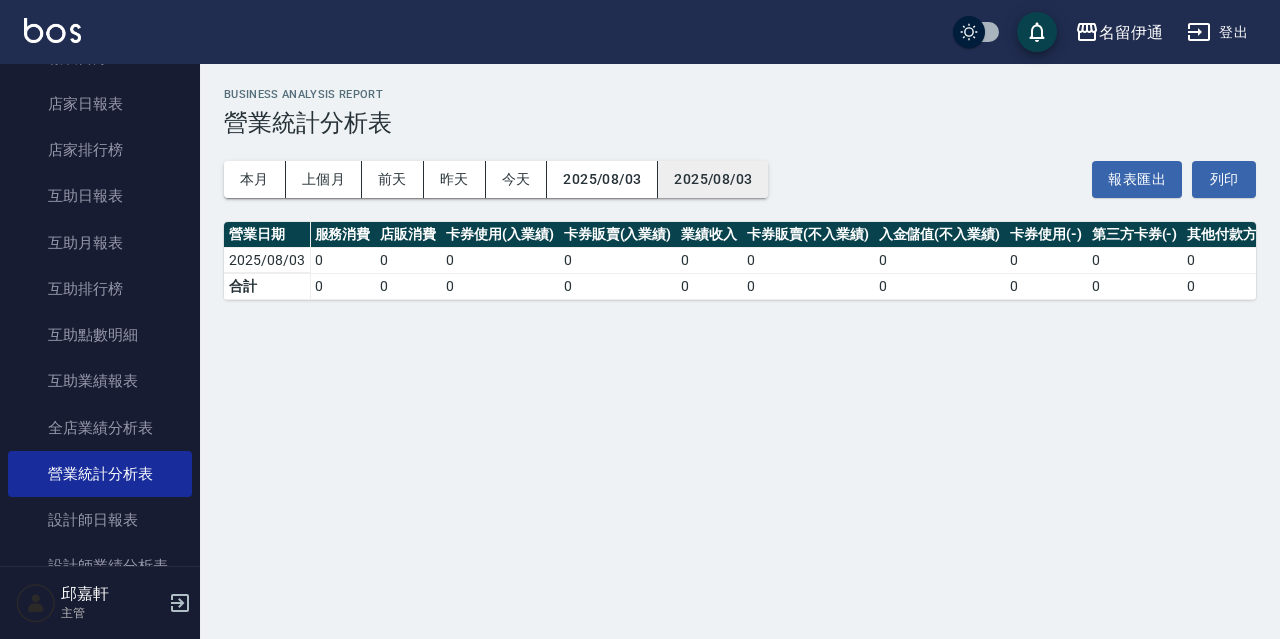click on "2025/08/03" at bounding box center (713, 179) 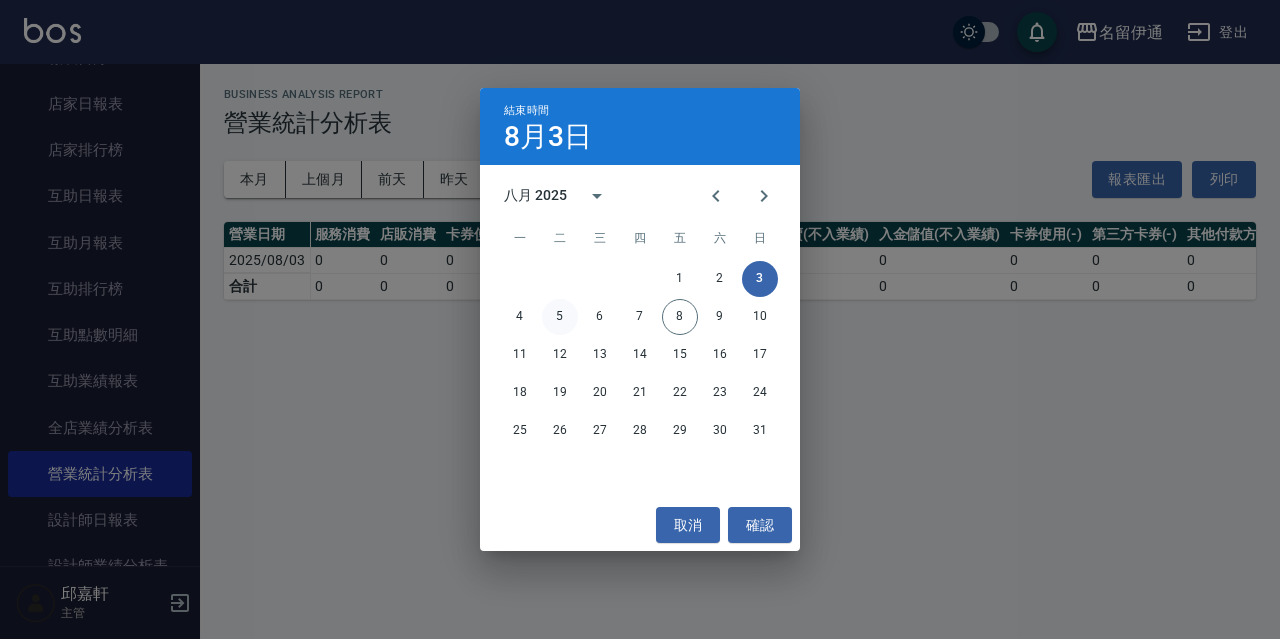click on "5" at bounding box center (560, 317) 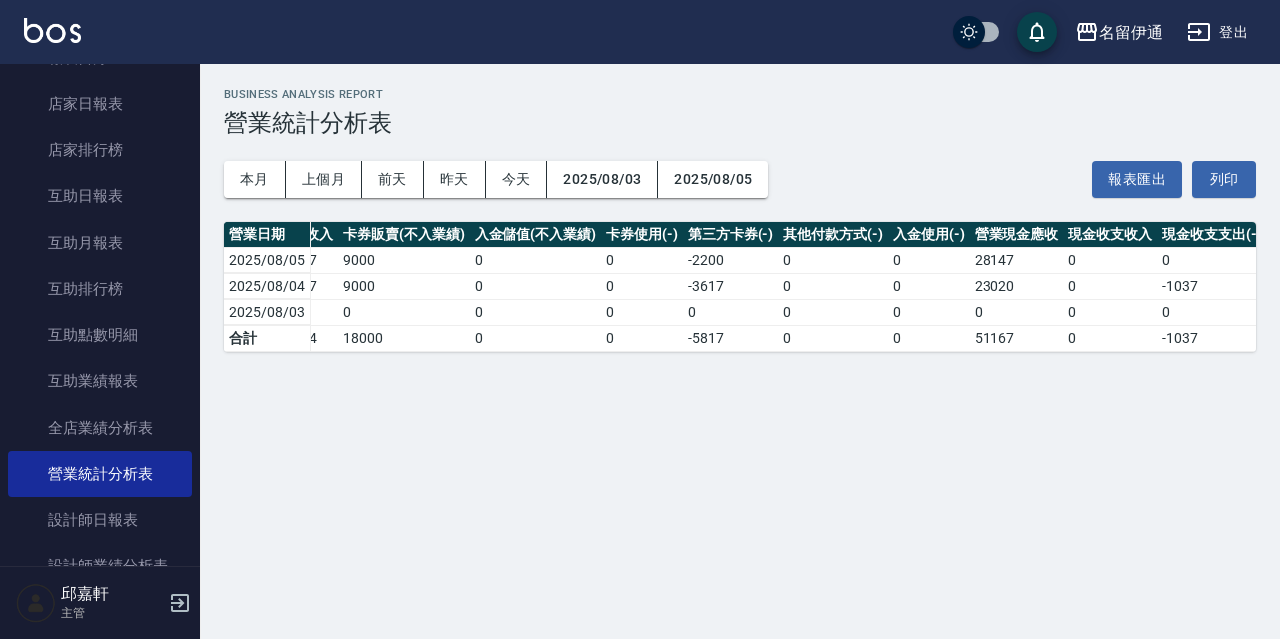 scroll, scrollTop: 0, scrollLeft: 546, axis: horizontal 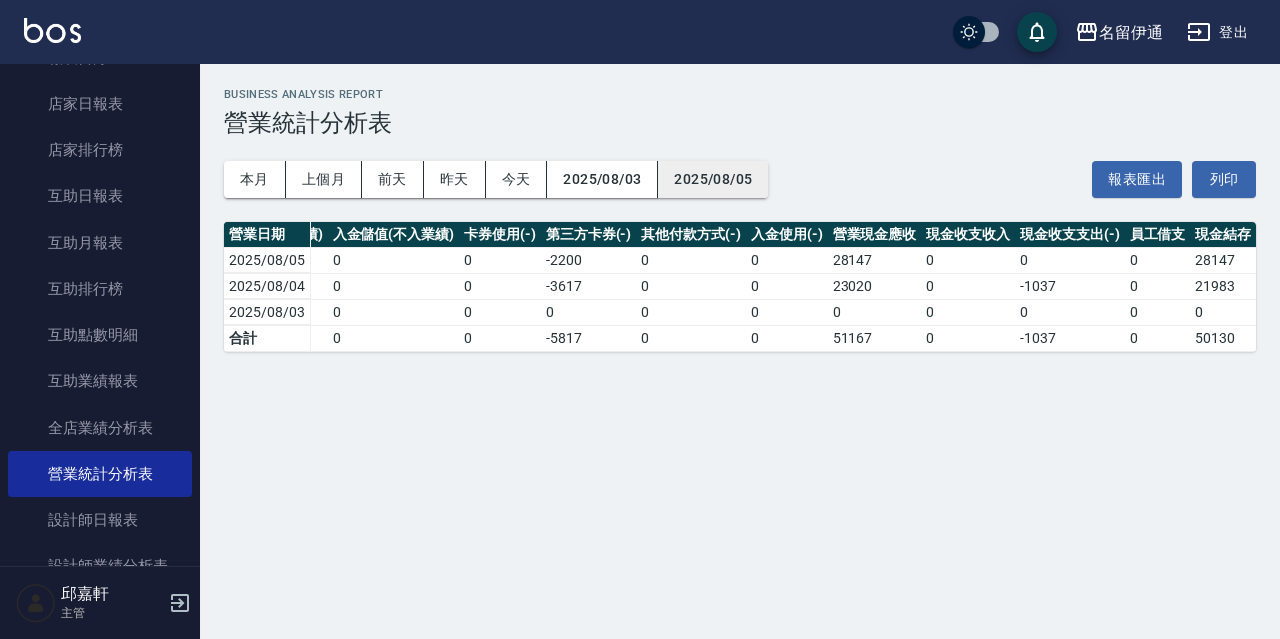click on "2025/08/05" at bounding box center [713, 179] 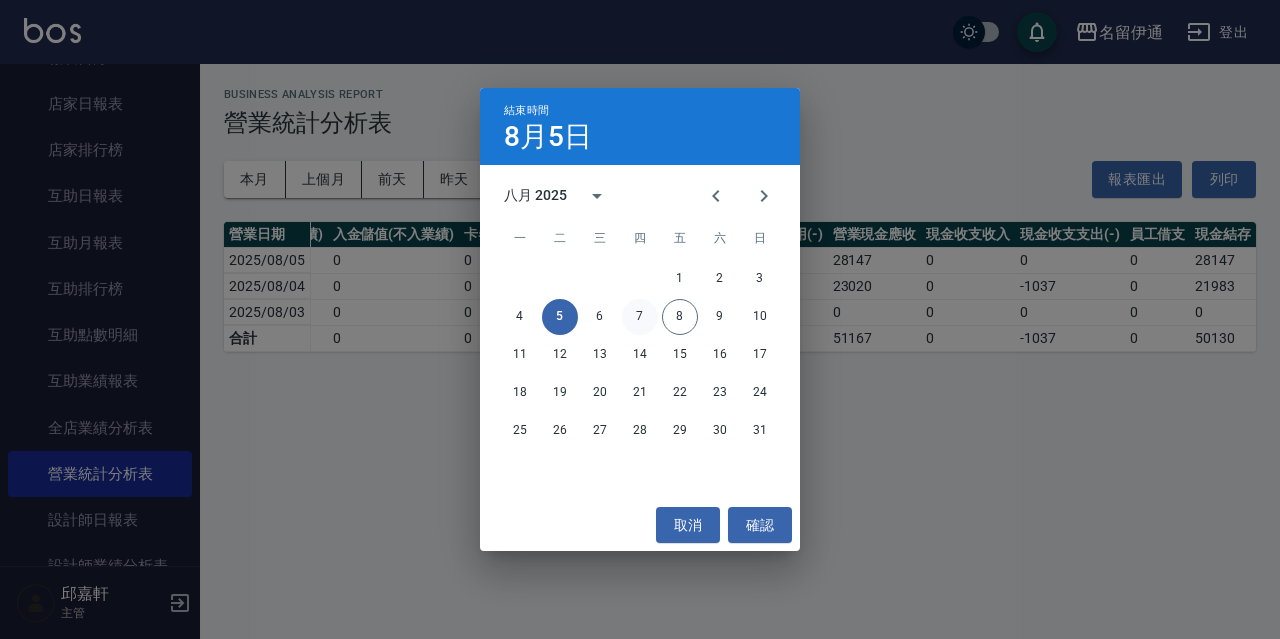 click on "7" at bounding box center (640, 317) 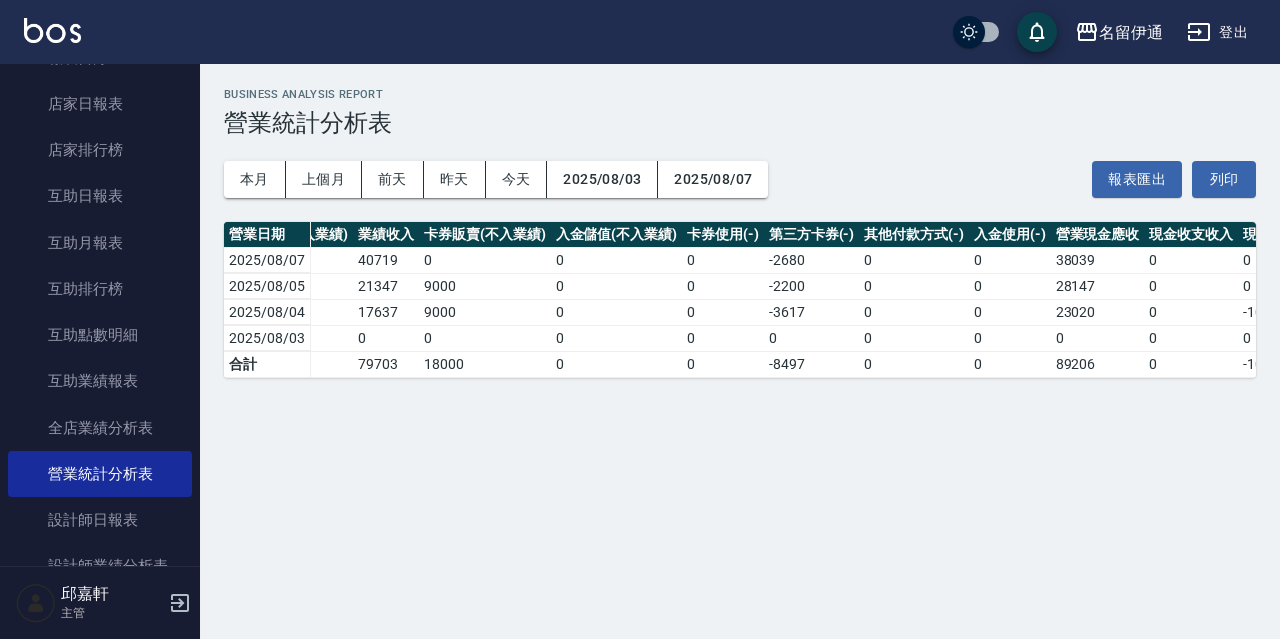 scroll, scrollTop: 0, scrollLeft: 546, axis: horizontal 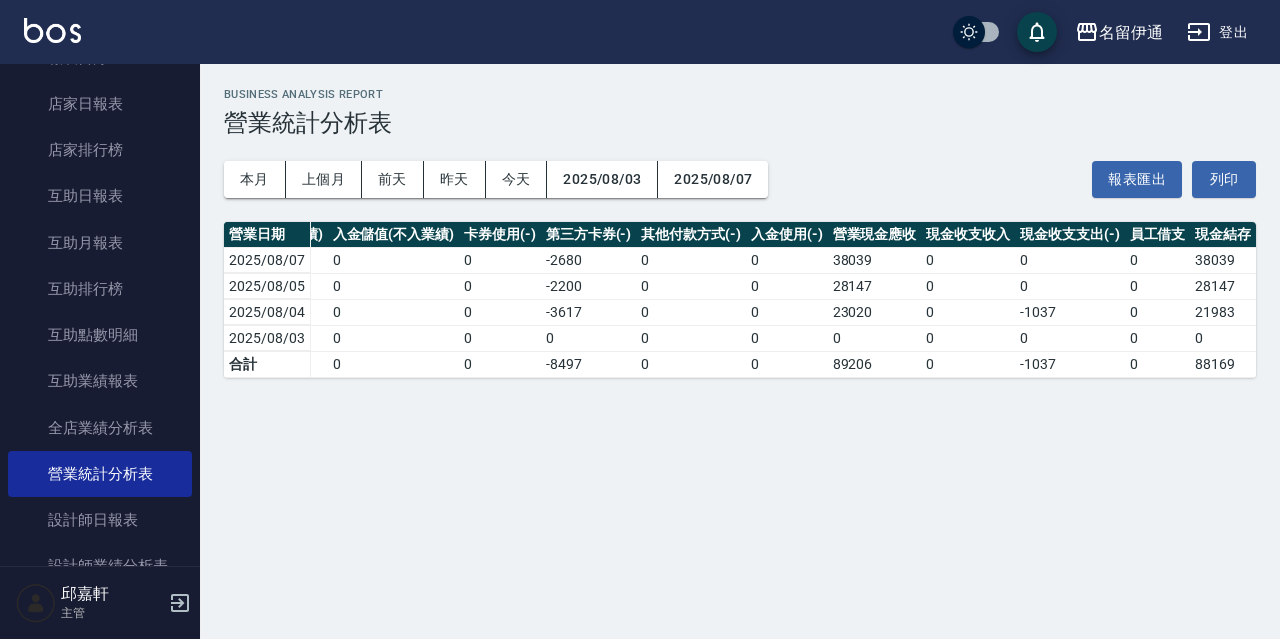 click on "登出" at bounding box center [1217, 32] 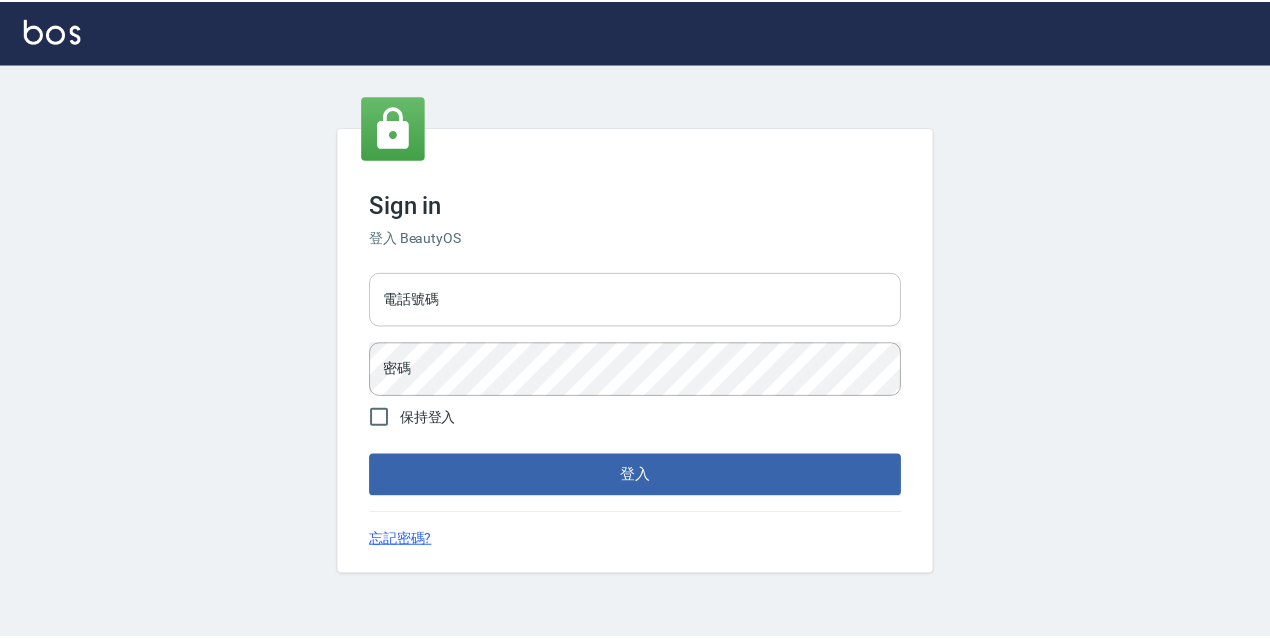 scroll, scrollTop: 0, scrollLeft: 0, axis: both 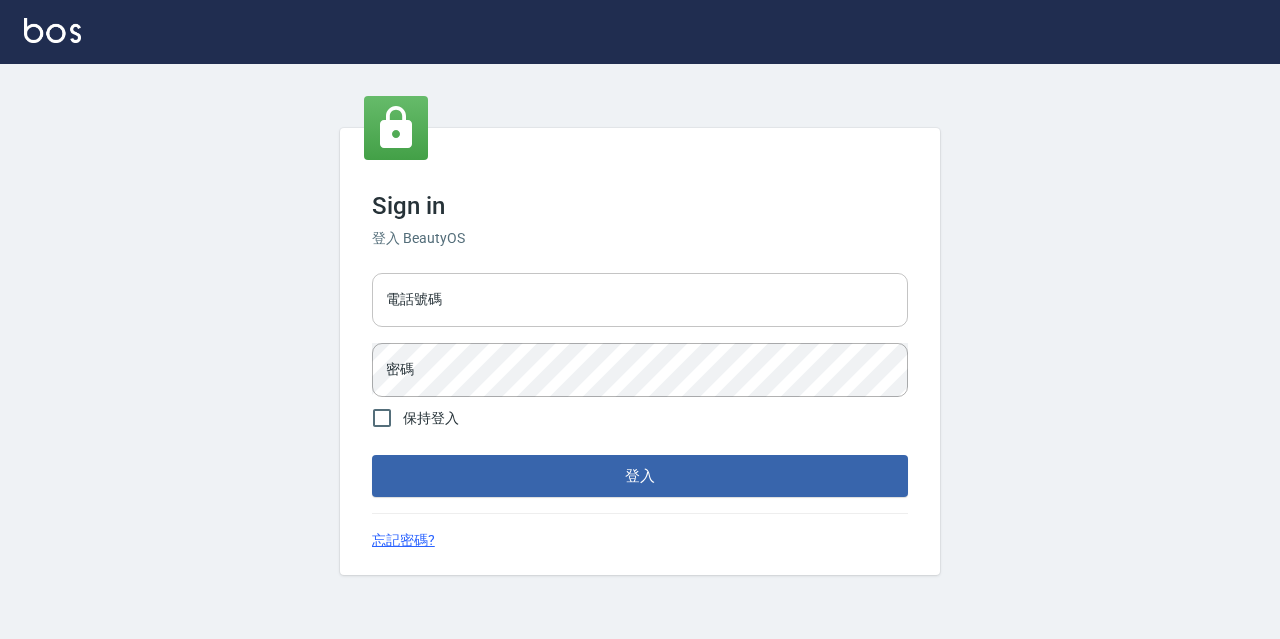 click on "電話號碼" at bounding box center (640, 300) 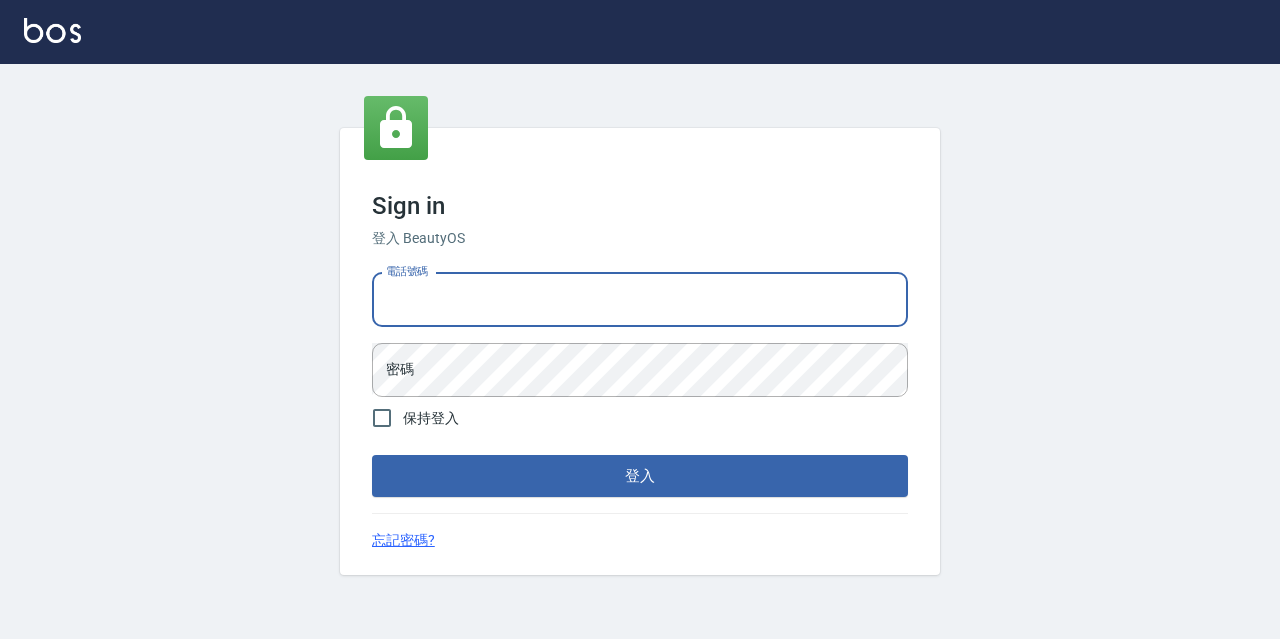 type on "[PHONE]" 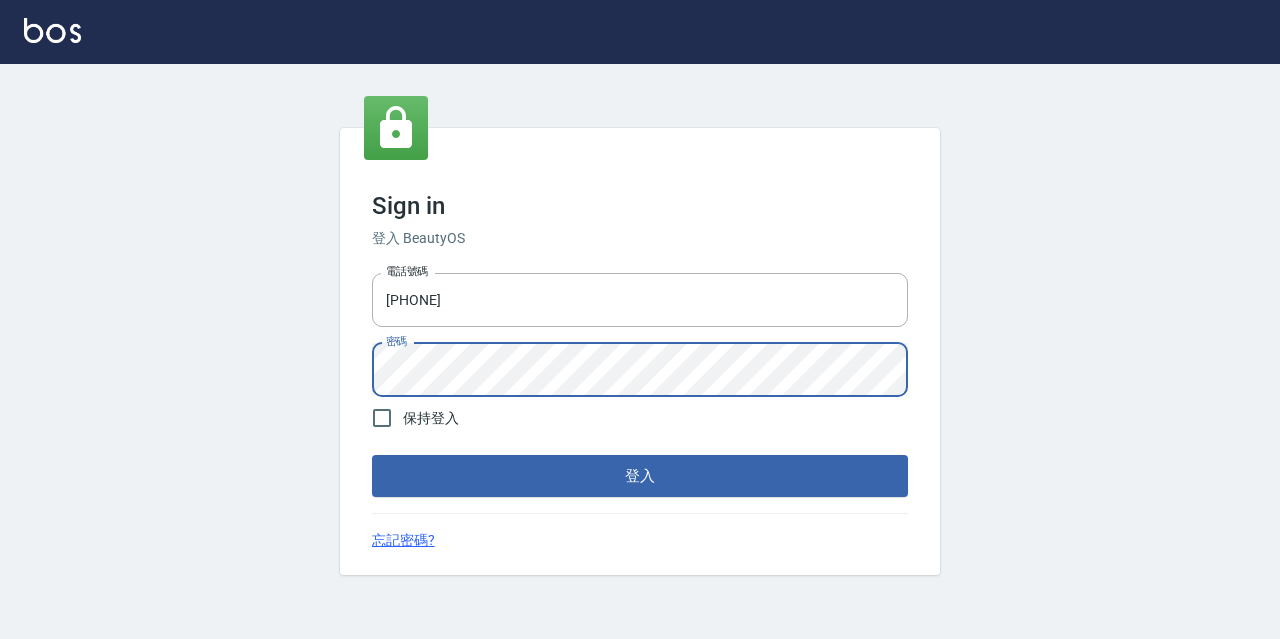 click on "登入" at bounding box center [640, 476] 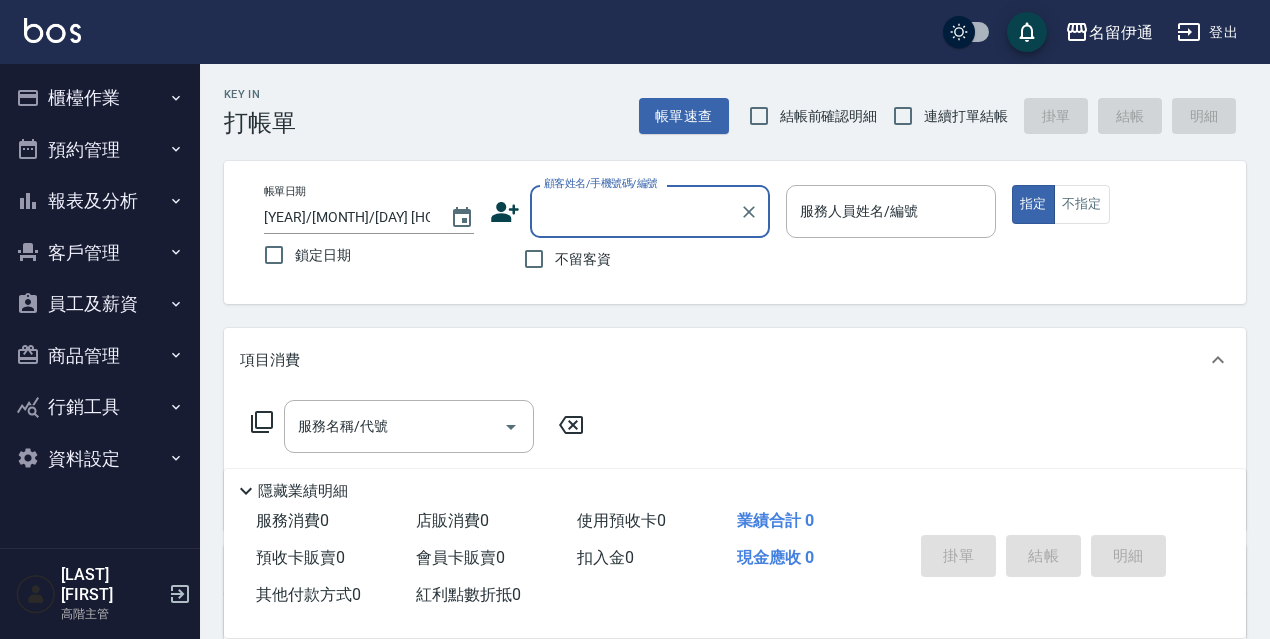 click on "櫃檯作業" at bounding box center (100, 98) 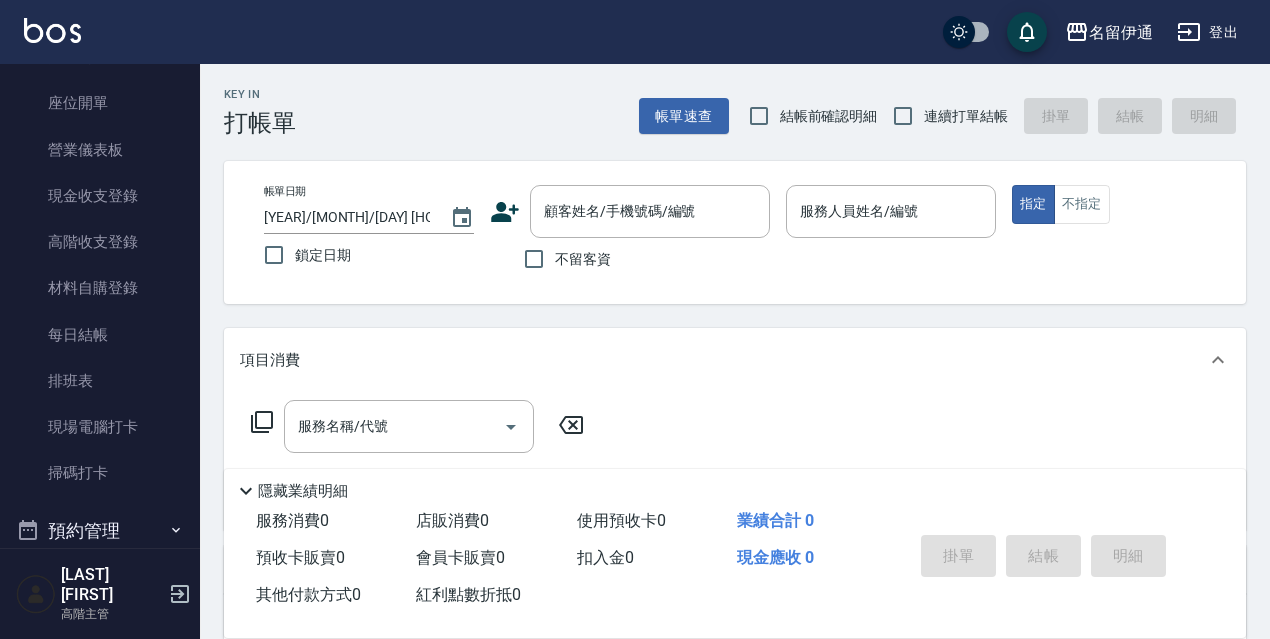 scroll, scrollTop: 194, scrollLeft: 0, axis: vertical 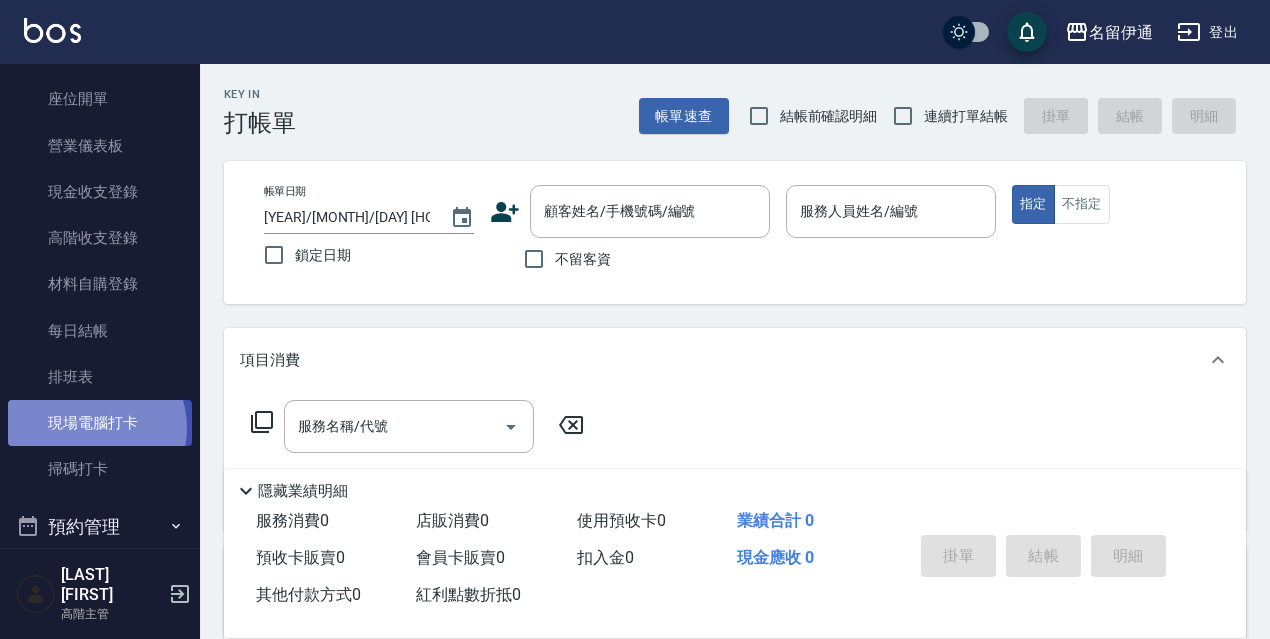 click on "現場電腦打卡" at bounding box center [100, 423] 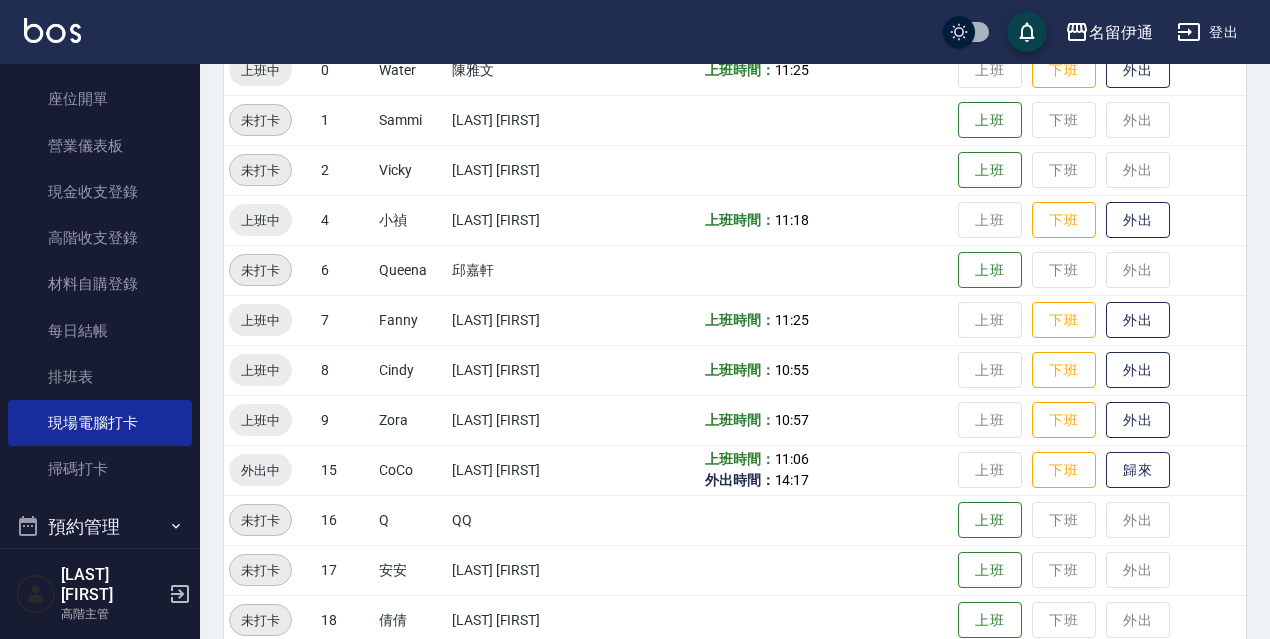 scroll, scrollTop: 287, scrollLeft: 0, axis: vertical 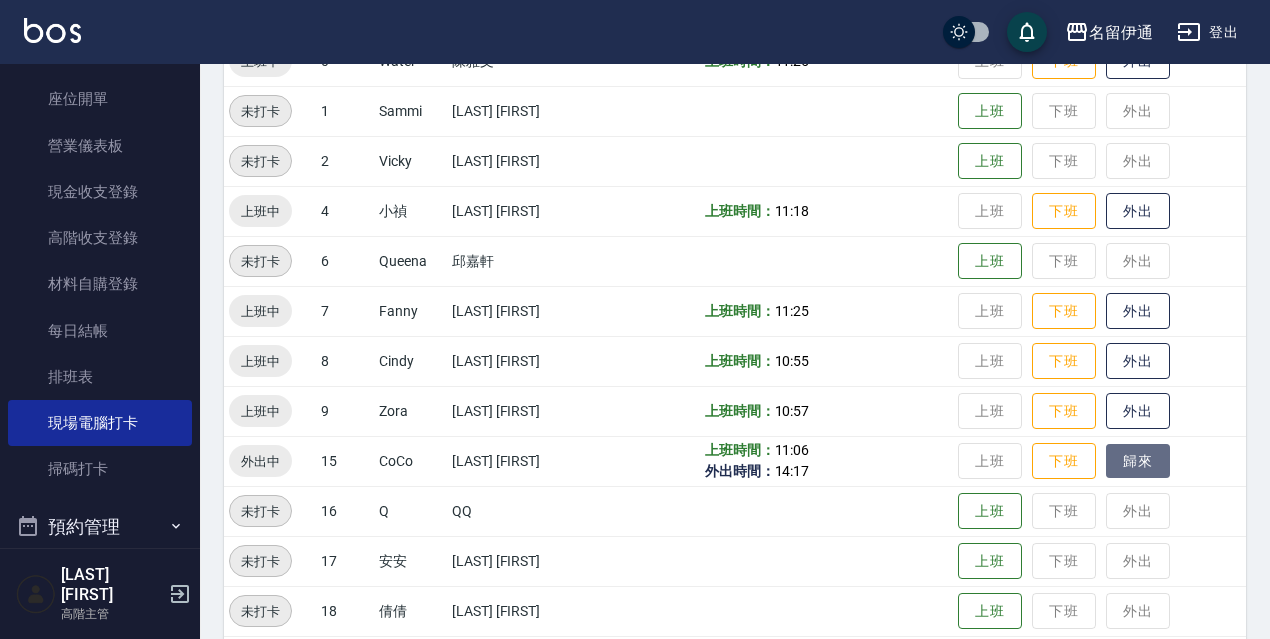 click on "歸來" at bounding box center (1138, 461) 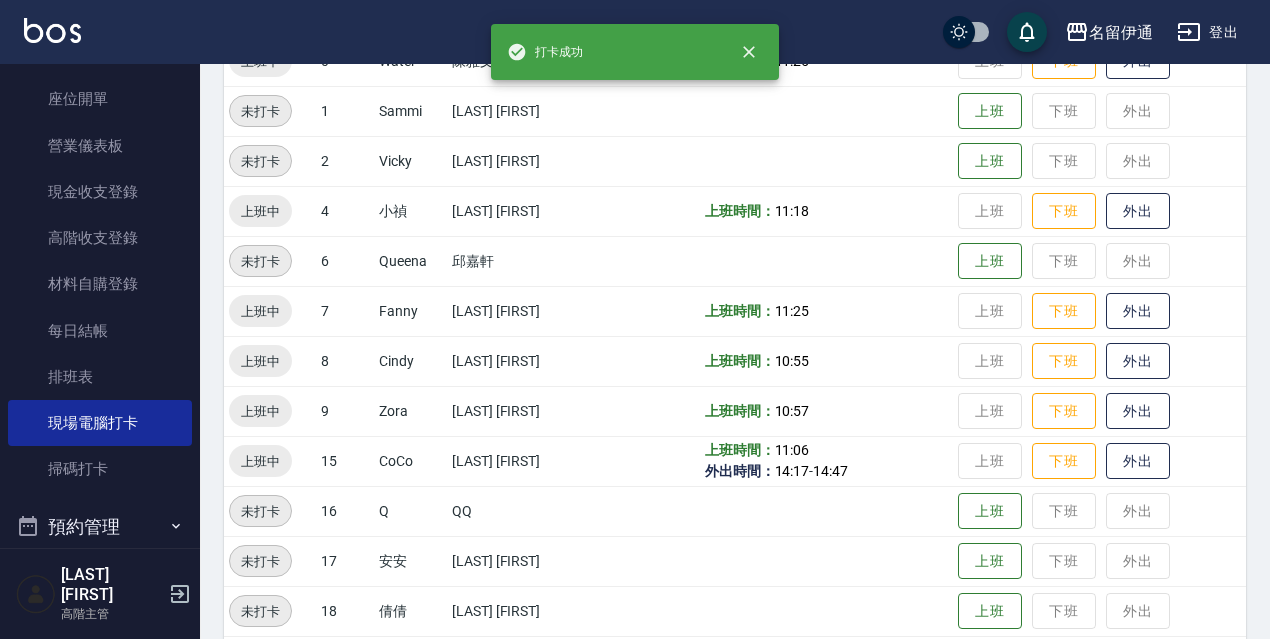 click on "登出" at bounding box center [1207, 32] 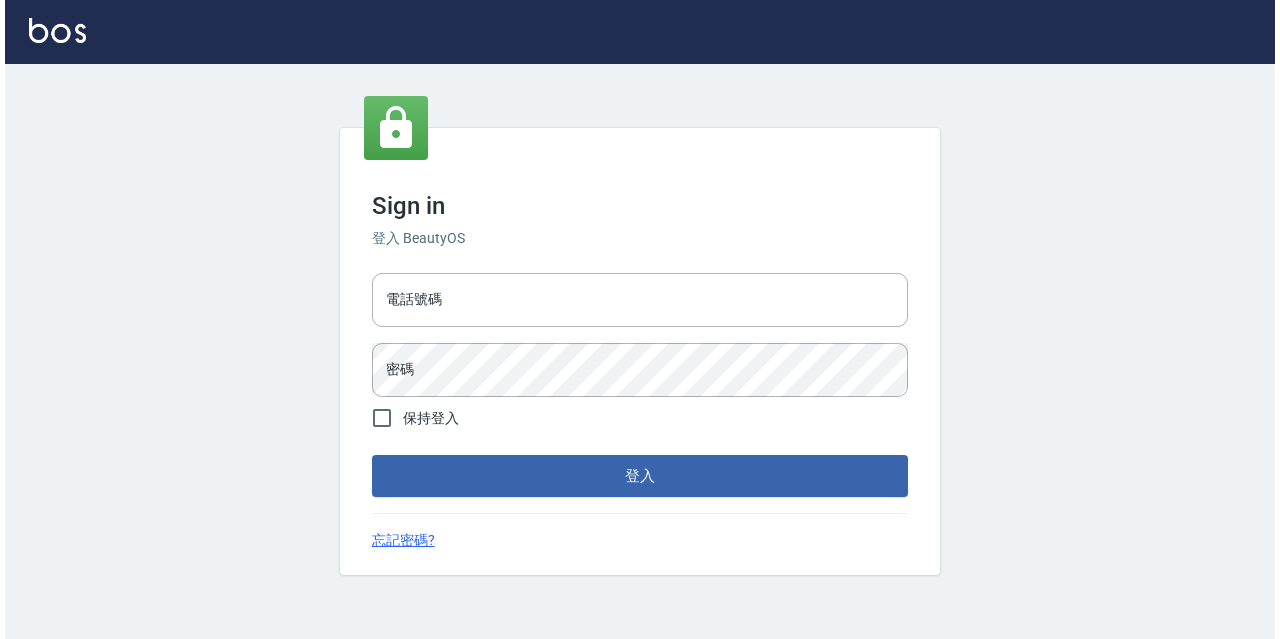scroll, scrollTop: 0, scrollLeft: 0, axis: both 